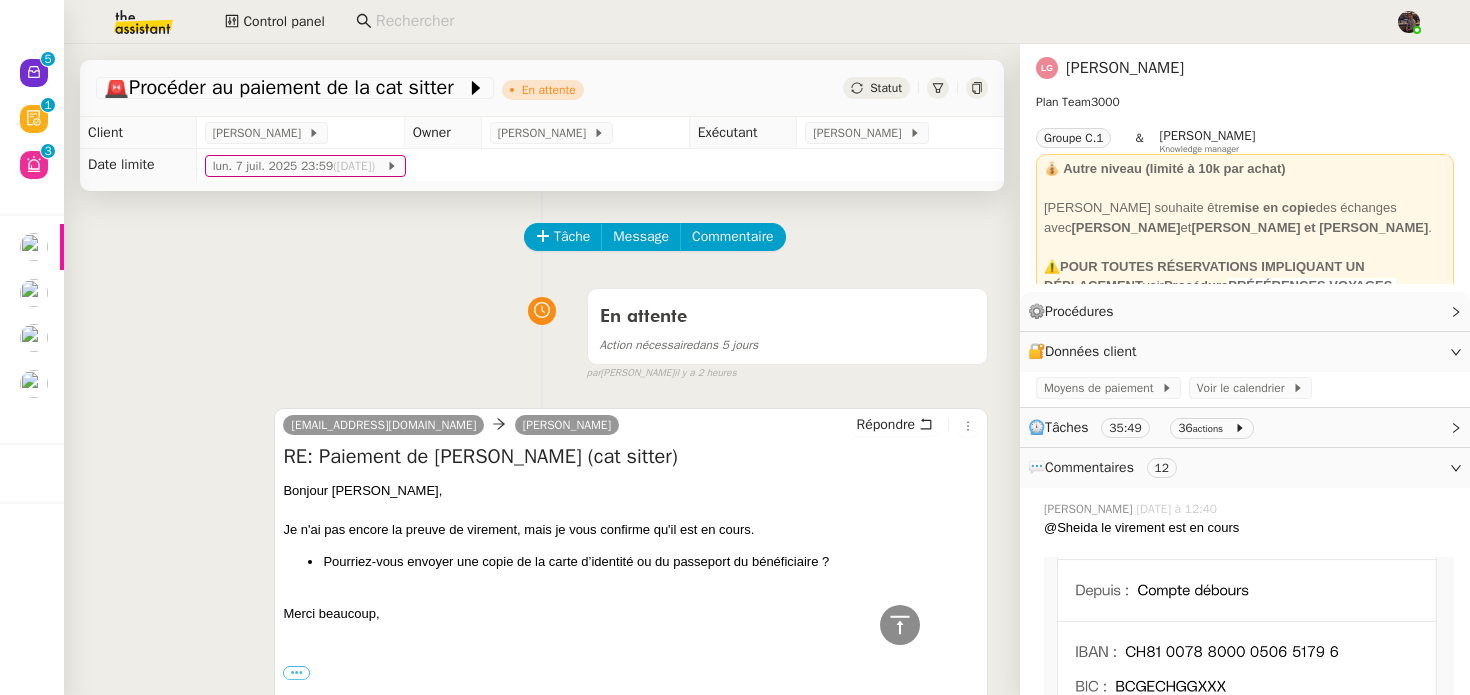 scroll, scrollTop: 0, scrollLeft: 0, axis: both 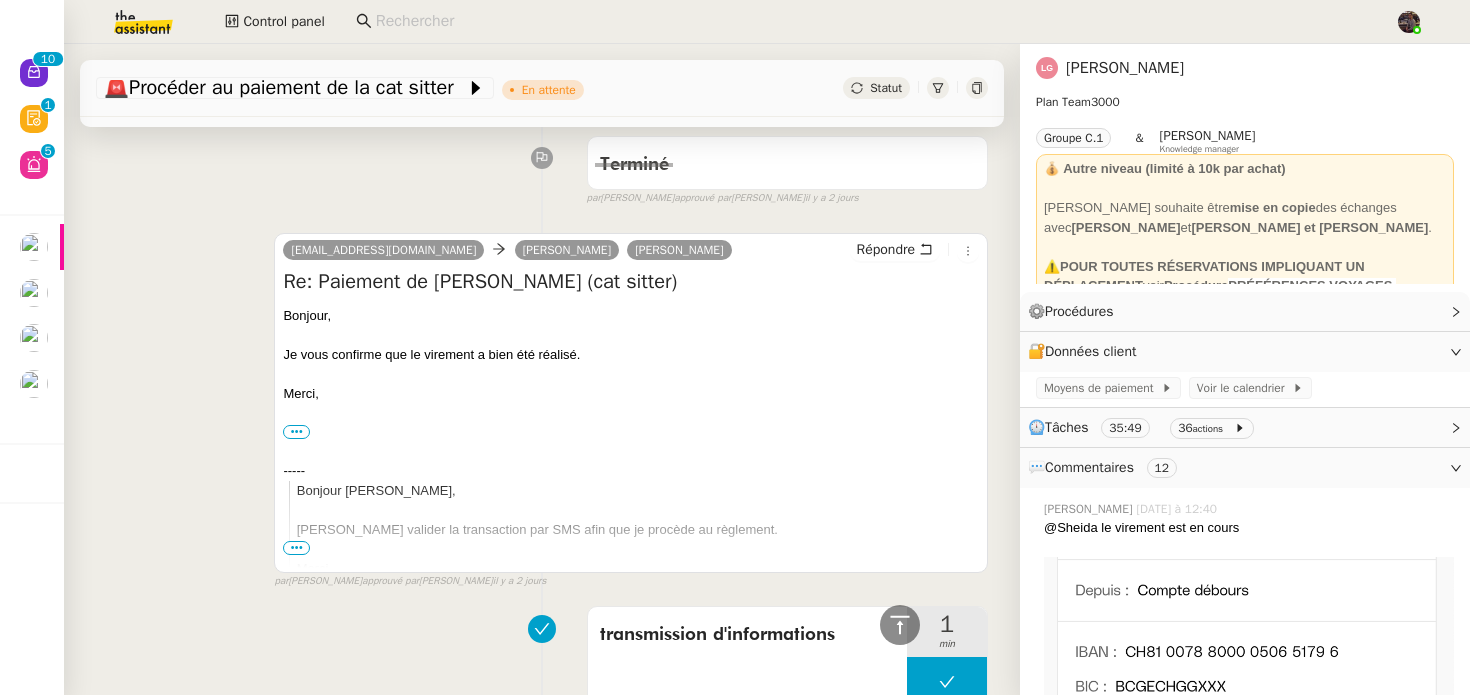 click 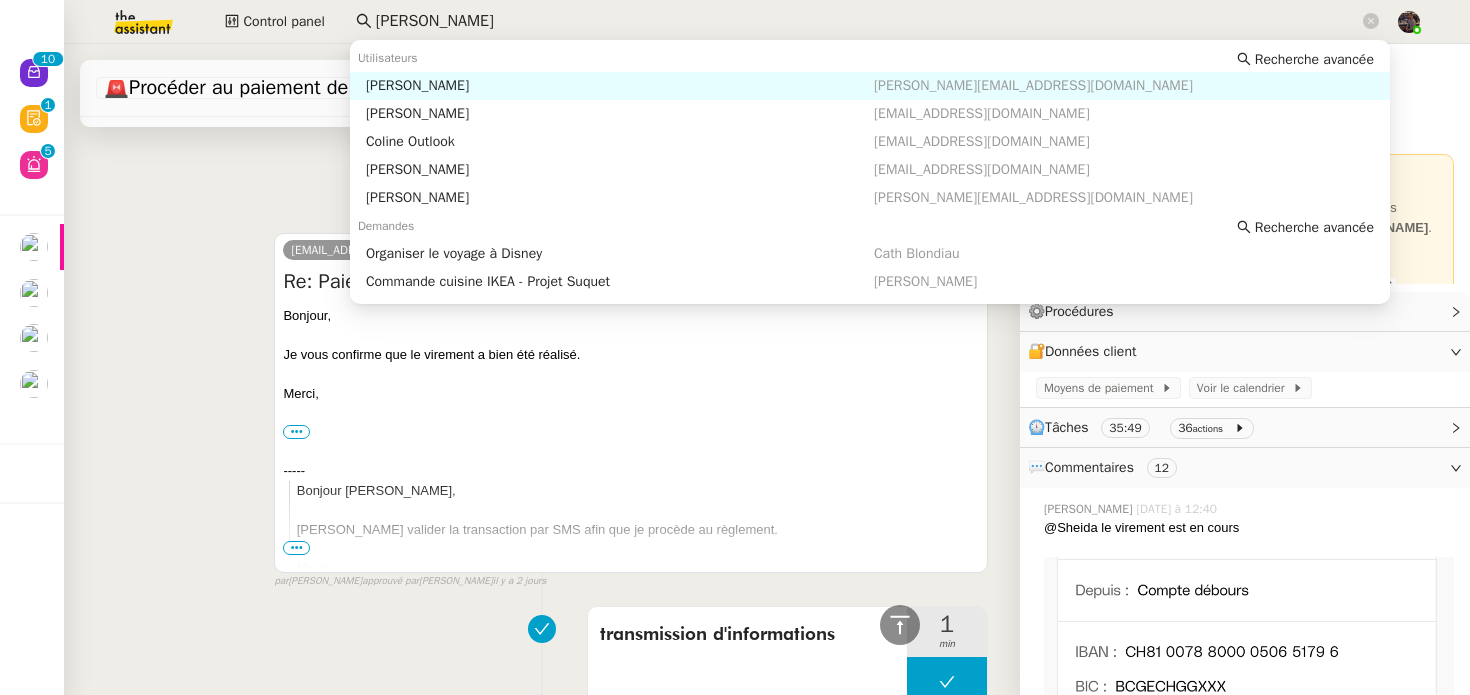 click on "[PERSON_NAME]" at bounding box center (620, 86) 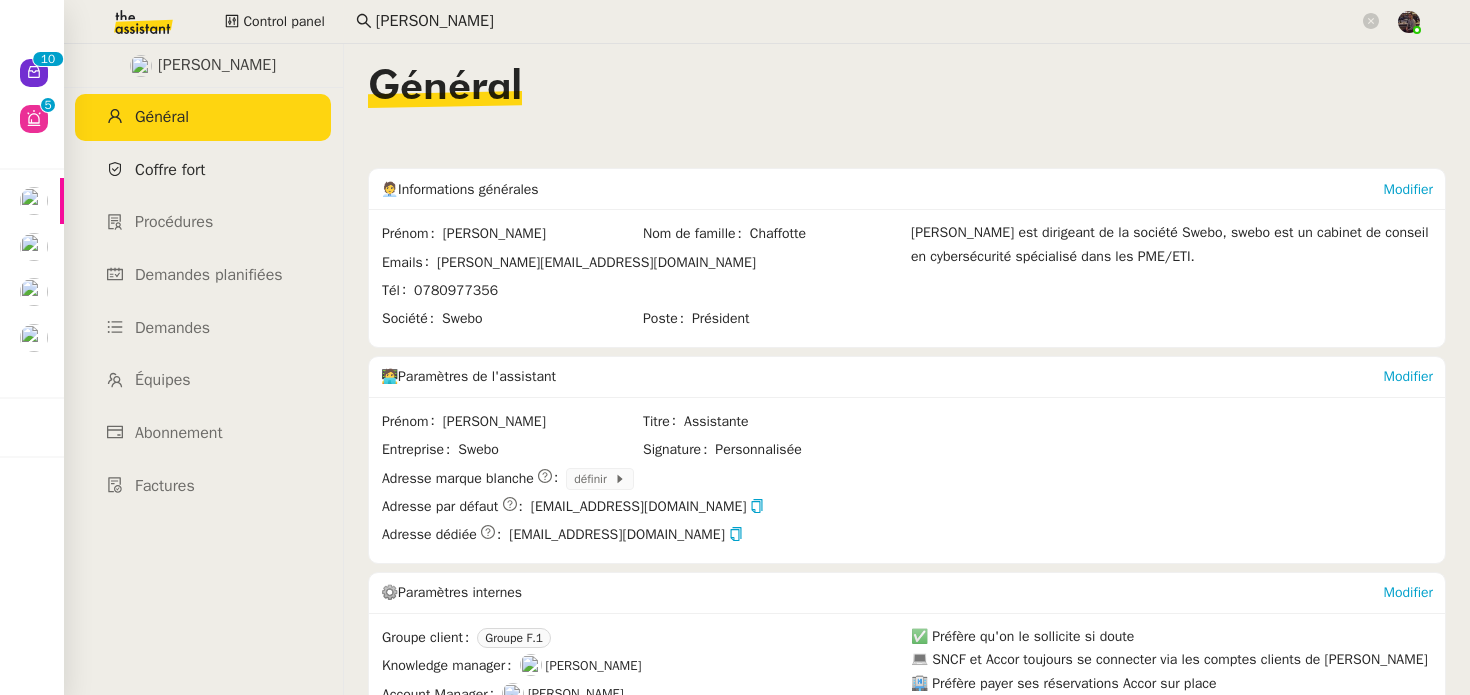 click on "Coffre fort" 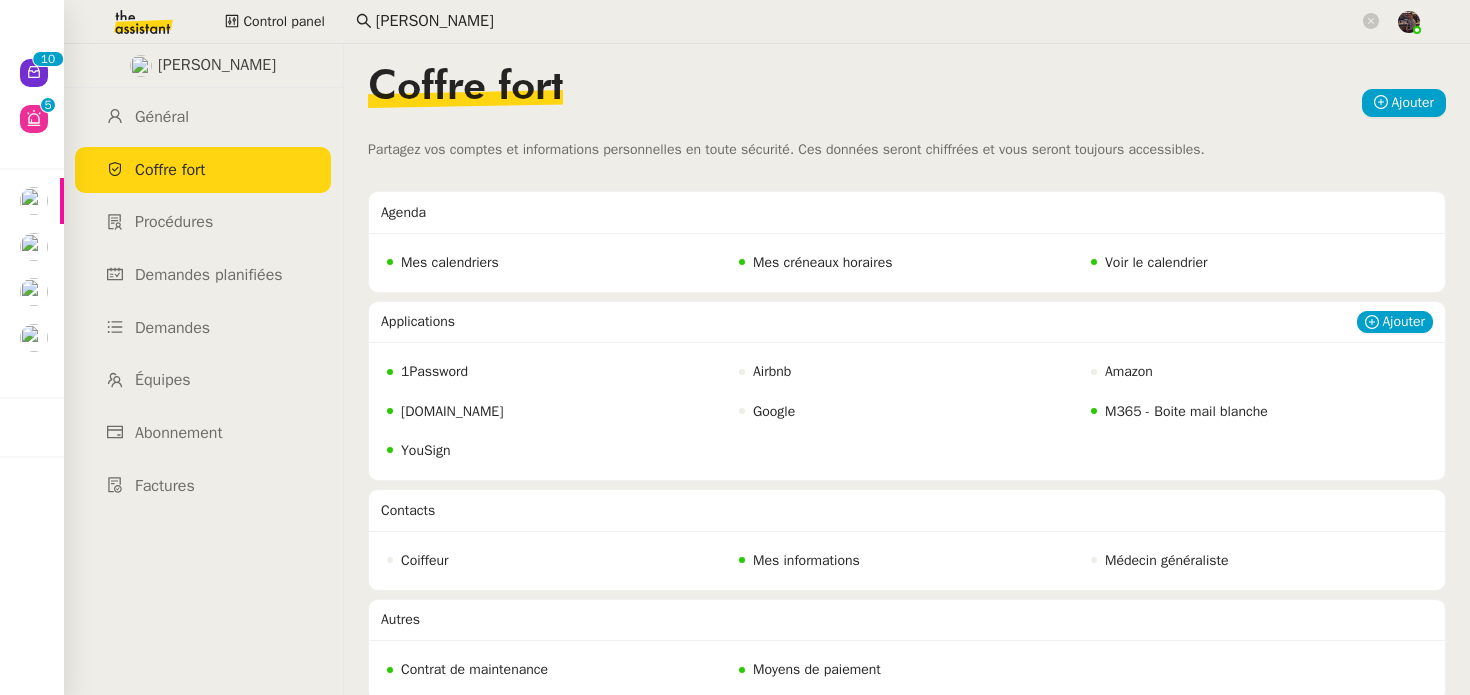 click on "M365 - Boite mail blanche" at bounding box center (1186, 411) 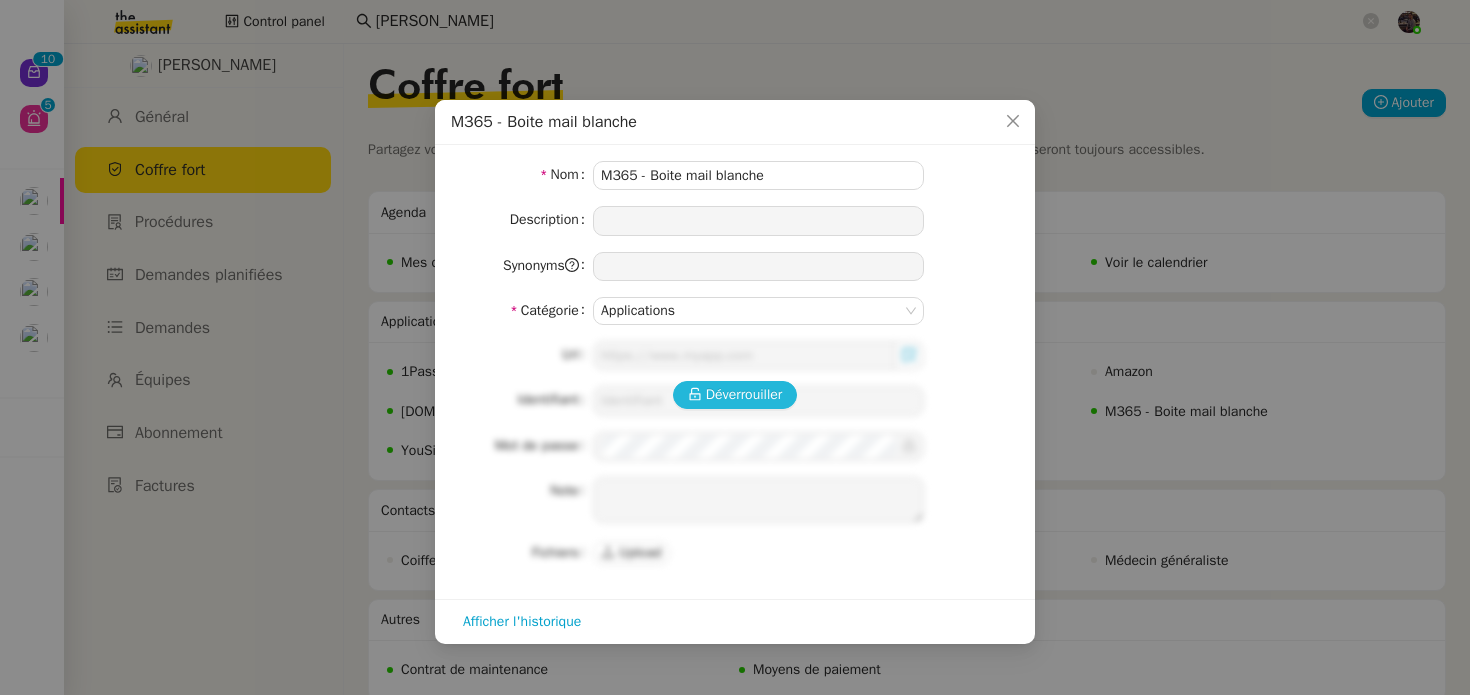 click on "Déverrouiller" at bounding box center (744, 394) 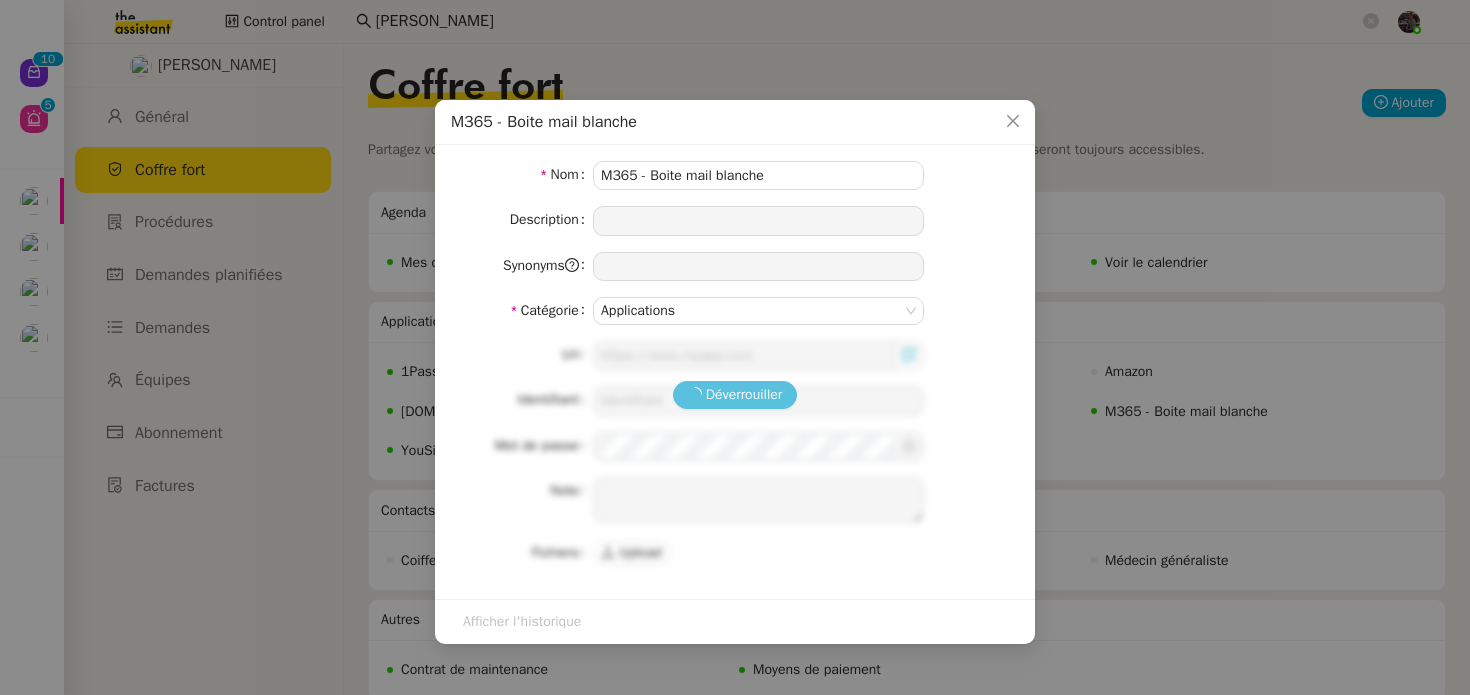 type on "[URL][DOMAIN_NAME]" 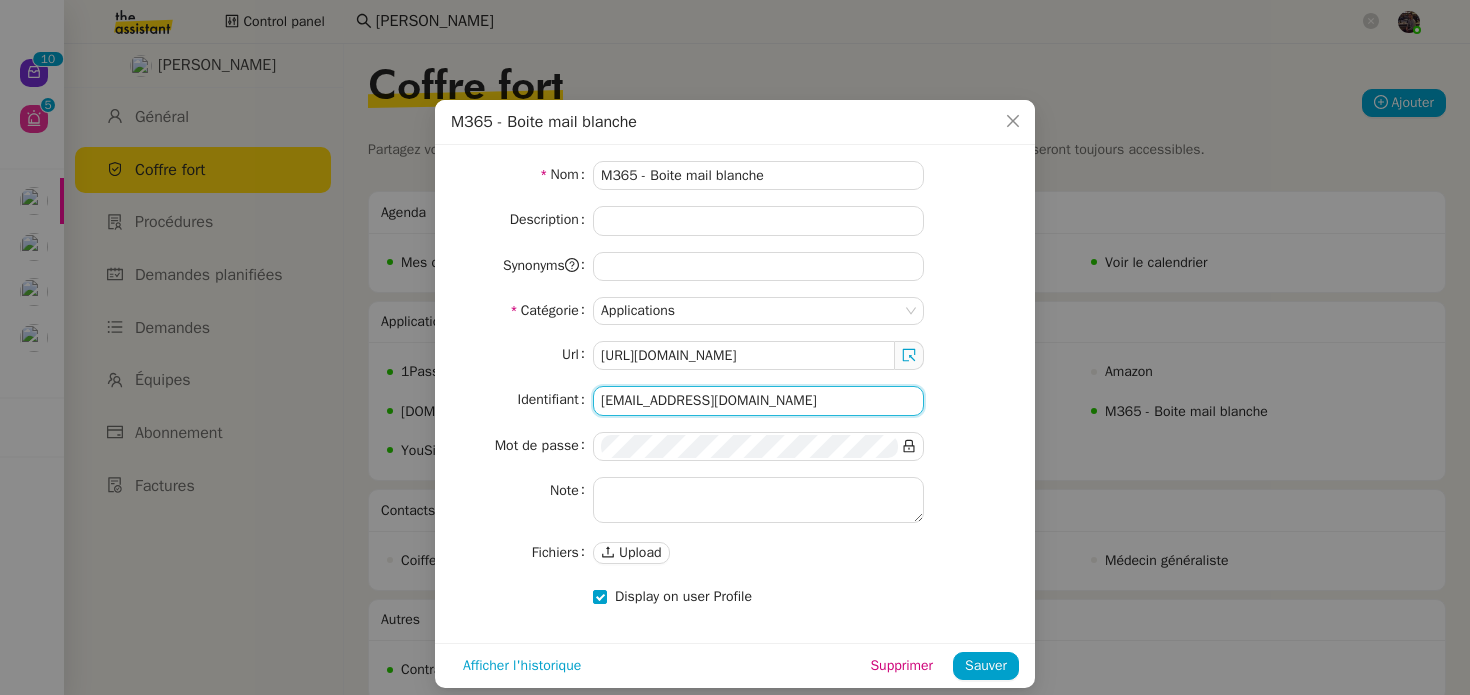 click on "[EMAIL_ADDRESS][DOMAIN_NAME]" 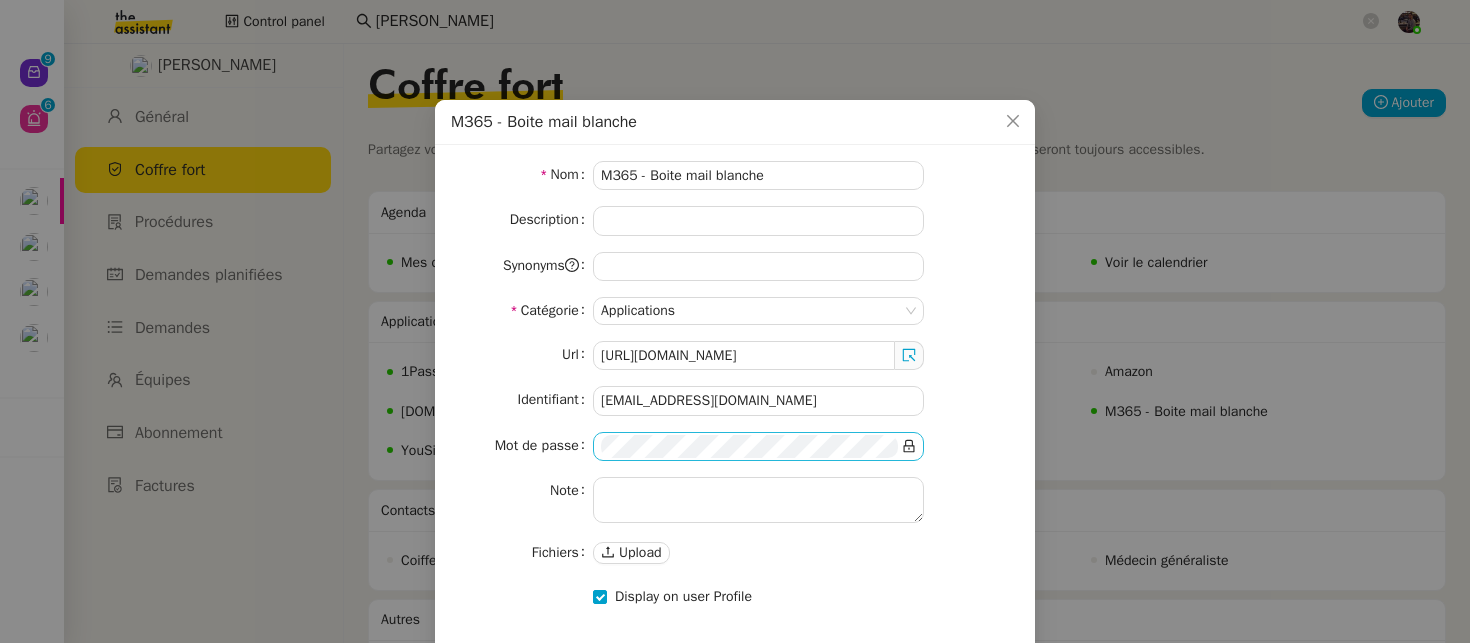 click 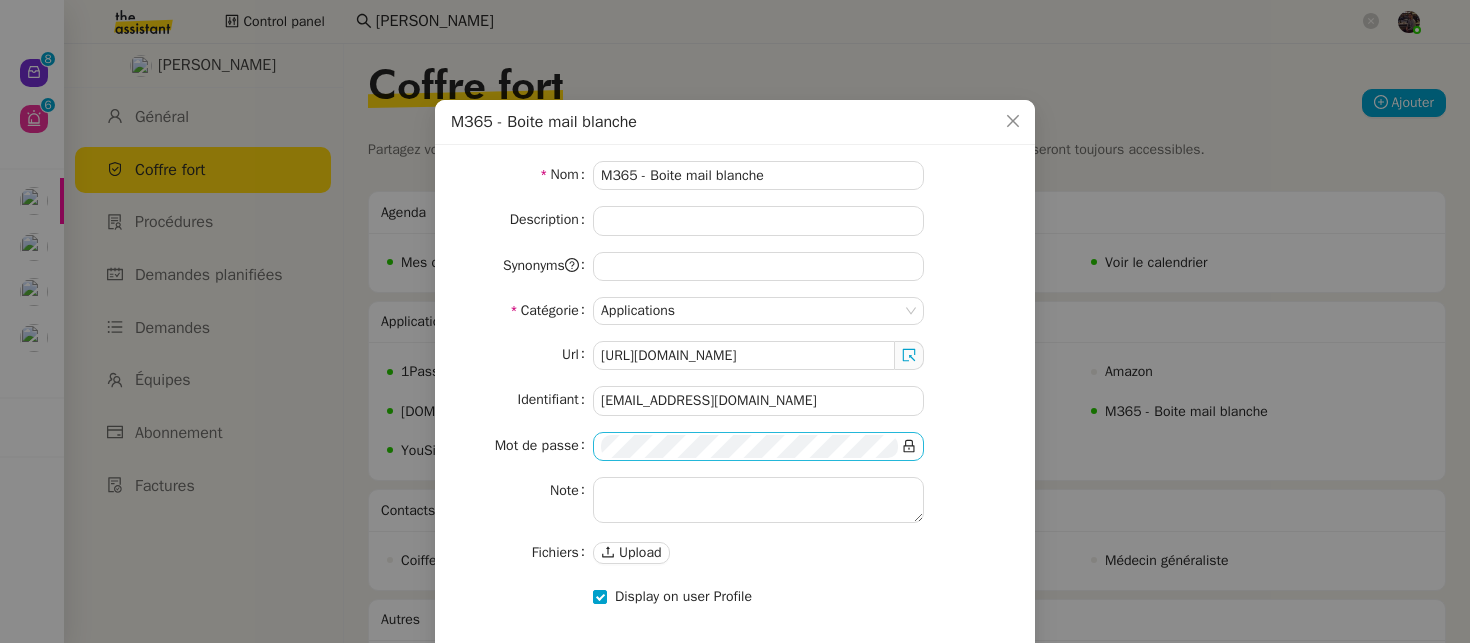 click 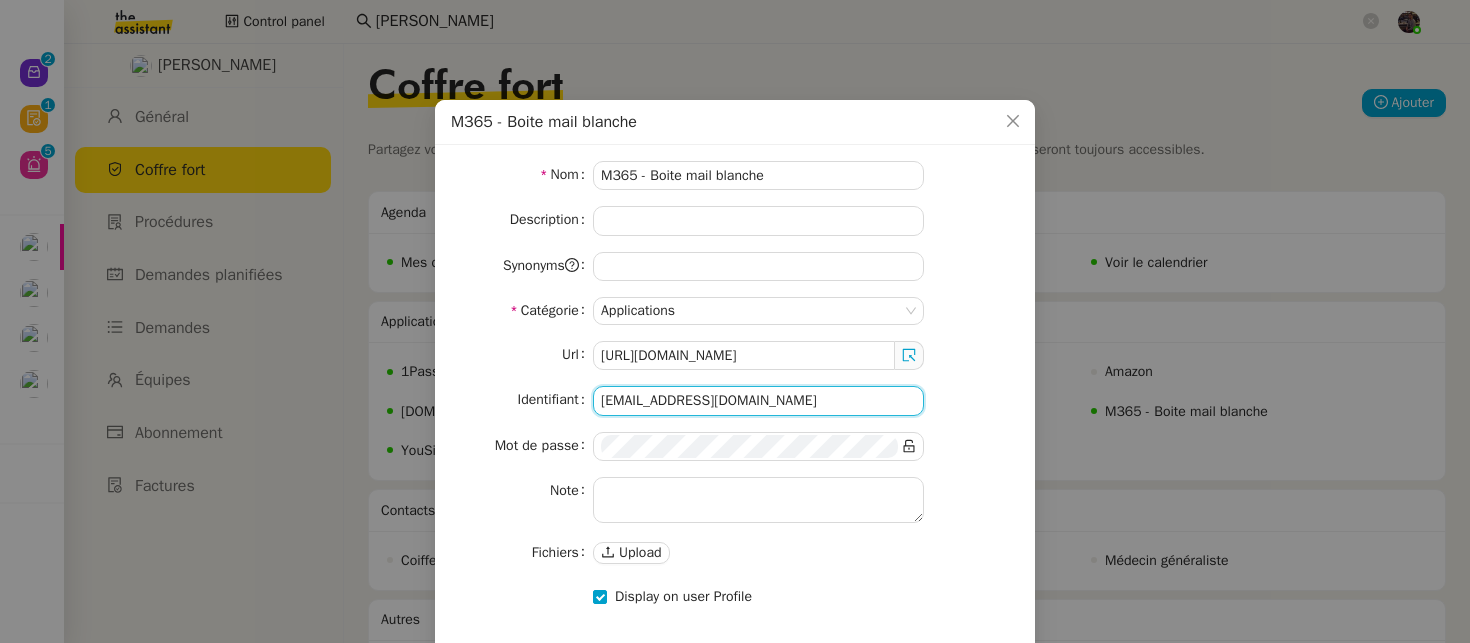 click on "liz@swebo.fr" 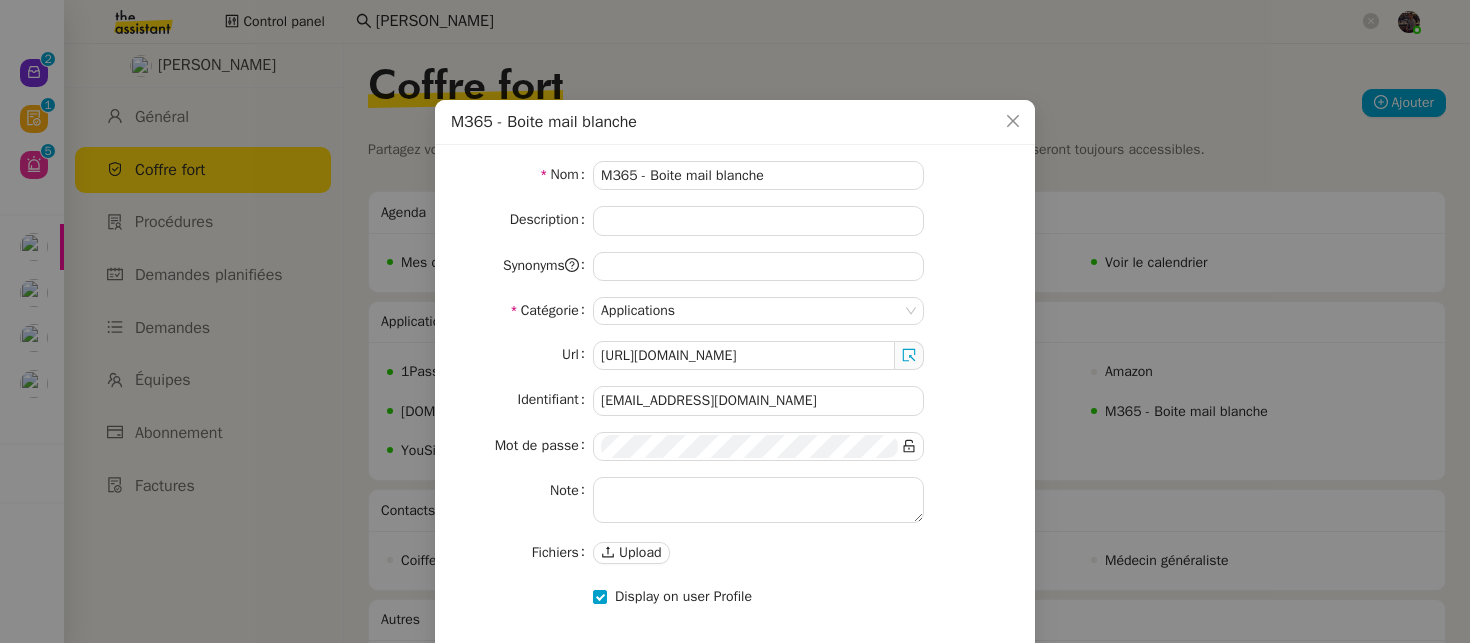 click on "Catégorie Applications" at bounding box center (735, 311) 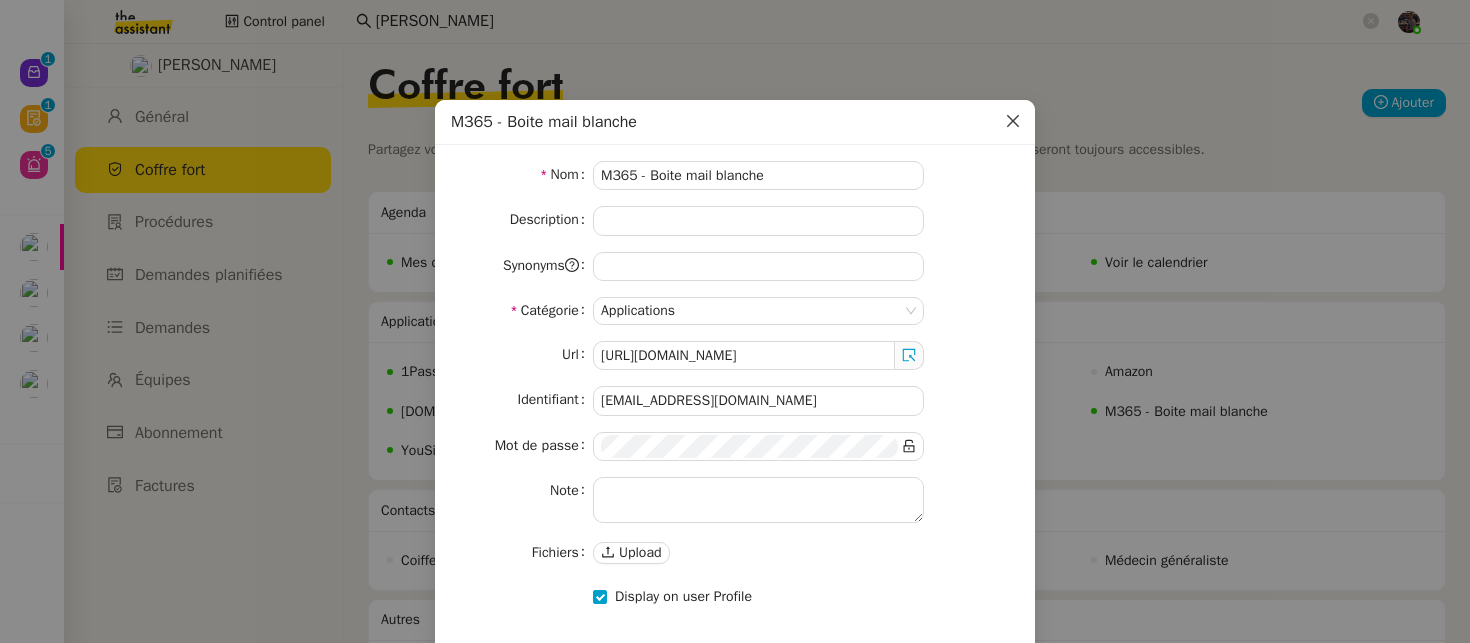 click at bounding box center (1013, 122) 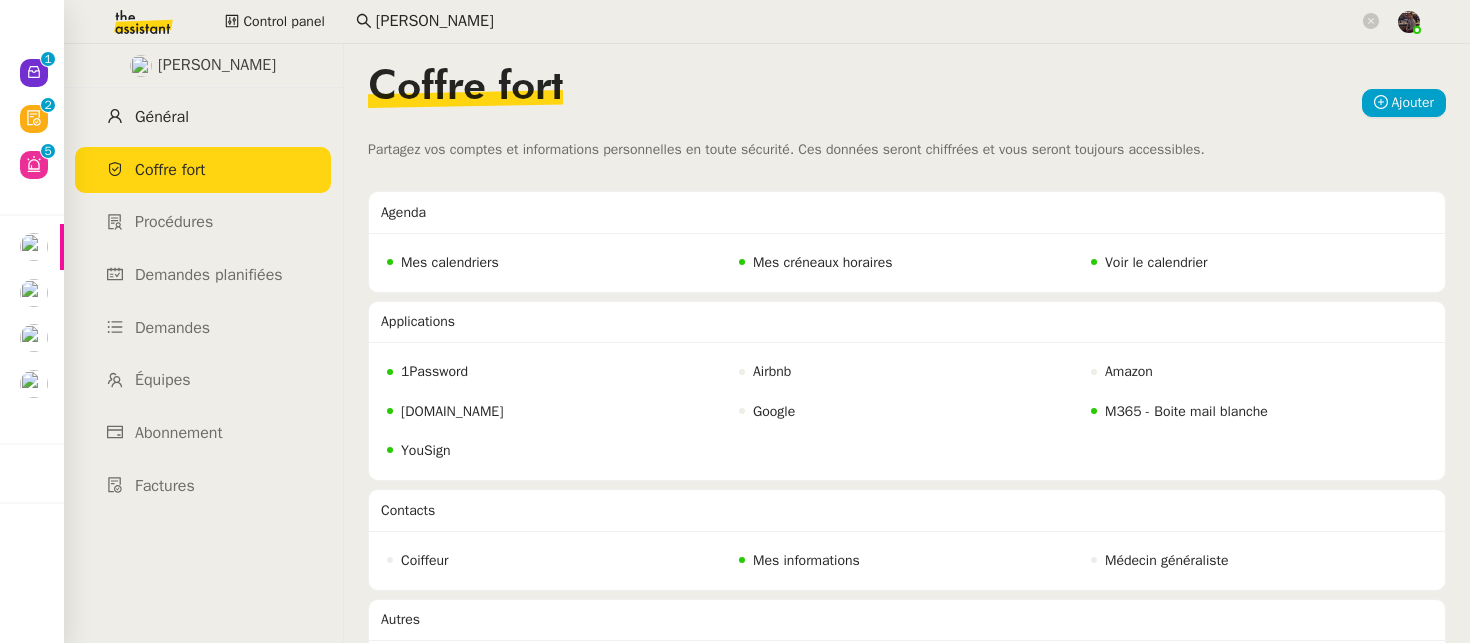 click on "Général" 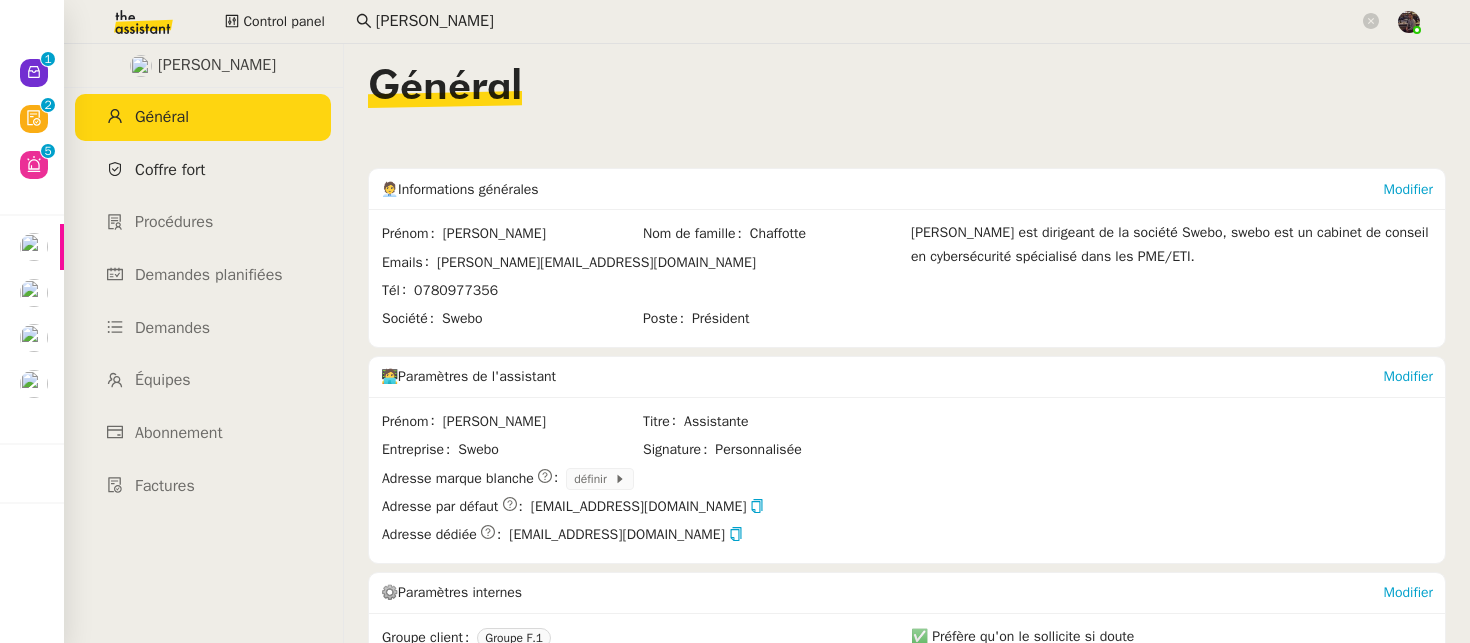 click on "Coffre fort" 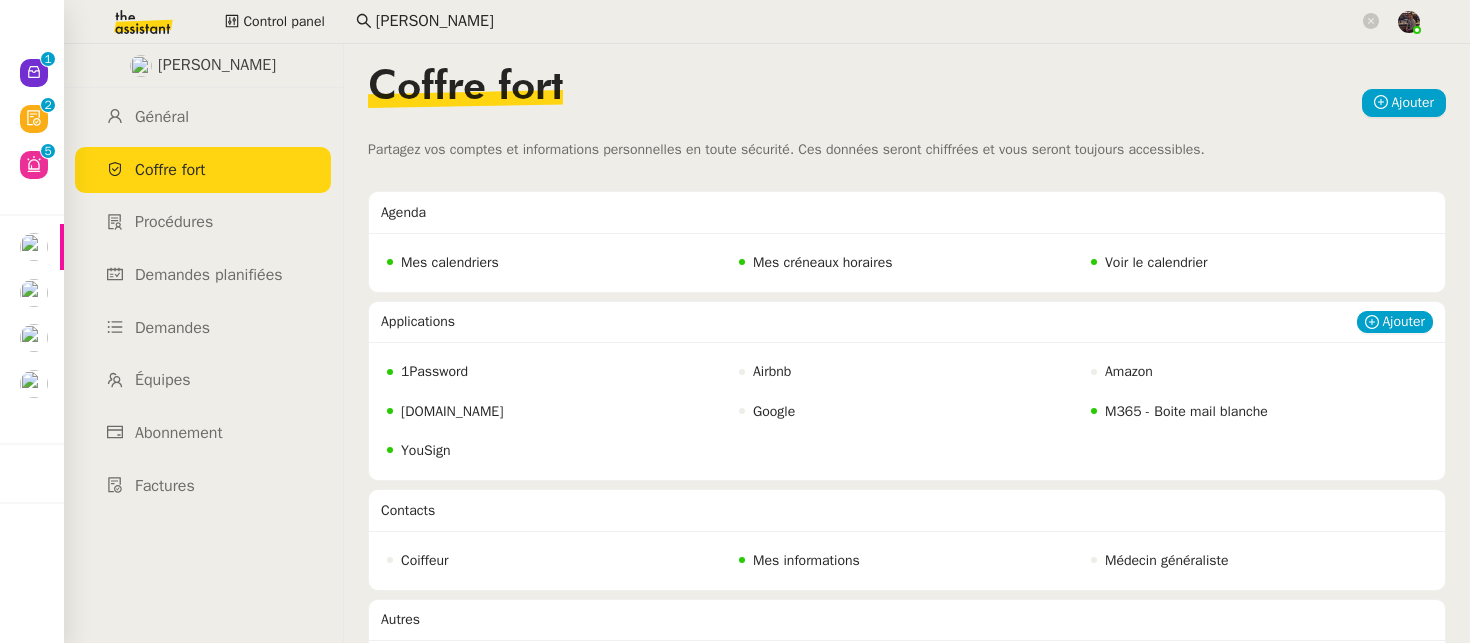 click on "M365 - Boite mail blanche" at bounding box center [1186, 411] 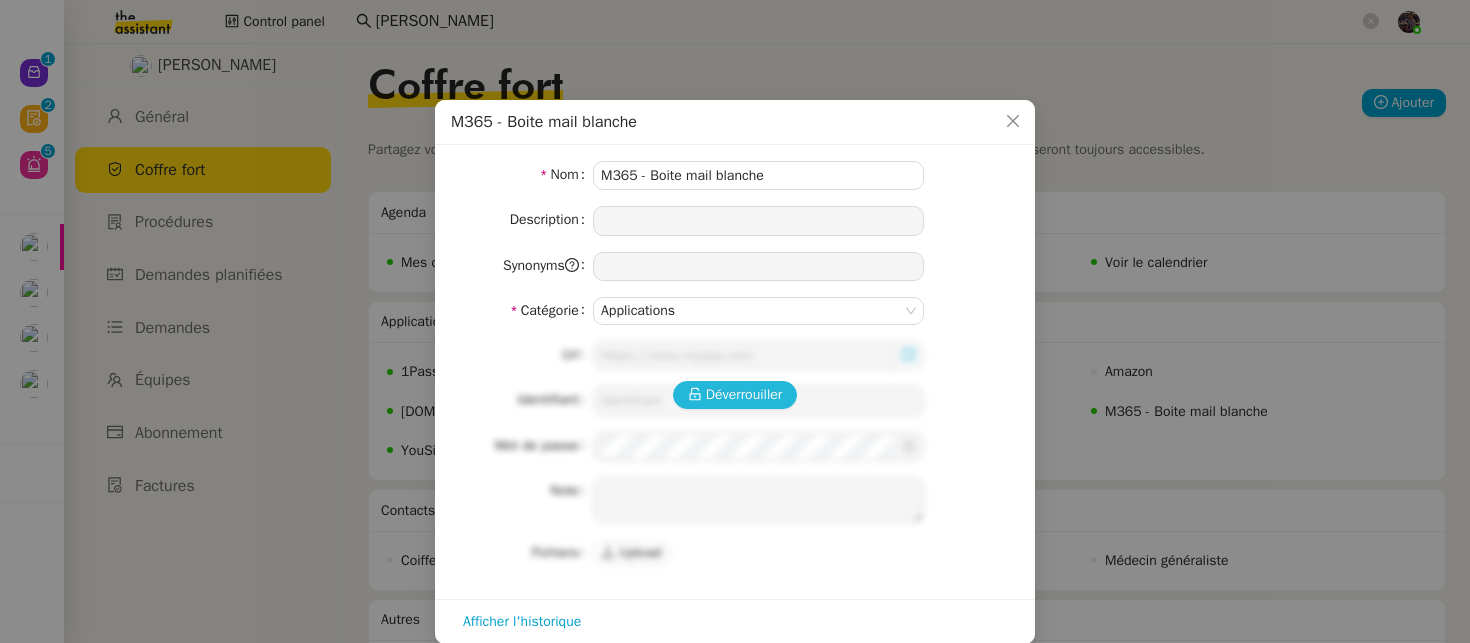 click on "Déverrouiller" at bounding box center [744, 394] 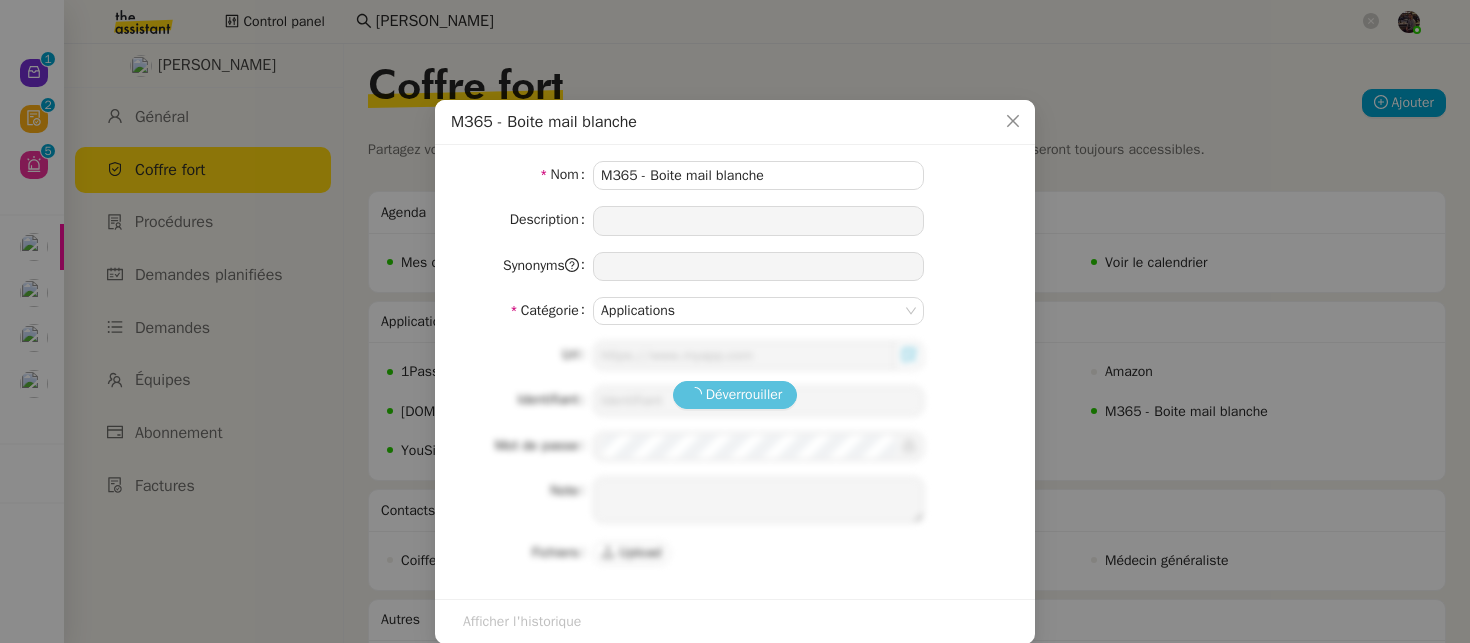 type on "https://outlook.office.com/" 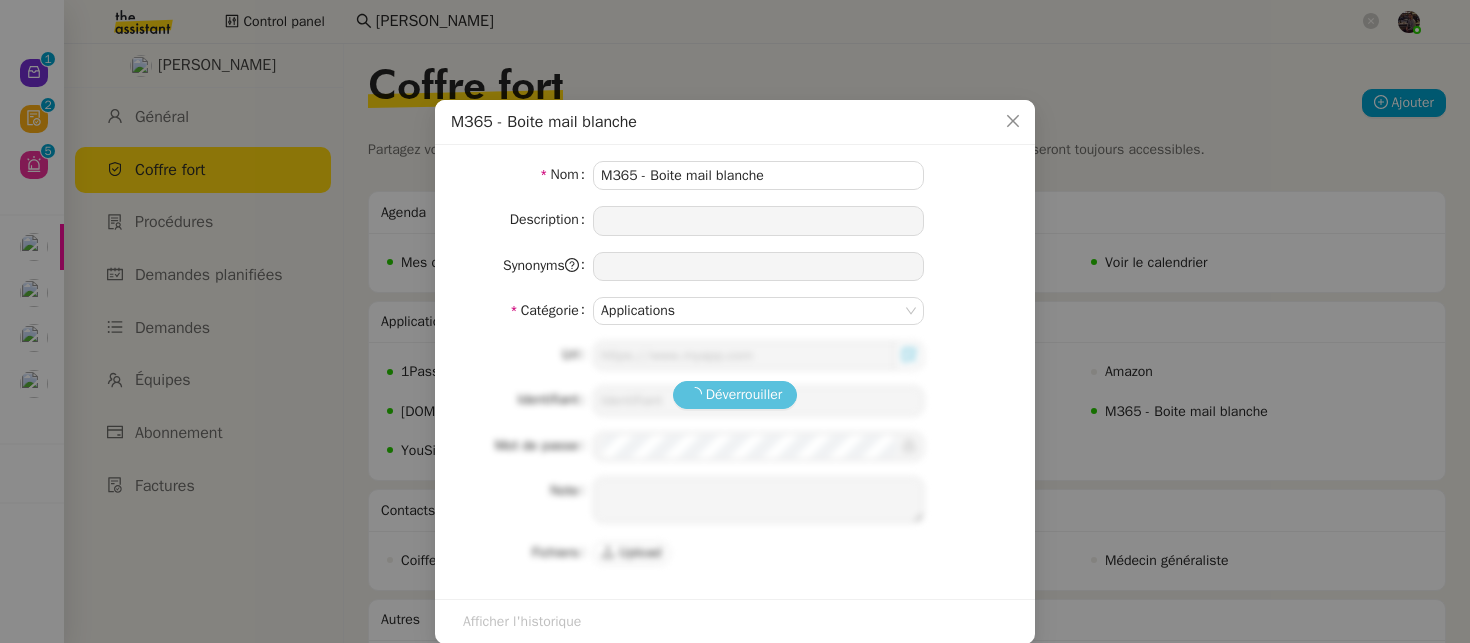 type on "liz@swebo.fr" 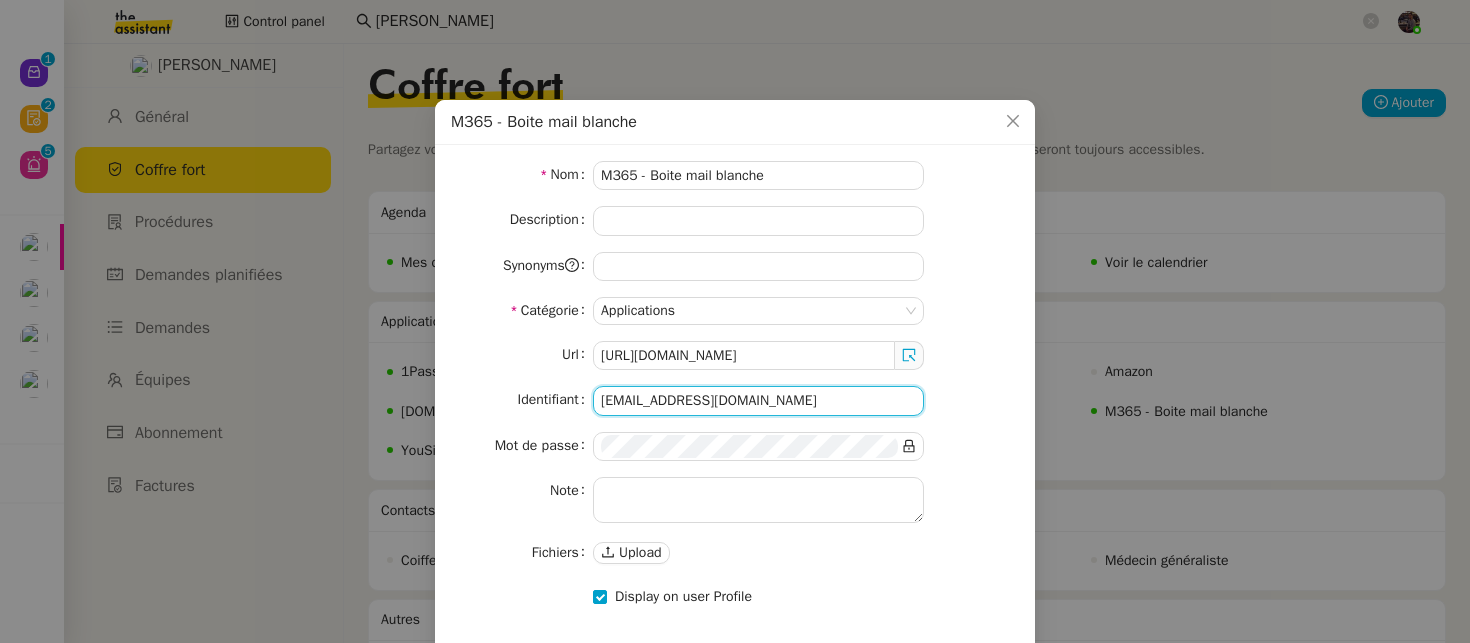 click on "liz@swebo.fr" 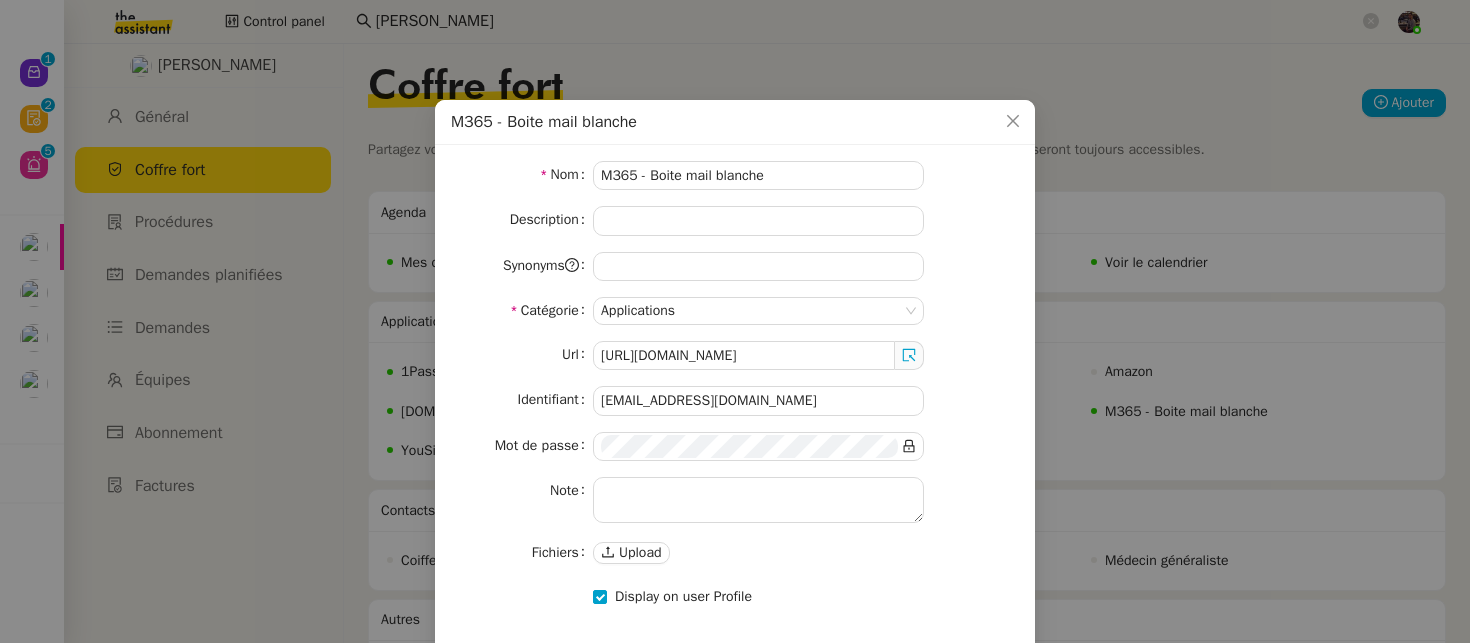 click on "Url https://outlook.office.com/" at bounding box center (735, 355) 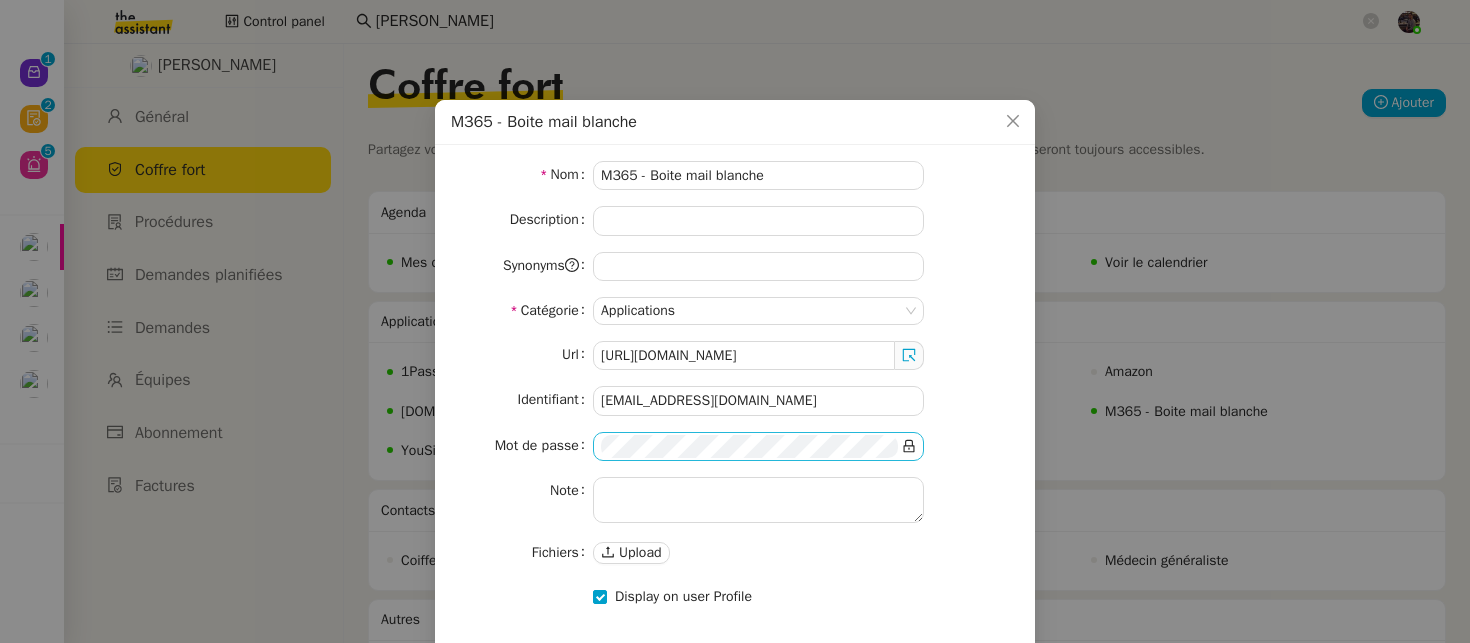 click 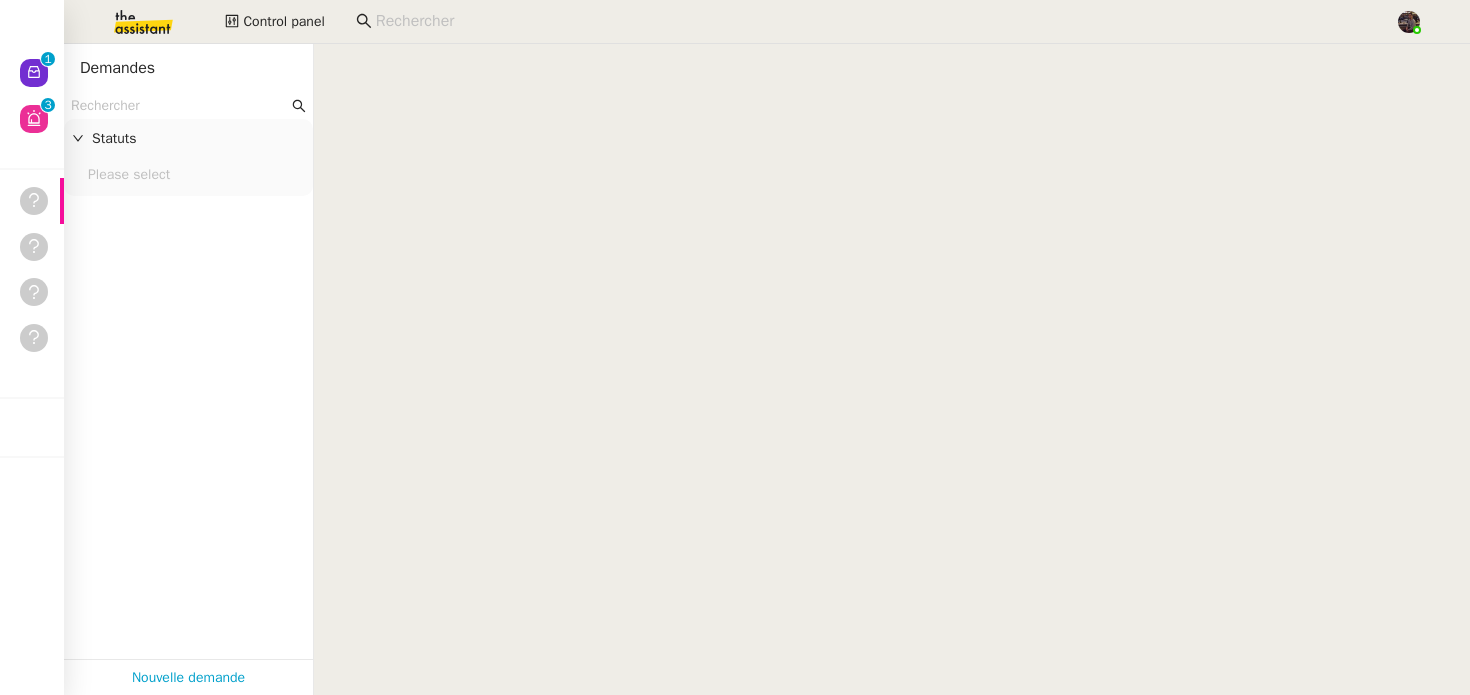 scroll, scrollTop: 0, scrollLeft: 0, axis: both 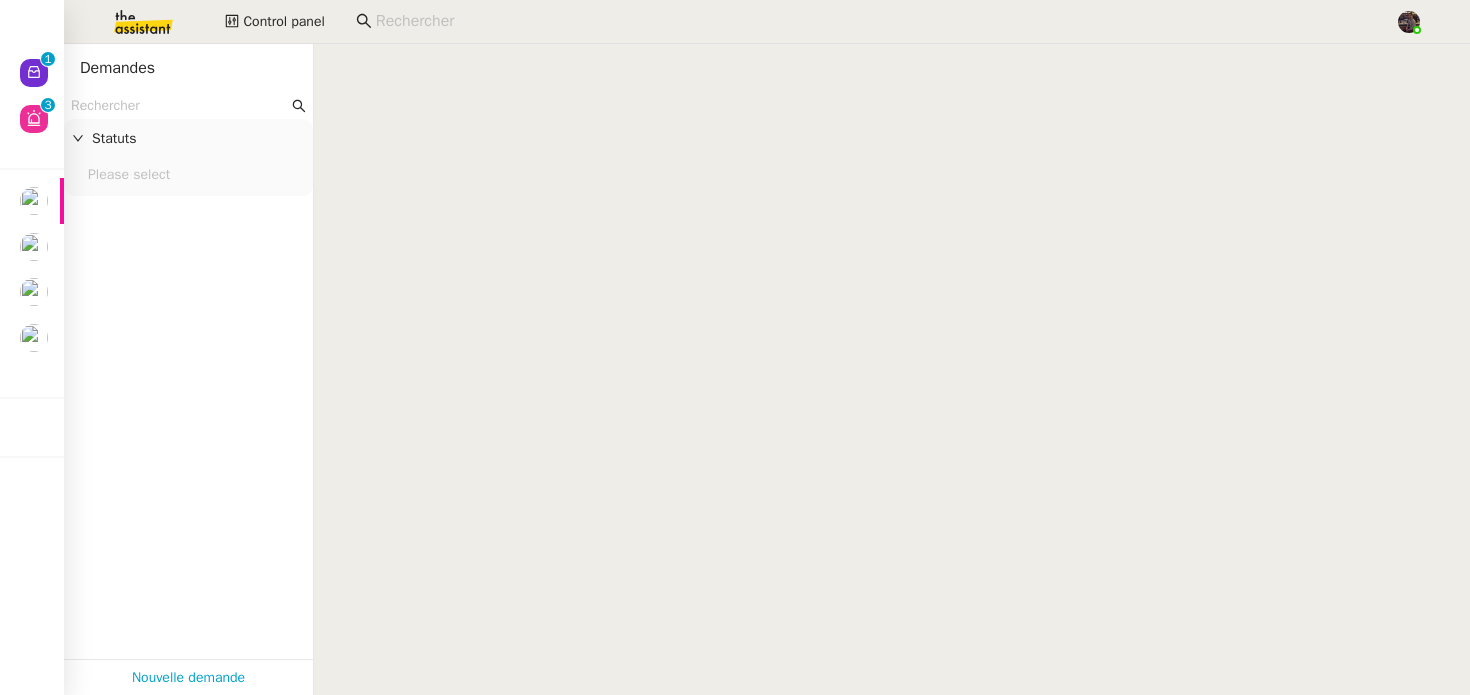 click 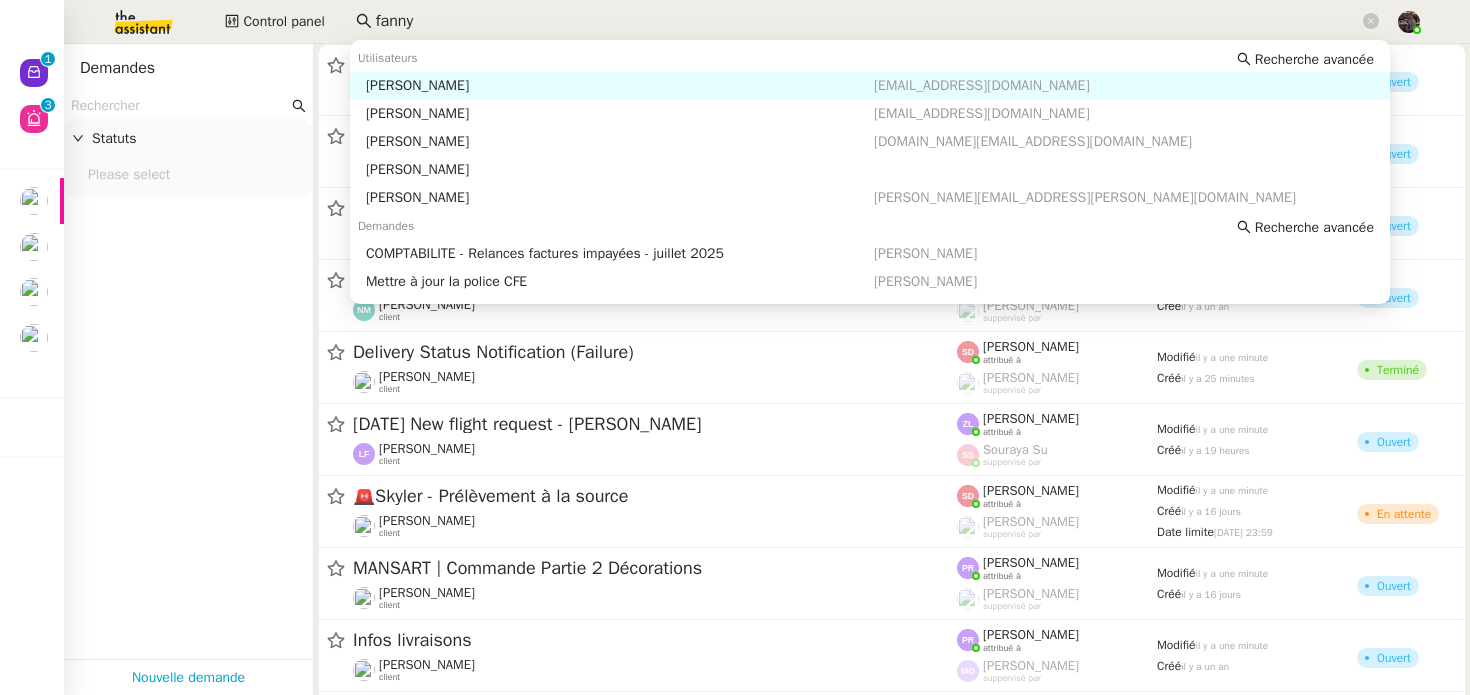 click on "[PERSON_NAME]" at bounding box center (620, 86) 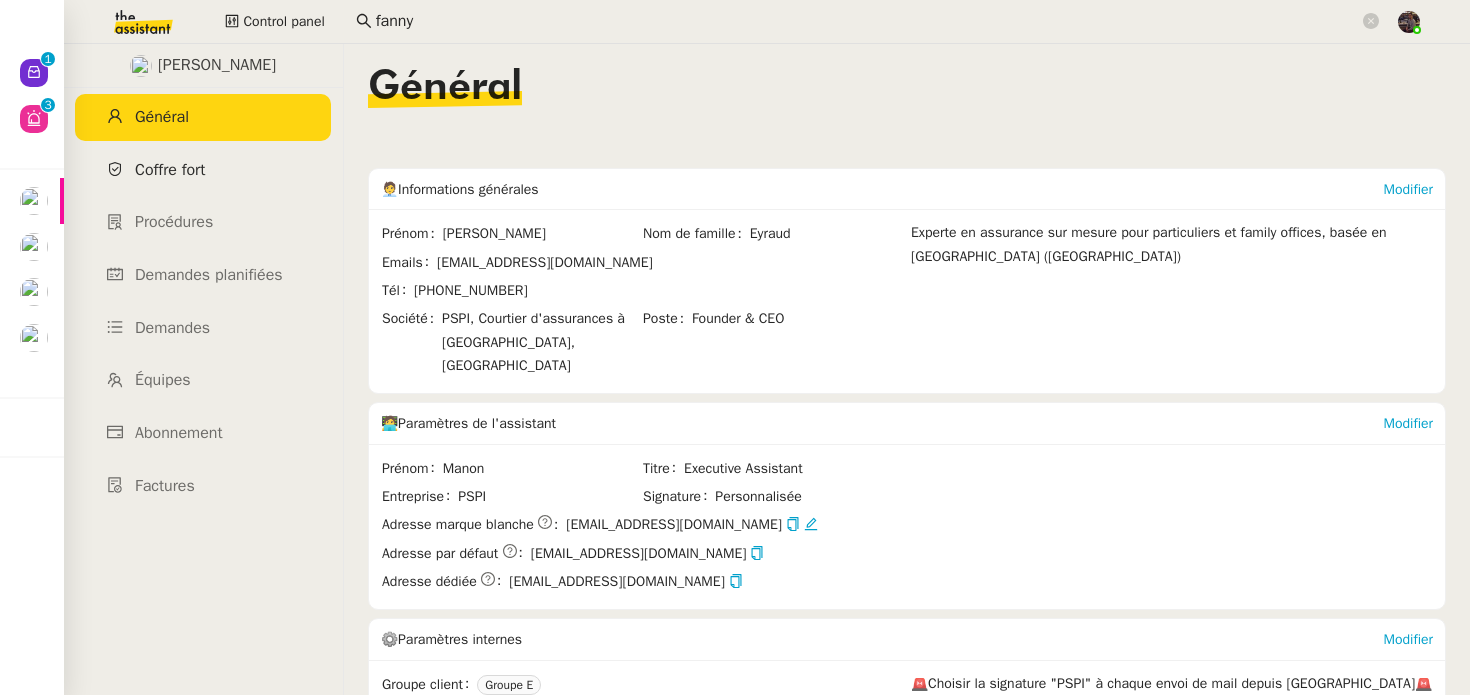 click on "Coffre fort" 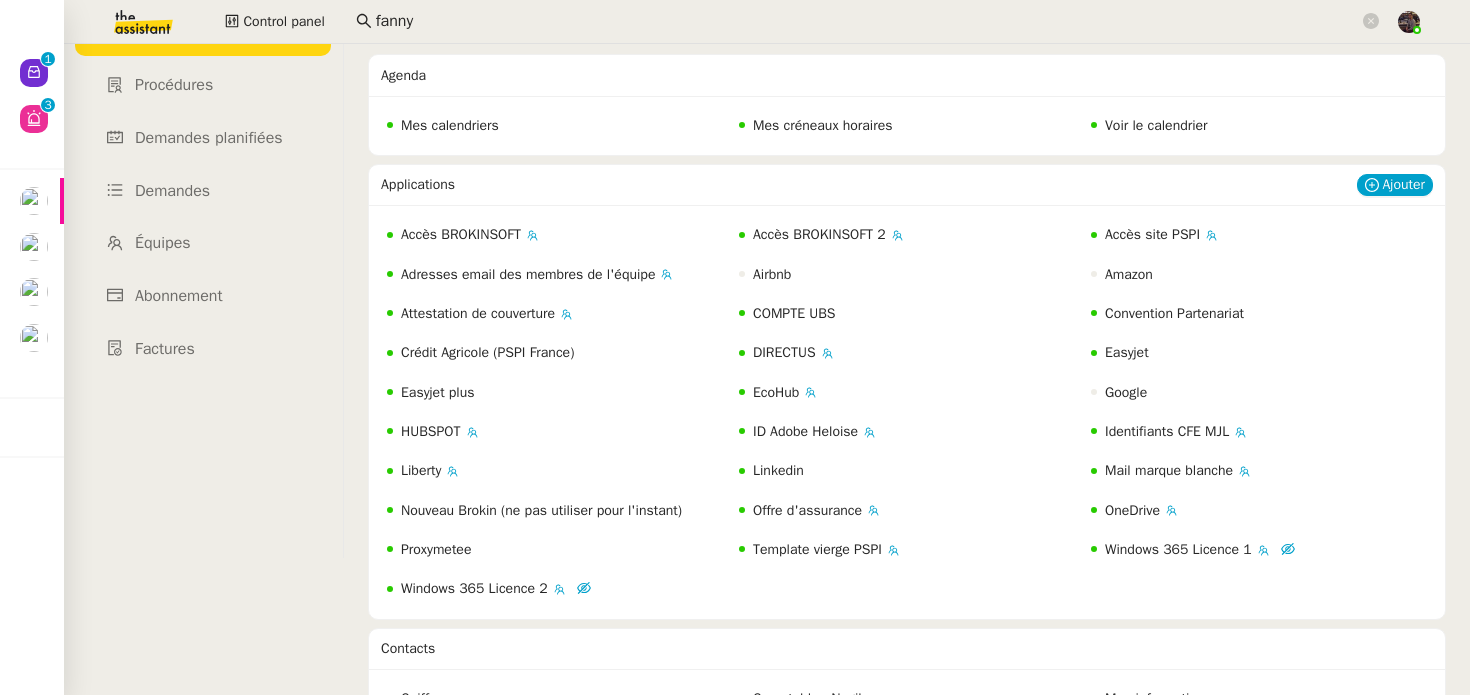scroll, scrollTop: 274, scrollLeft: 0, axis: vertical 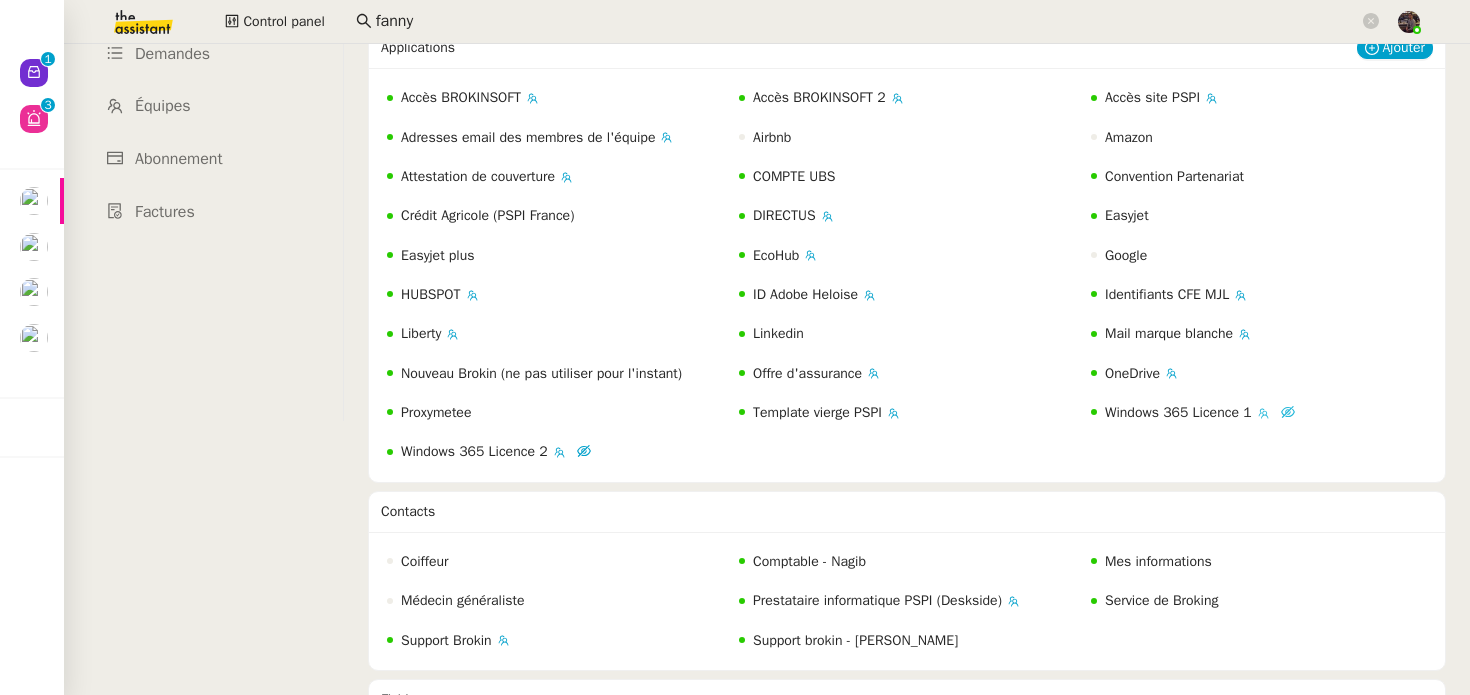 click on "Windows 365 Licence 1" at bounding box center (1178, 412) 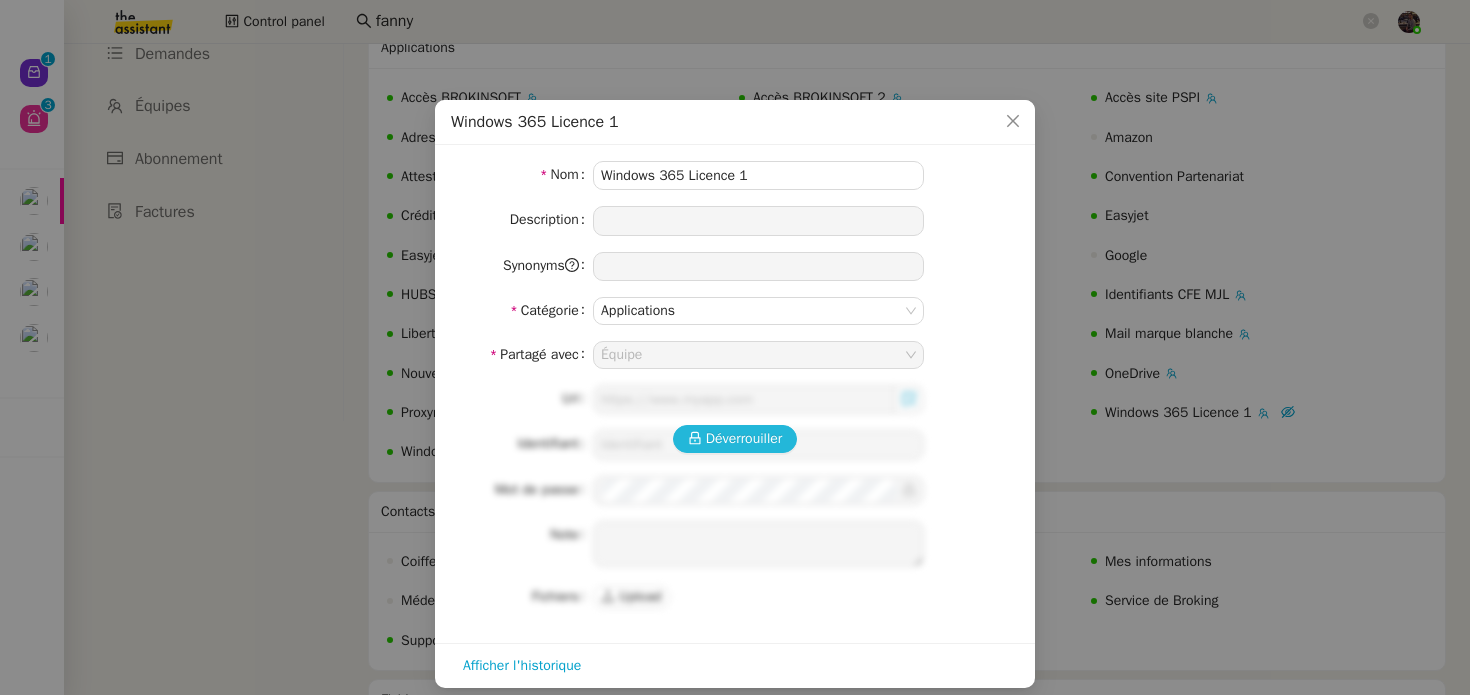 click on "Déverrouiller" at bounding box center (744, 438) 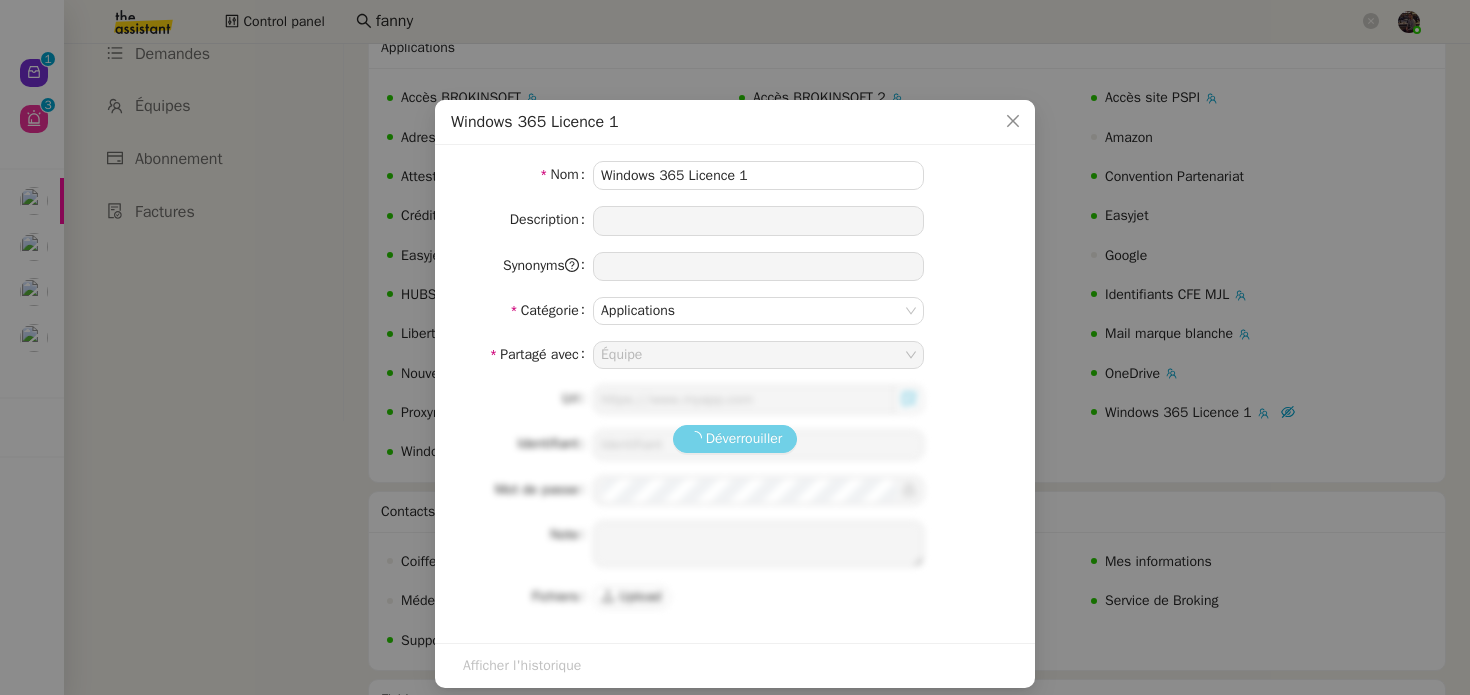 type on "https://windows365.microsoft.com/" 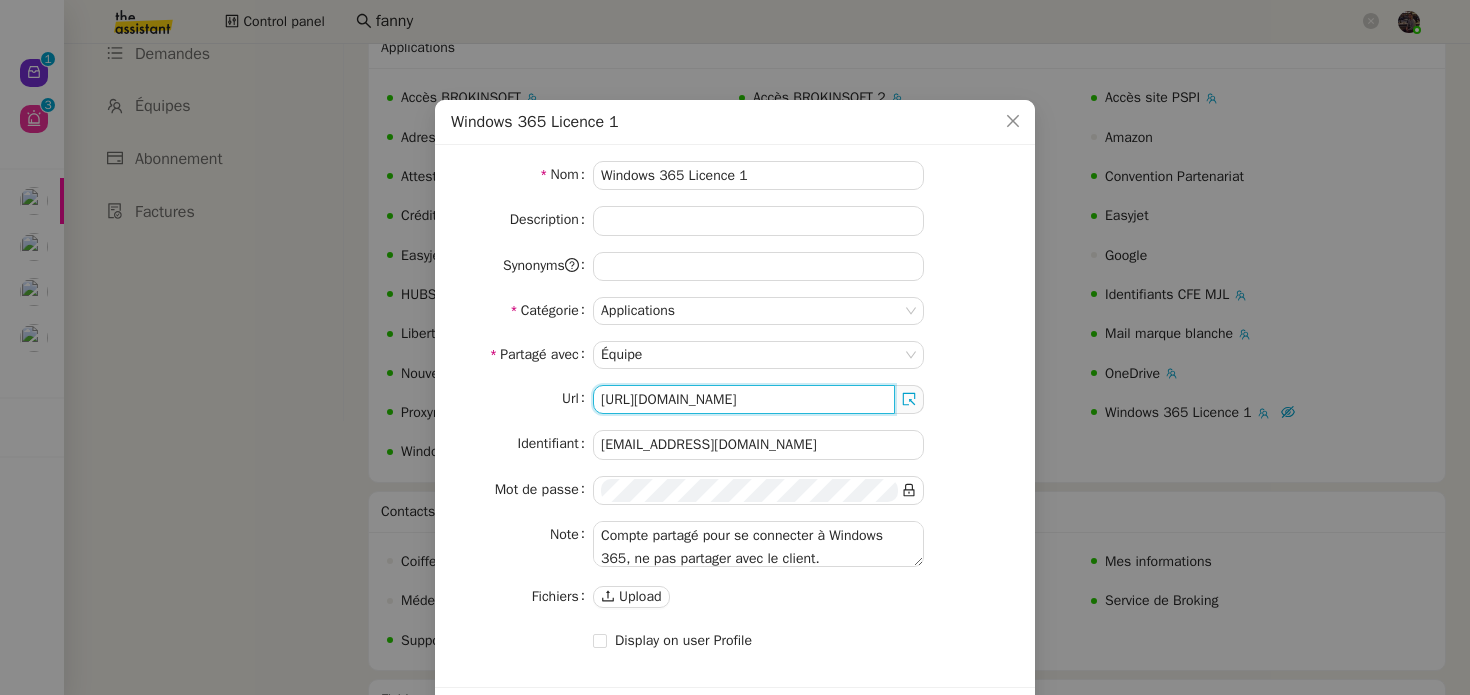 click on "https://windows365.microsoft.com/" 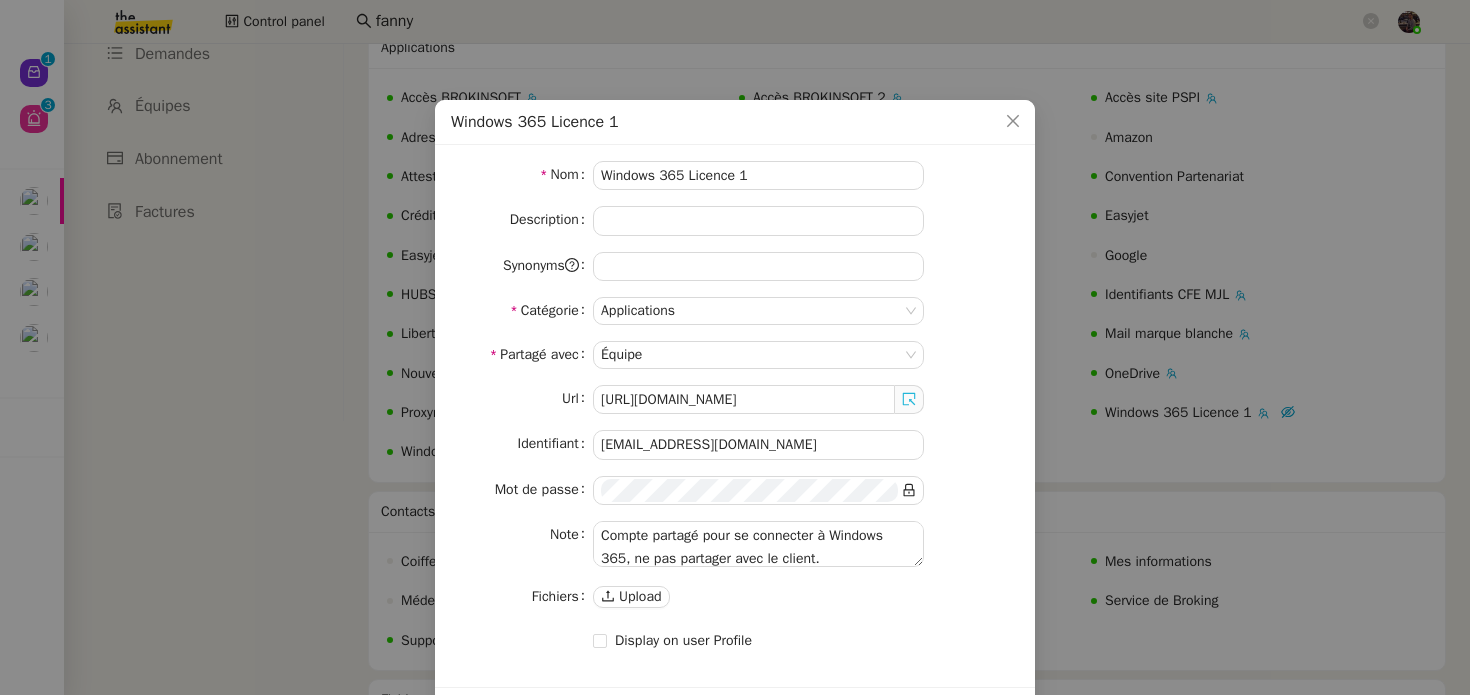 click 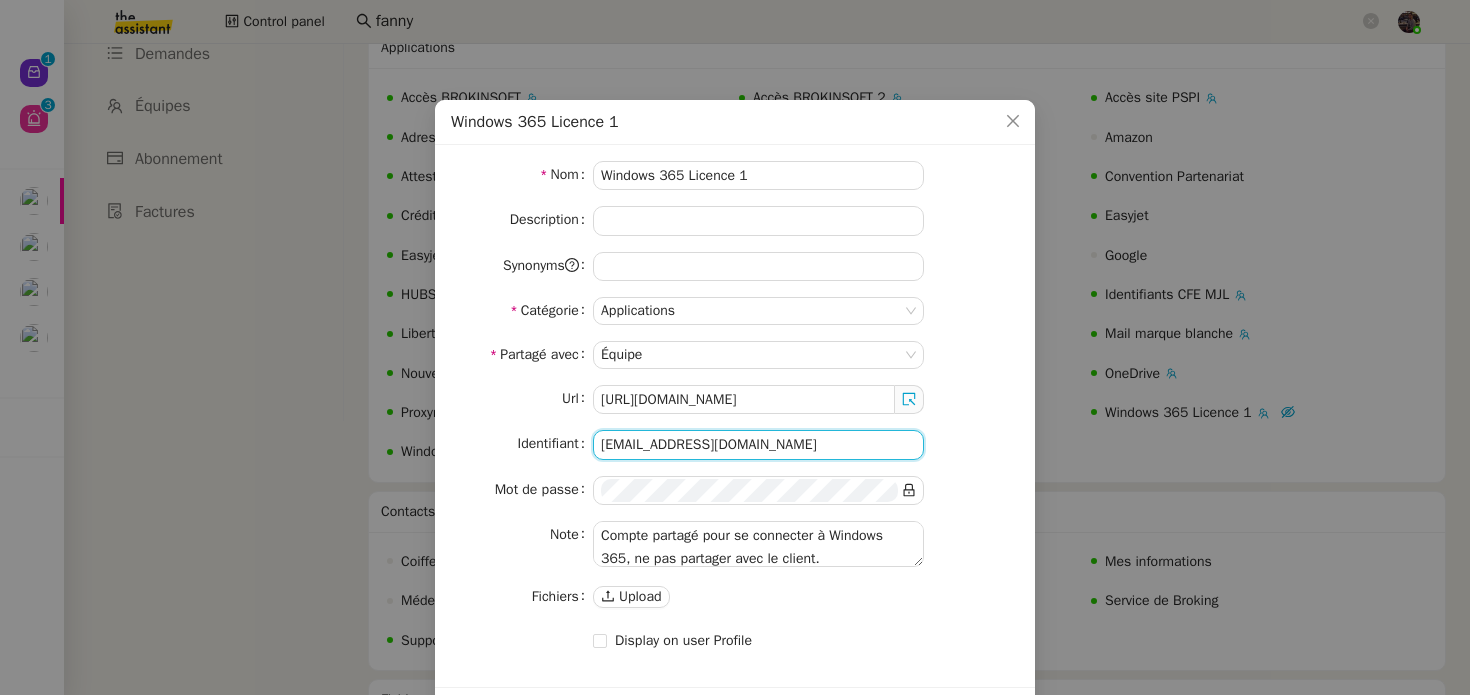 click on "manon.usi@team.theassistant.com" 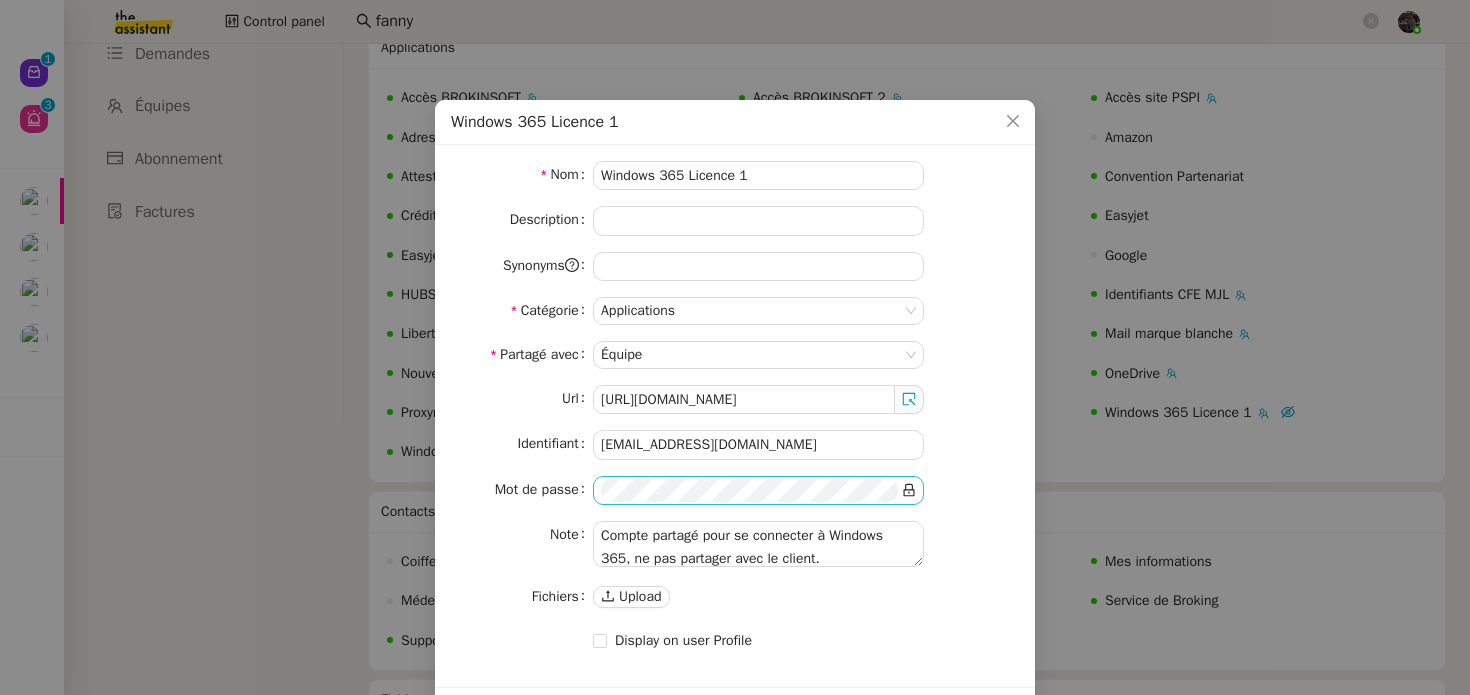 click 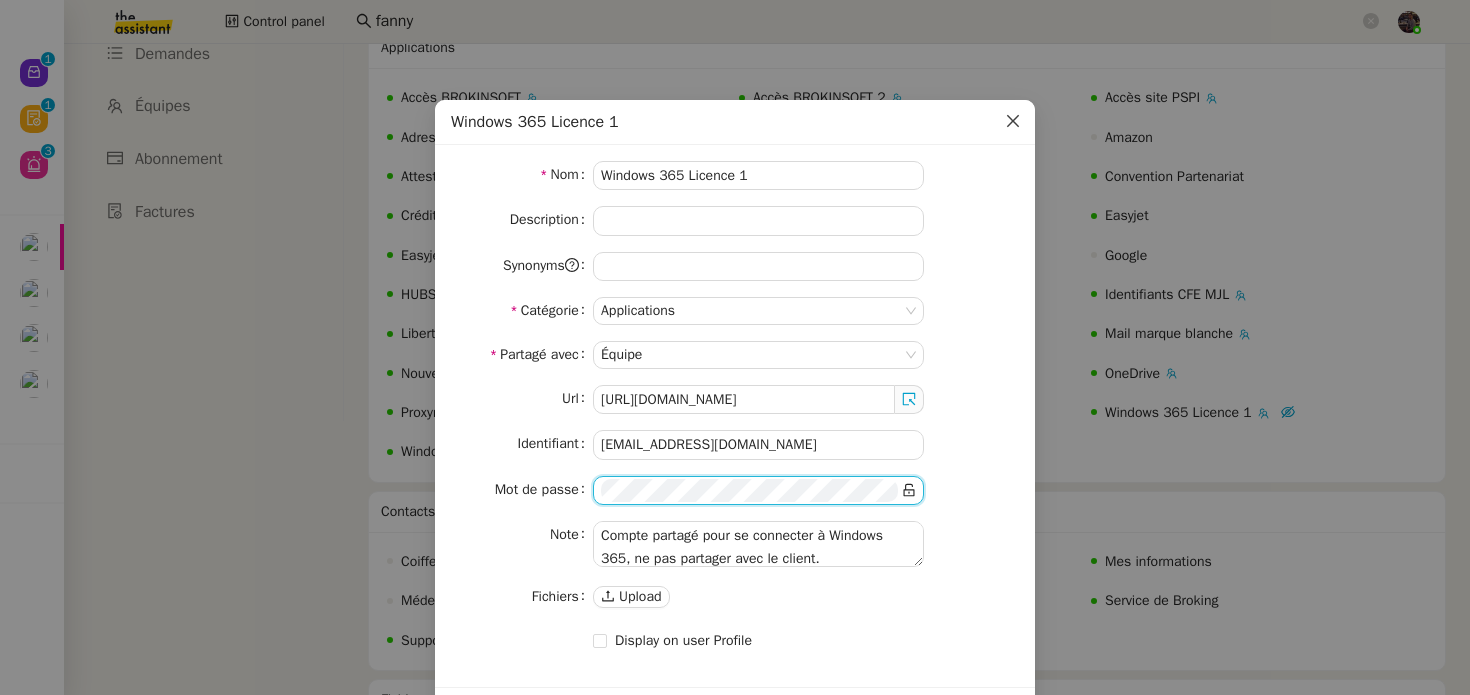 click 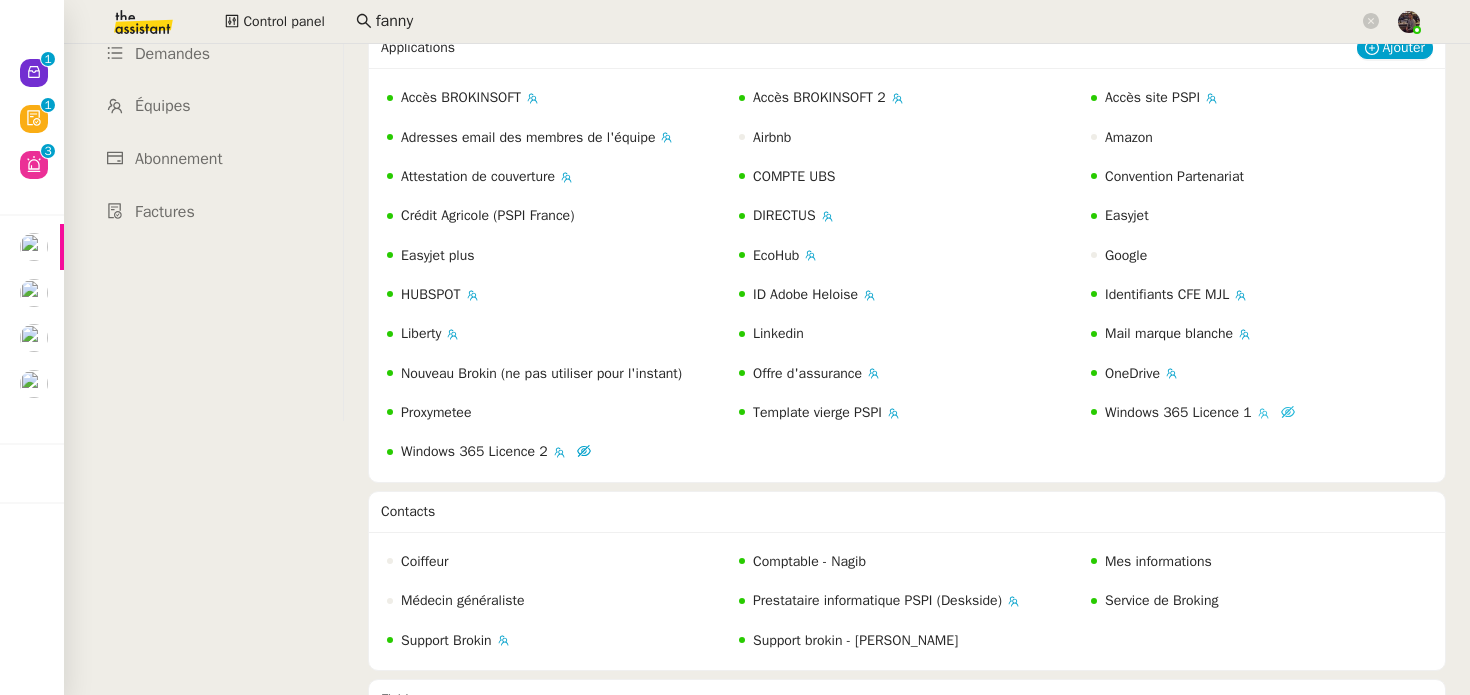 click on "Windows 365 Licence 1" at bounding box center (1178, 412) 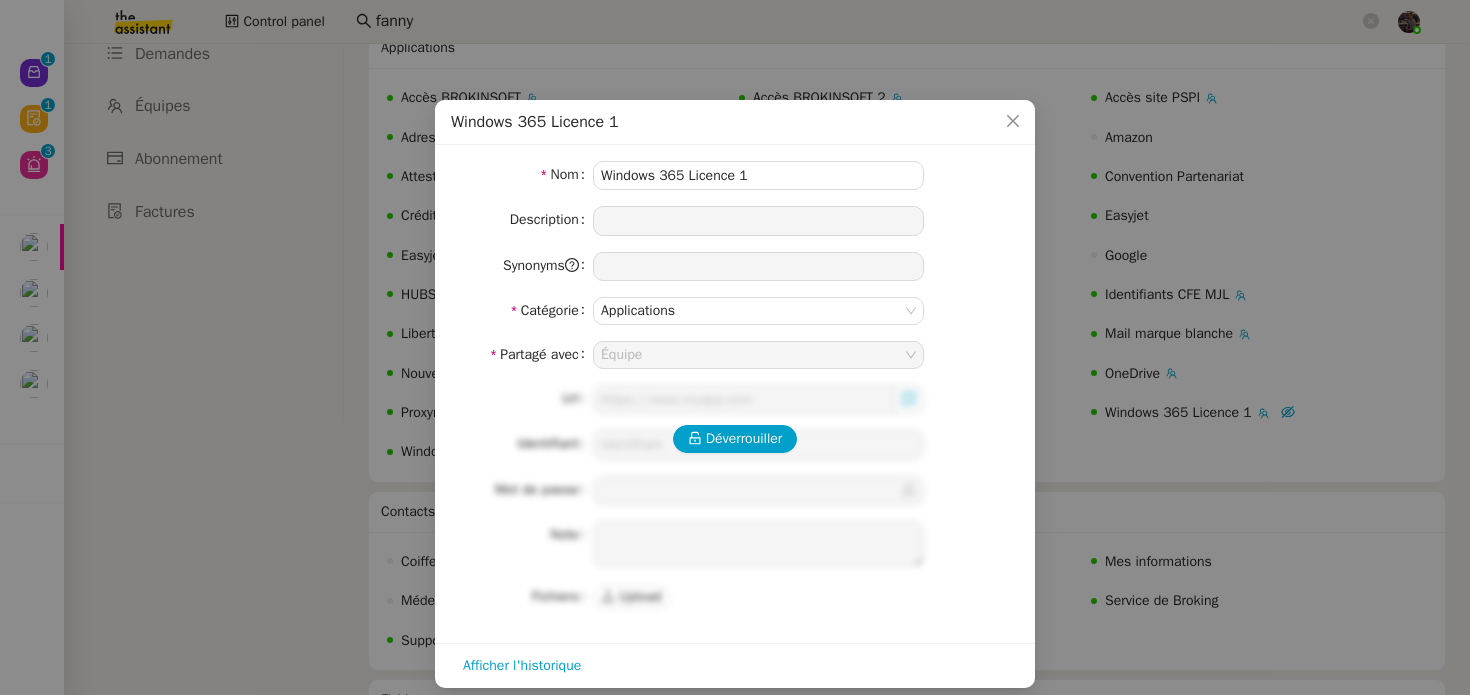 click on "Windows 365 Licence 1 Nom Windows 365 Licence 1 Description  Synonyms  Catégorie Applications Partagé avec Équipe Déverrouiller Url Identifiant Mot de passe Note Fichiers Upload Afficher l'historique" at bounding box center (735, 347) 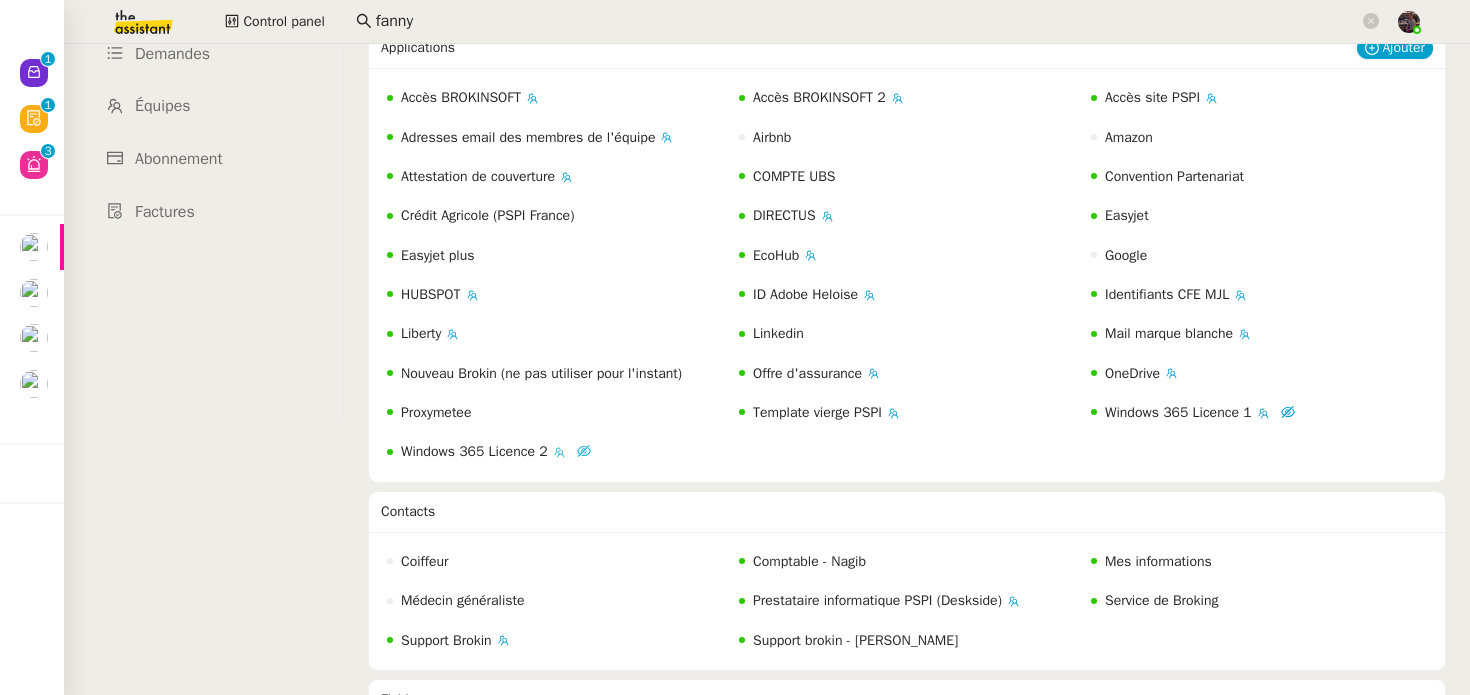 click on "Windows 365 Licence 2" at bounding box center [474, 451] 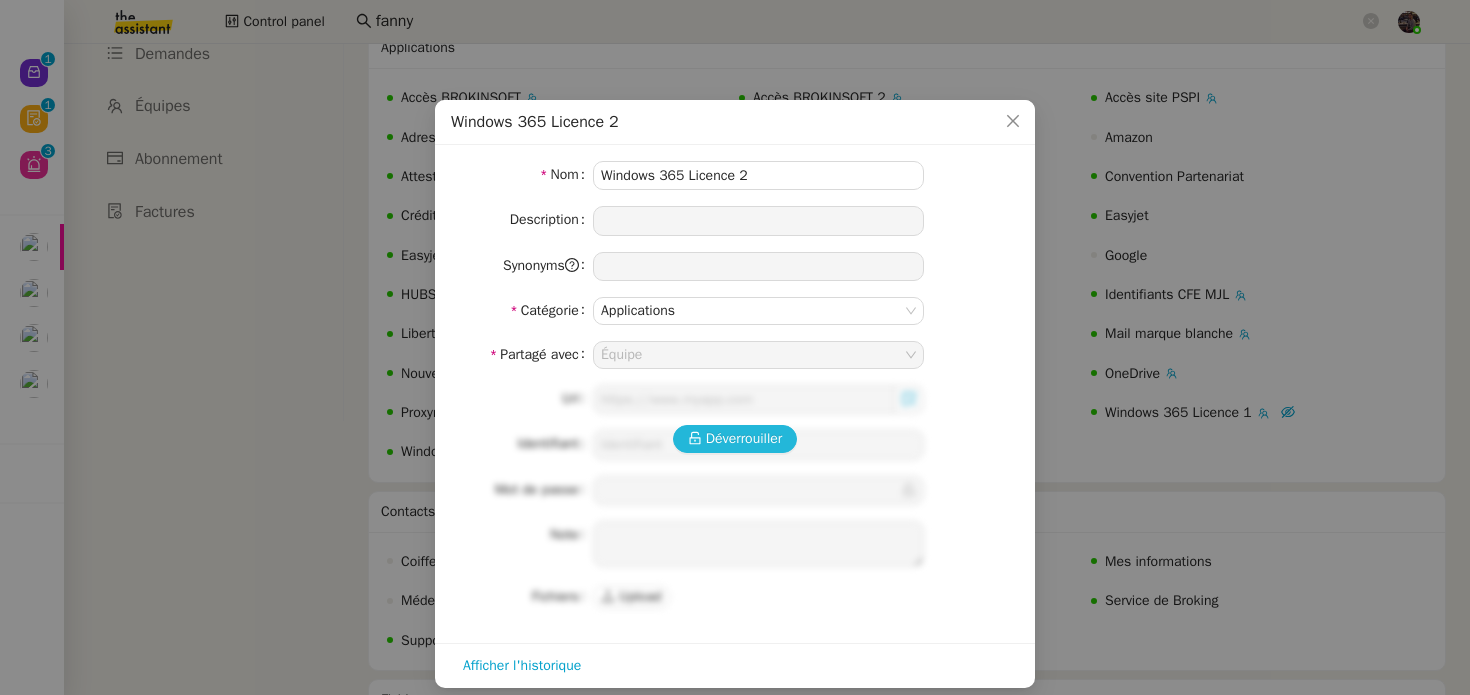 click on "Déverrouiller" at bounding box center (744, 438) 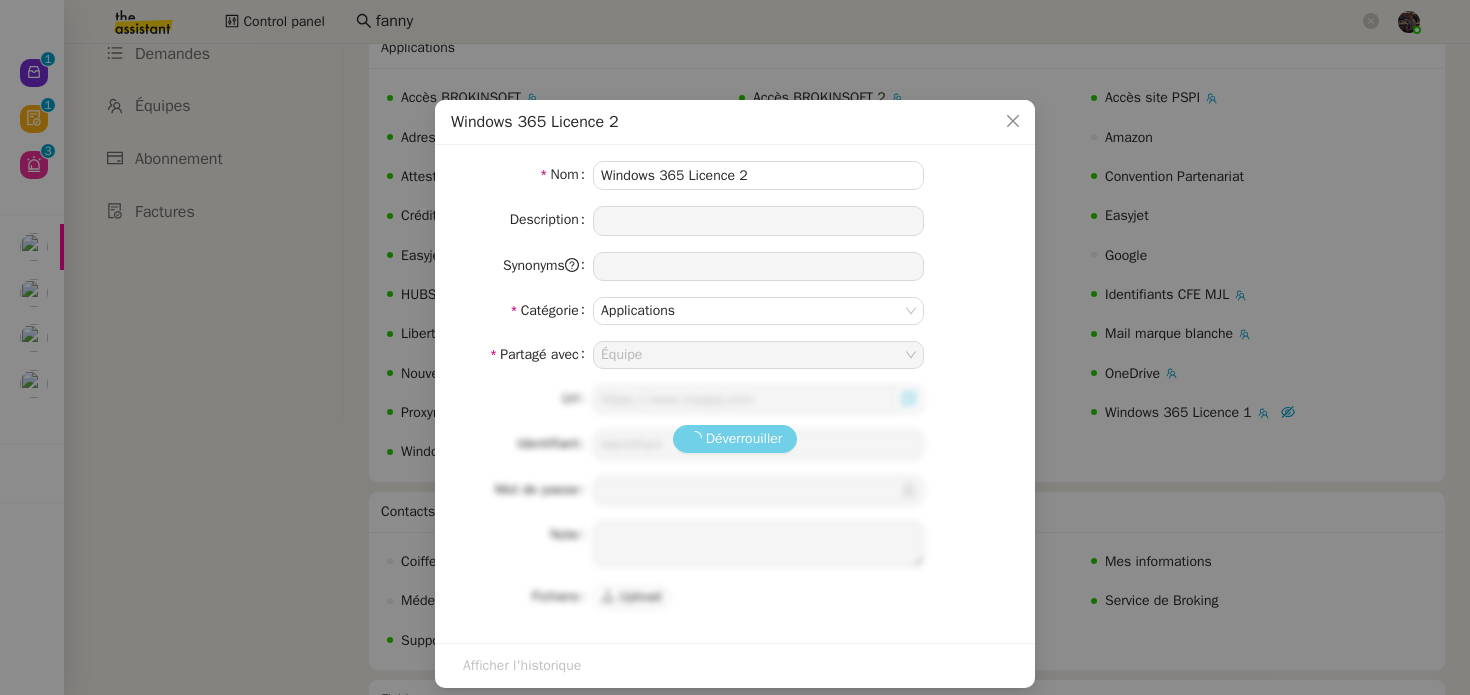 type on "https://windows365.microsoft.com/" 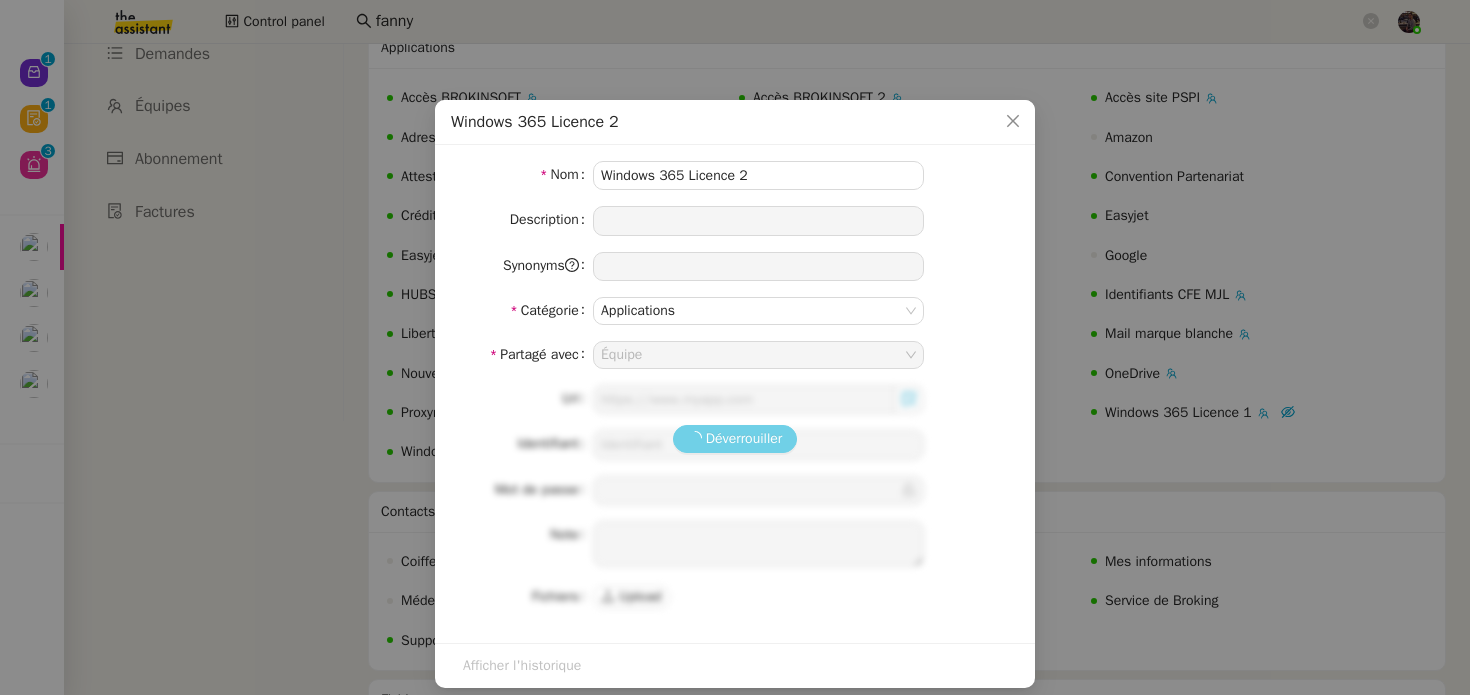 type on "manon.usi2@team.theassistant.com" 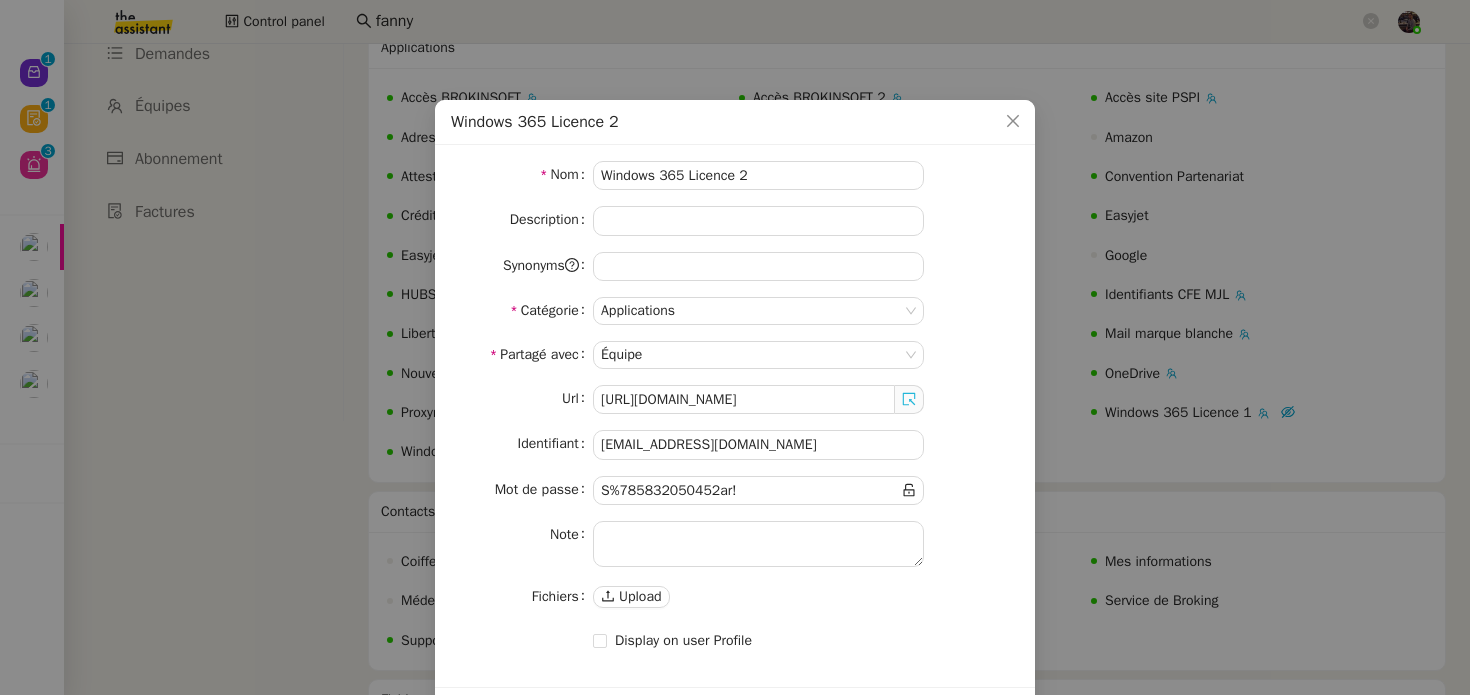 click 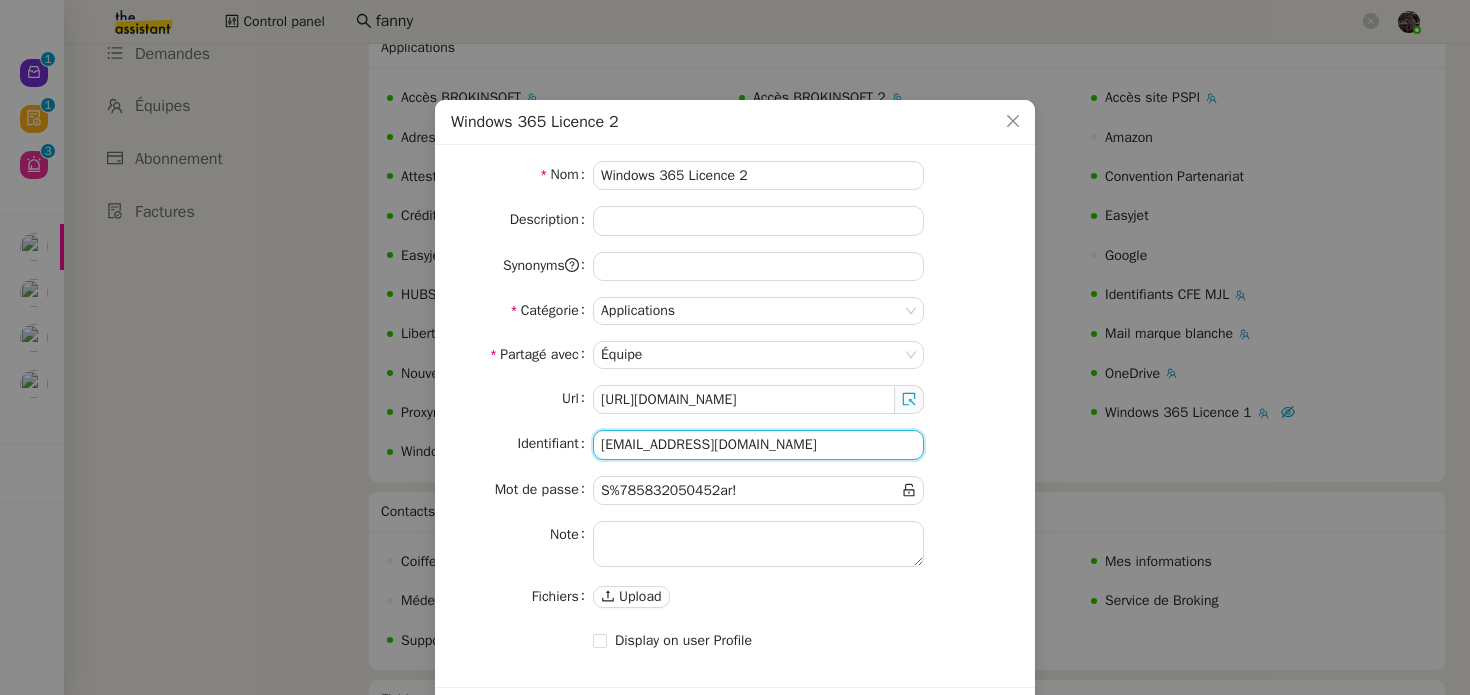 click on "manon.usi2@team.theassistant.com" 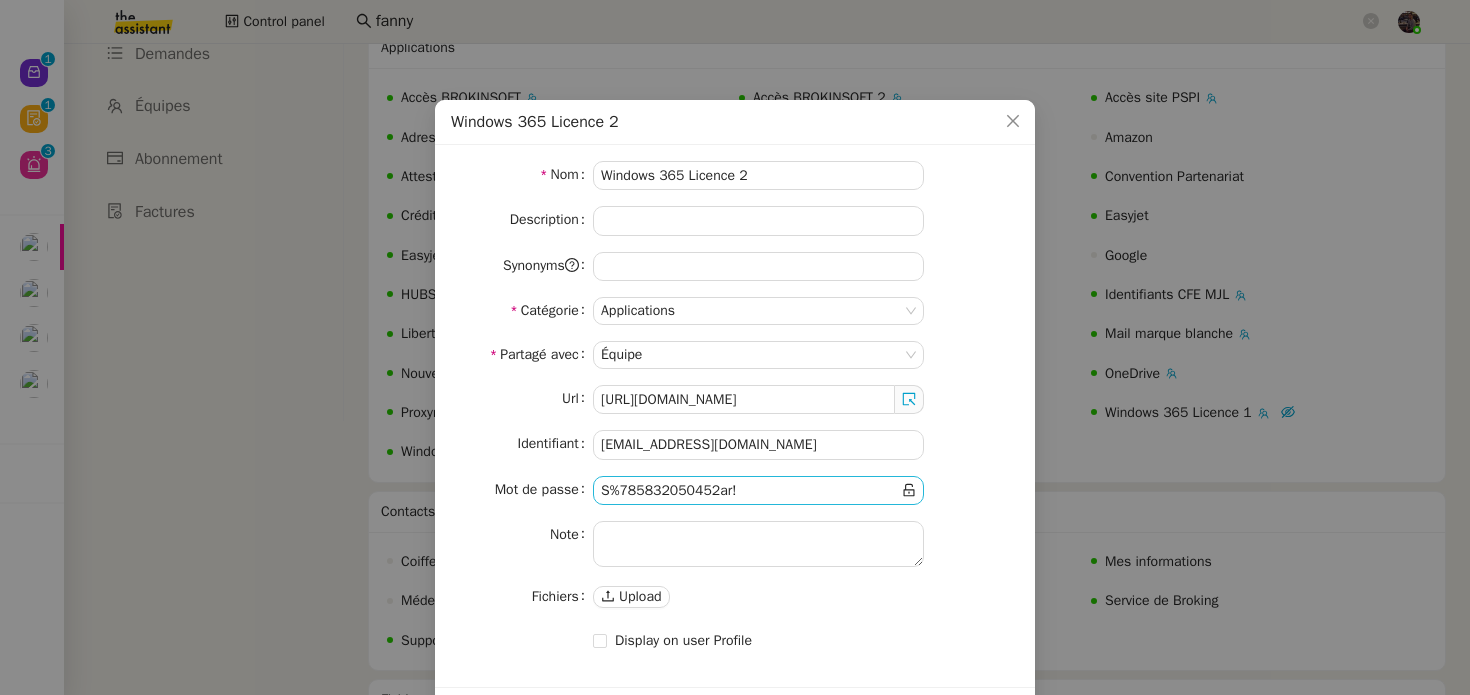 click 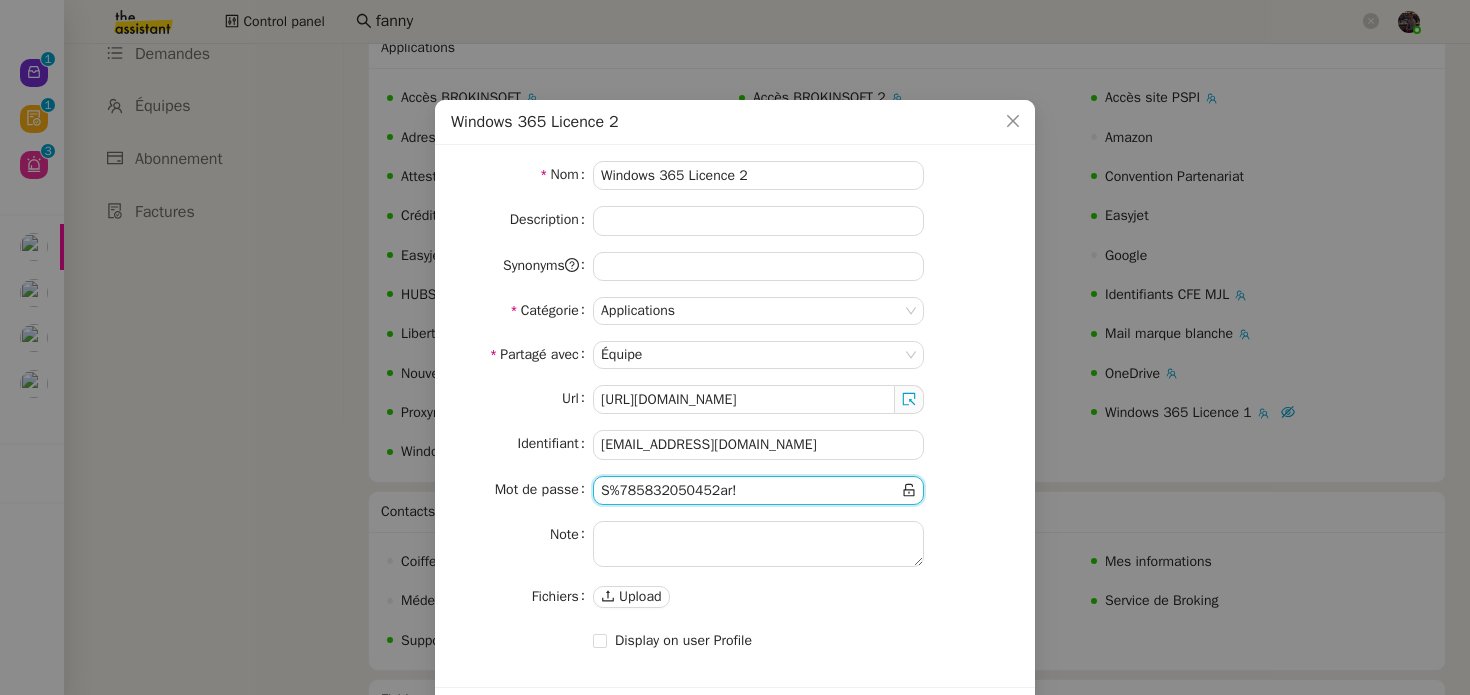 click 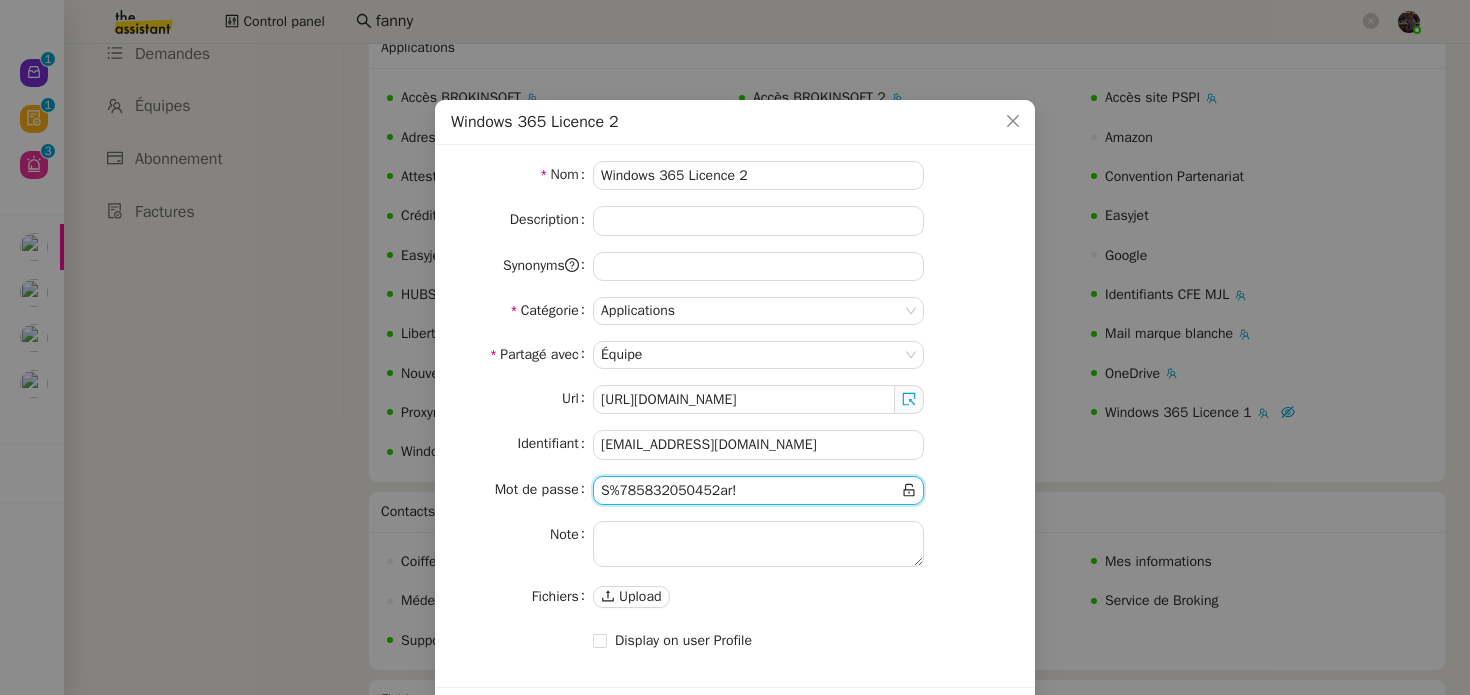 click 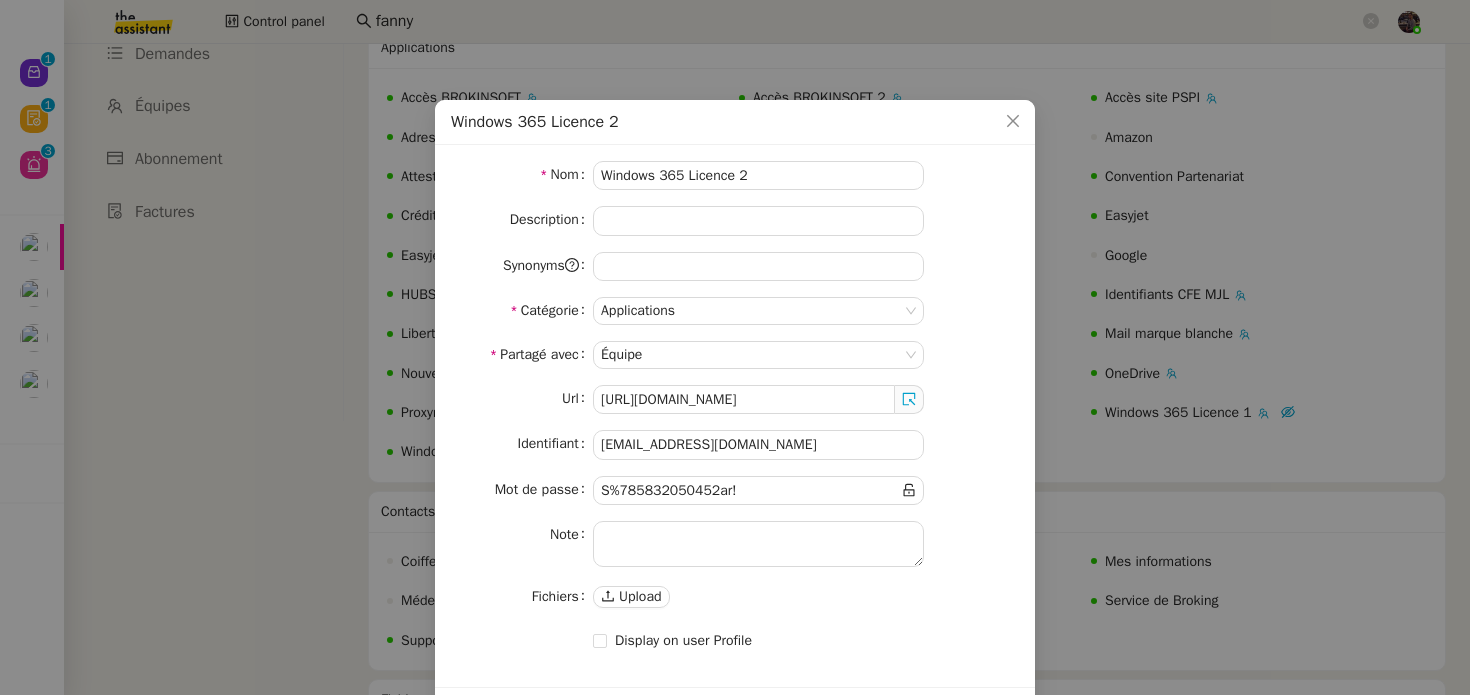 click on "Windows 365 Licence 2 Nom Windows 365 Licence 2 Description  Synonyms  Catégorie Applications Partagé avec Équipe Url https://windows365.microsoft.com/ Identifiant manon.usi2@team.theassistant.com Mot de passe Note Fichiers Upload Display on user Profile Afficher l'historique Supprimer Sauver" at bounding box center (735, 347) 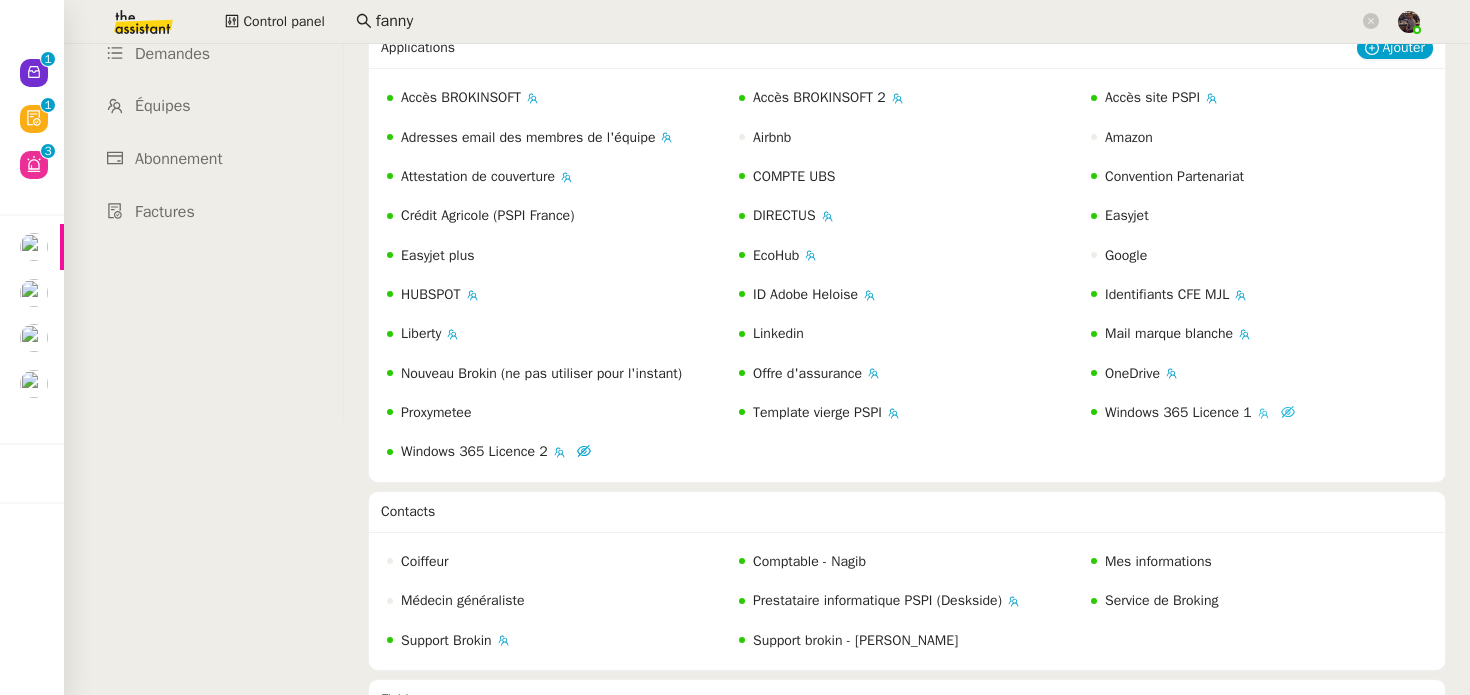 click on "Windows 365 Licence 1" at bounding box center [1178, 412] 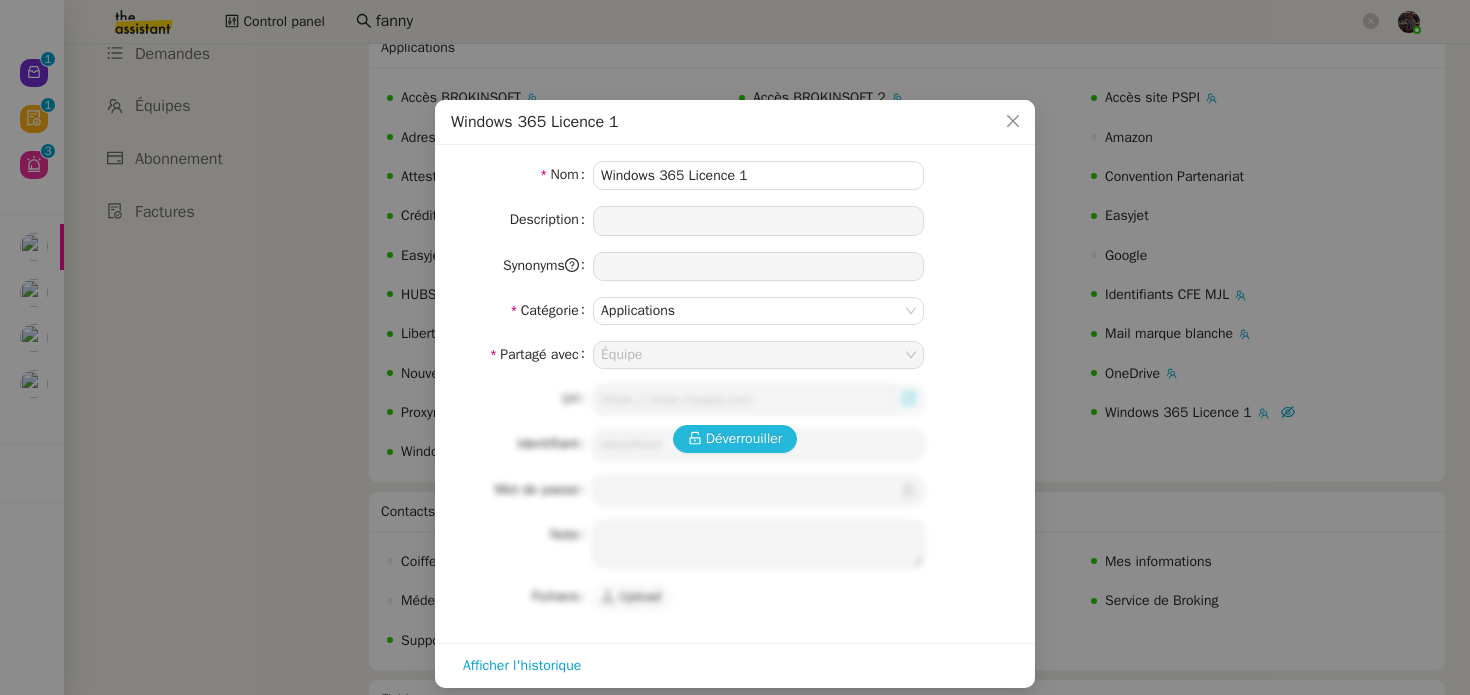 click on "Déverrouiller" at bounding box center [744, 438] 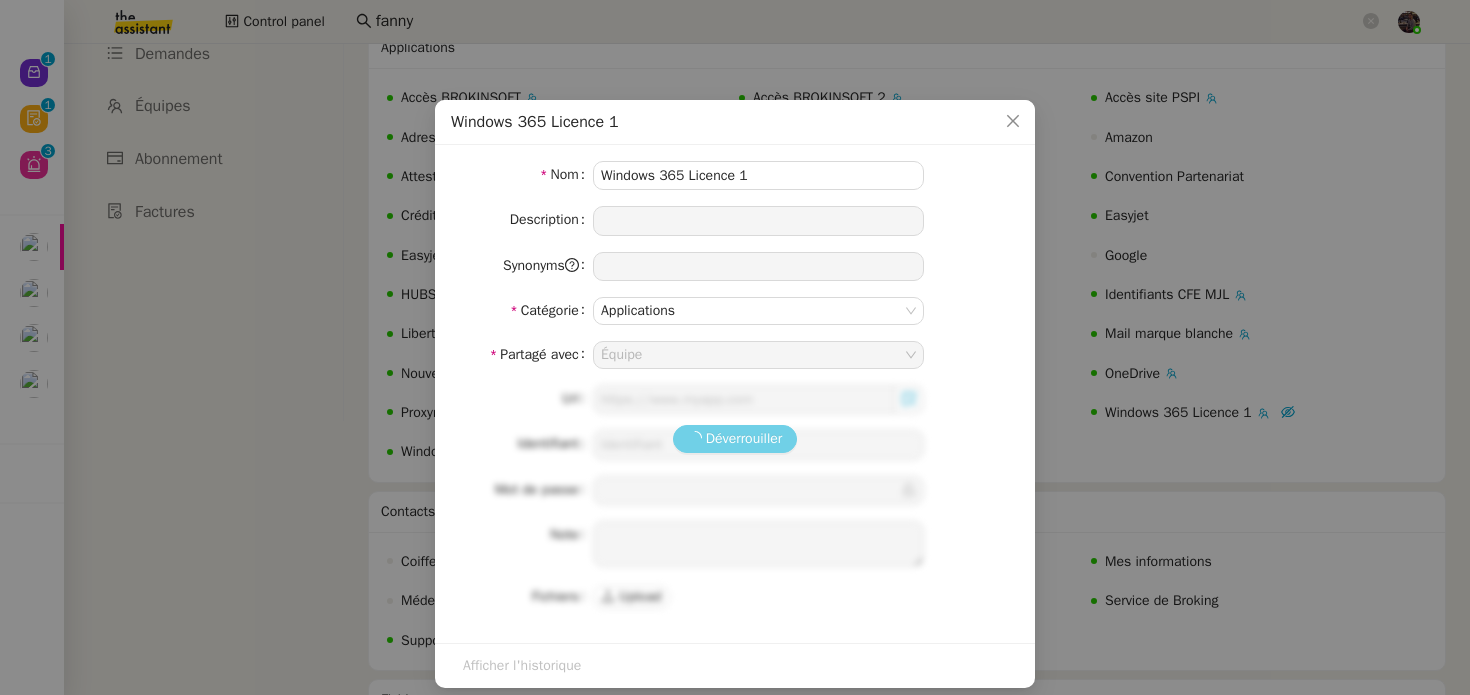 type on "https://windows365.microsoft.com/" 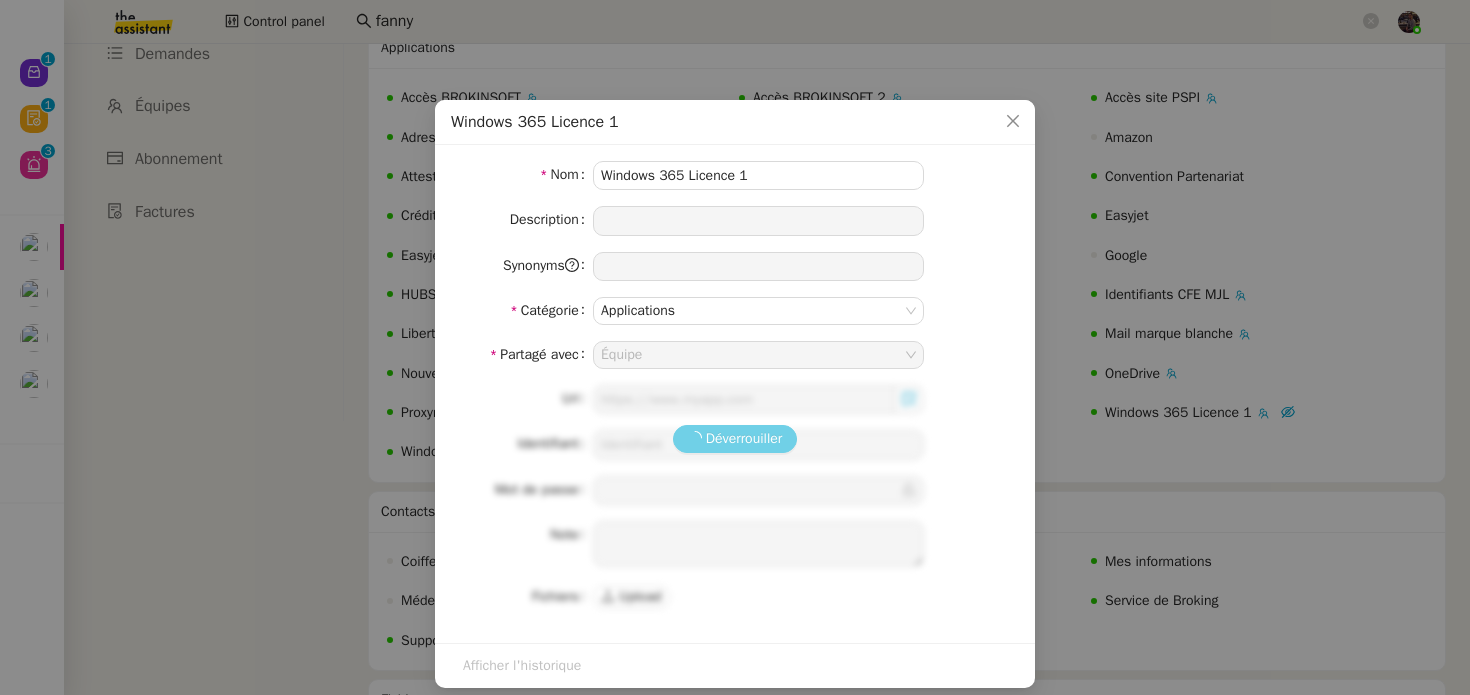 type on "manon.usi@team.theassistant.com" 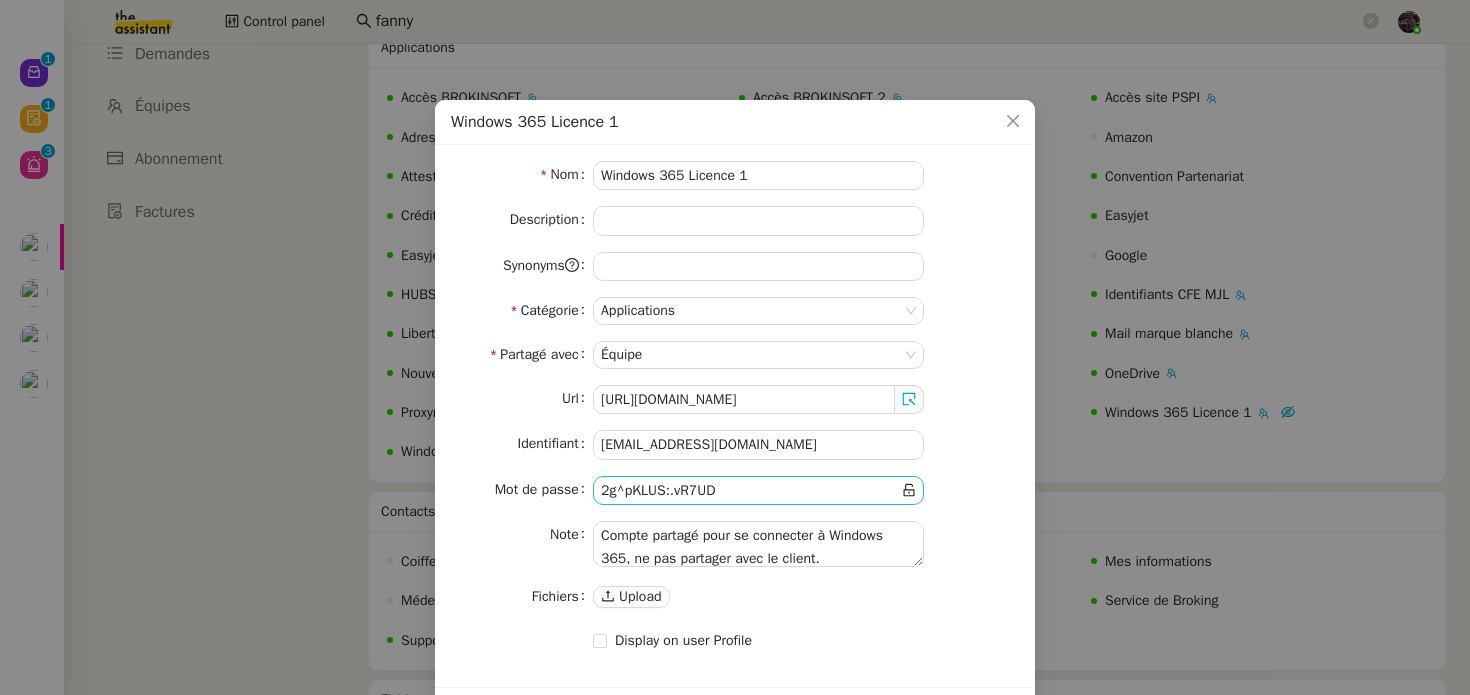 click 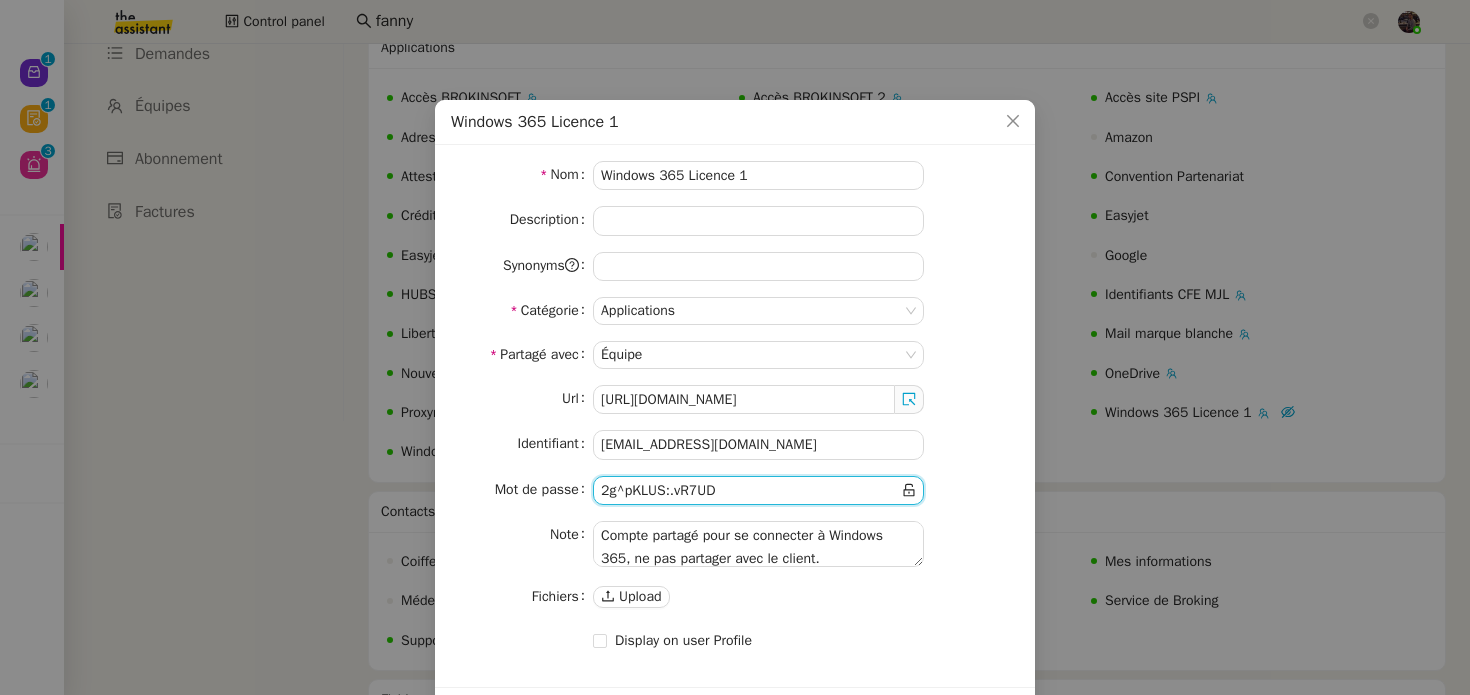 click 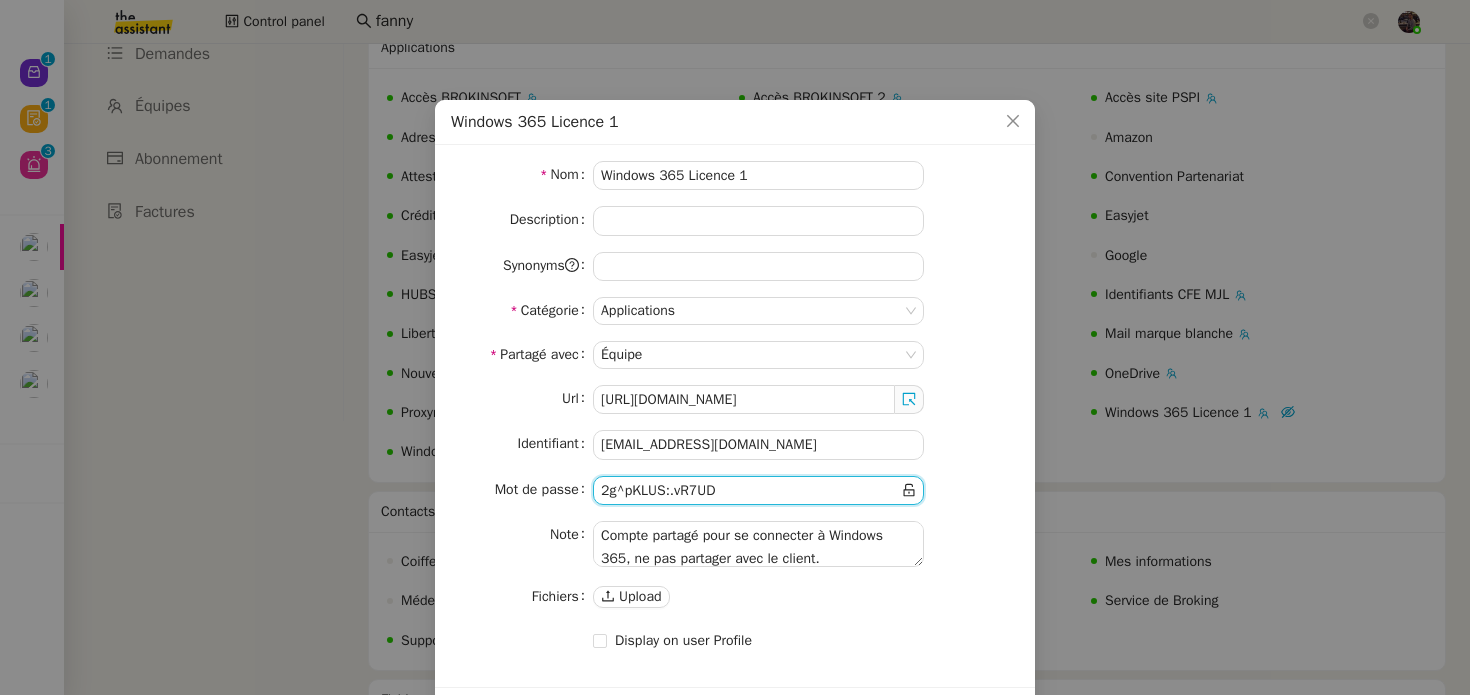 click on "Windows 365 Licence 1 Nom Windows 365 Licence 1 Description  Synonyms  Catégorie Applications Partagé avec Équipe Url https://windows365.microsoft.com/ Identifiant manon.usi@team.theassistant.com Mot de passe Note Compte partagé pour se connecter à Windows 365, ne pas partager avec le client. Fichiers Upload Display on user Profile Afficher l'historique Supprimer Sauver" at bounding box center [735, 347] 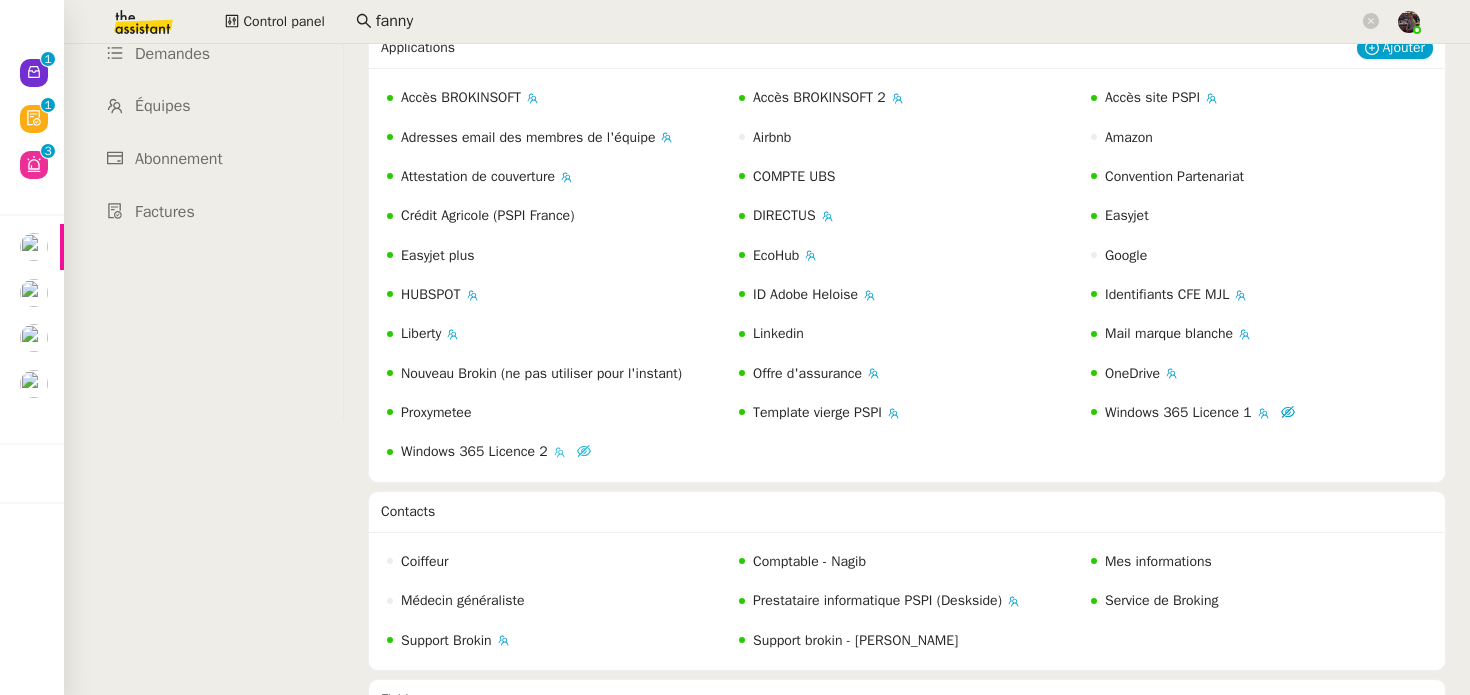click on "Windows 365 Licence 2" at bounding box center (474, 451) 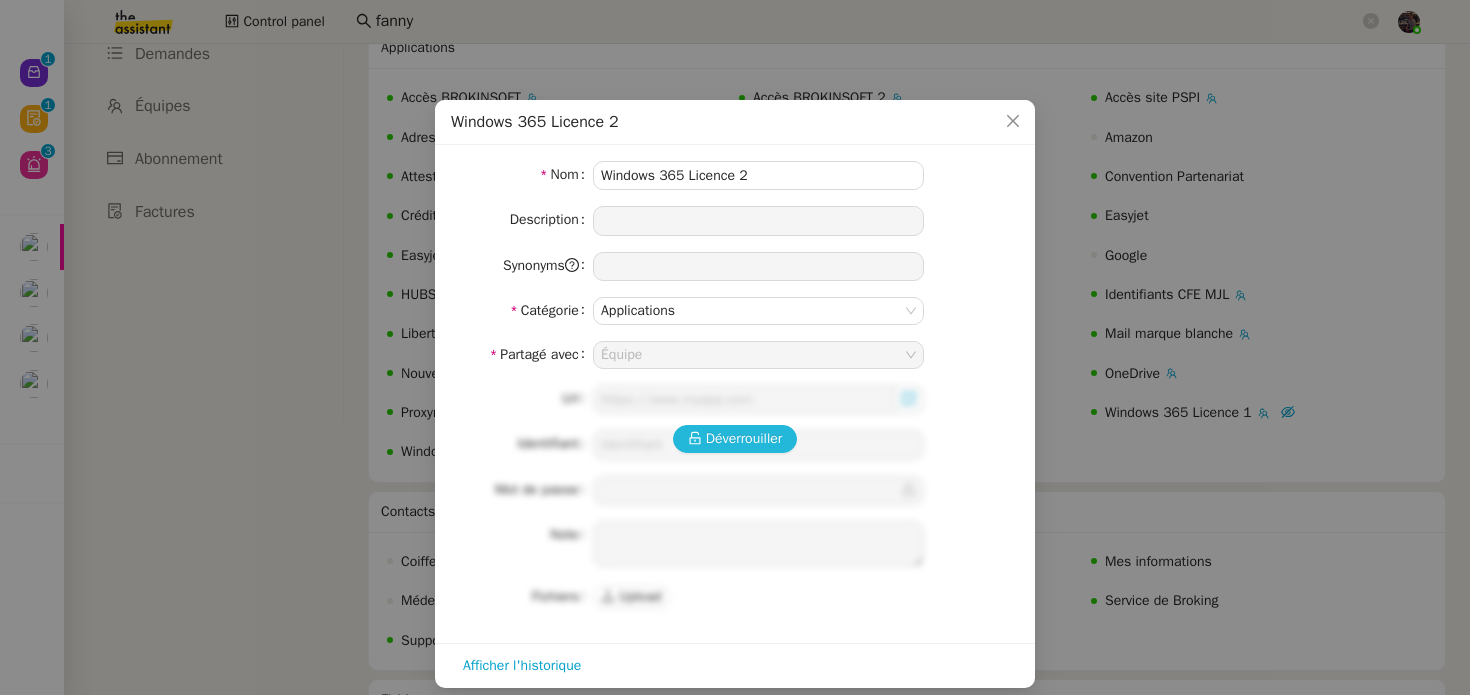 click on "Déverrouiller" at bounding box center (744, 438) 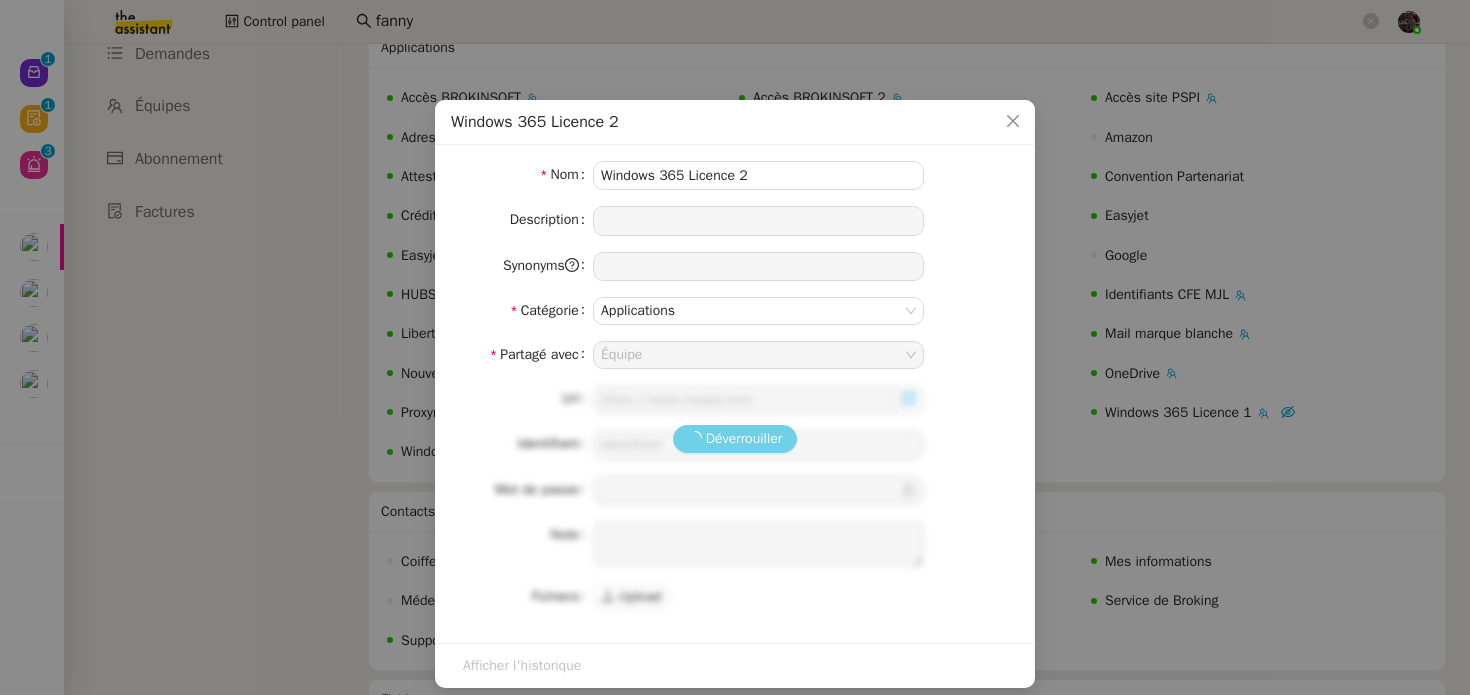 type on "https://windows365.microsoft.com/" 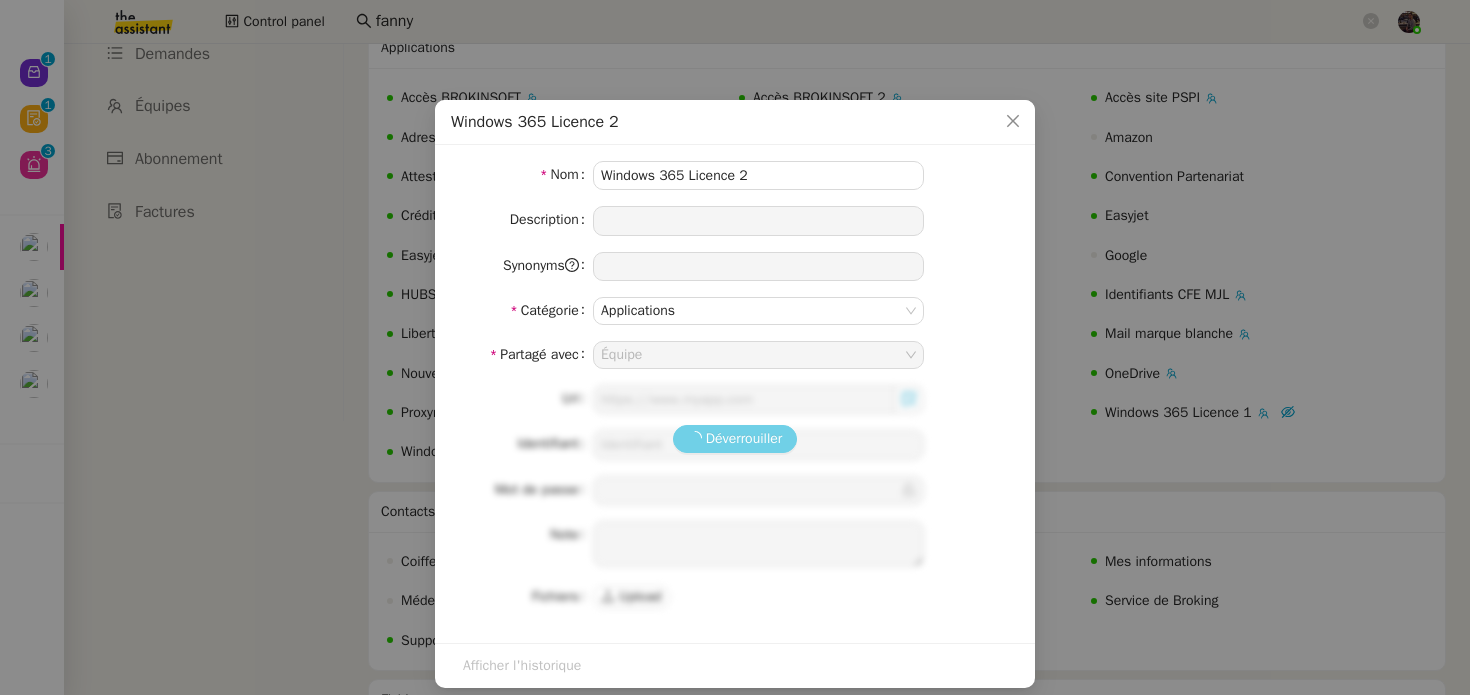 type on "manon.usi2@team.theassistant.com" 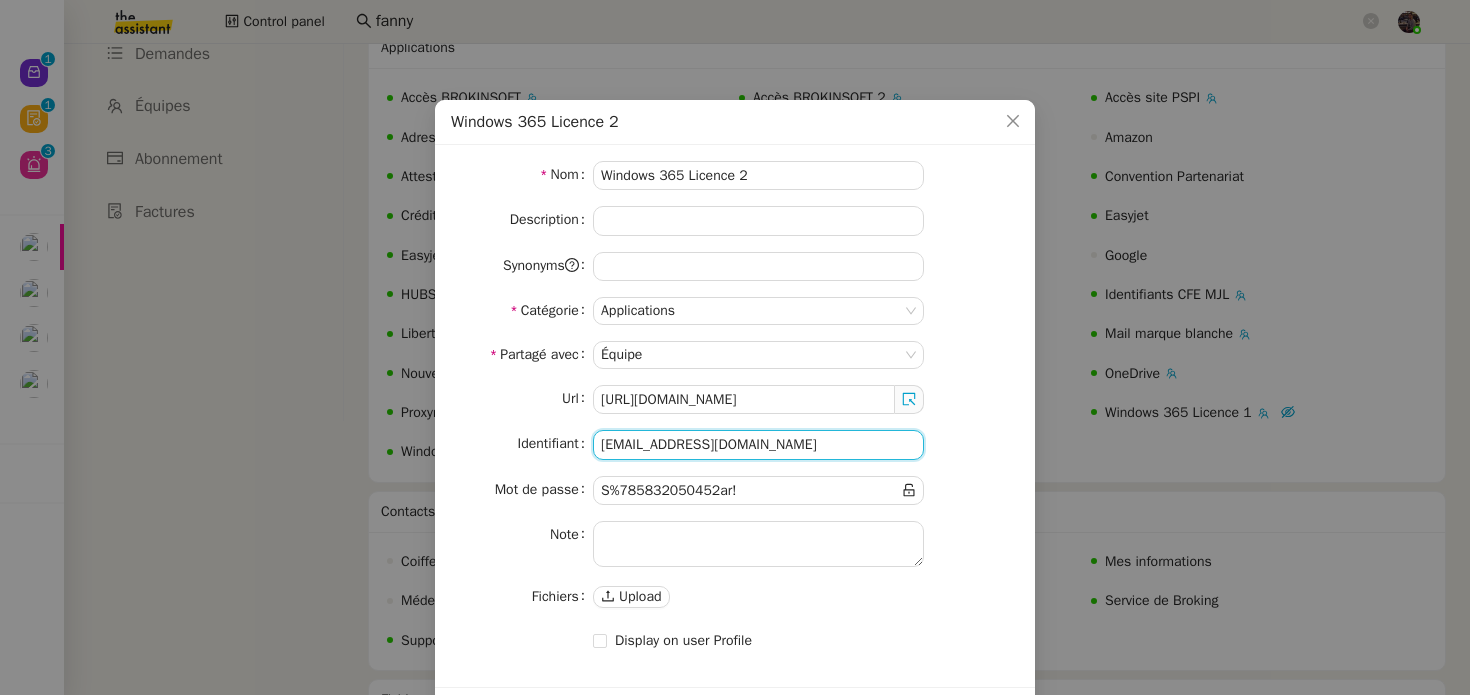 click on "manon.usi2@team.theassistant.com" 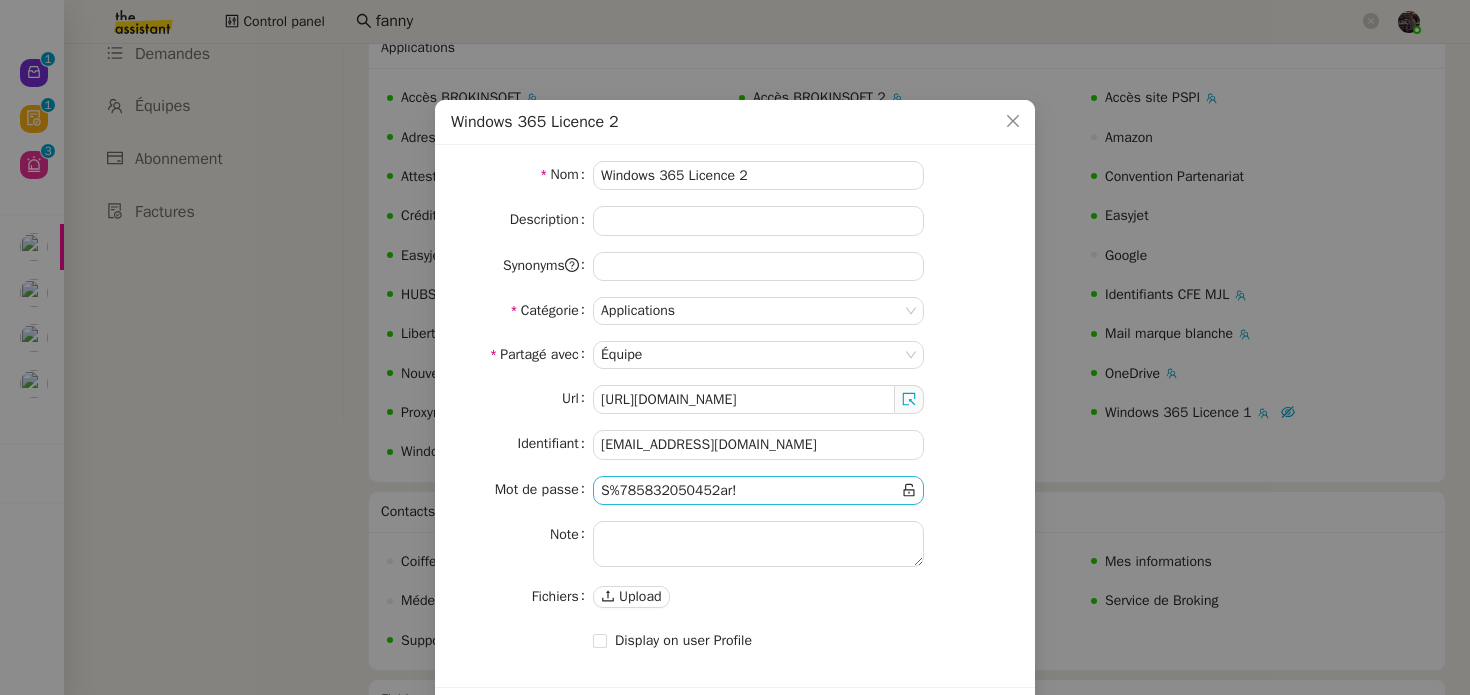 click 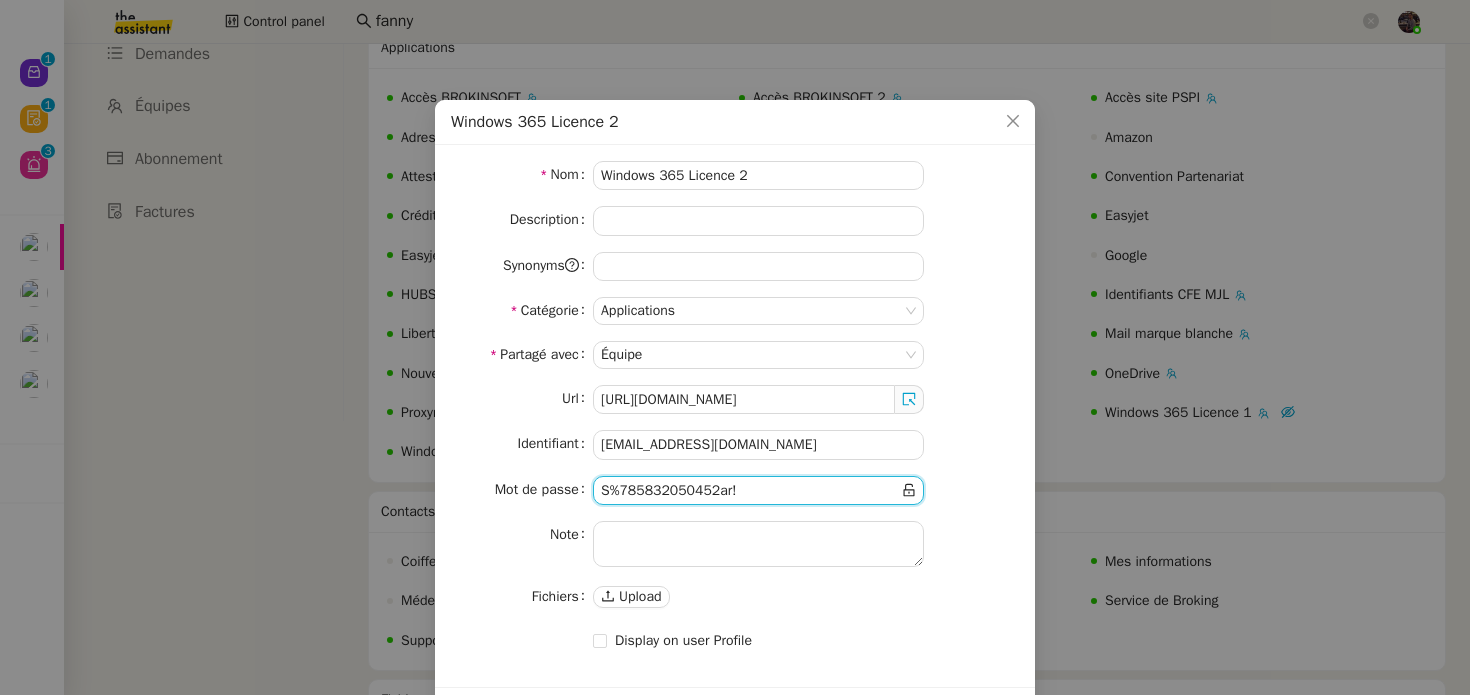 click 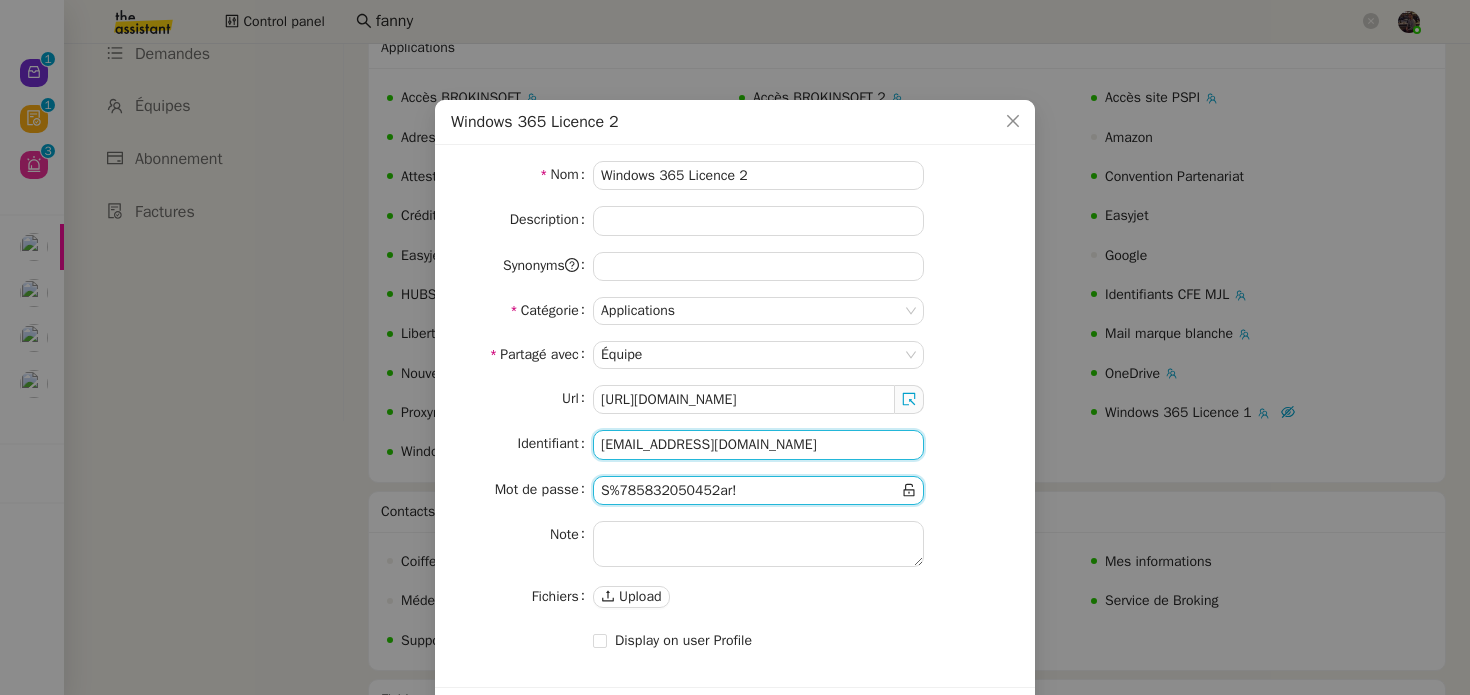click on "manon.usi2@team.theassistant.com" 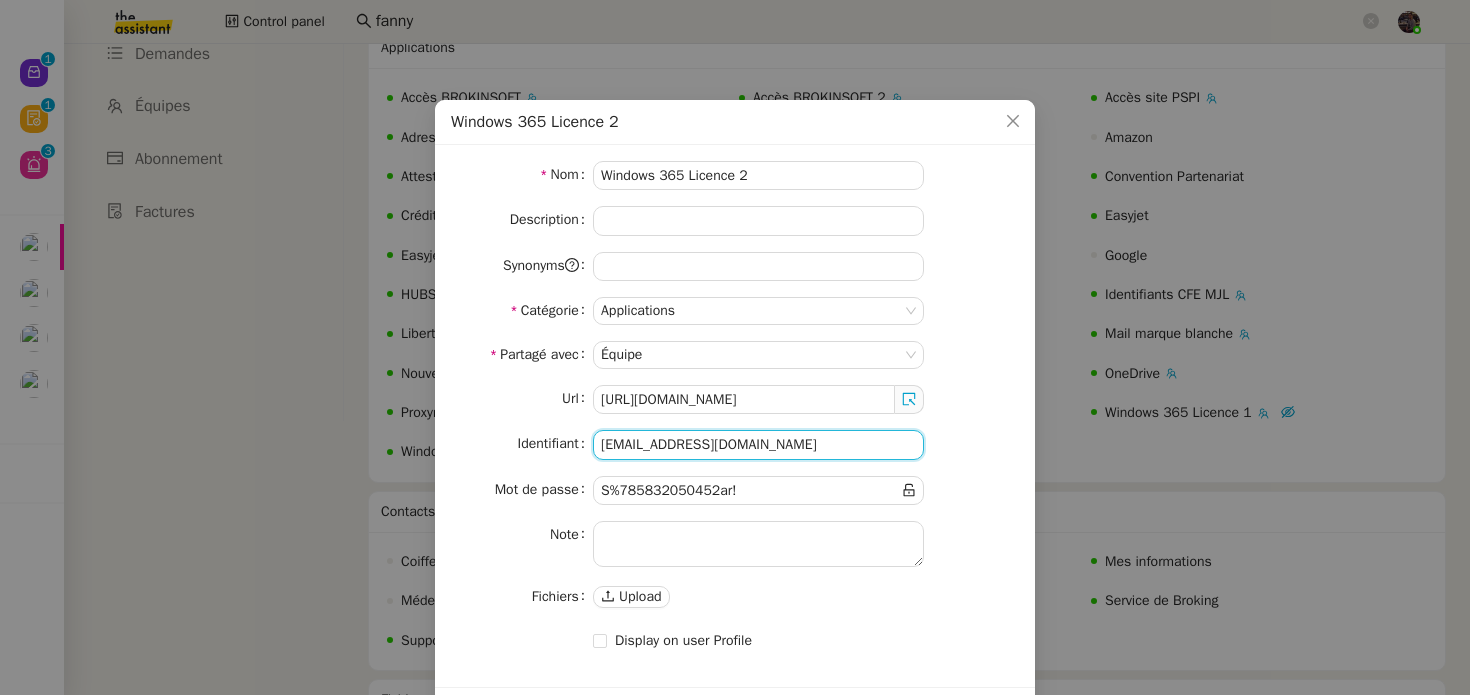 click on "manon.usi2@team.theassistant.com" 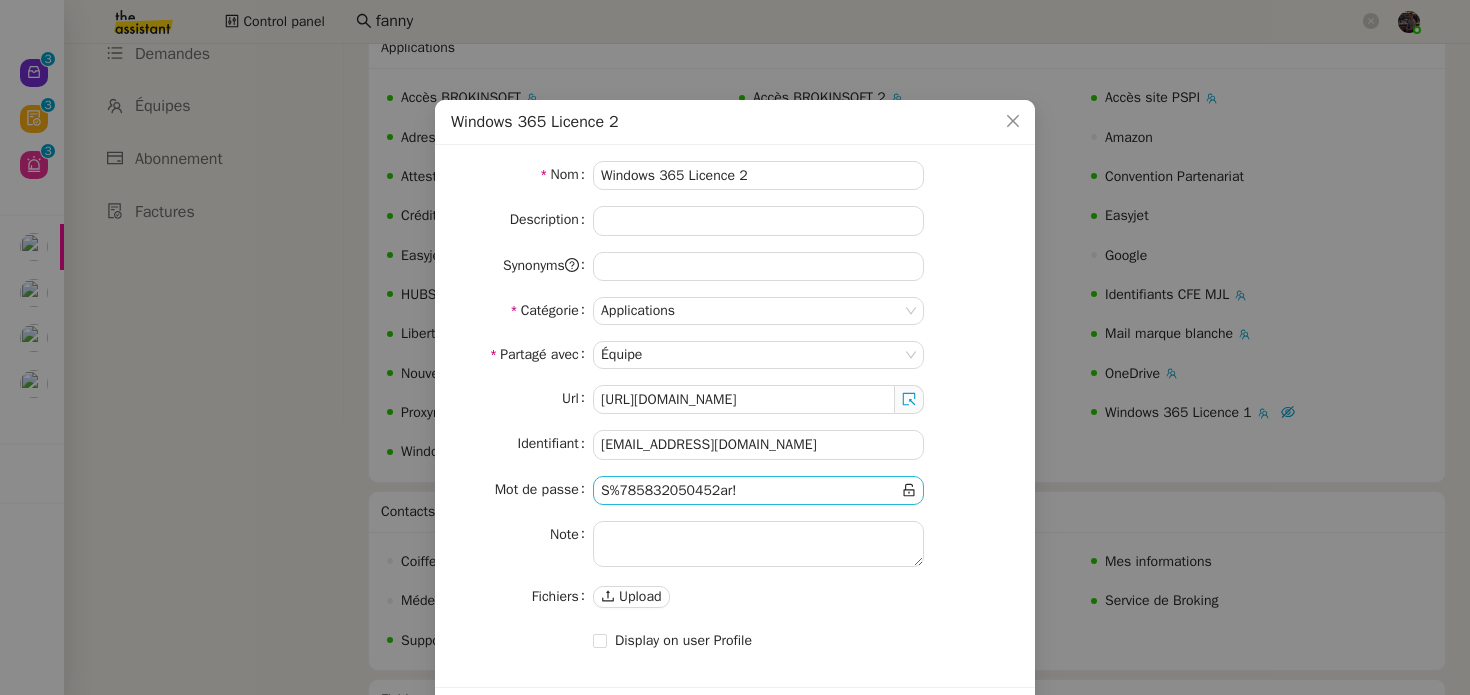 click 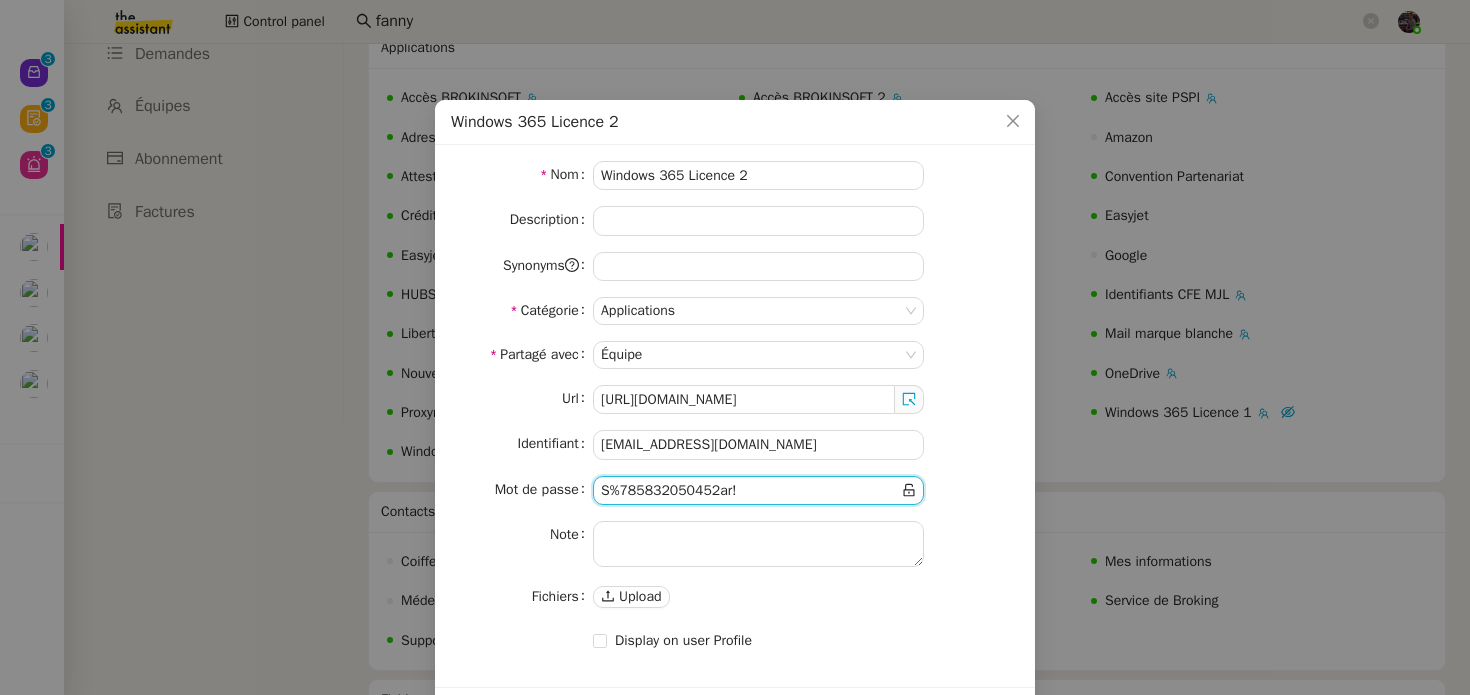 click 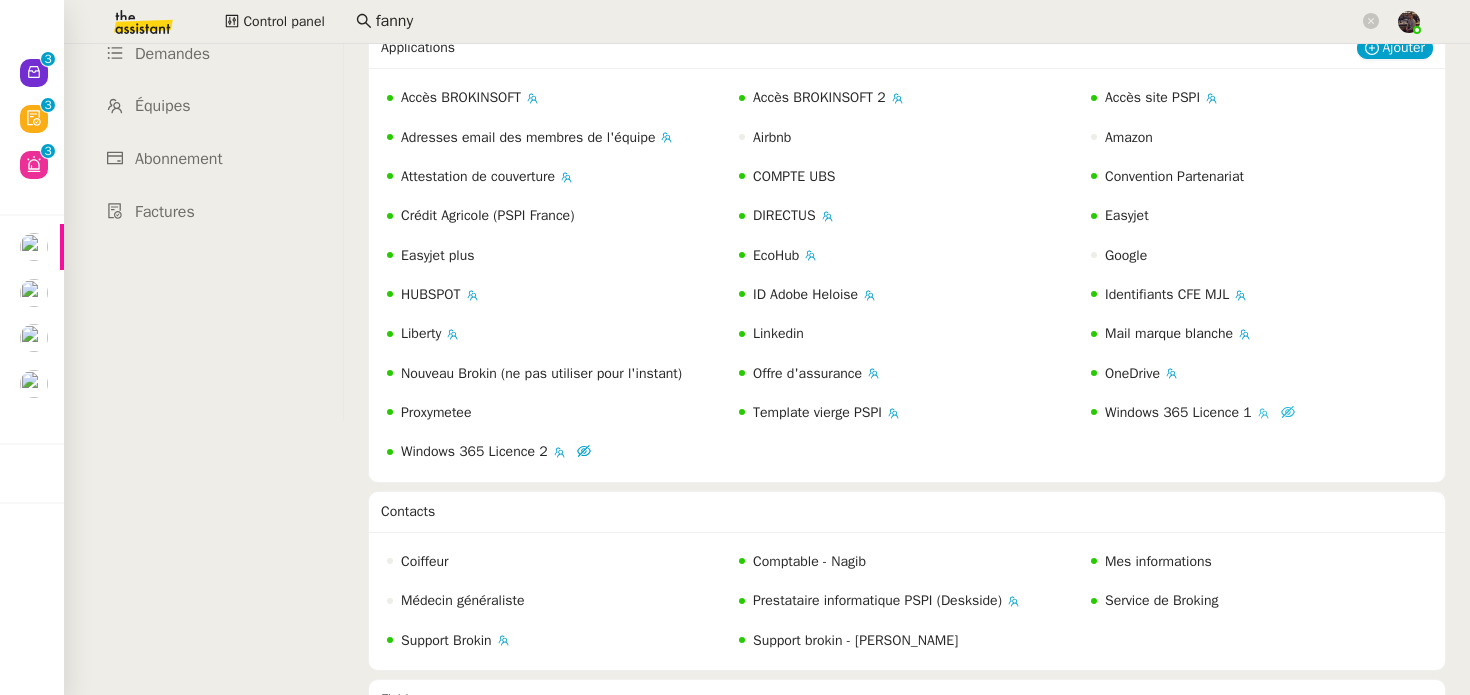 click on "Windows 365 Licence 1" at bounding box center [1178, 412] 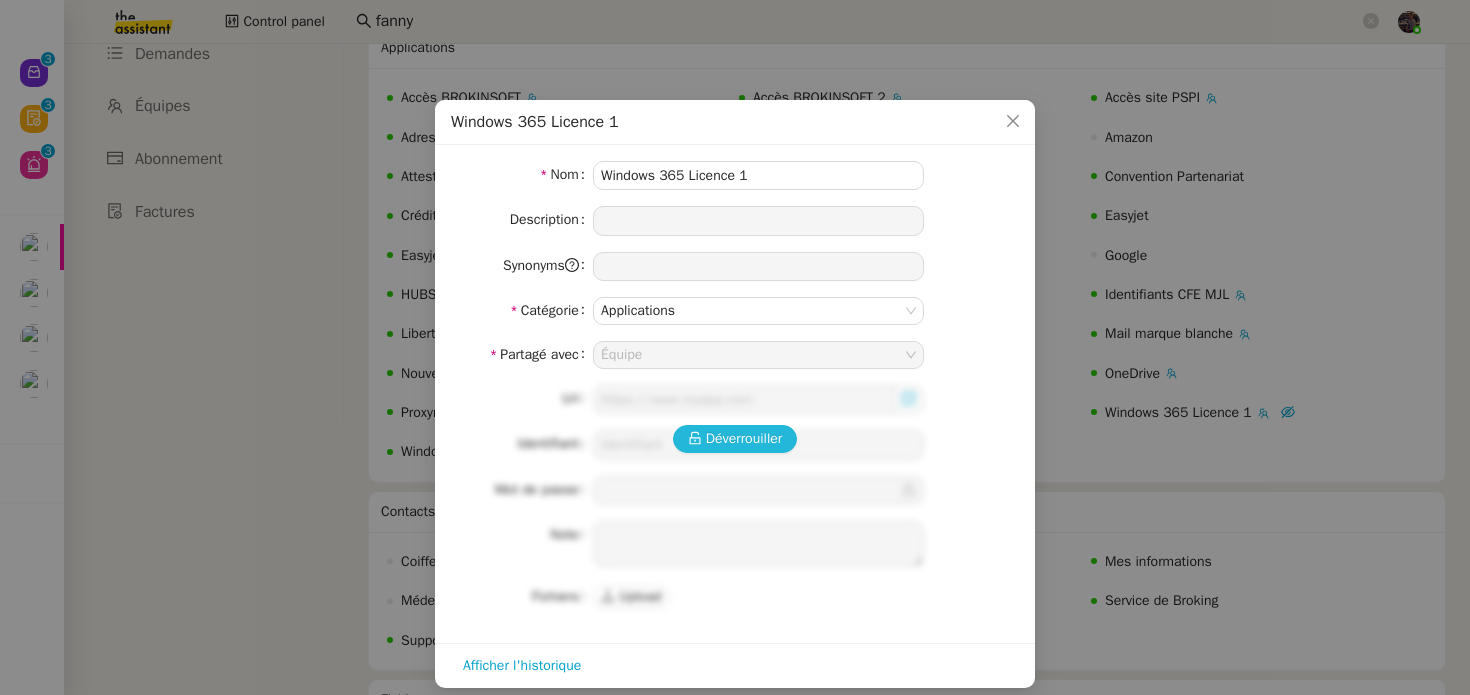 click on "Déverrouiller" at bounding box center [744, 438] 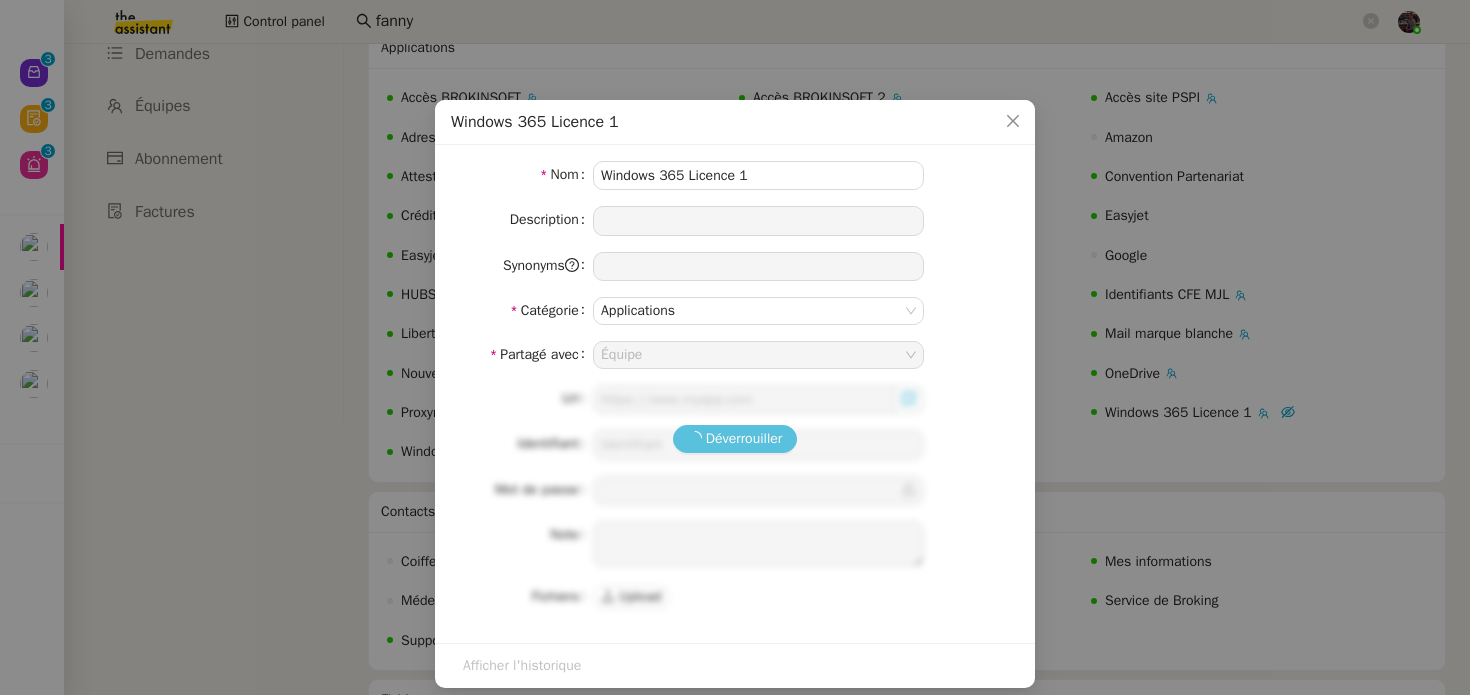 type on "https://windows365.microsoft.com/" 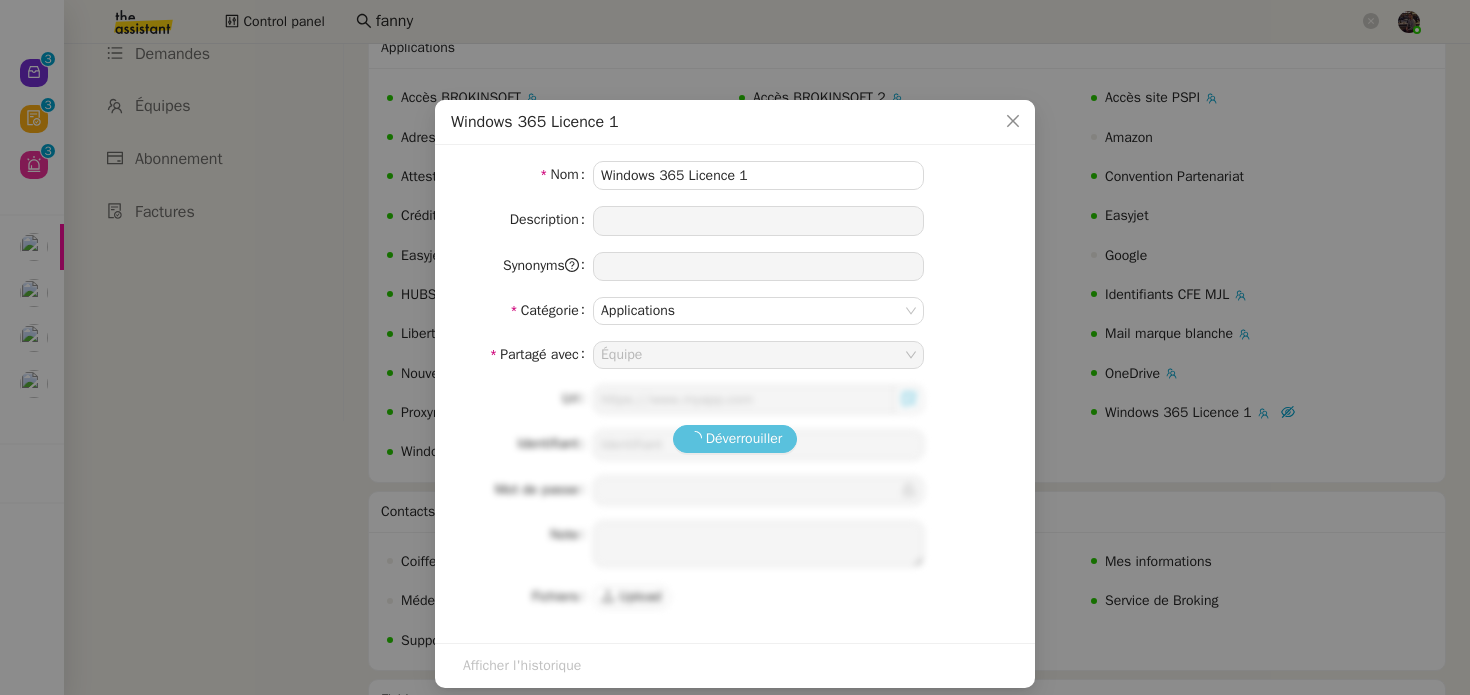 type on "manon.usi@team.theassistant.com" 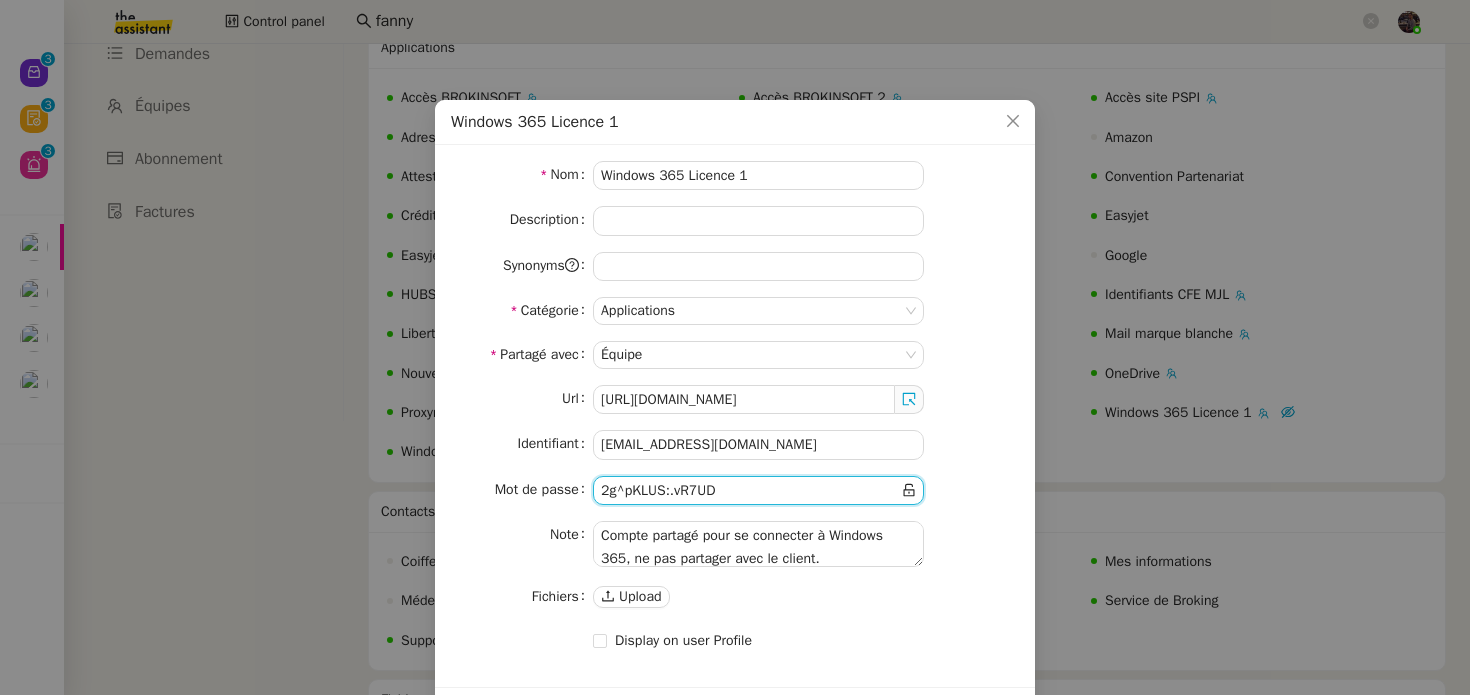 click 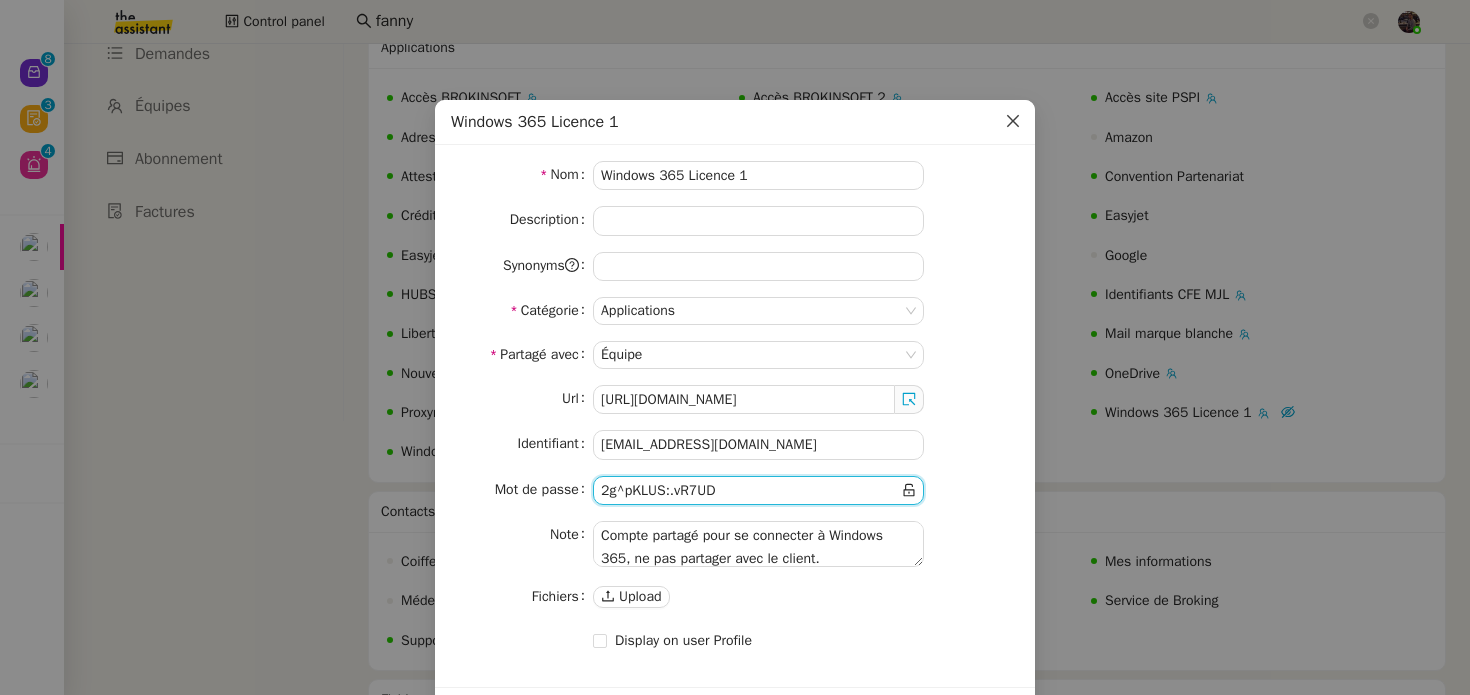 click 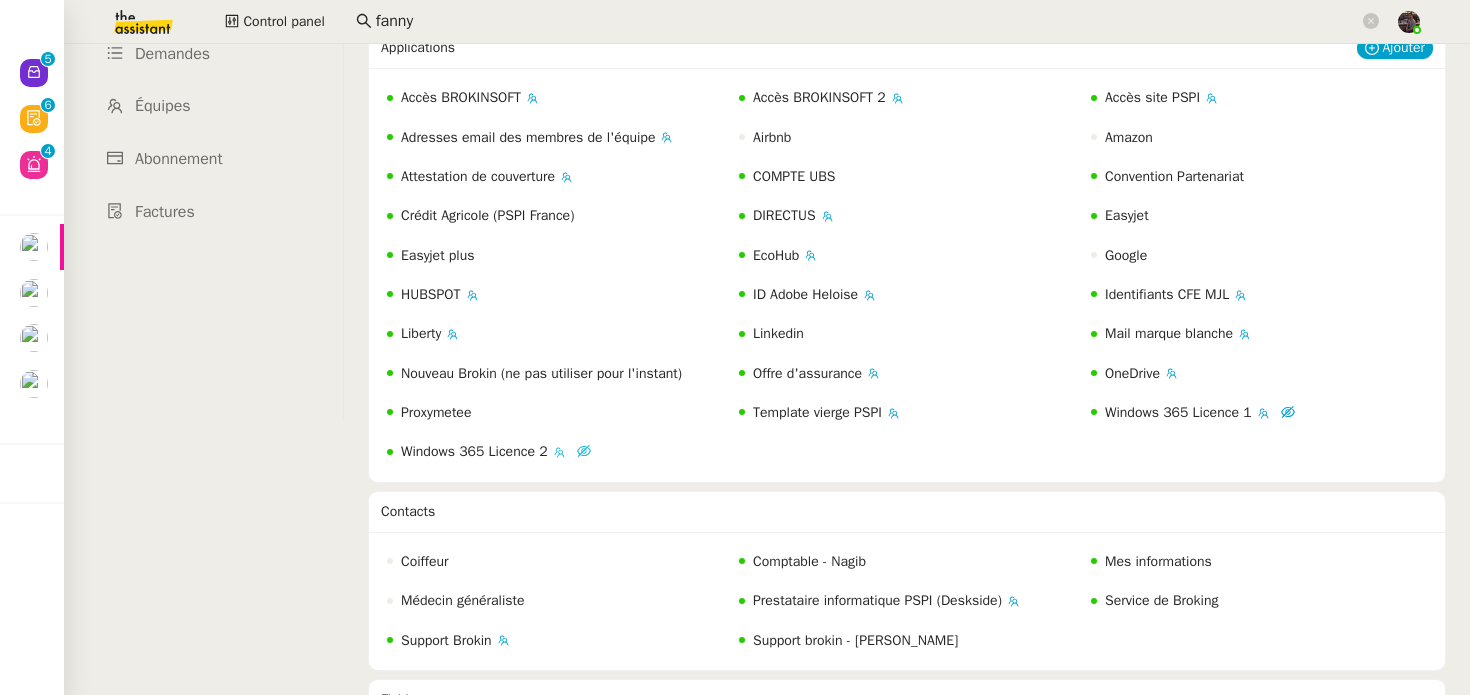 click on "Windows 365 Licence 2" at bounding box center (474, 451) 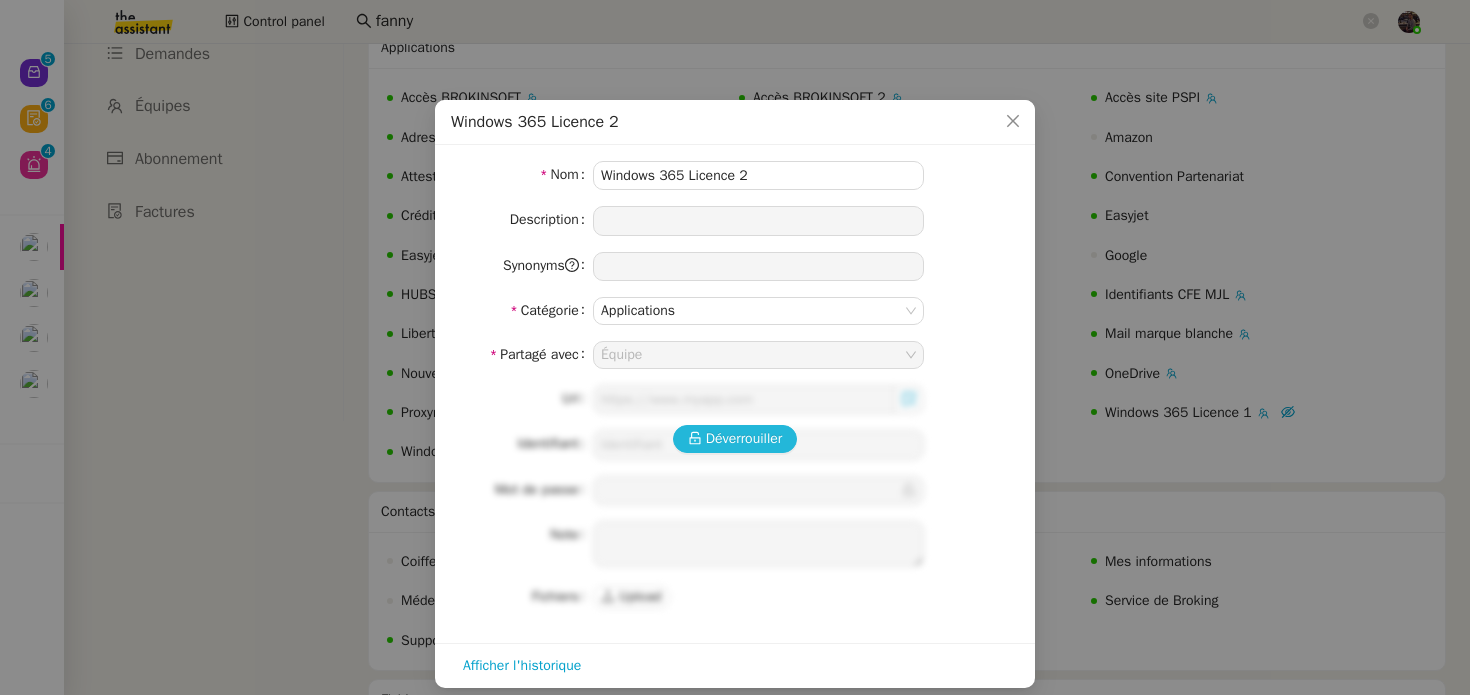 click on "Déverrouiller" at bounding box center [744, 438] 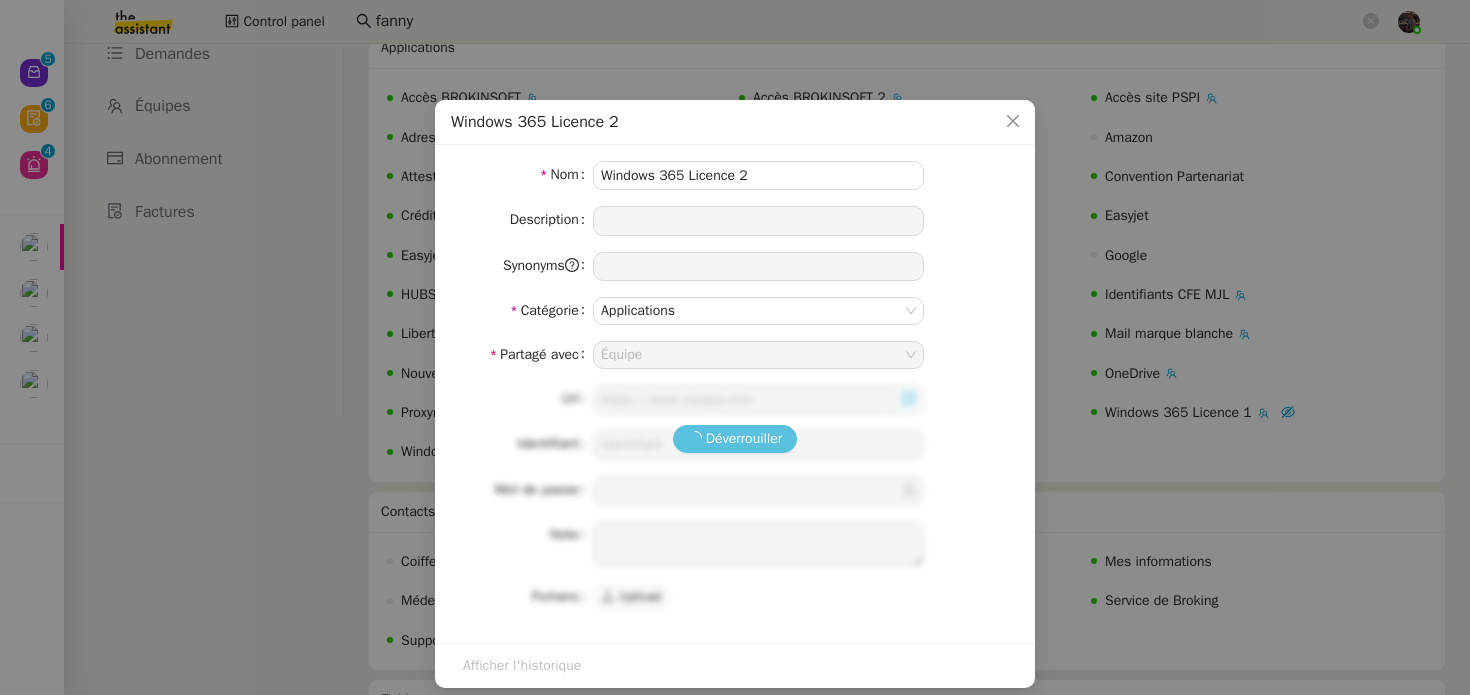 type on "https://windows365.microsoft.com/" 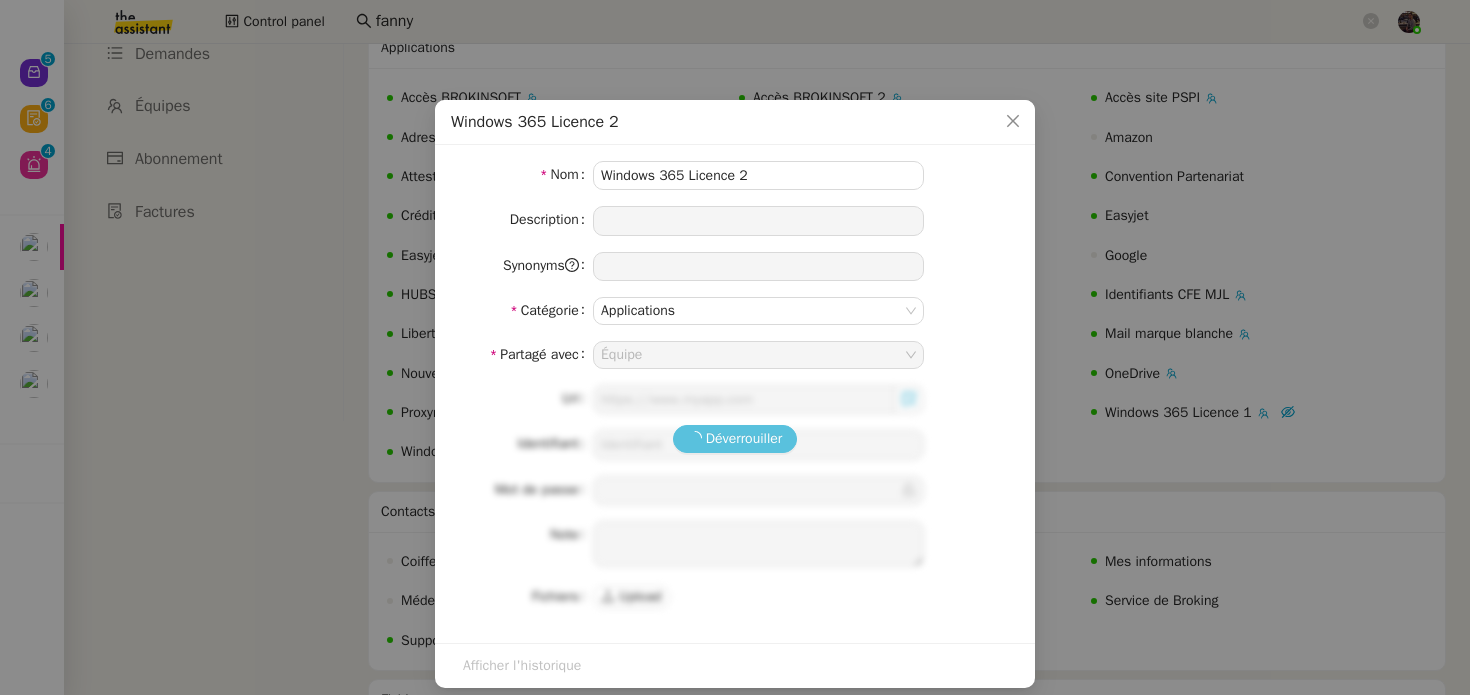 type on "manon.usi2@team.theassistant.com" 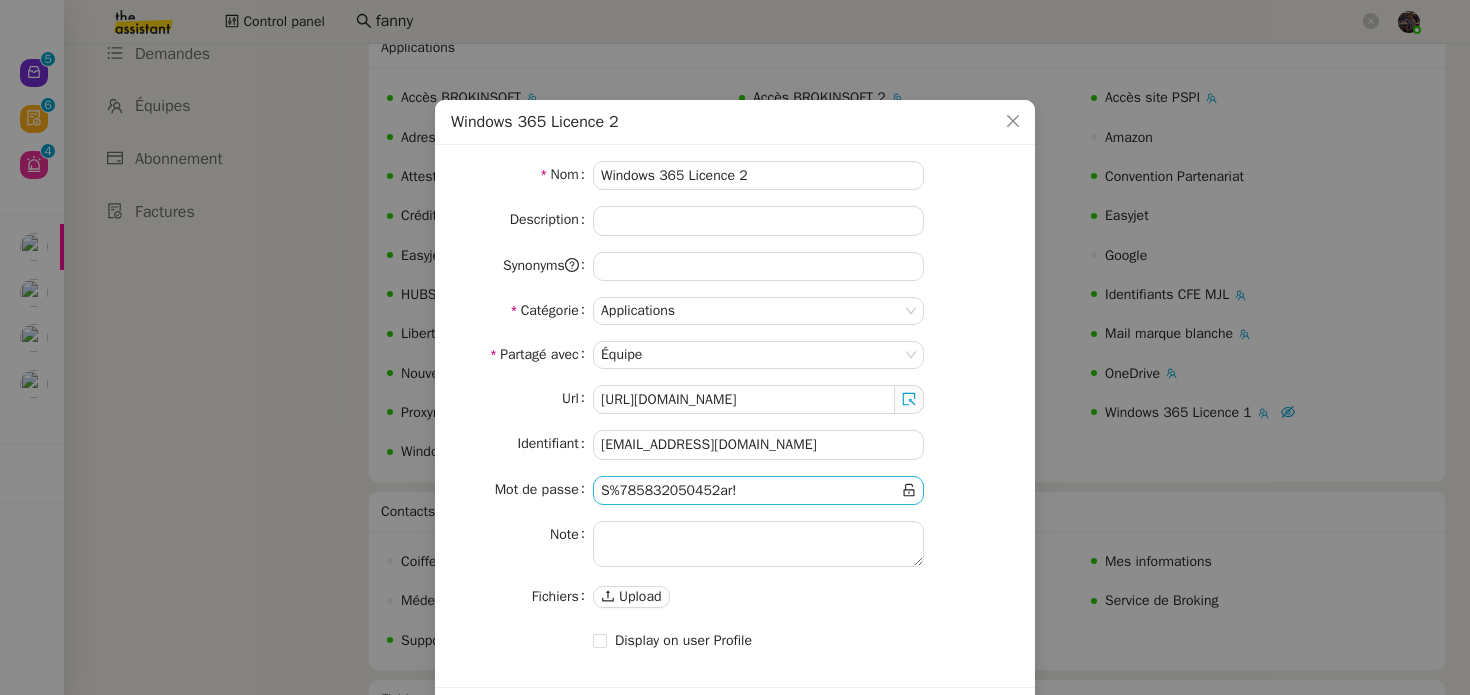 click 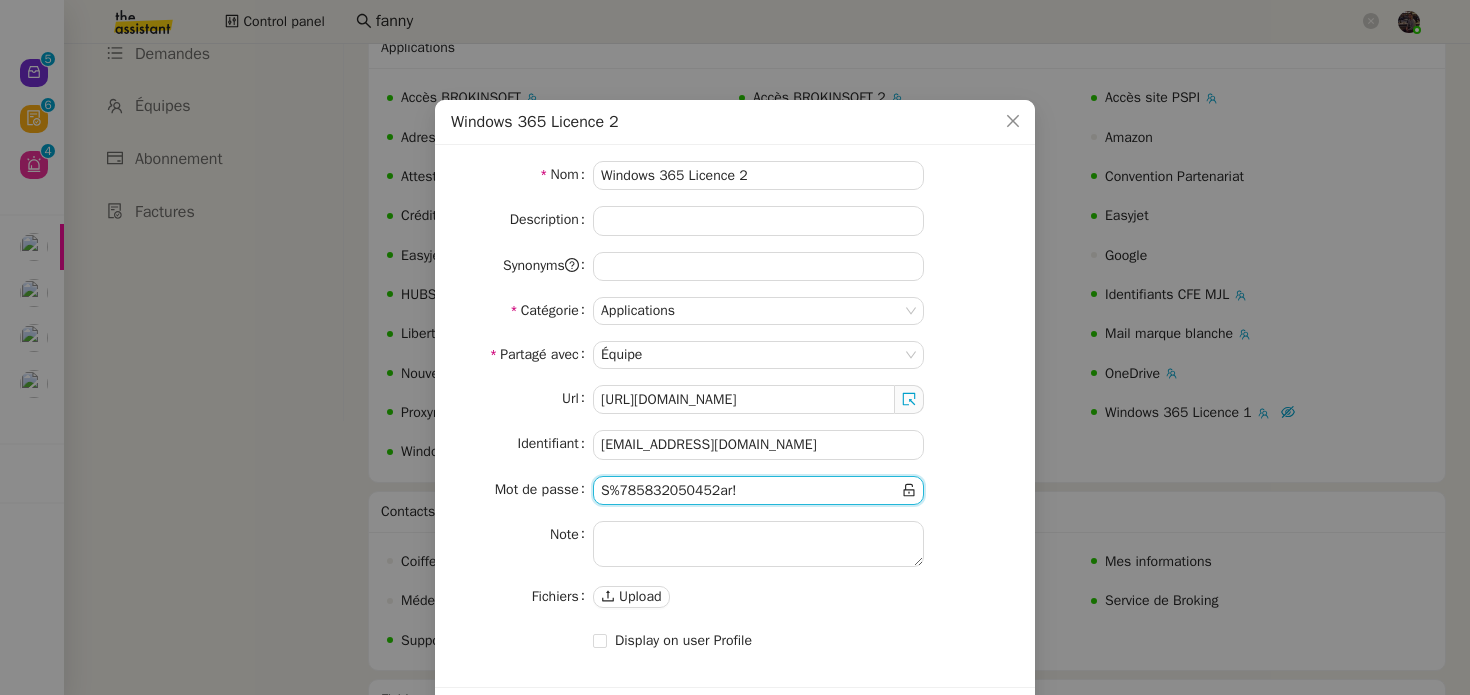 click 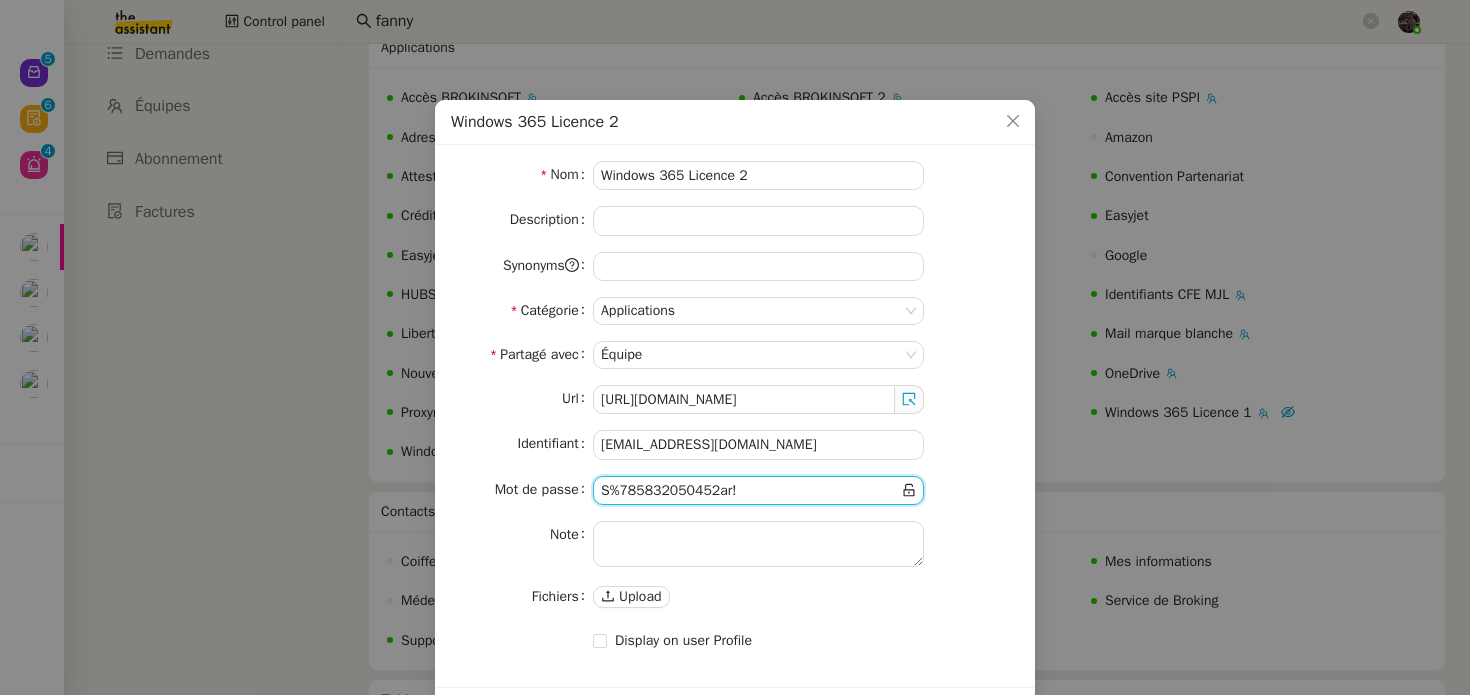 click on "Windows 365 Licence 2 Nom Windows 365 Licence 2 Description  Synonyms  Catégorie Applications Partagé avec Équipe Url https://windows365.microsoft.com/ Identifiant manon.usi2@team.theassistant.com Mot de passe Note Fichiers Upload Display on user Profile Afficher l'historique Supprimer Sauver" at bounding box center (735, 347) 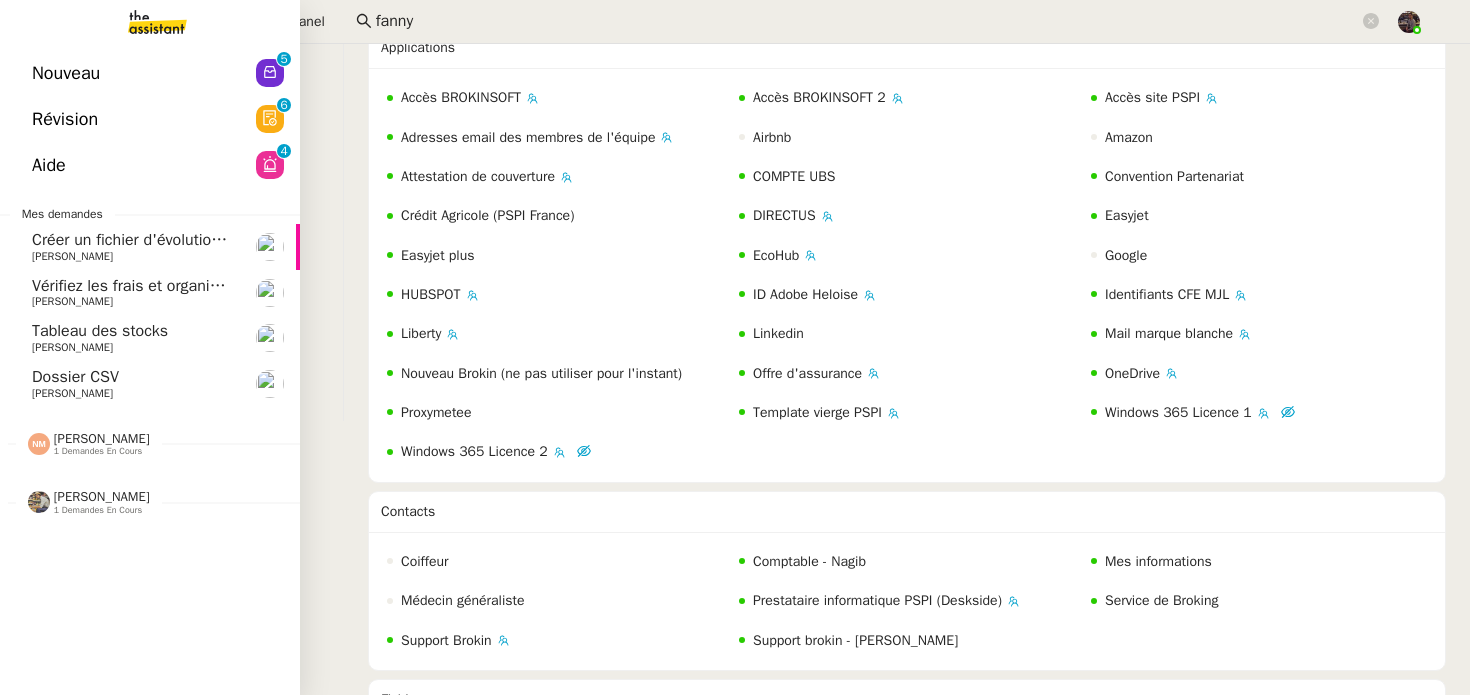 click on "Aide  0   1   2   3   4   5   6   7   8   9" 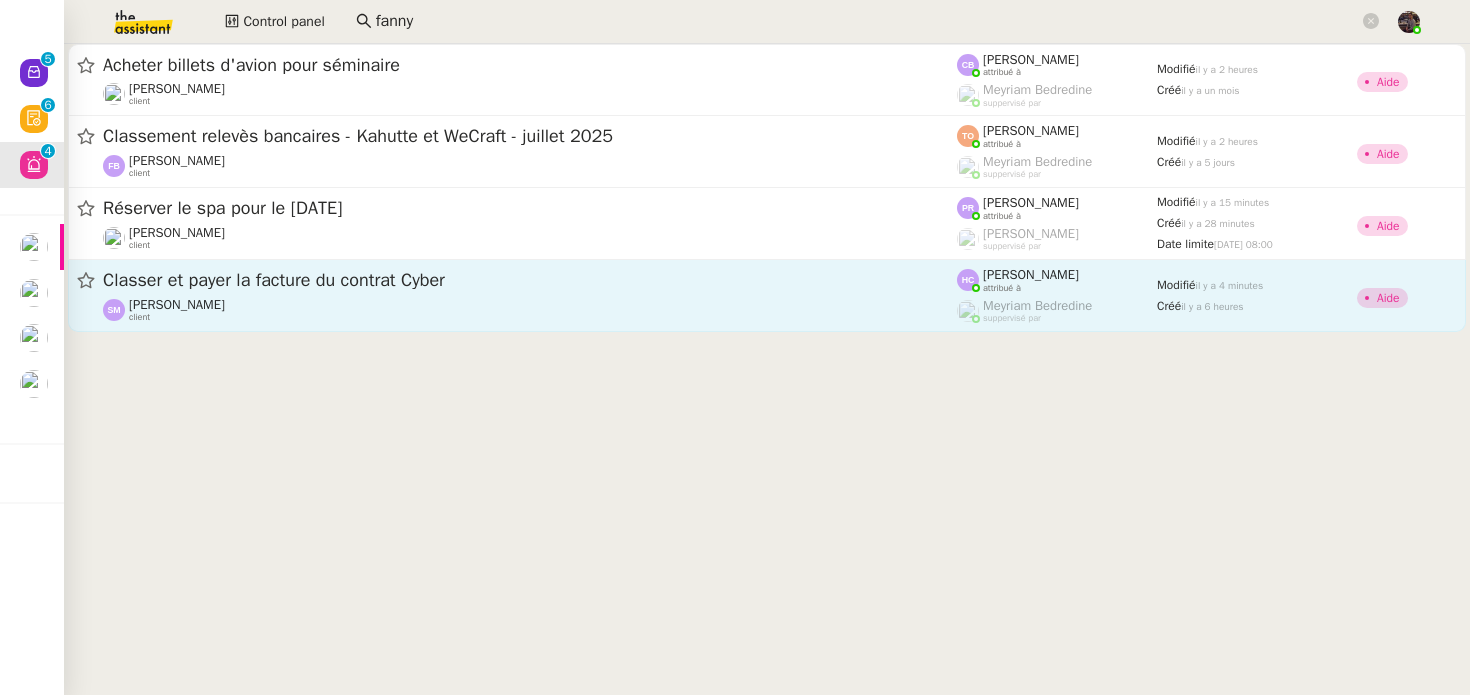 click on "Nouveau  0   1   2   3   4   5   6   7   8   9  Révision  0   1   2   3   4   5   6   7   8   9  Aide  0   1   2   3   4   5   6   7   8   9  Mes demandes Créer un fichier d'évolution des taux AT    Lydie Laulon    Vérifiez les frais et organisez les dossiers Blikk    Gabrielle Tavernier    Tableau des stocks    Guillaume Farina    Dossier CSV    Lydie Laulon    Nicolas Morin    1 demandes en cours    HASPARREN    Lydie Laulon    Charles Guillot    1 demandes en cours    Procédure - SUIVI DES FACTURES D'EXPLOITATION    Charles Da Conceicao     0   1   2   3   4   5   6   7   8   9   0   1   2   3   4   5   6   7   8   9  Control panel fanny  Acheter billets d'avion pour séminaire  Laurence de Nervaux    client    Camille Barthès    attribué à    Meyriam Bedredine    suppervisé par    Modifié   il y a 2 heures  Créé   il y a un mois   Aide   Classement relevès bancaires - Kahutte et WeCraft - juillet 2025  Fabien Bousquet    client    Tatyana Orec    attribué à" at bounding box center (735, 347) 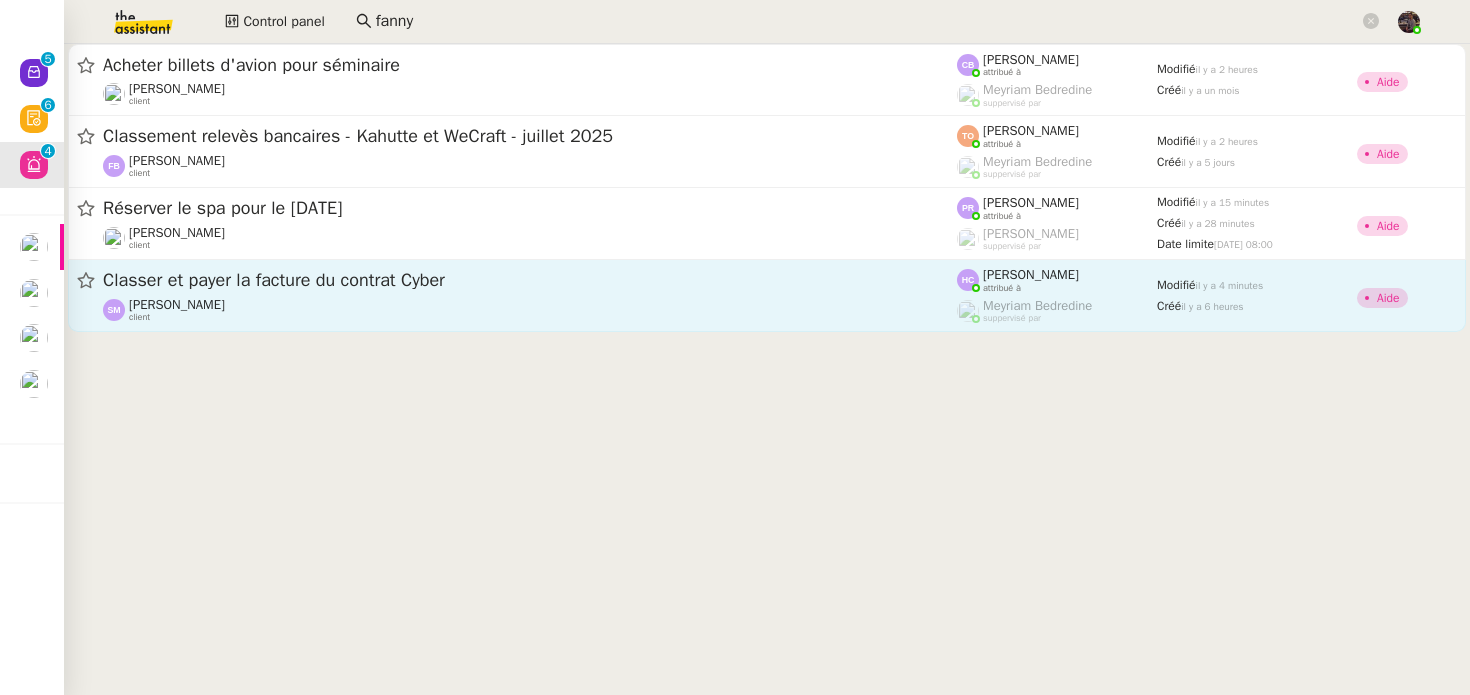 click on "Classer et payer la facture du contrat Cyber  Sophie Mourraire    client" 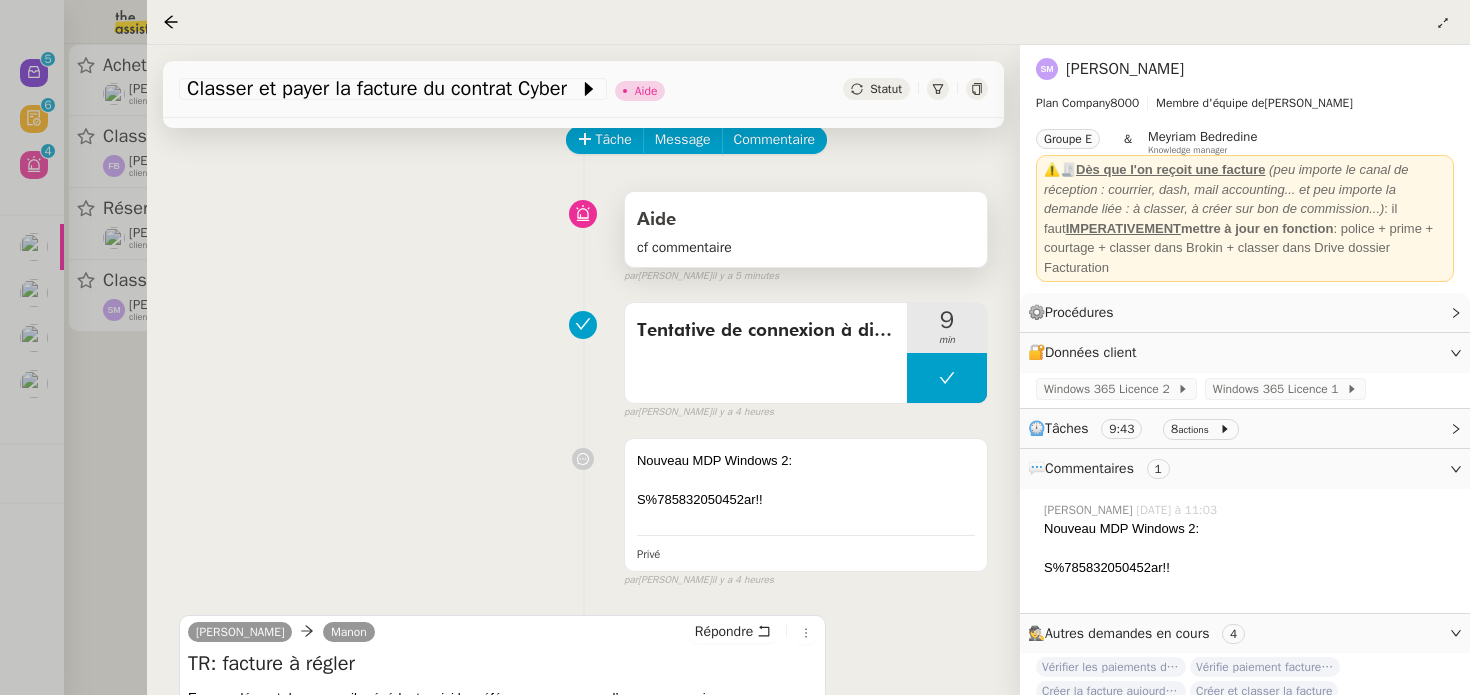 scroll, scrollTop: 115, scrollLeft: 0, axis: vertical 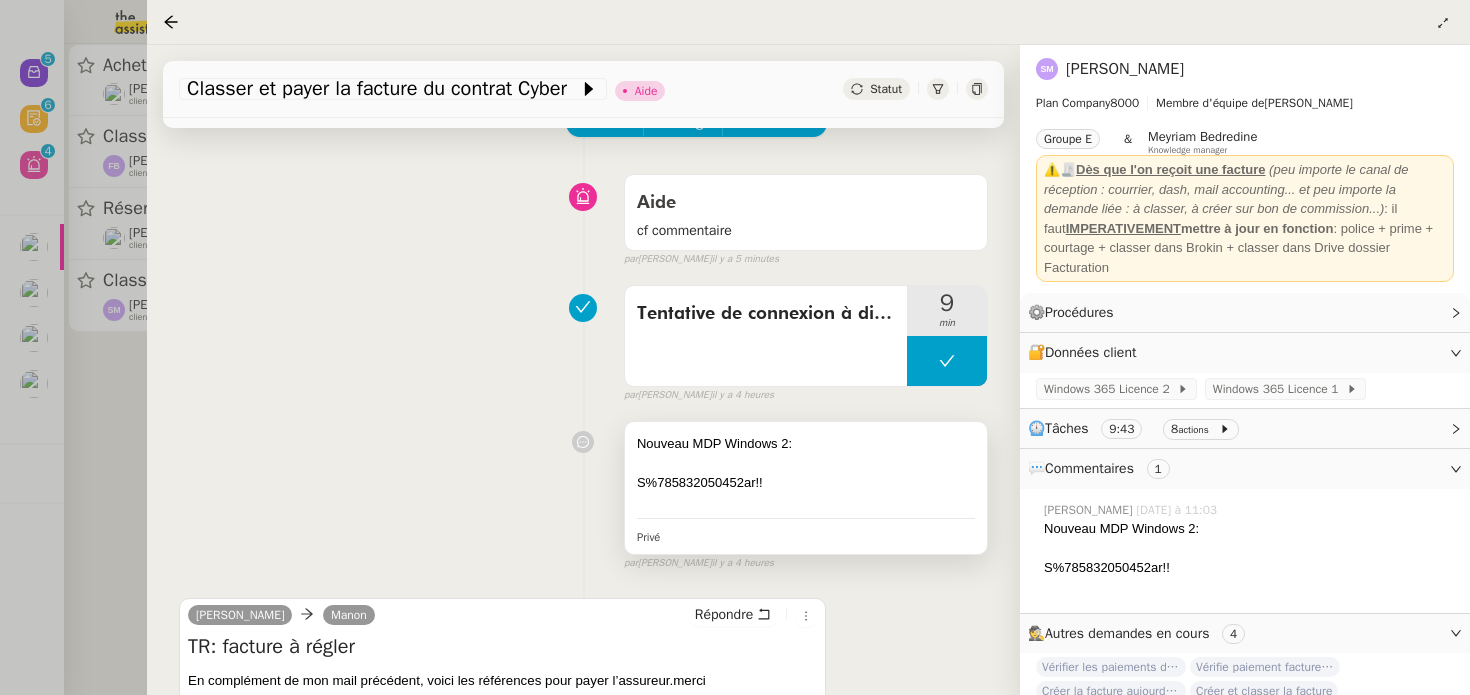 click at bounding box center [806, 463] 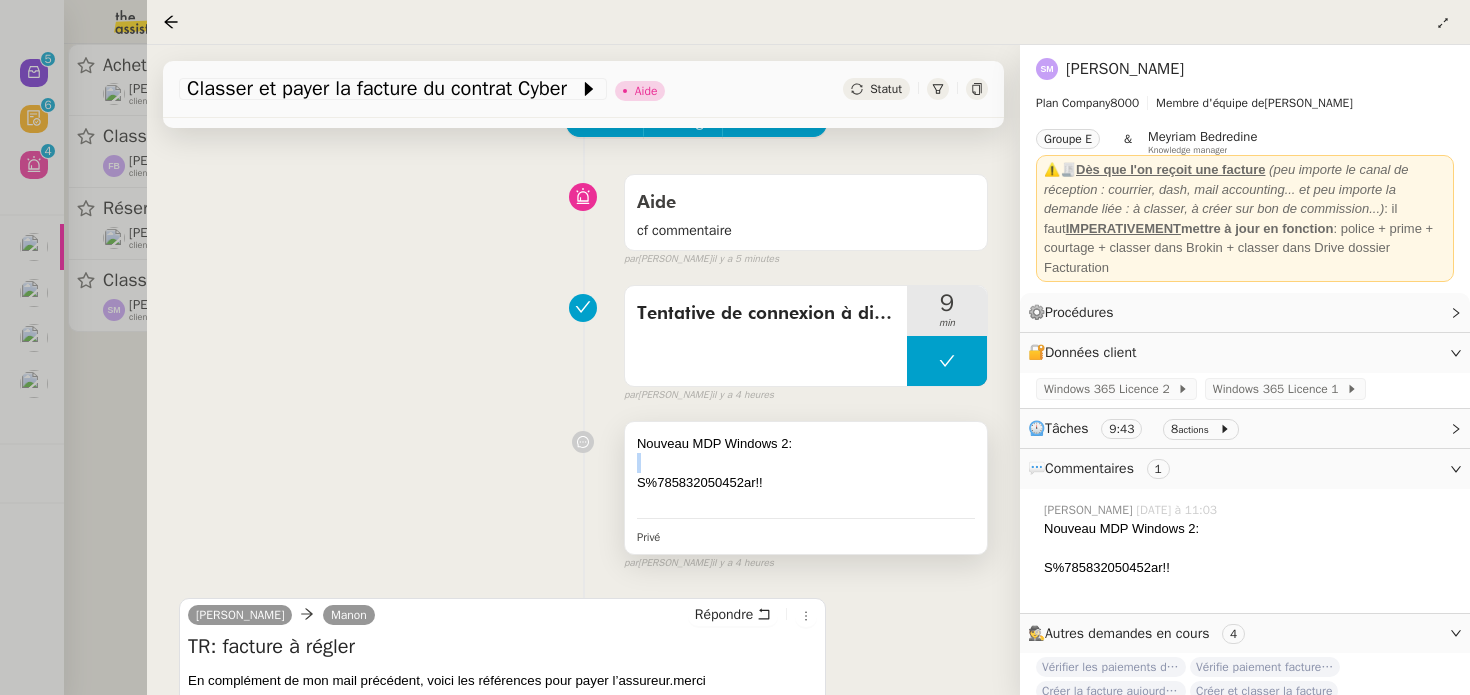 click at bounding box center (806, 463) 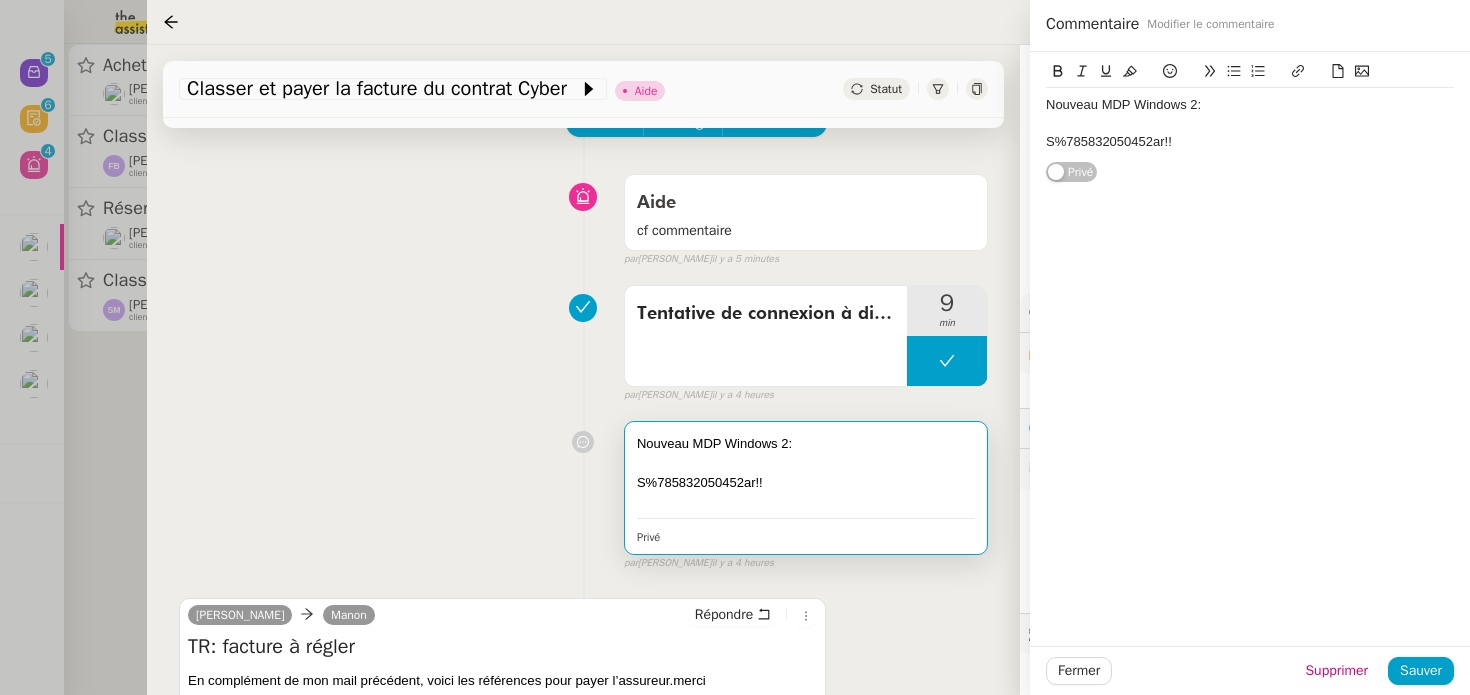 click on "S%785832050452ar!!" at bounding box center [806, 483] 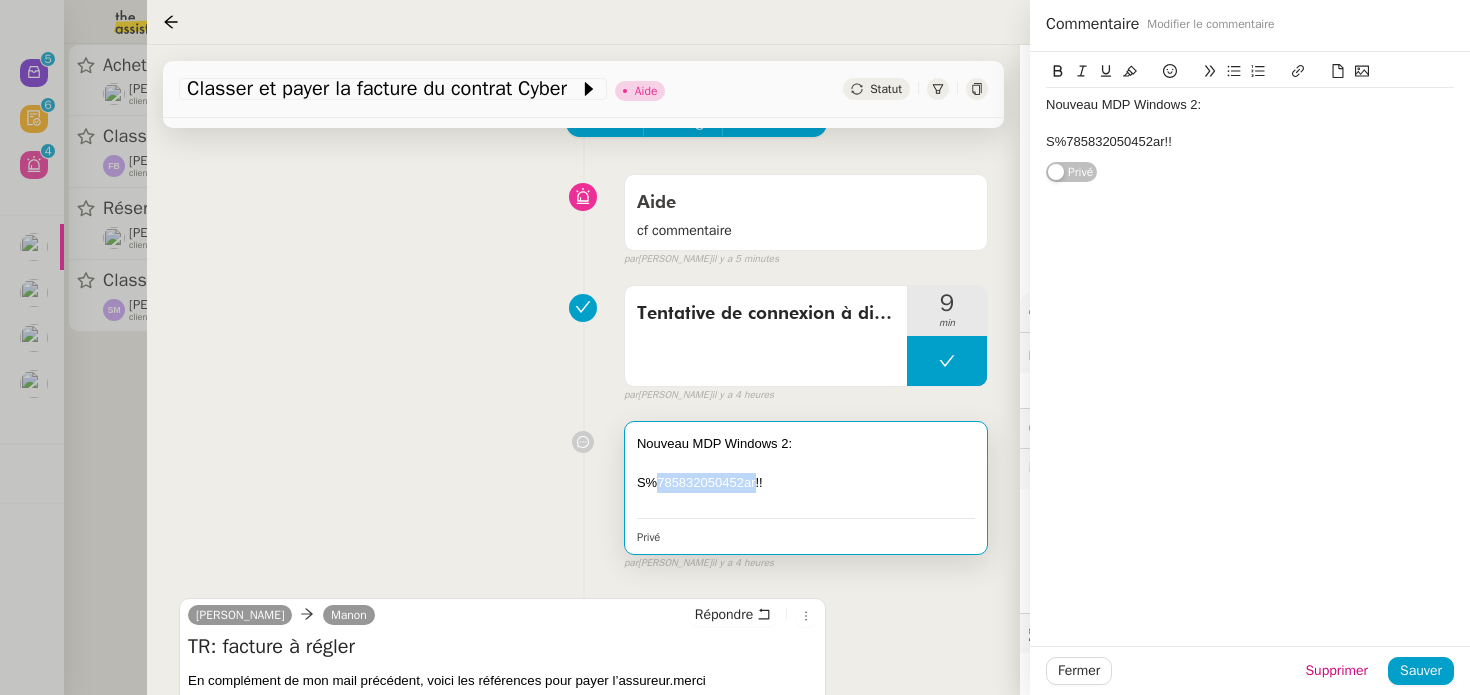 click on "S%785832050452ar!!" at bounding box center (806, 483) 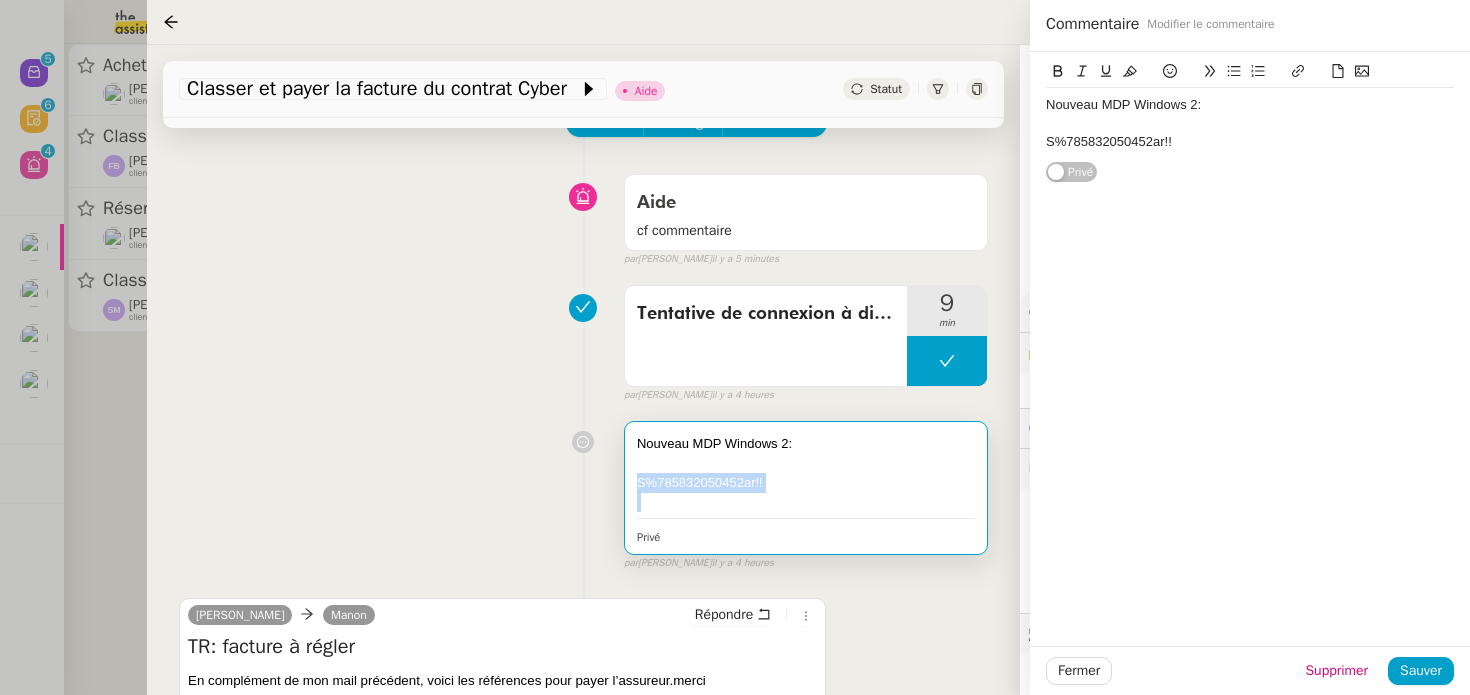 click on "S%785832050452ar!!" at bounding box center [806, 483] 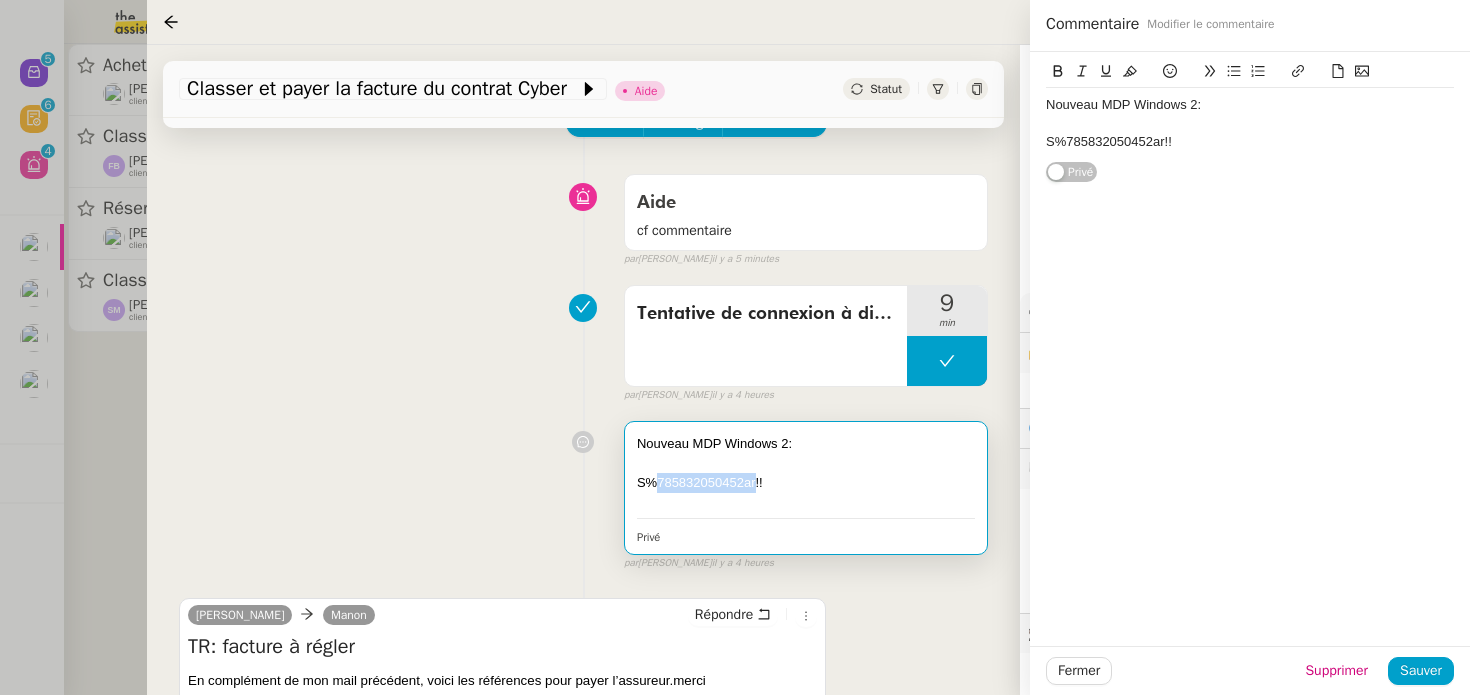 click on "S%785832050452ar!!" at bounding box center (806, 483) 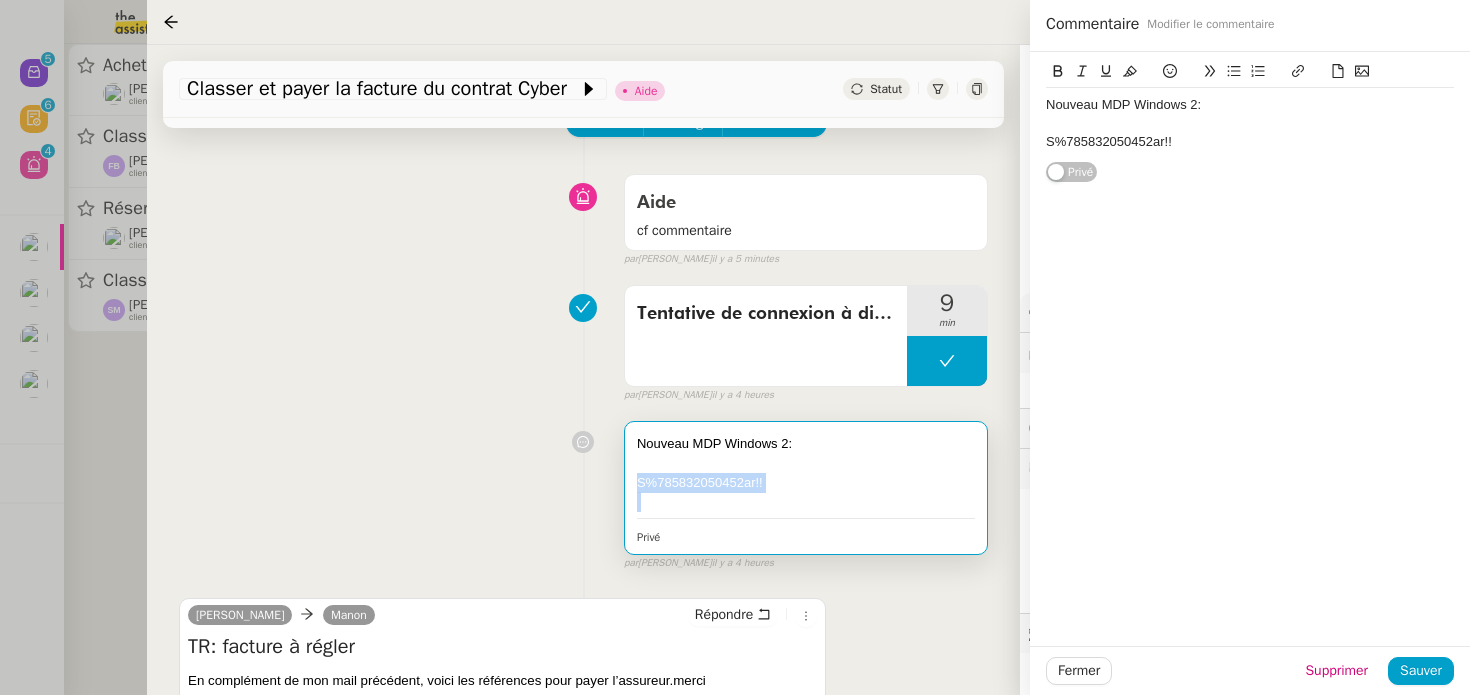click on "S%785832050452ar!!" at bounding box center (806, 483) 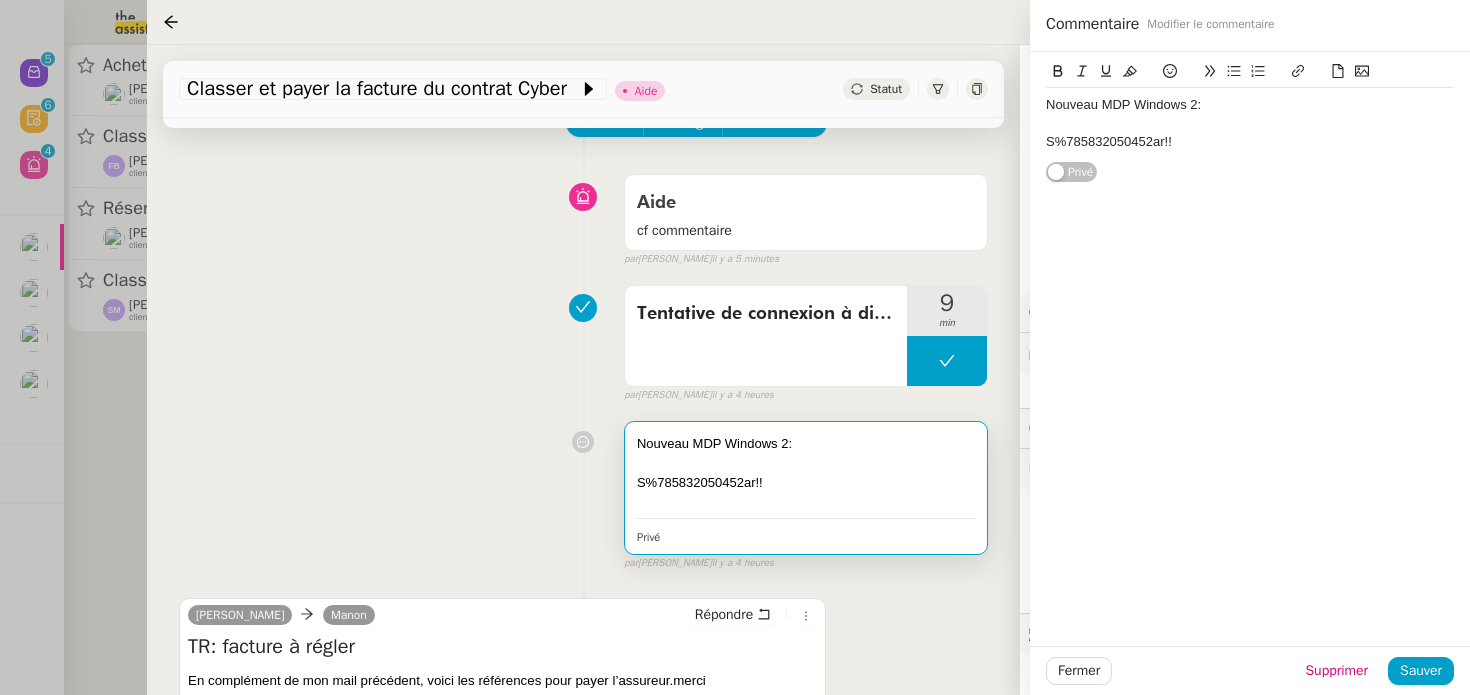 click on "Tentative de connexion à distance     9 min false par   Hannah C.   il y a 4 heures" at bounding box center (583, 340) 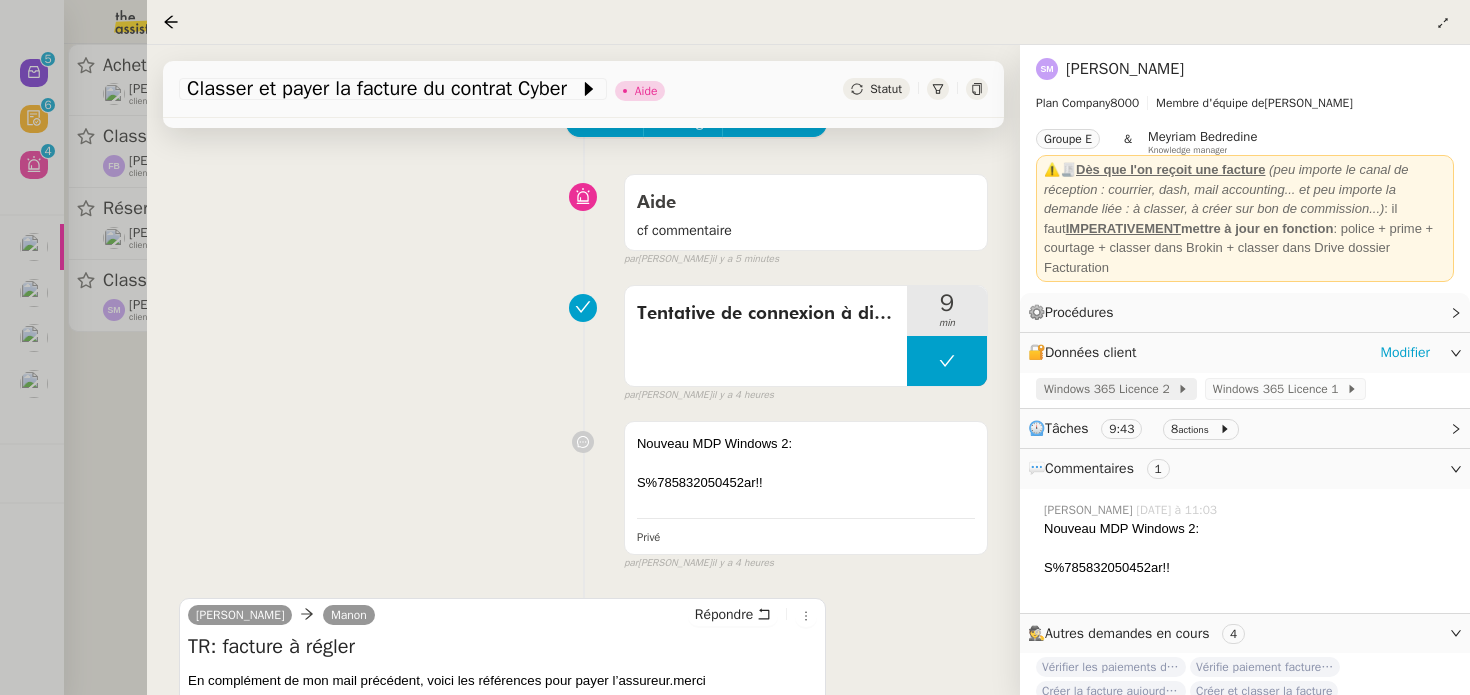 click on "Windows 365 Licence 2" 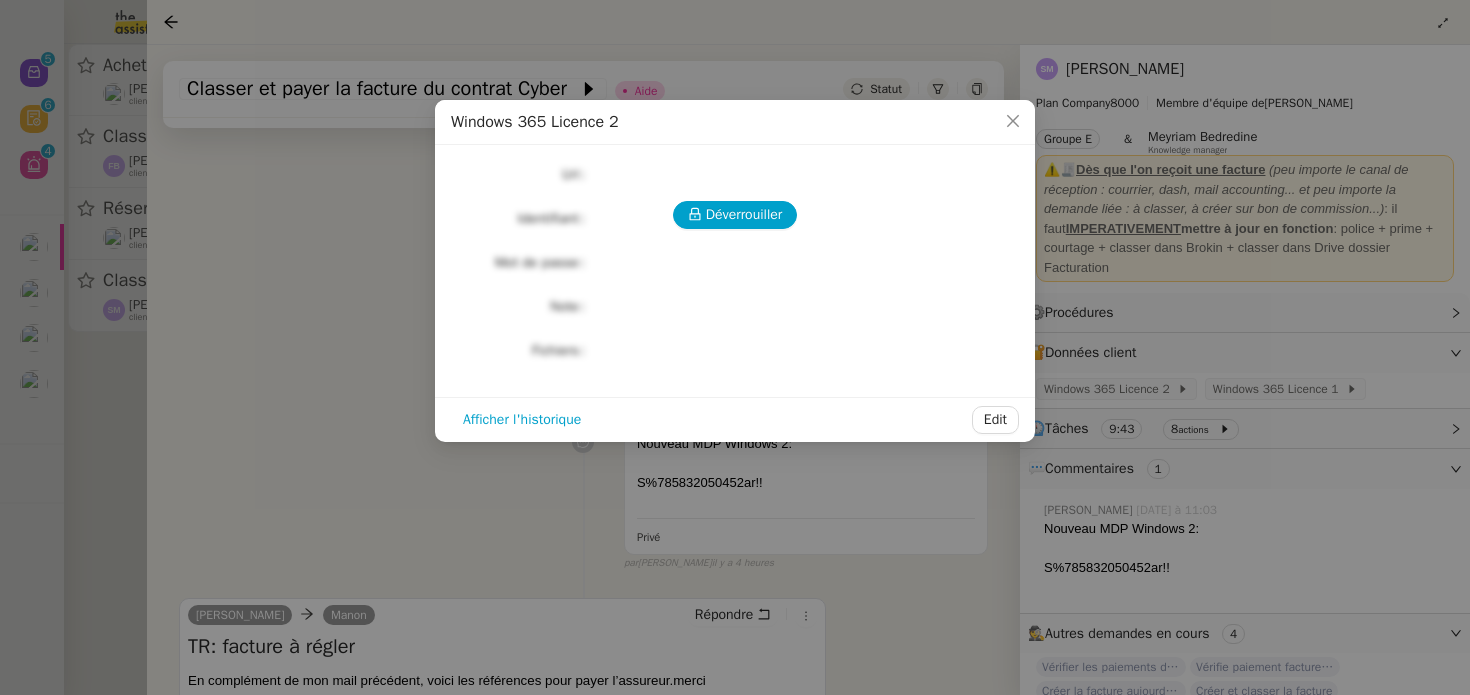 click on "Windows 365 Licence 2 Déverrouiller Url    Identifiant Mot de passe Note Fichiers Upload Afficher l'historique Edit" at bounding box center (735, 347) 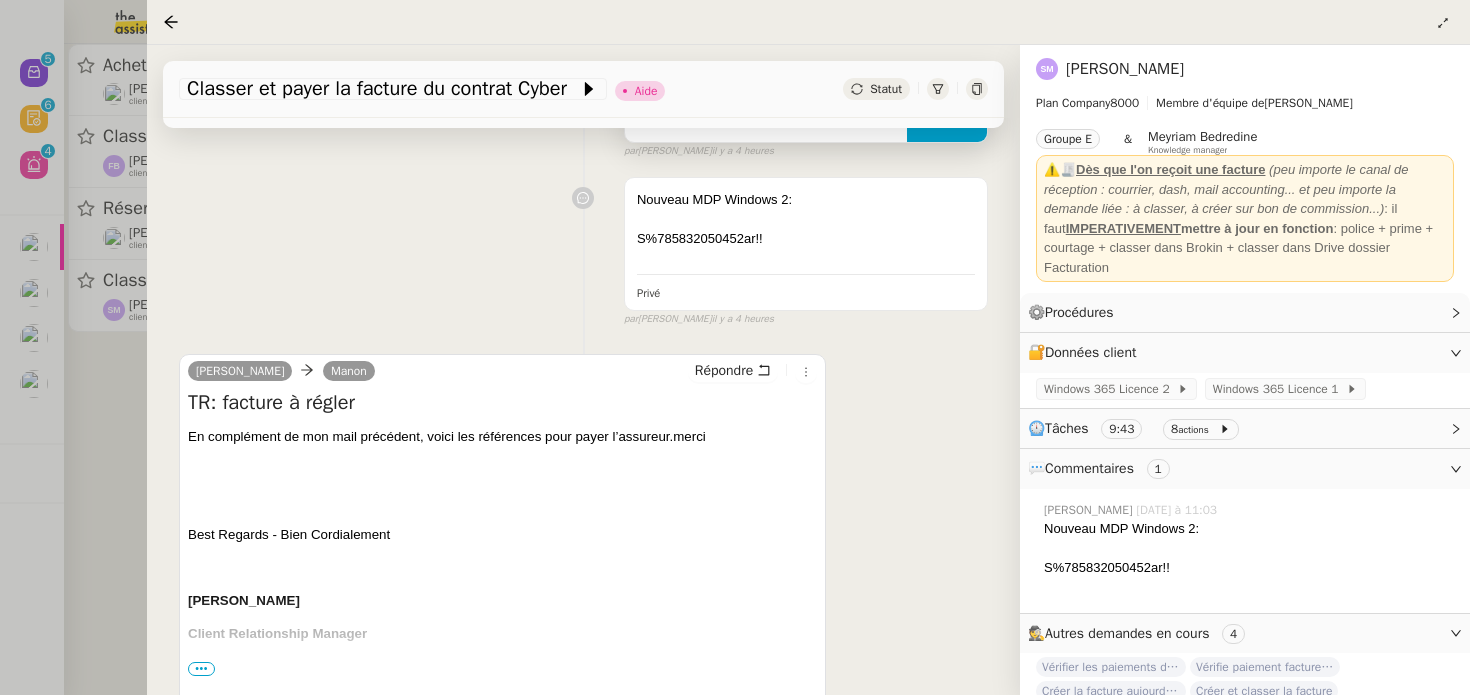 scroll, scrollTop: 367, scrollLeft: 0, axis: vertical 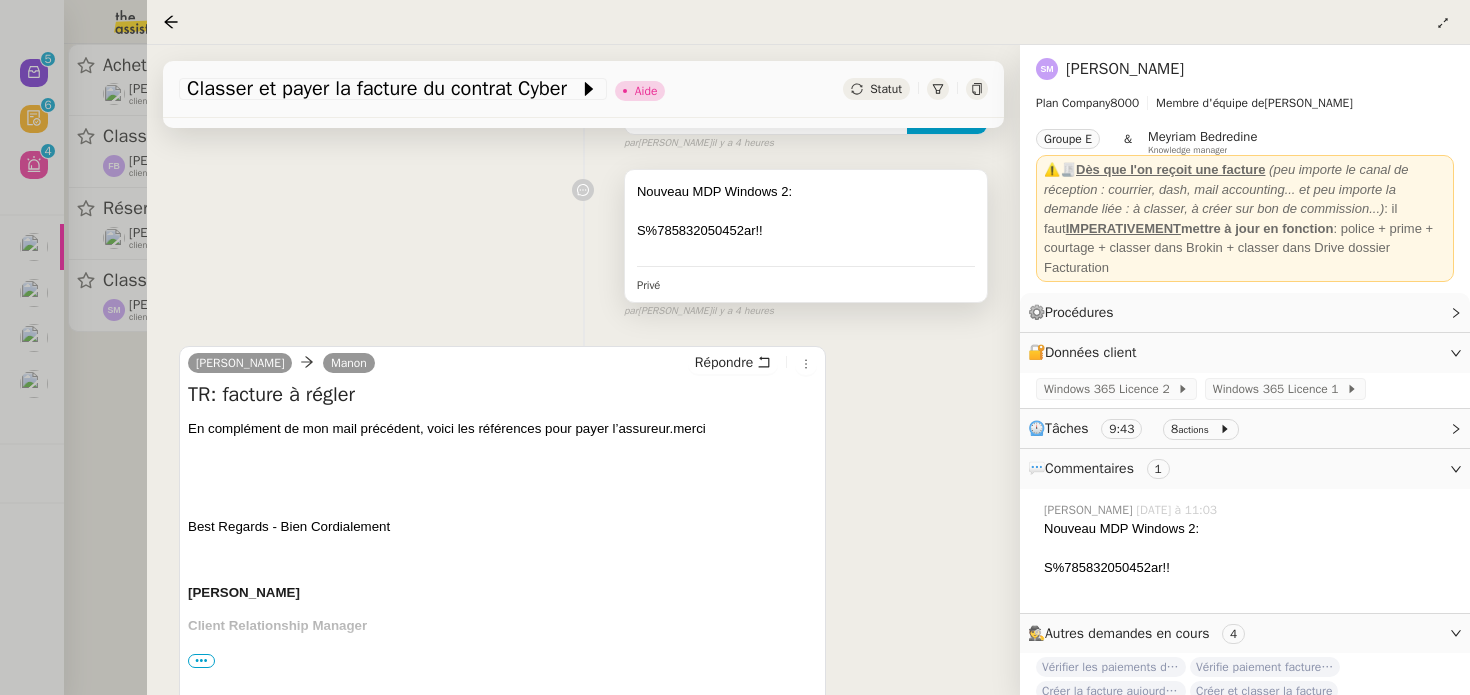 click on "S%785832050452ar!!" at bounding box center (806, 231) 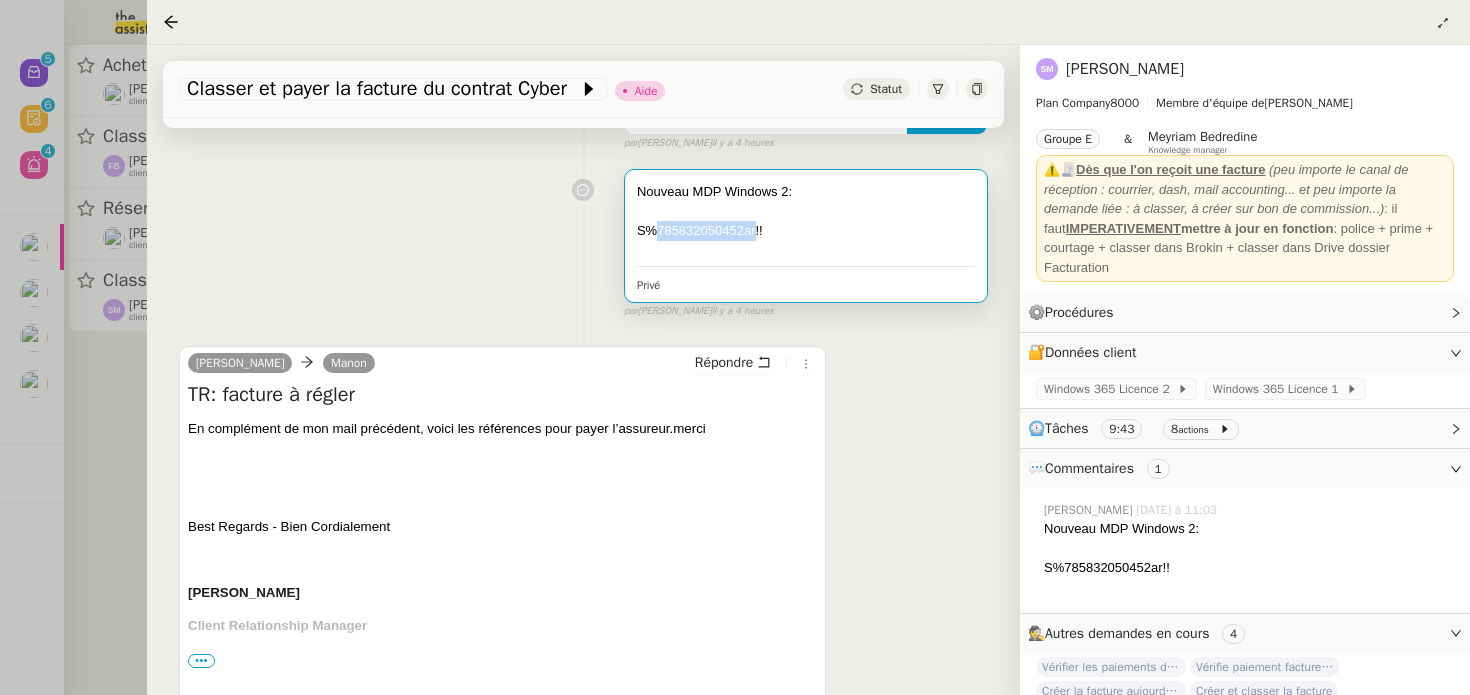 click on "S%785832050452ar!!" at bounding box center (806, 231) 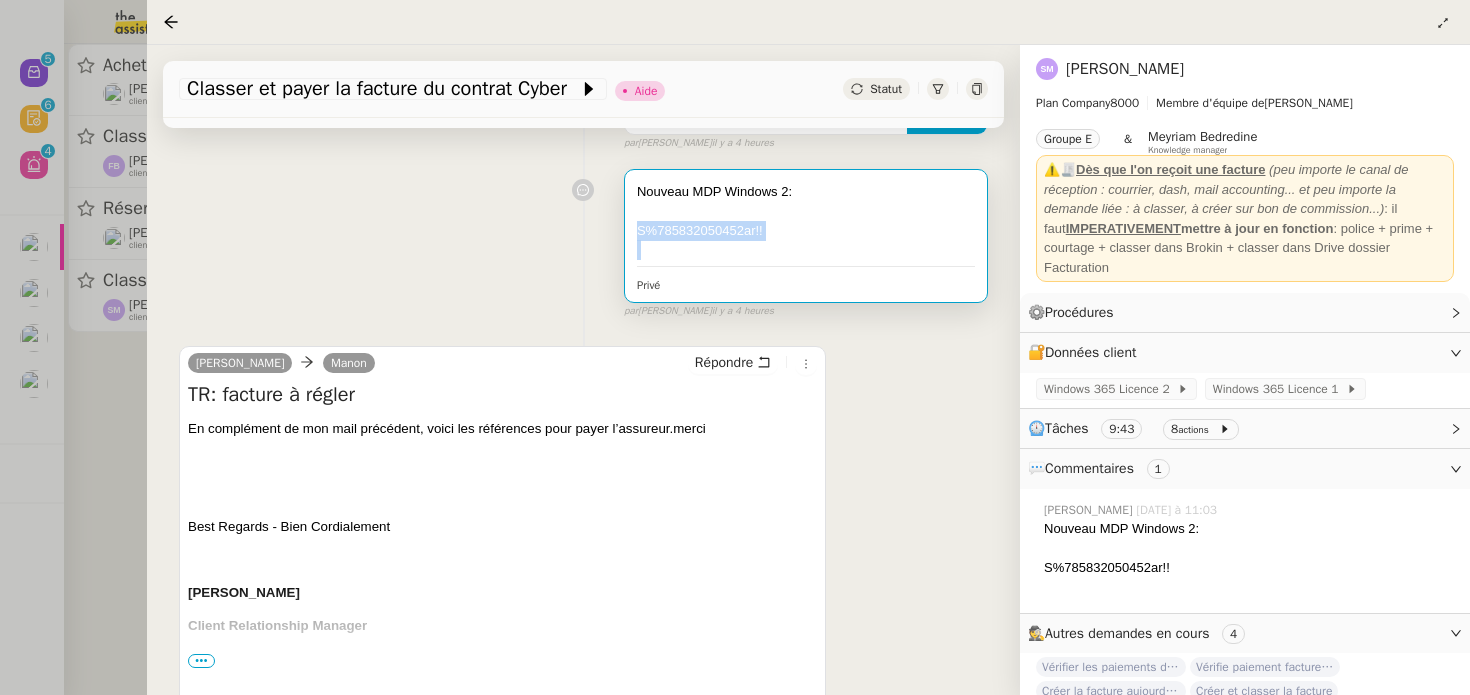 click on "S%785832050452ar!!" at bounding box center (806, 231) 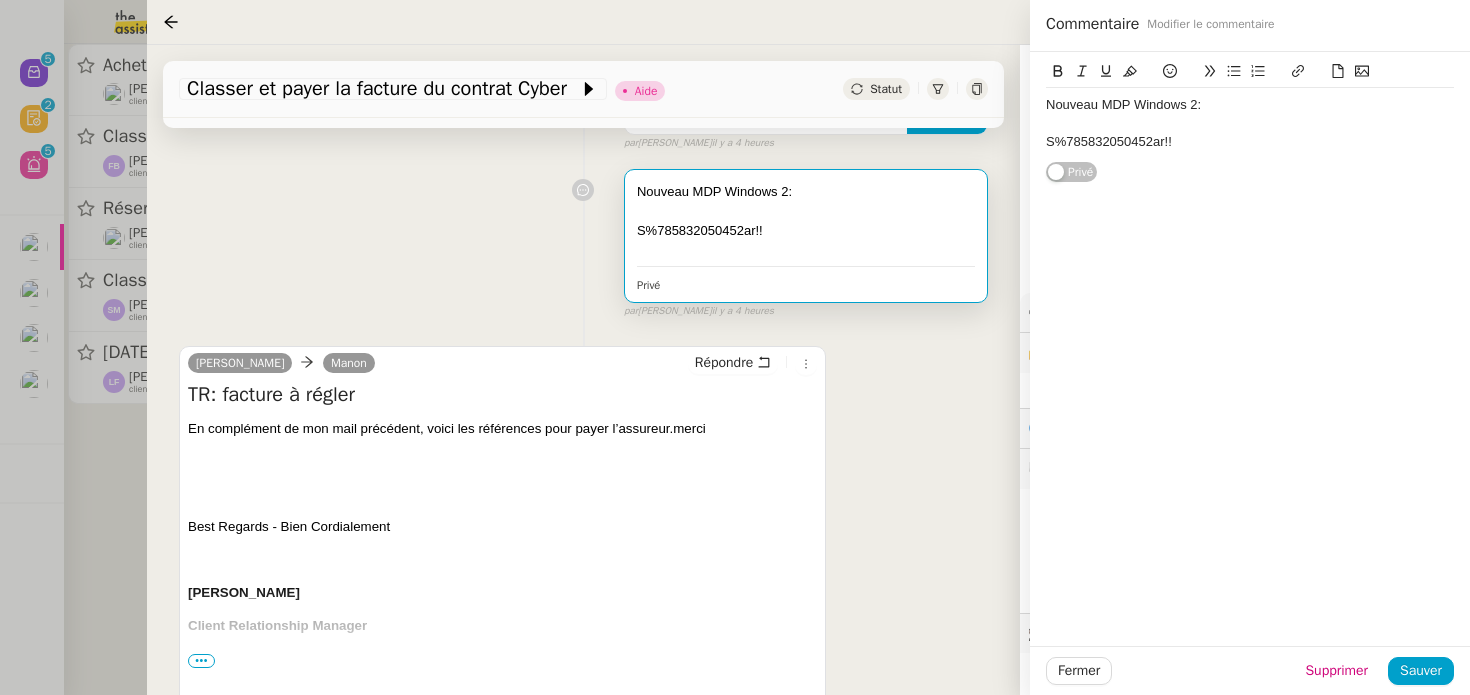 click on "Nouveau MDP Windows 2:  S%785832050452ar!! Privé false par   Hannah C.   il y a 4 heures" at bounding box center [583, 240] 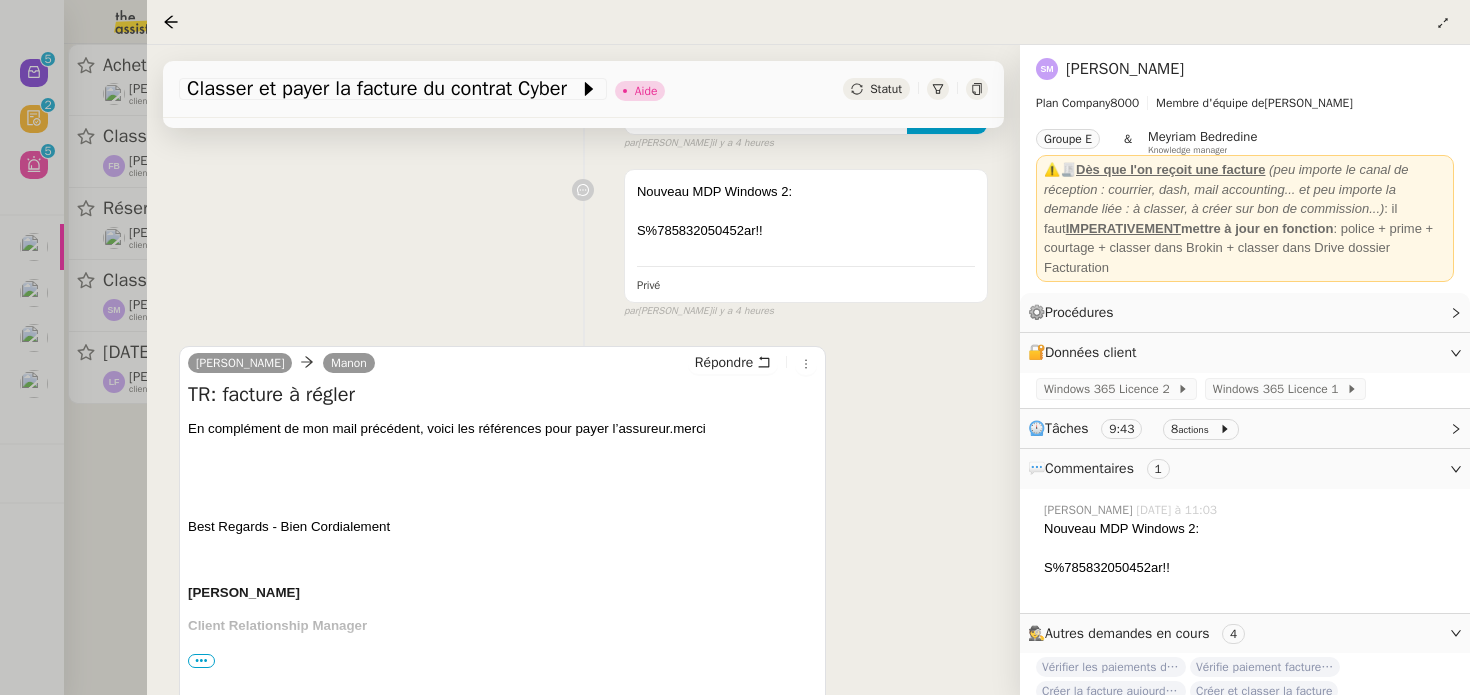 click at bounding box center [735, 347] 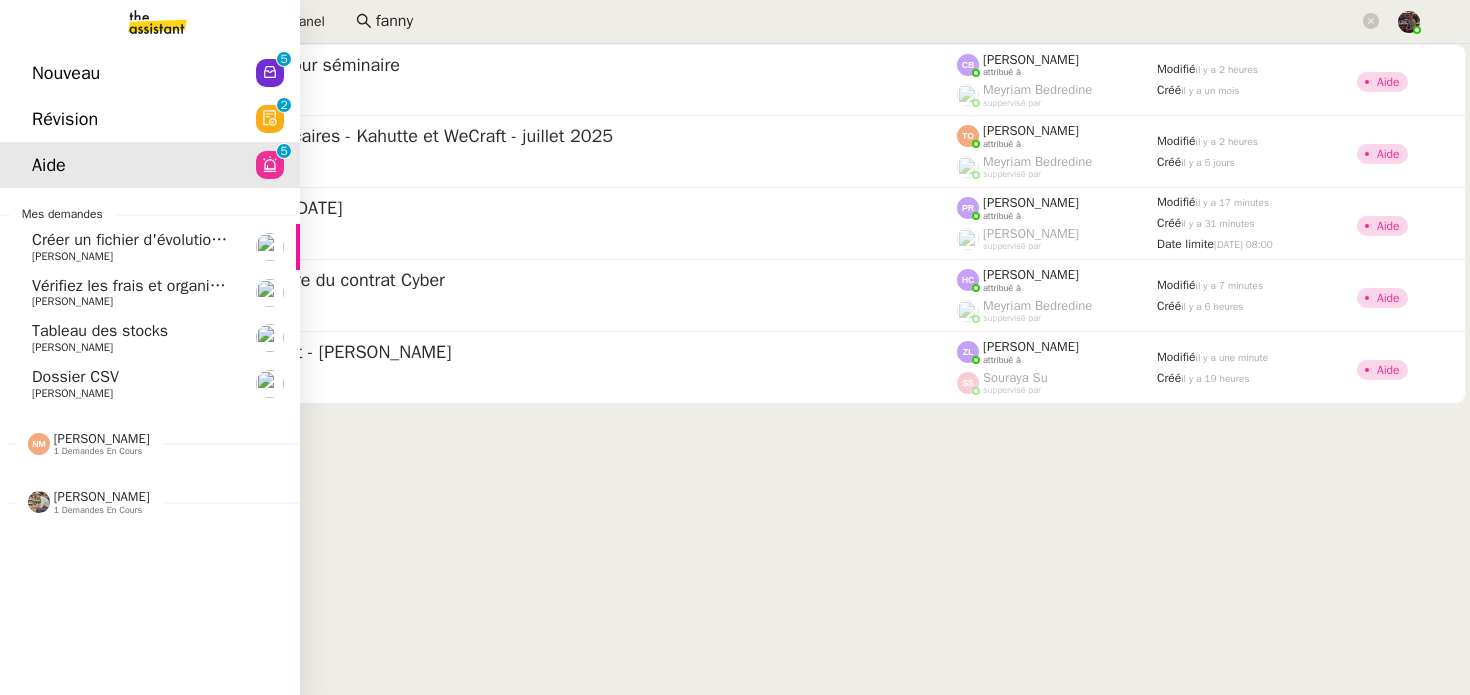 click on "Nouveau" 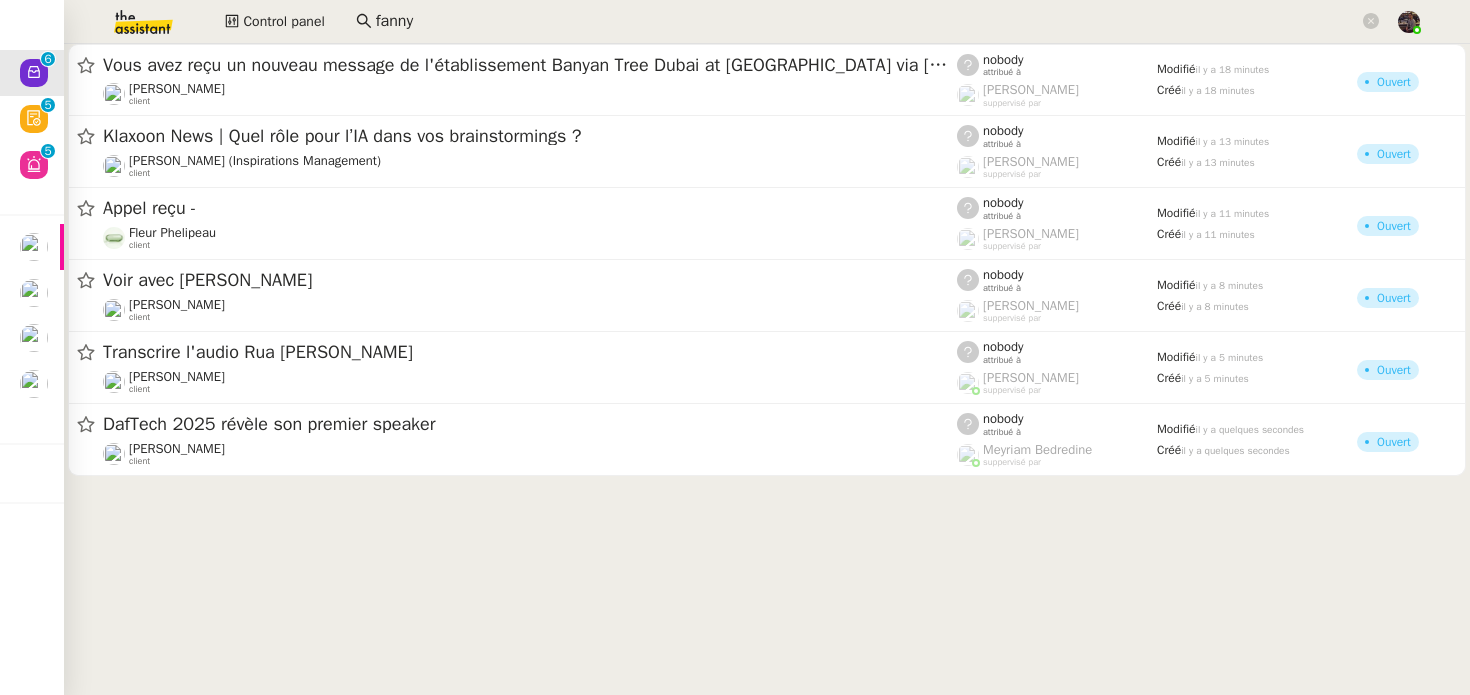 click on "fanny" 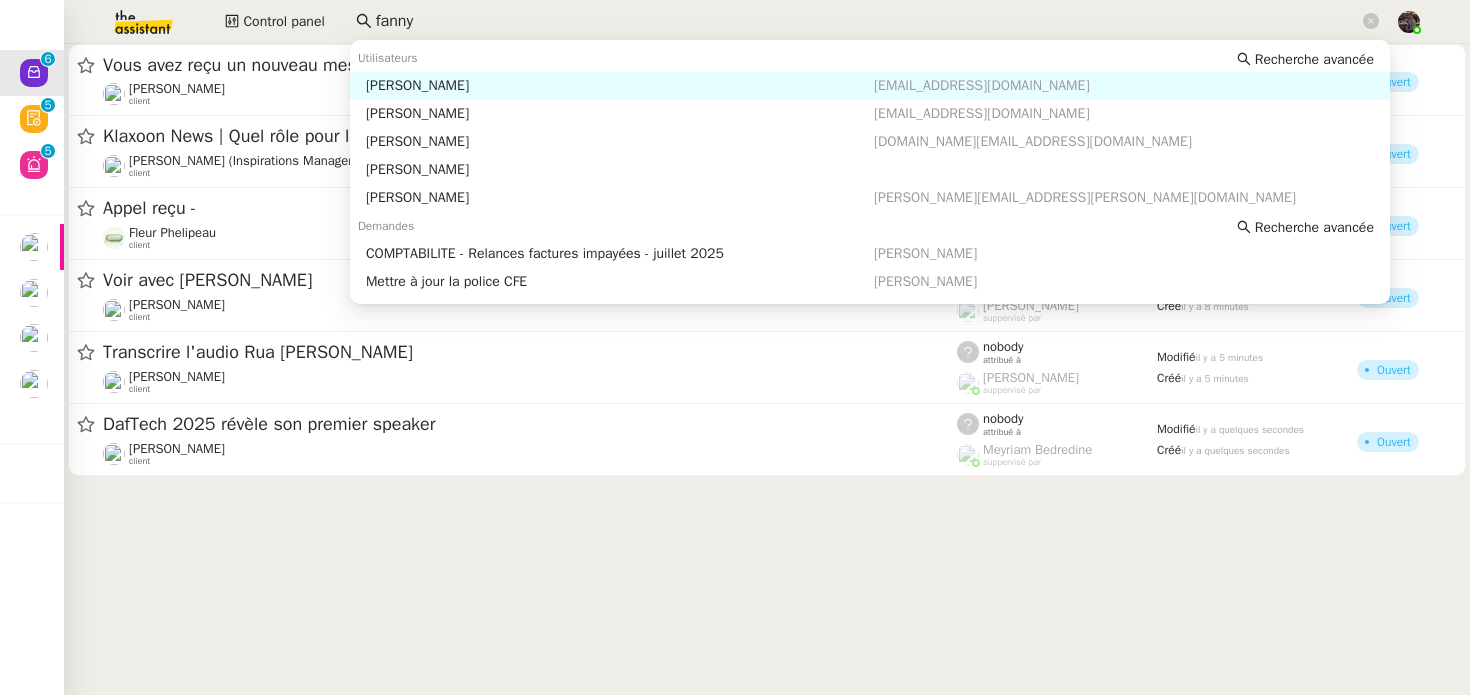 click on "fanny" 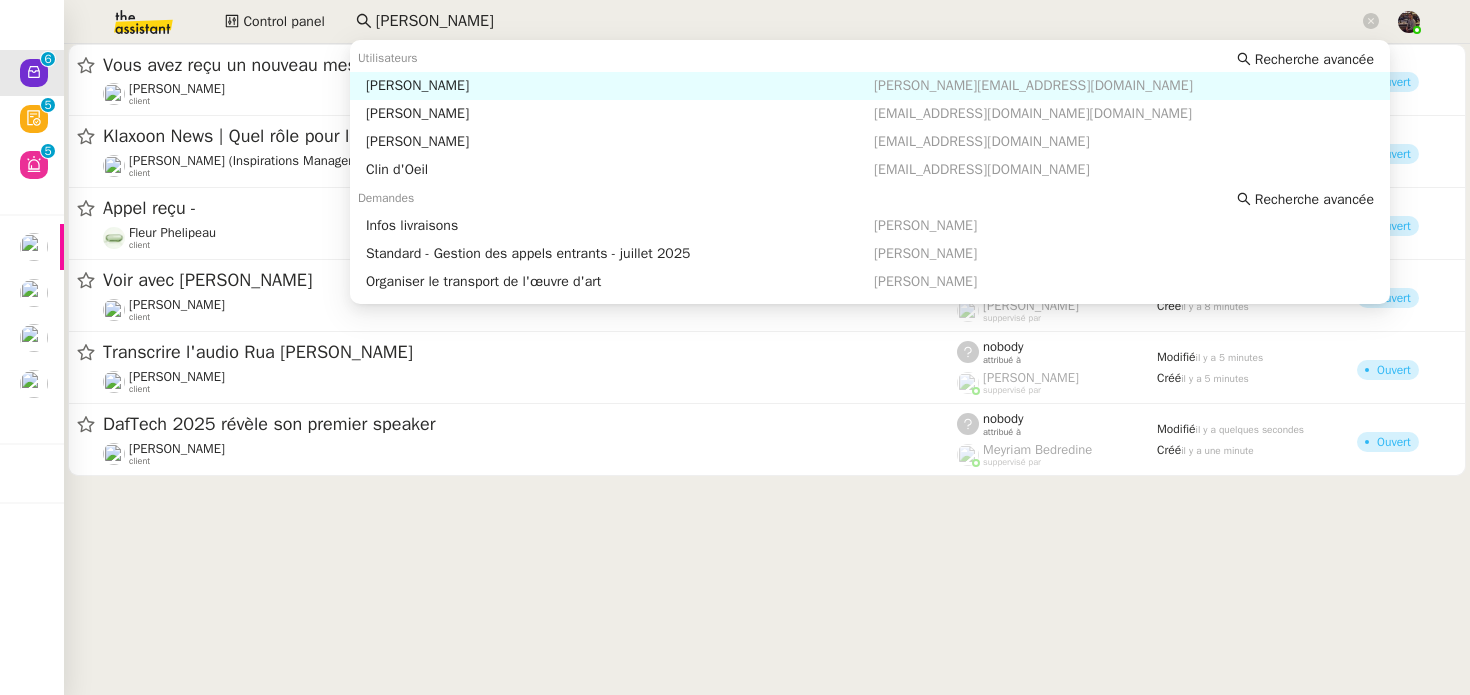 click on "[PERSON_NAME]" at bounding box center (620, 86) 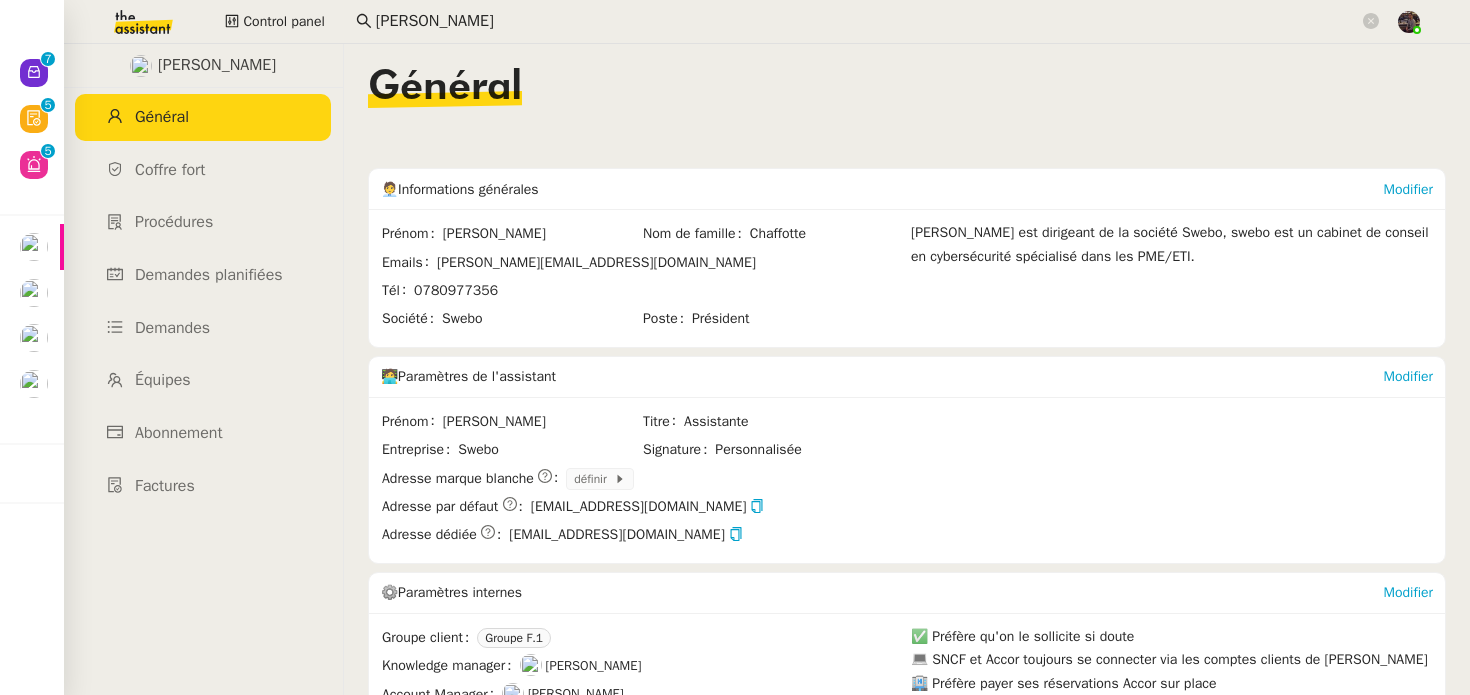 click on "[PERSON_NAME]" 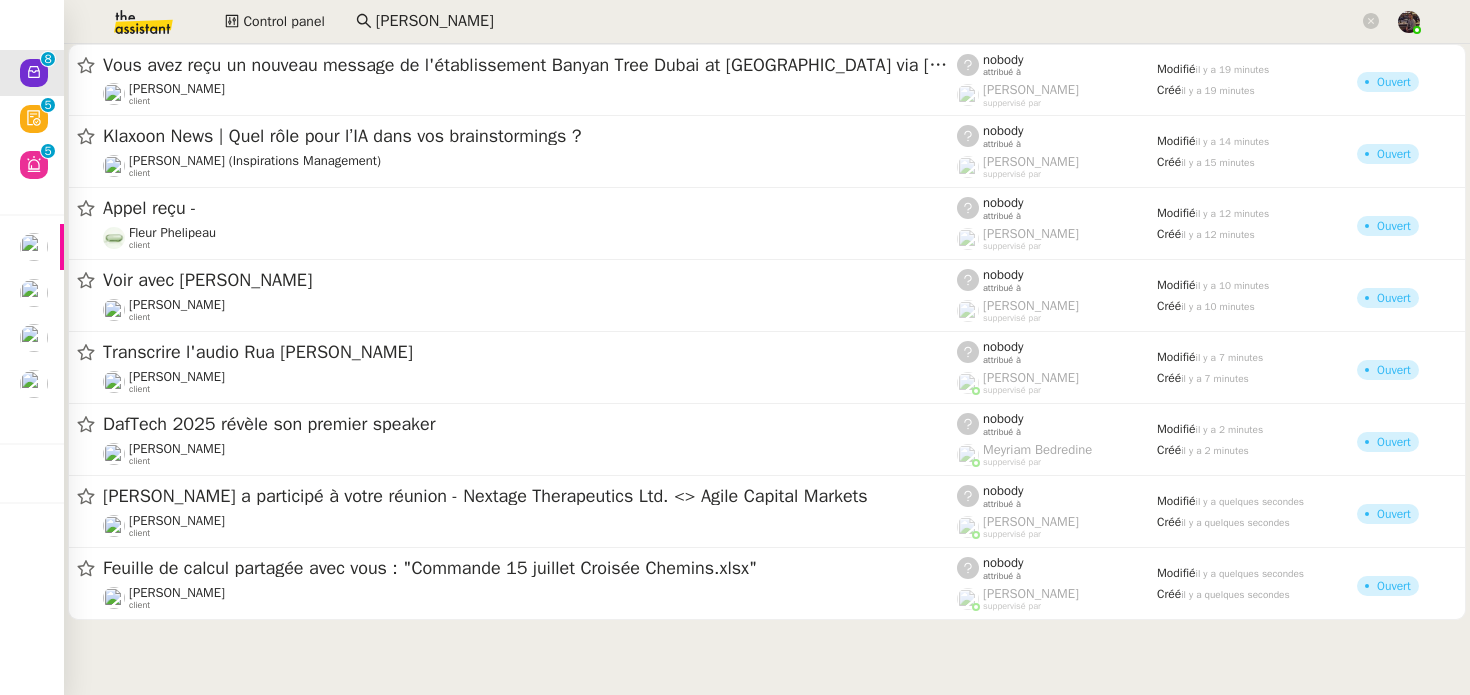 click 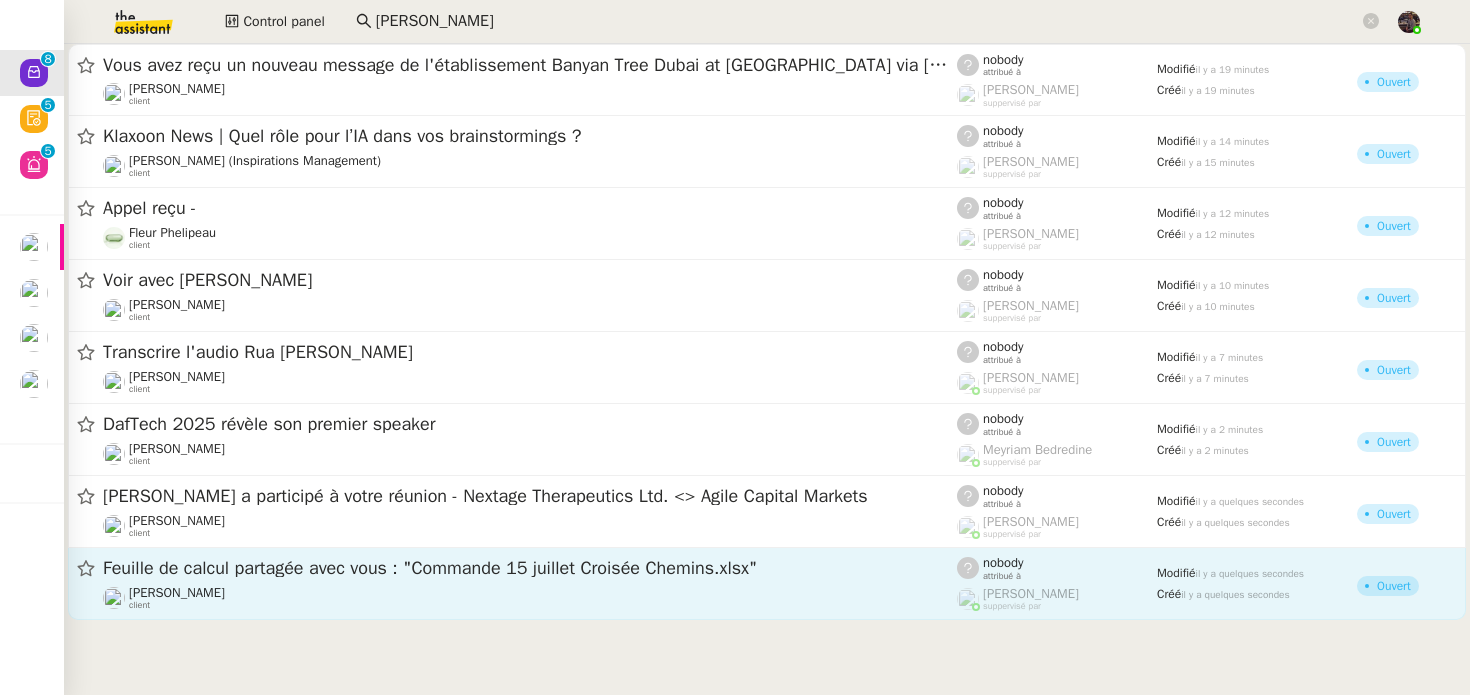 click on "Feuille de calcul partagée avec vous : "Commande 15 juillet Croisée Chemins.xlsx"" 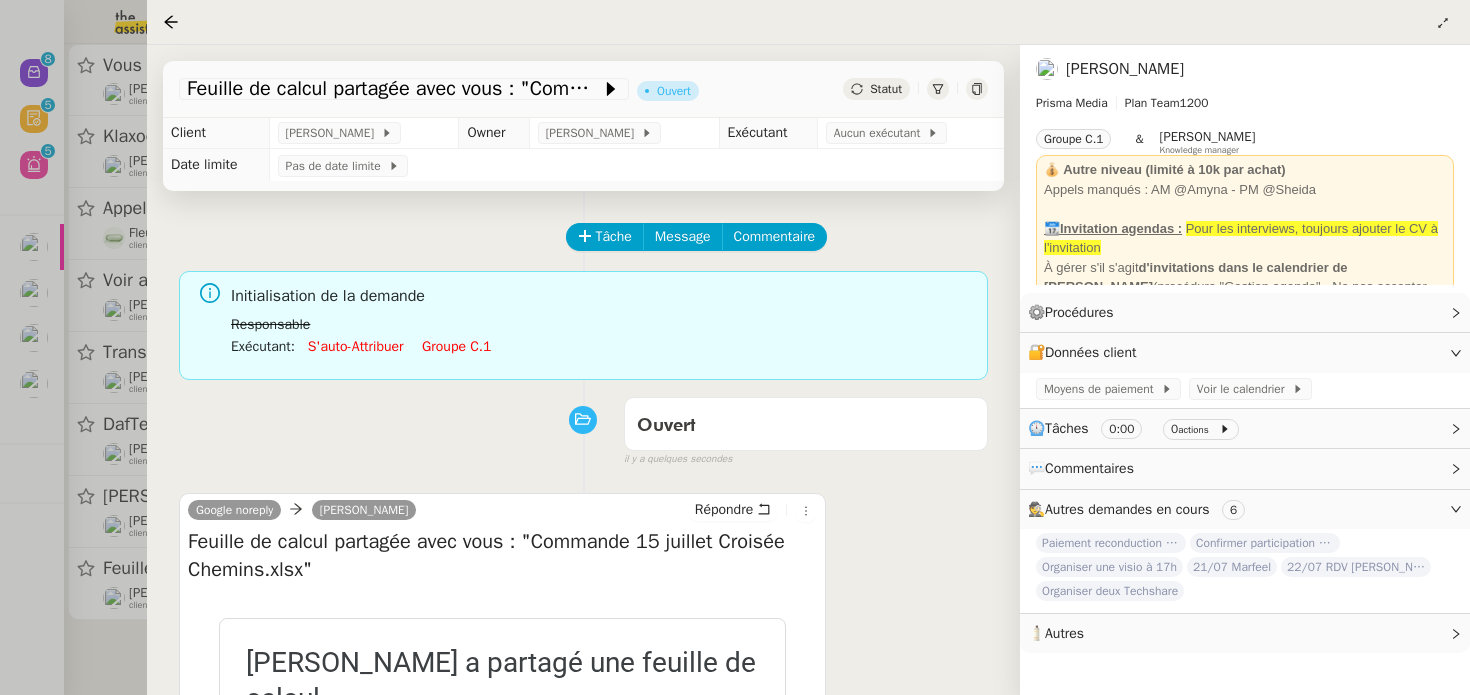 scroll, scrollTop: 256, scrollLeft: 0, axis: vertical 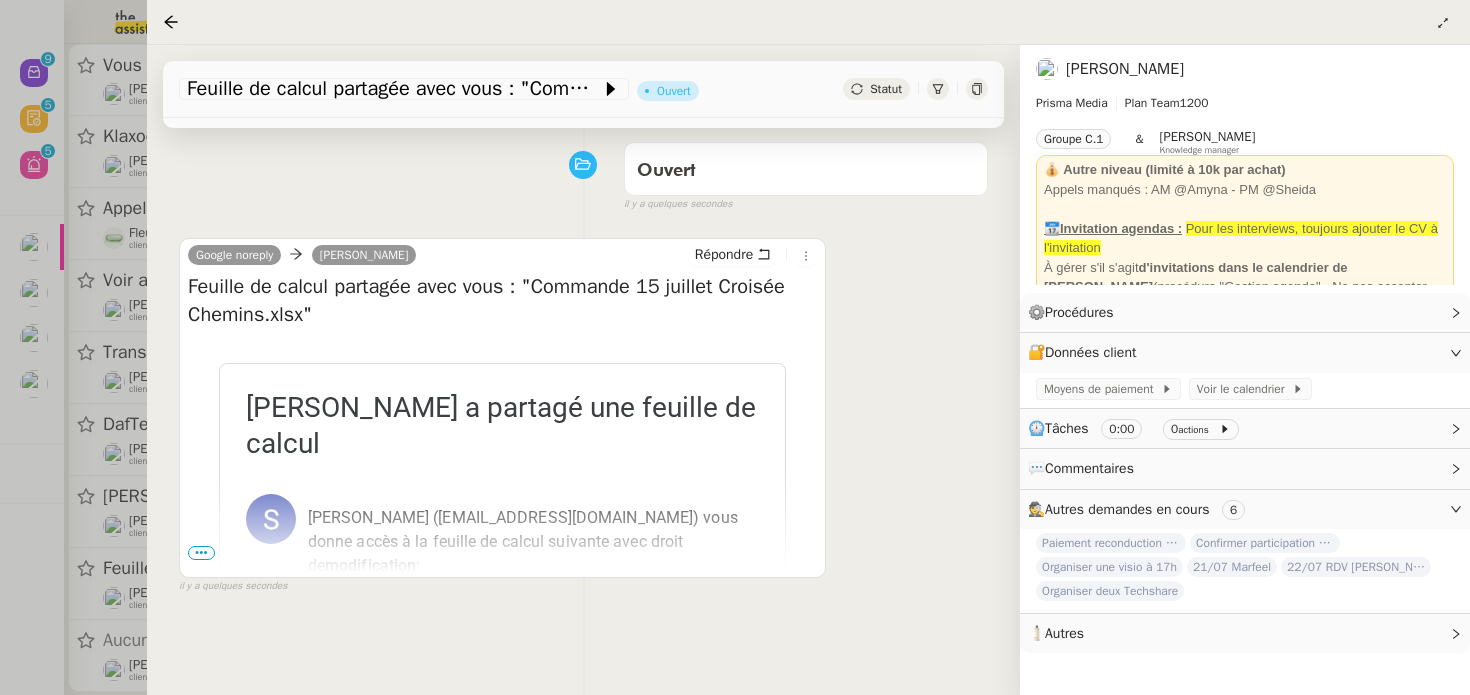 click at bounding box center [735, 347] 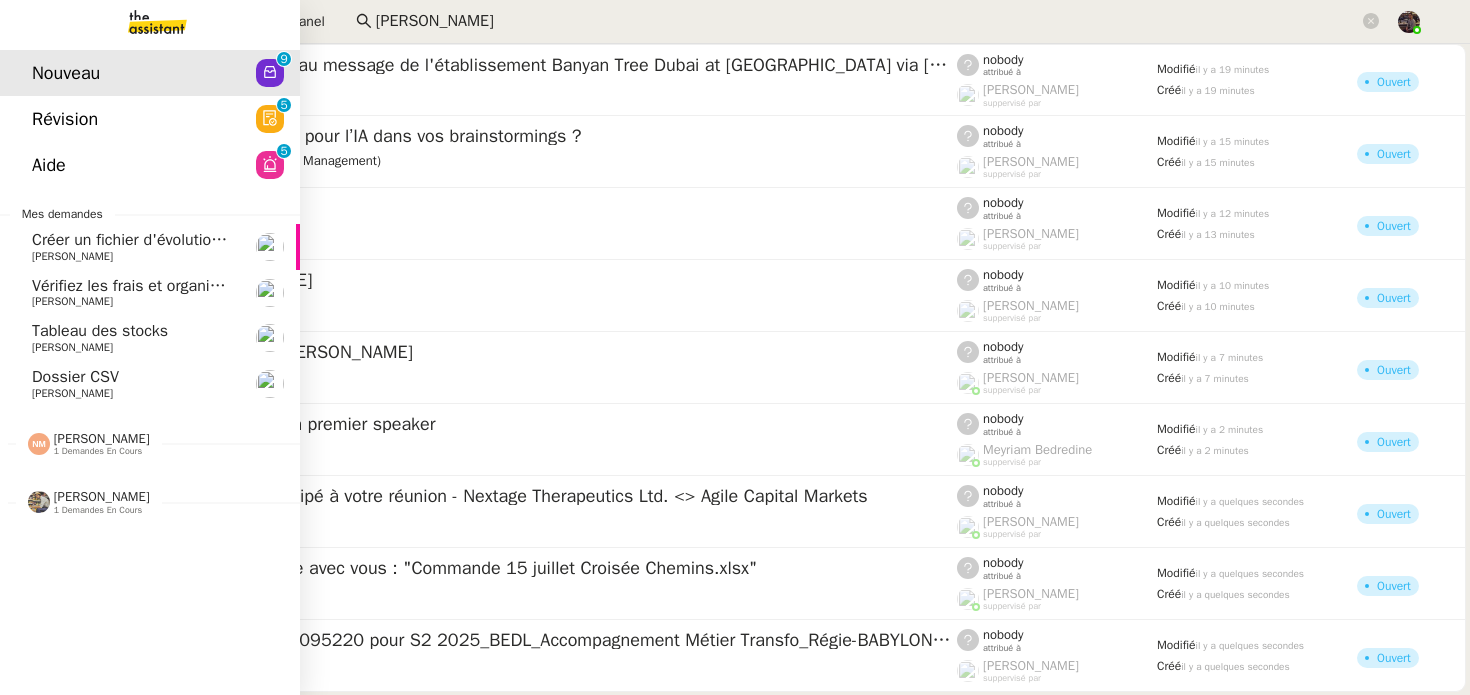 click on "Aide  0   1   2   3   4   5   6   7   8   9" 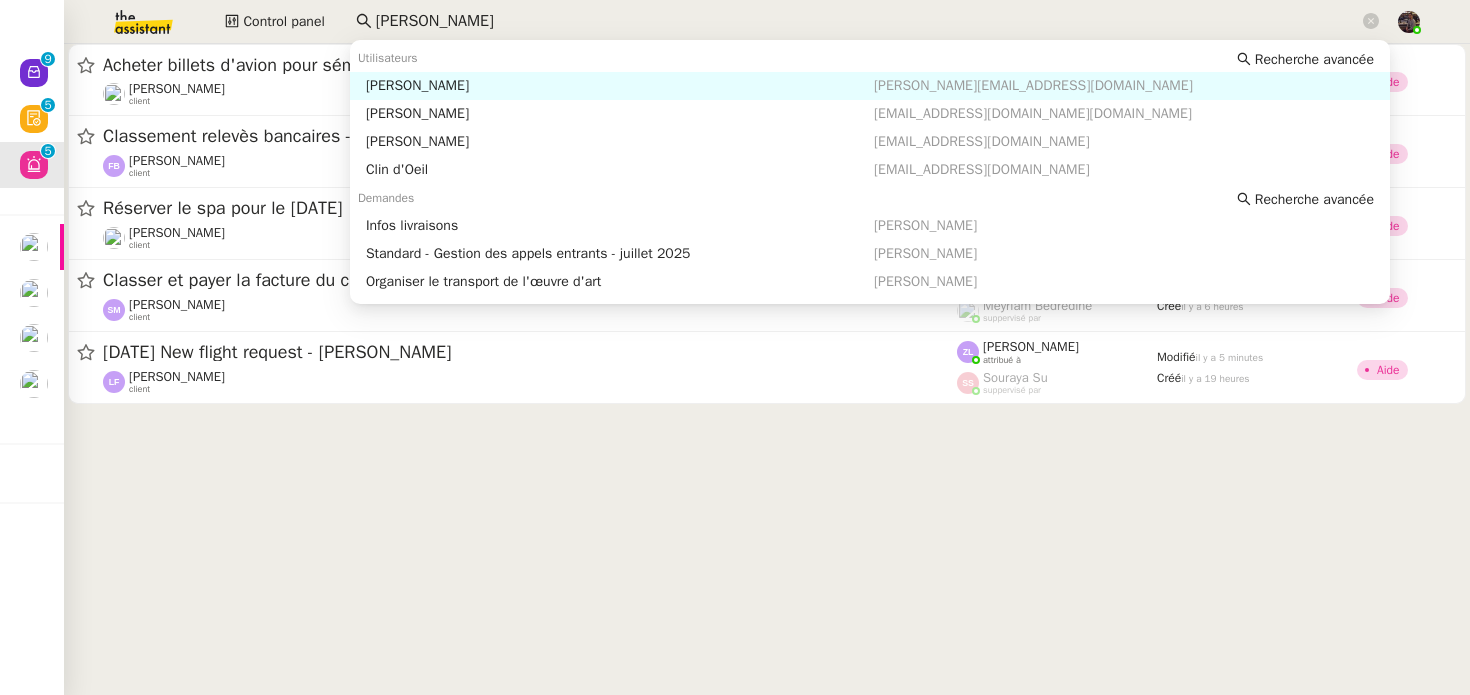 click on "colin ch" 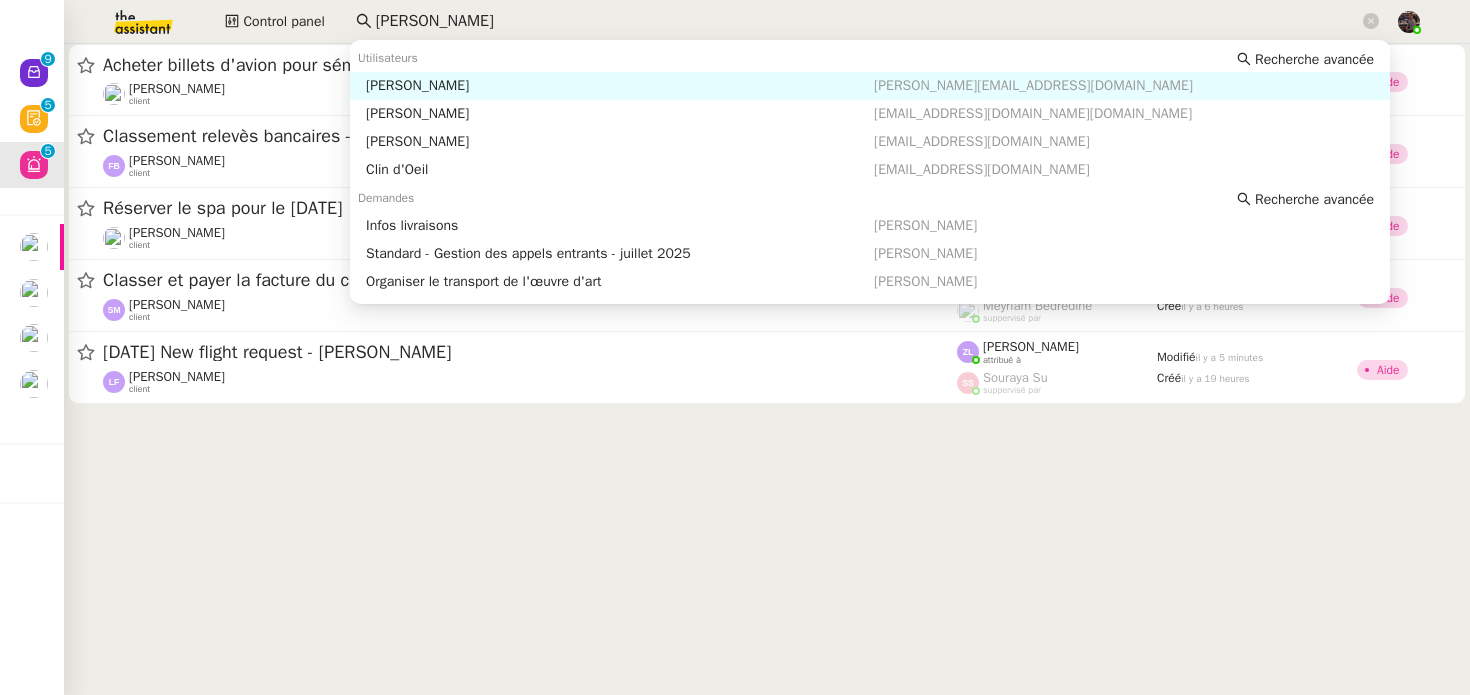 click on "colin ch" 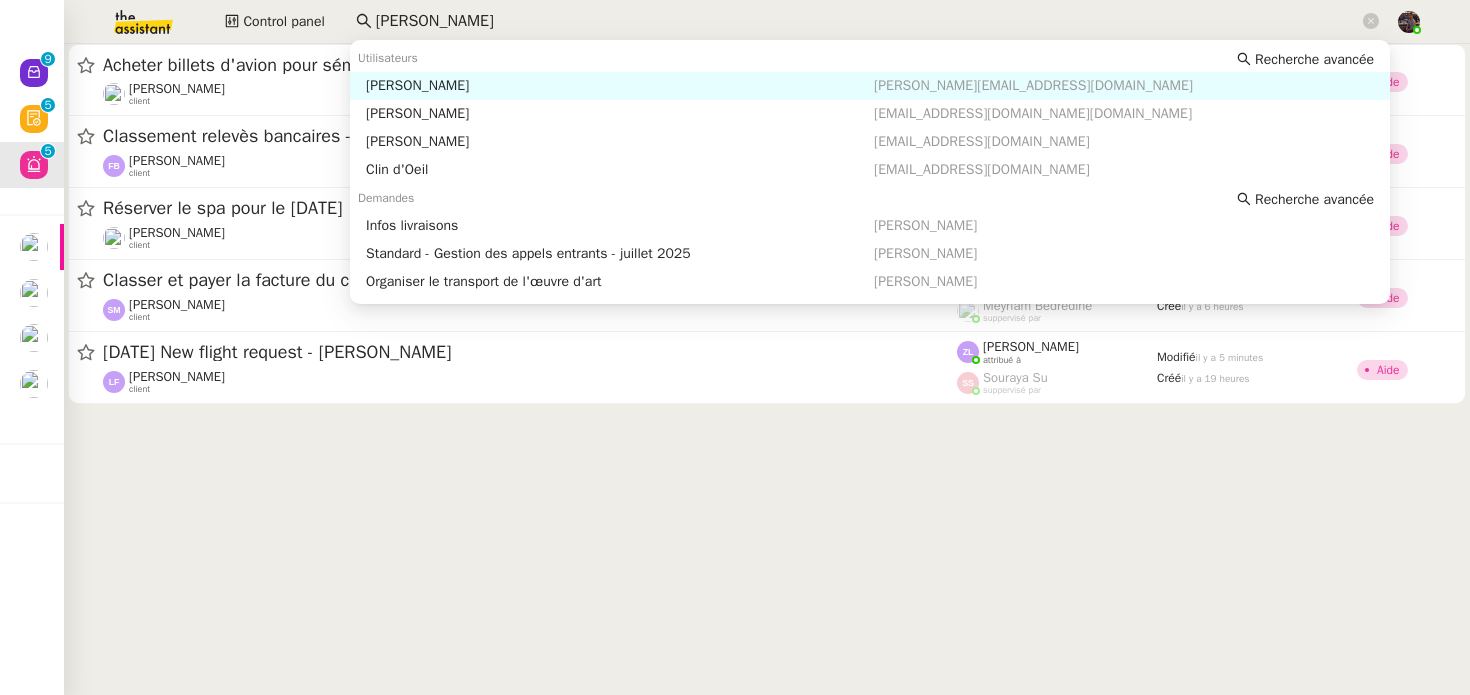 click on "colin ch" 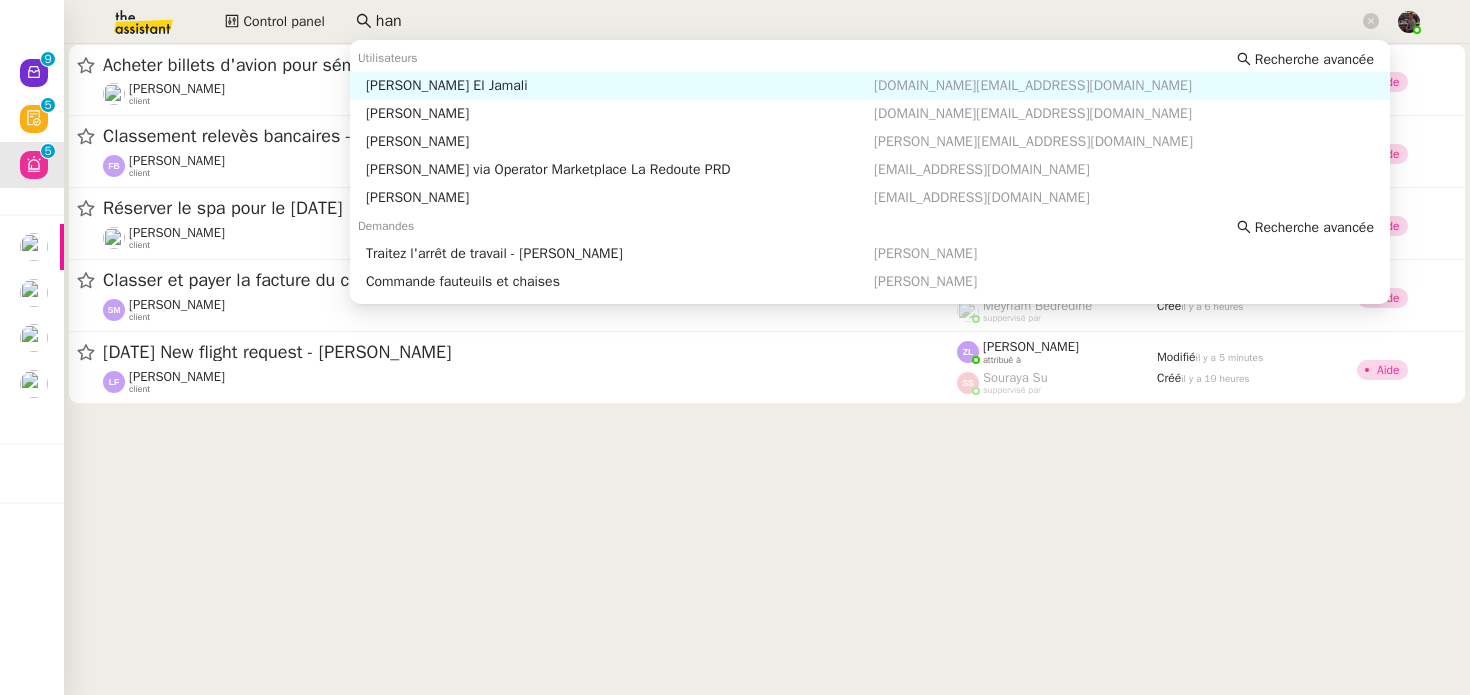 type on "hann" 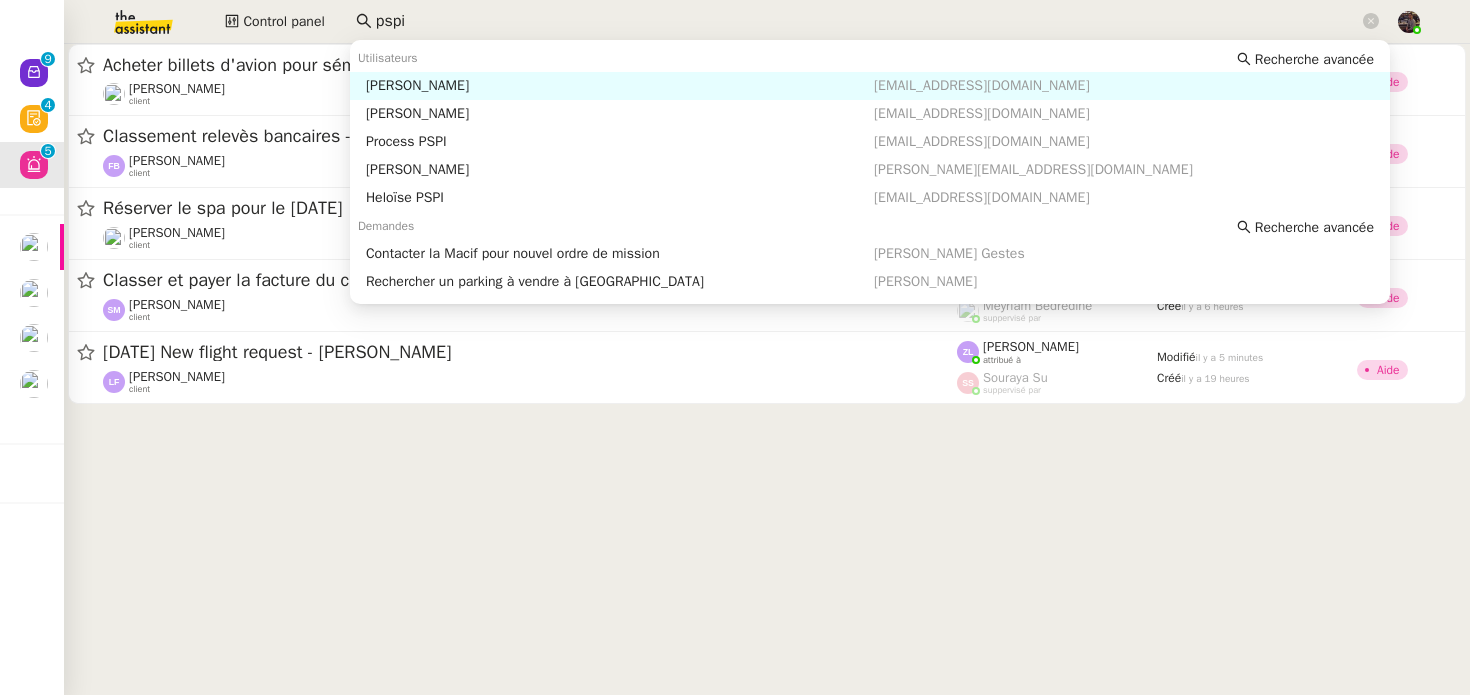 click on "[PERSON_NAME]" at bounding box center (620, 86) 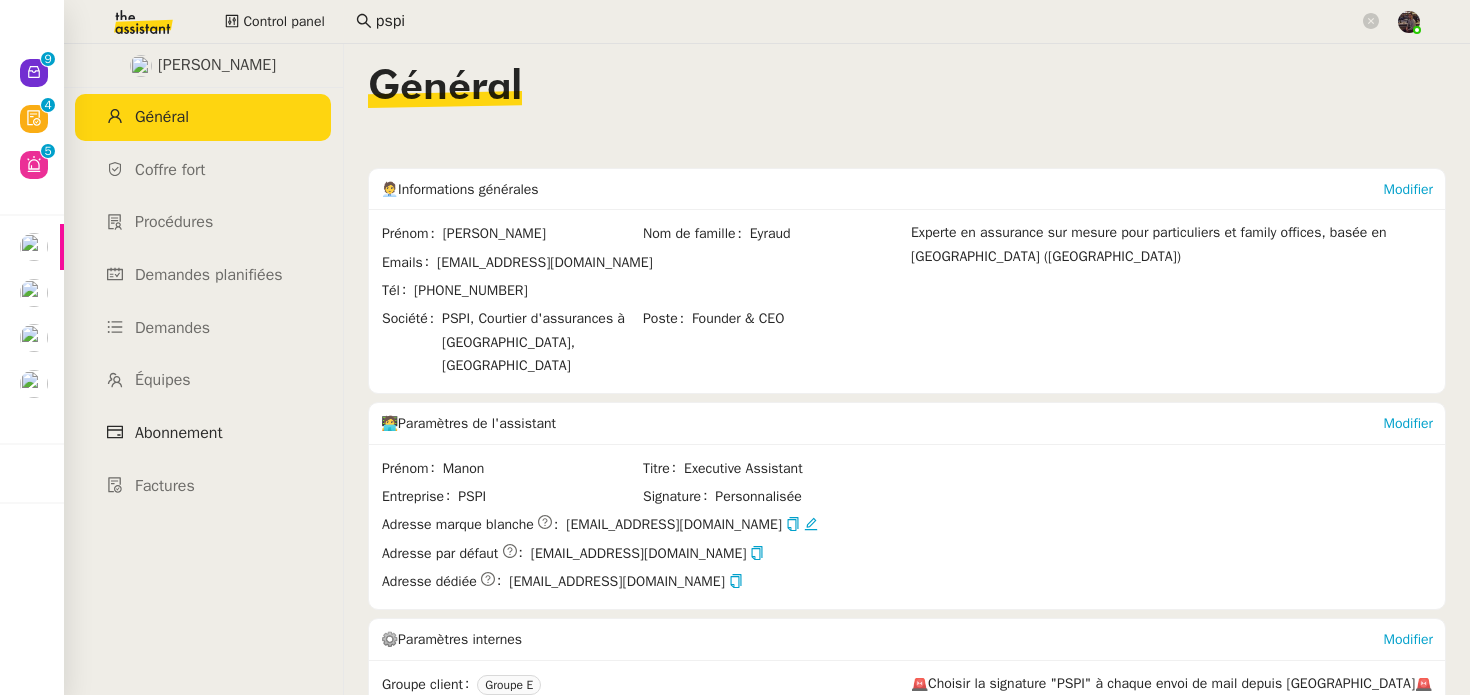 click on "Abonnement" 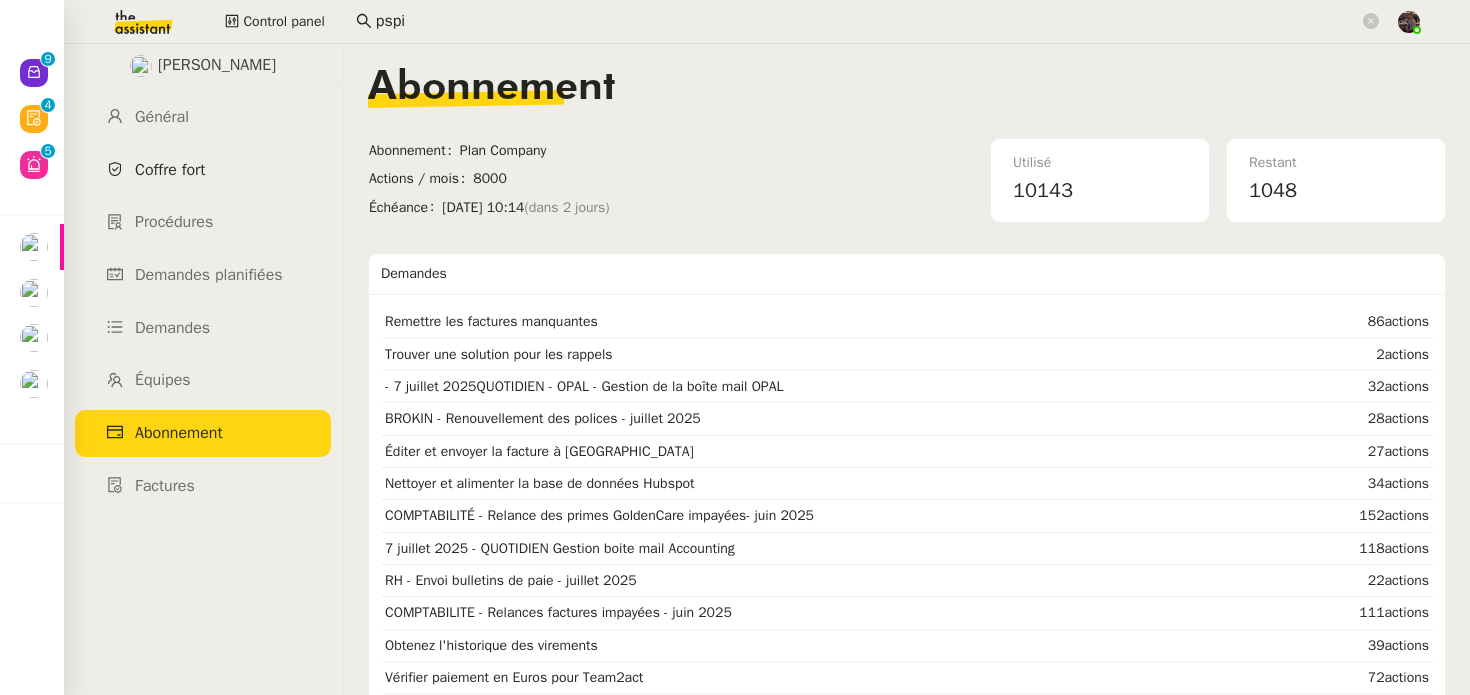 click on "Coffre fort" 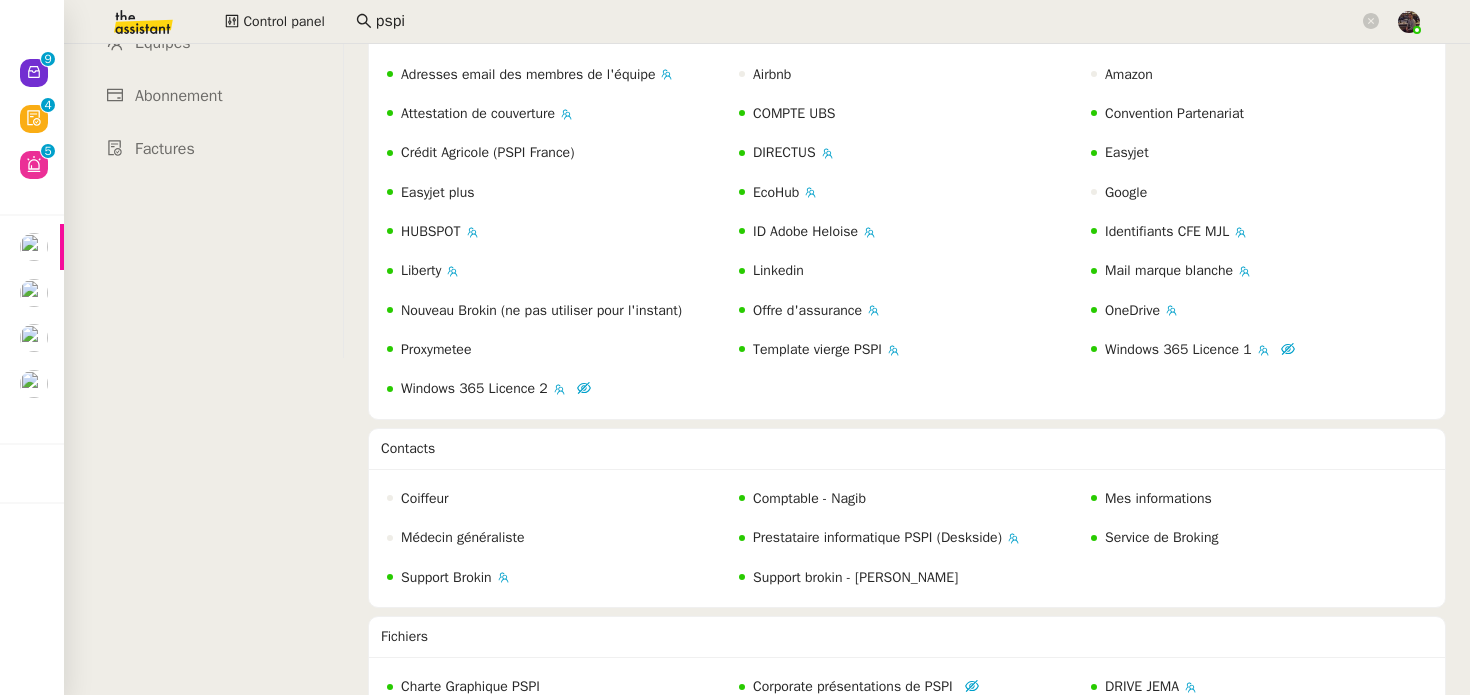 scroll, scrollTop: 336, scrollLeft: 0, axis: vertical 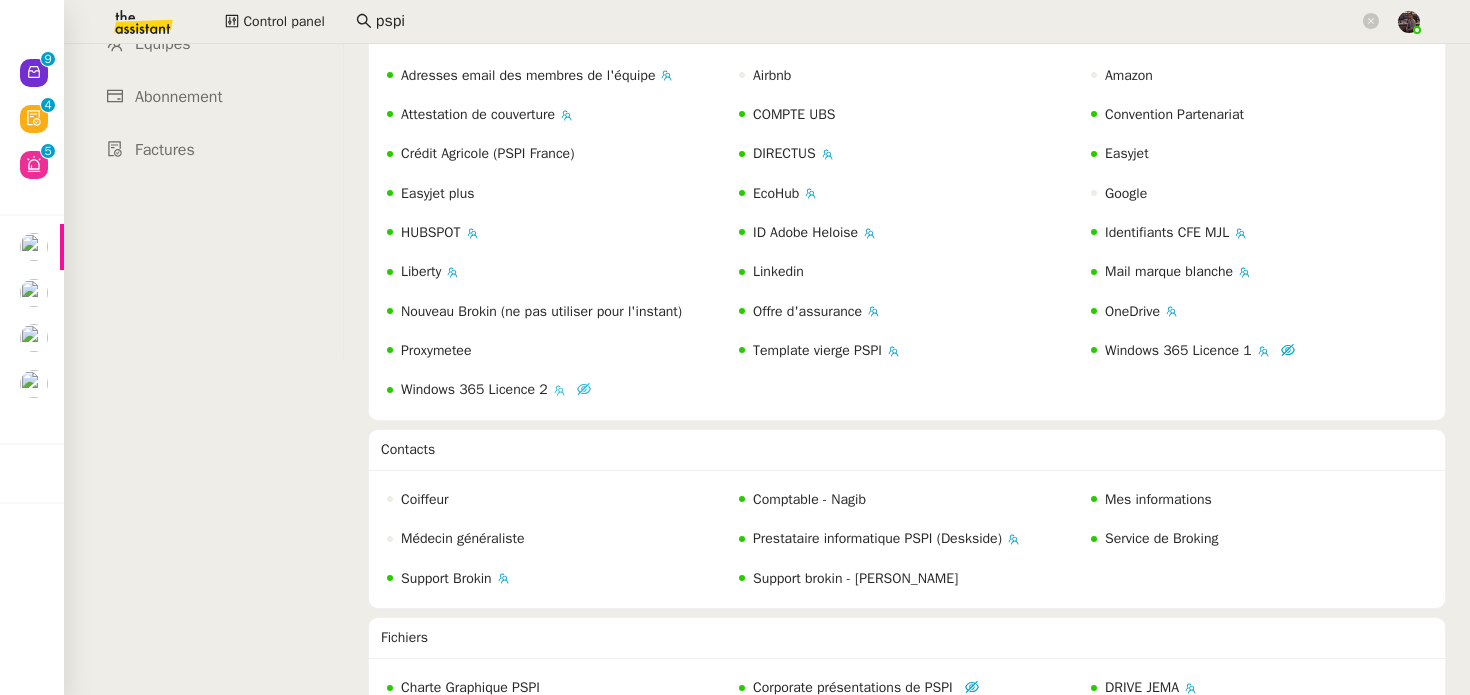 click on "Windows 365 Licence 2" at bounding box center [474, 389] 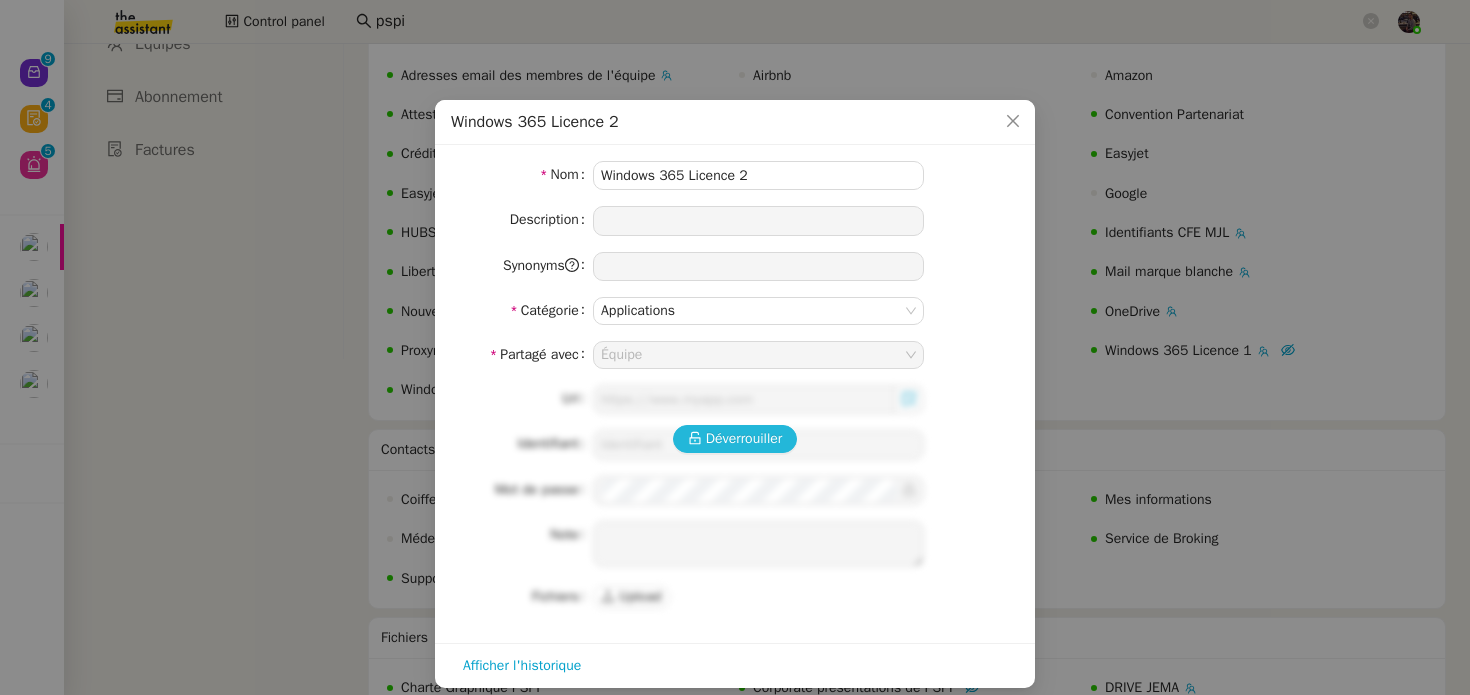 click on "Déverrouiller" at bounding box center (744, 438) 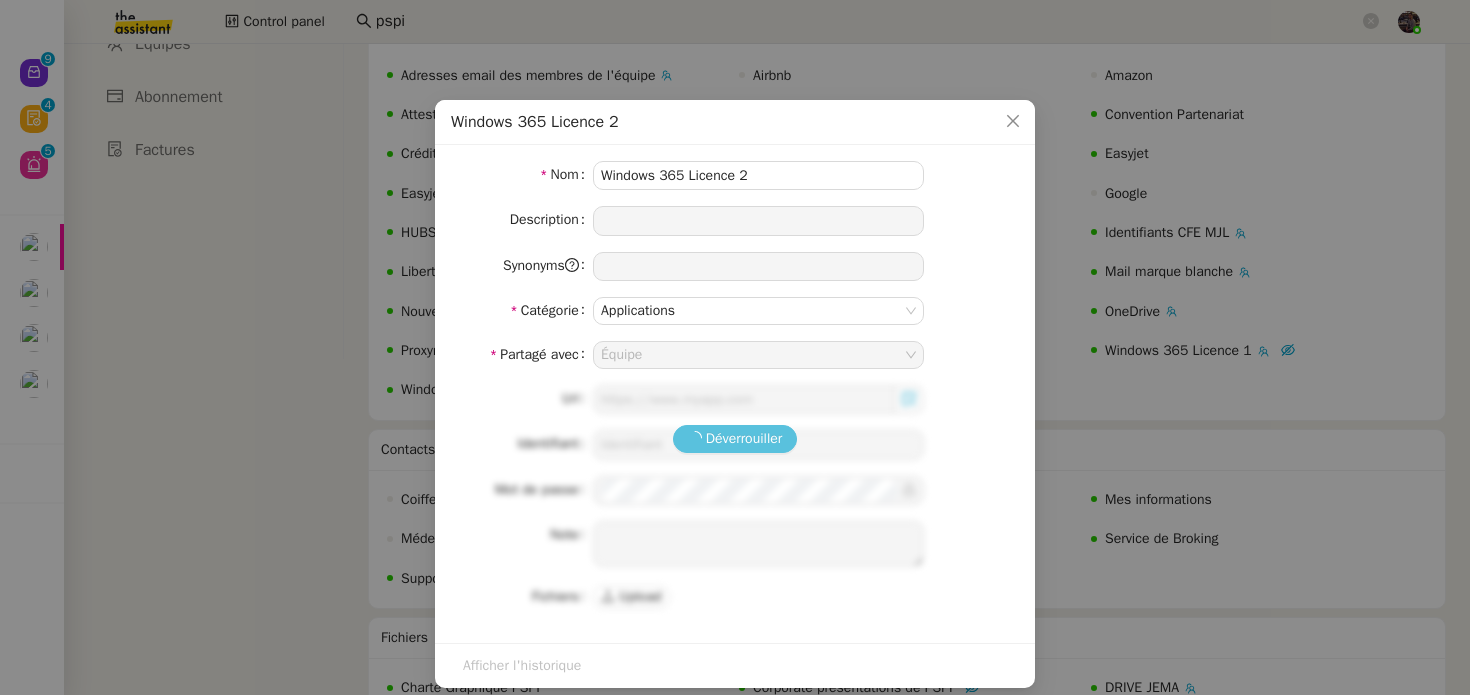 type on "https://windows365.microsoft.com/" 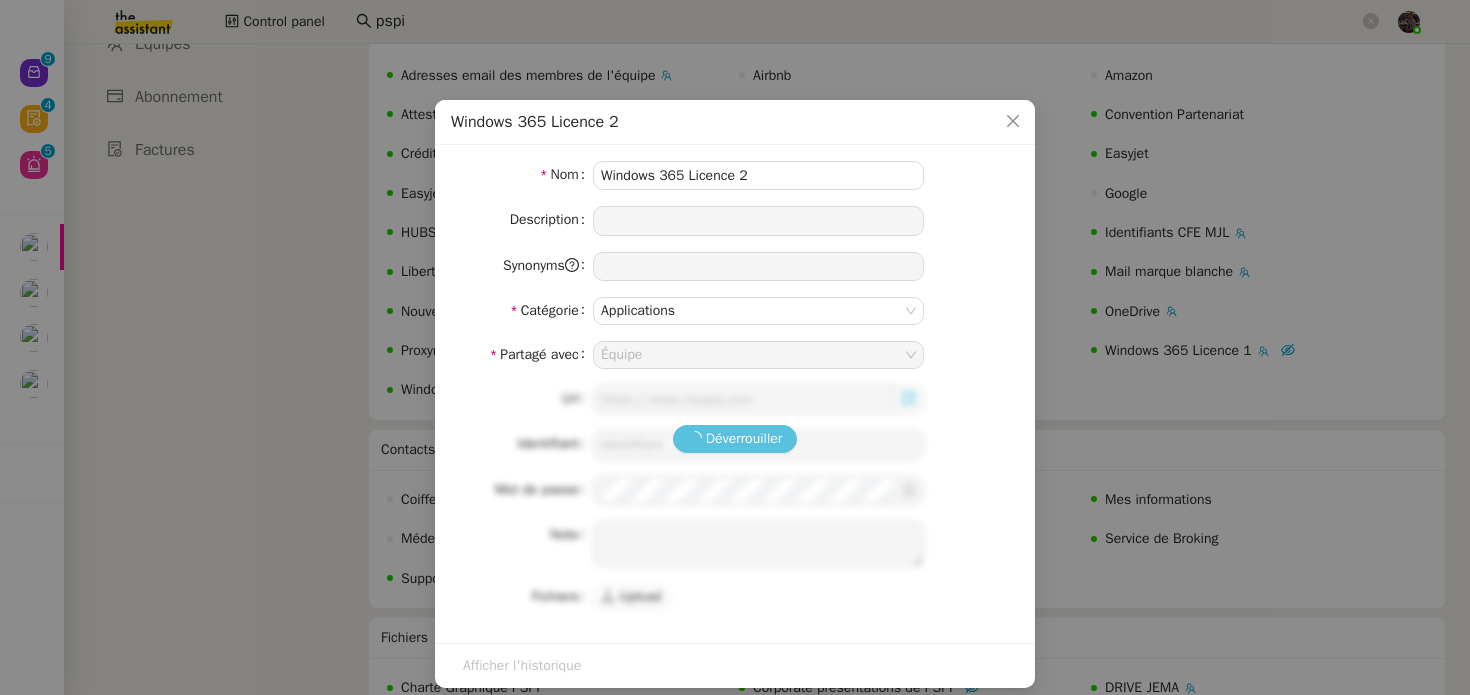 type on "manon.usi2@team.theassistant.com" 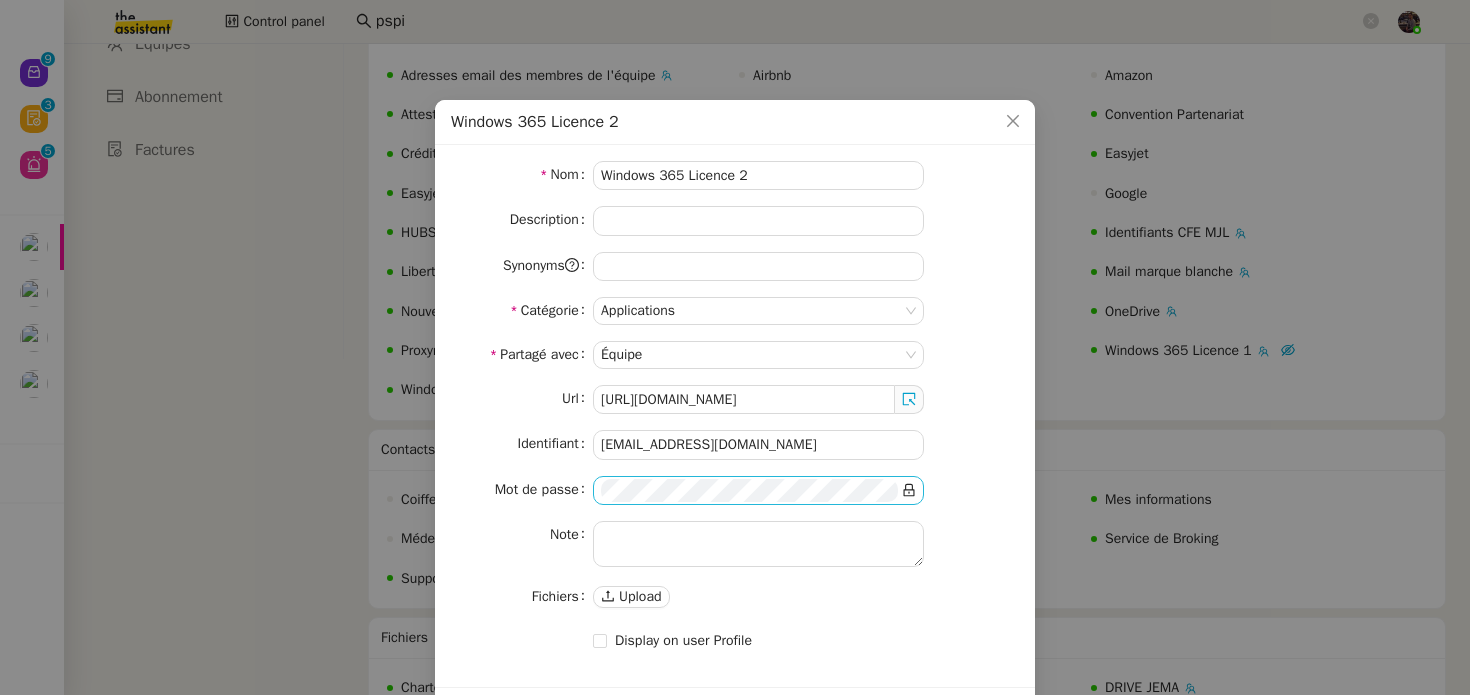 click 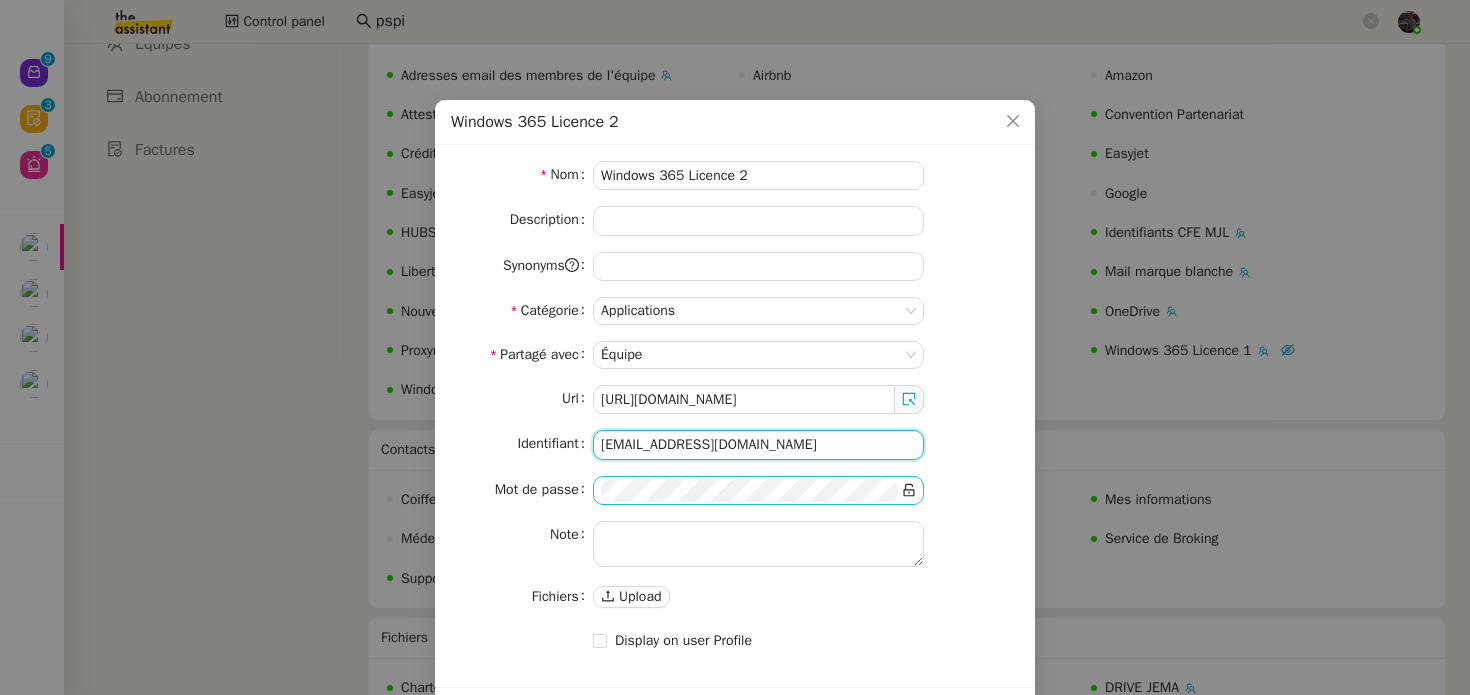 click on "manon.usi2@team.theassistant.com" 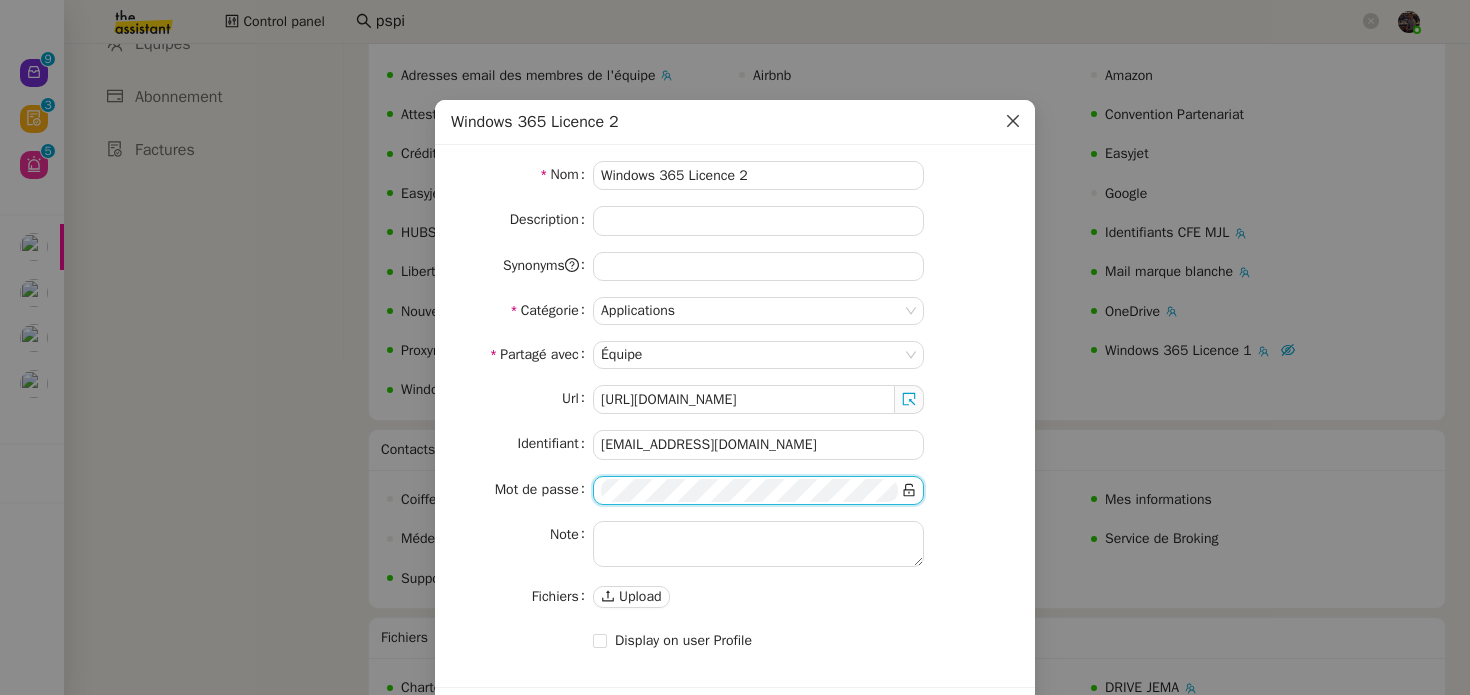 click at bounding box center [1013, 122] 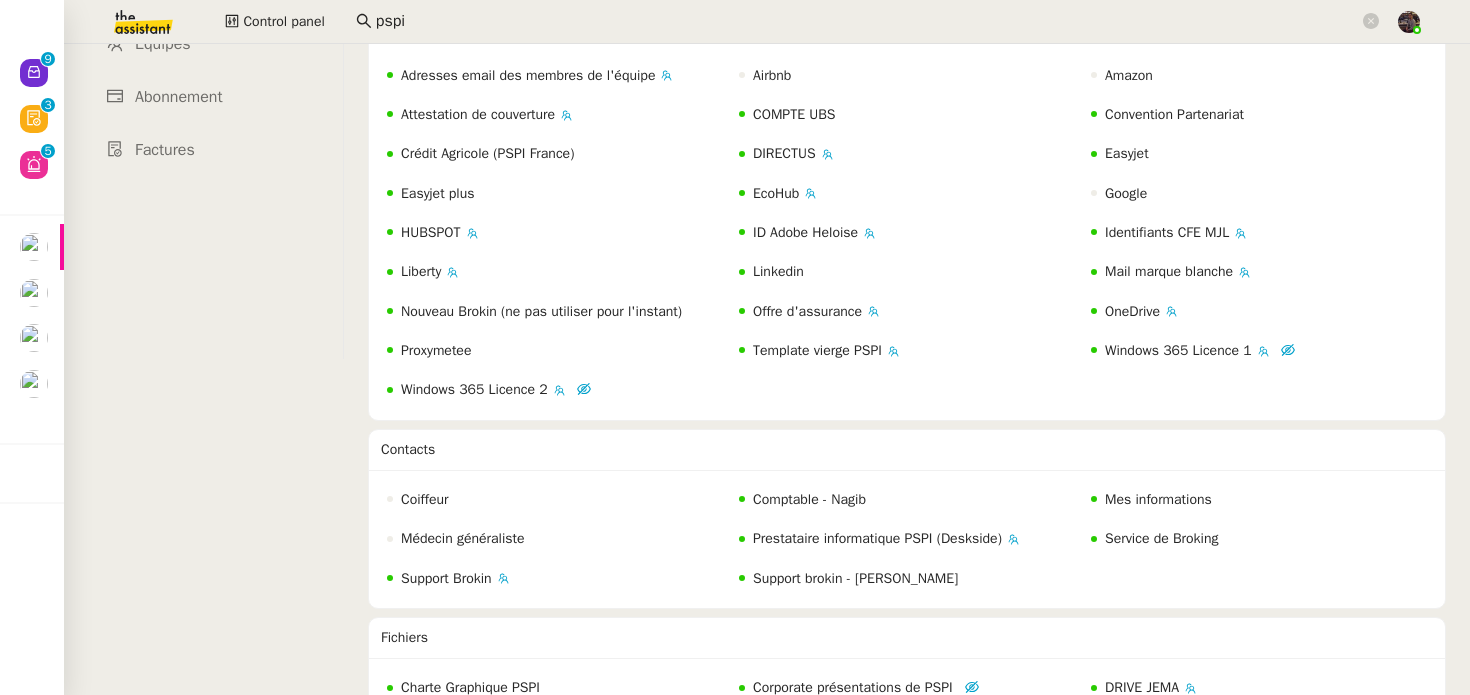 scroll, scrollTop: 0, scrollLeft: 0, axis: both 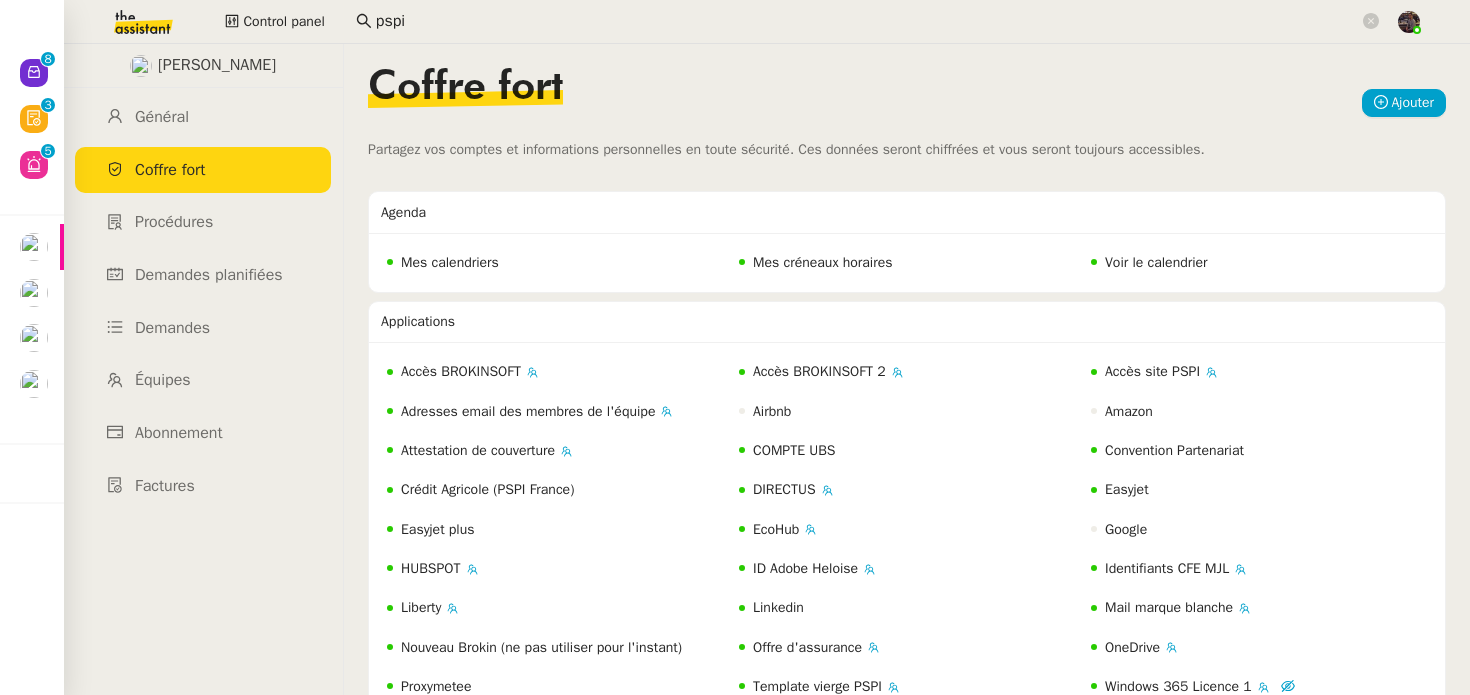 click on "pspi" 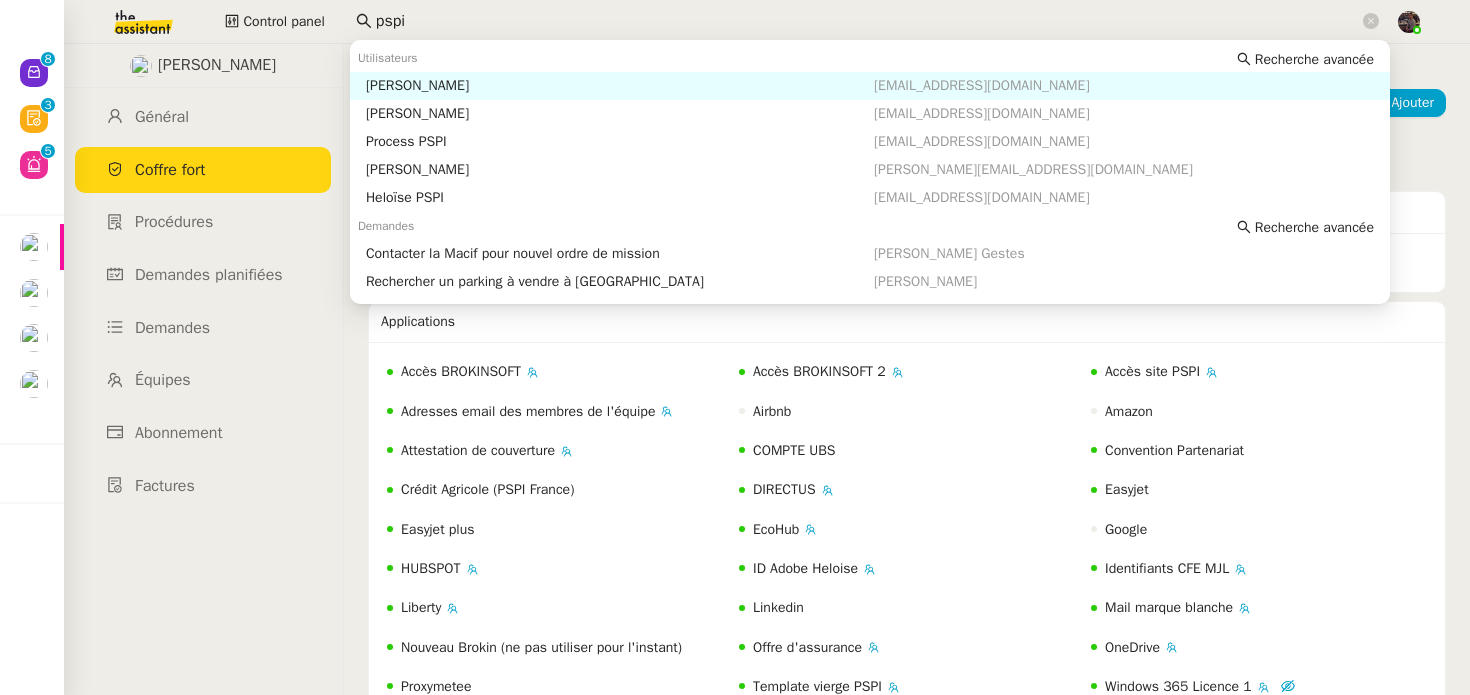 click on "pspi" 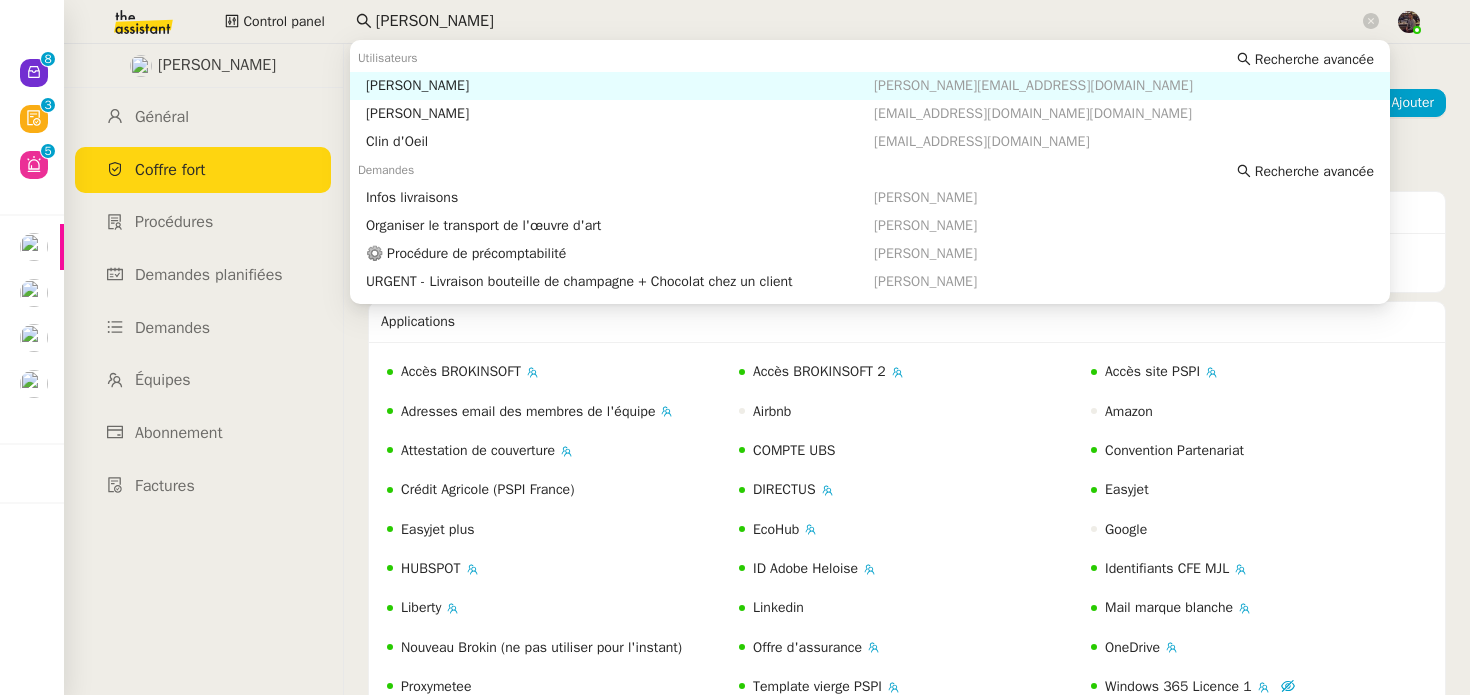 click on "[PERSON_NAME]" at bounding box center [620, 86] 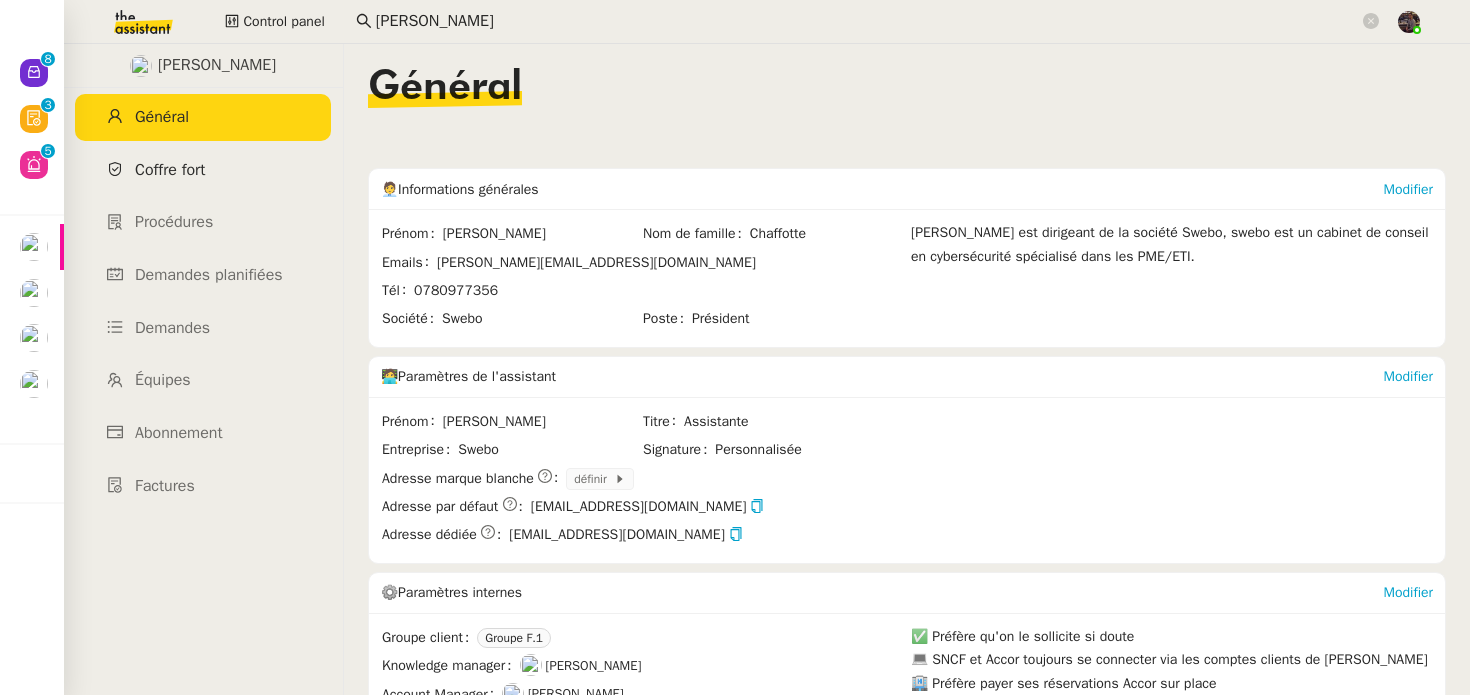 click on "Coffre fort" 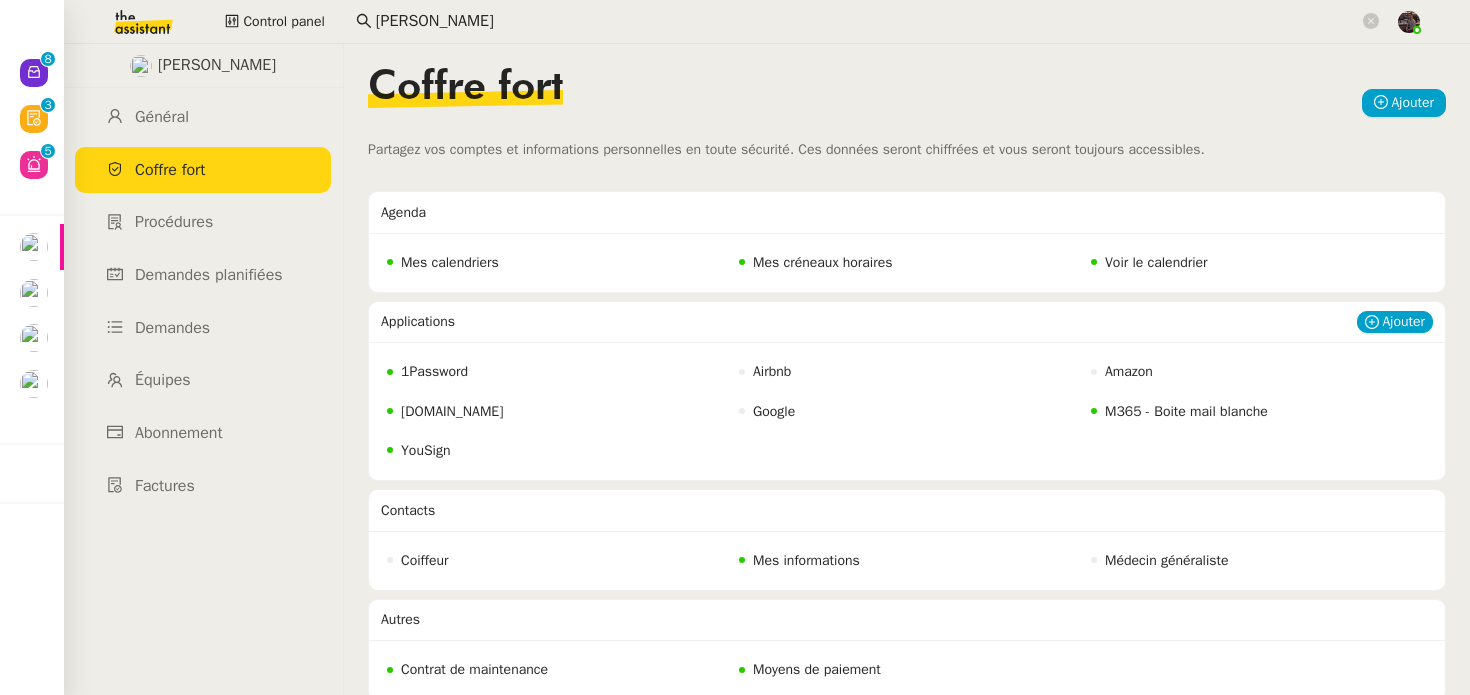 click on "M365 - Boite mail blanche" at bounding box center [1186, 411] 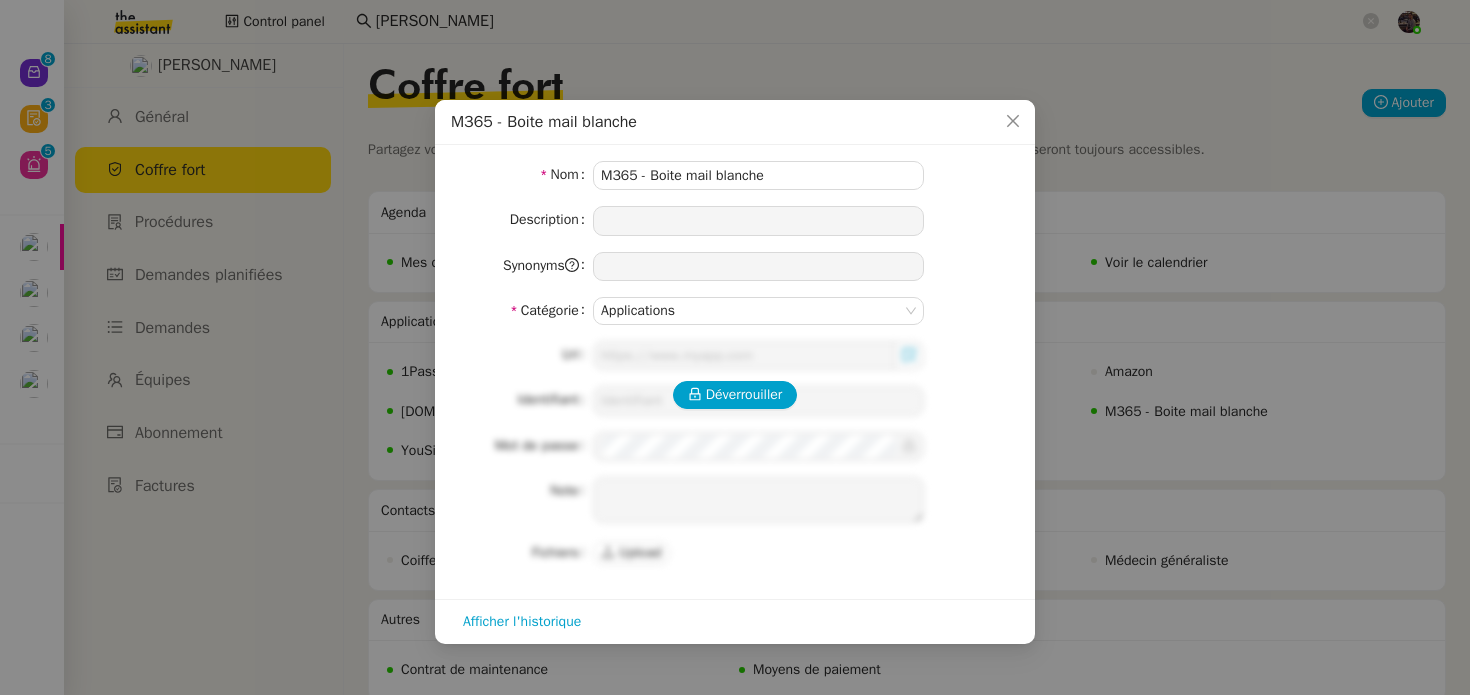 click on "Déverrouiller Url Identifiant Mot de passe Note Fichiers Upload" at bounding box center (735, 454) 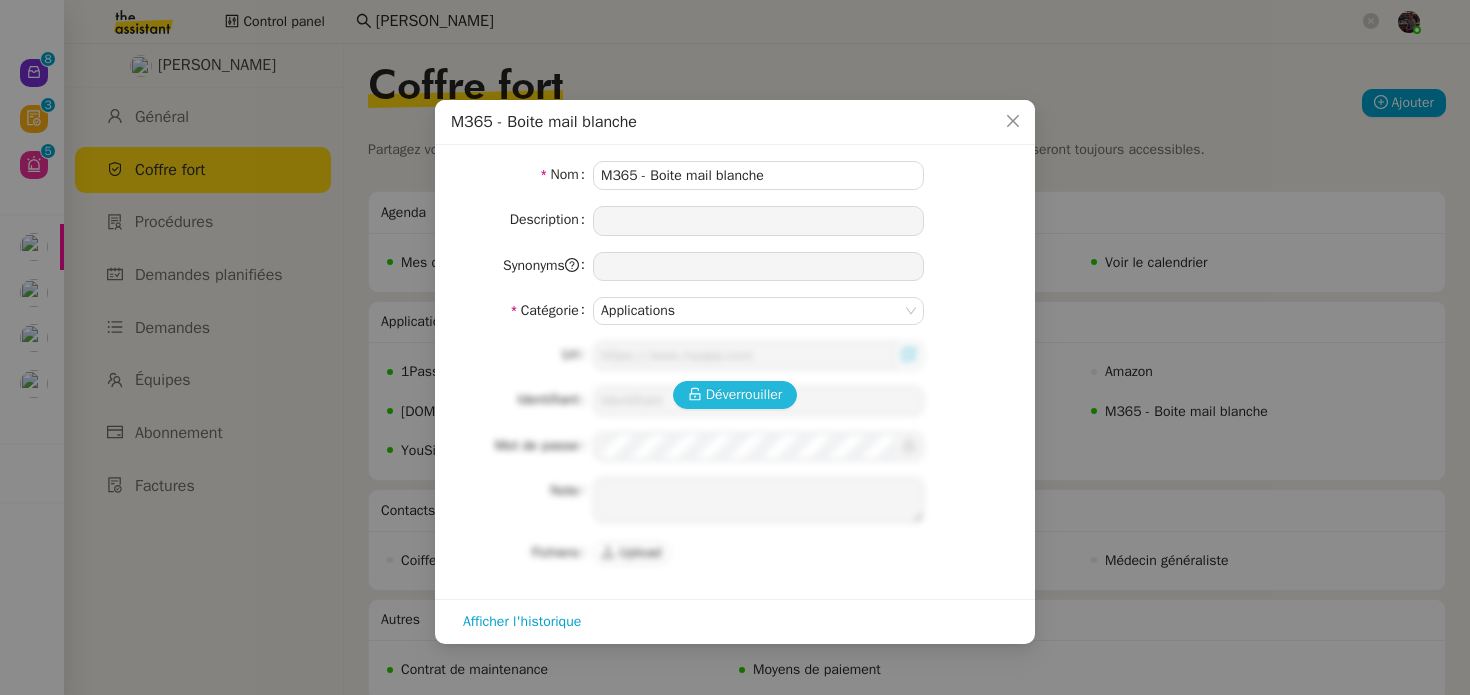 click on "Déverrouiller" at bounding box center (735, 395) 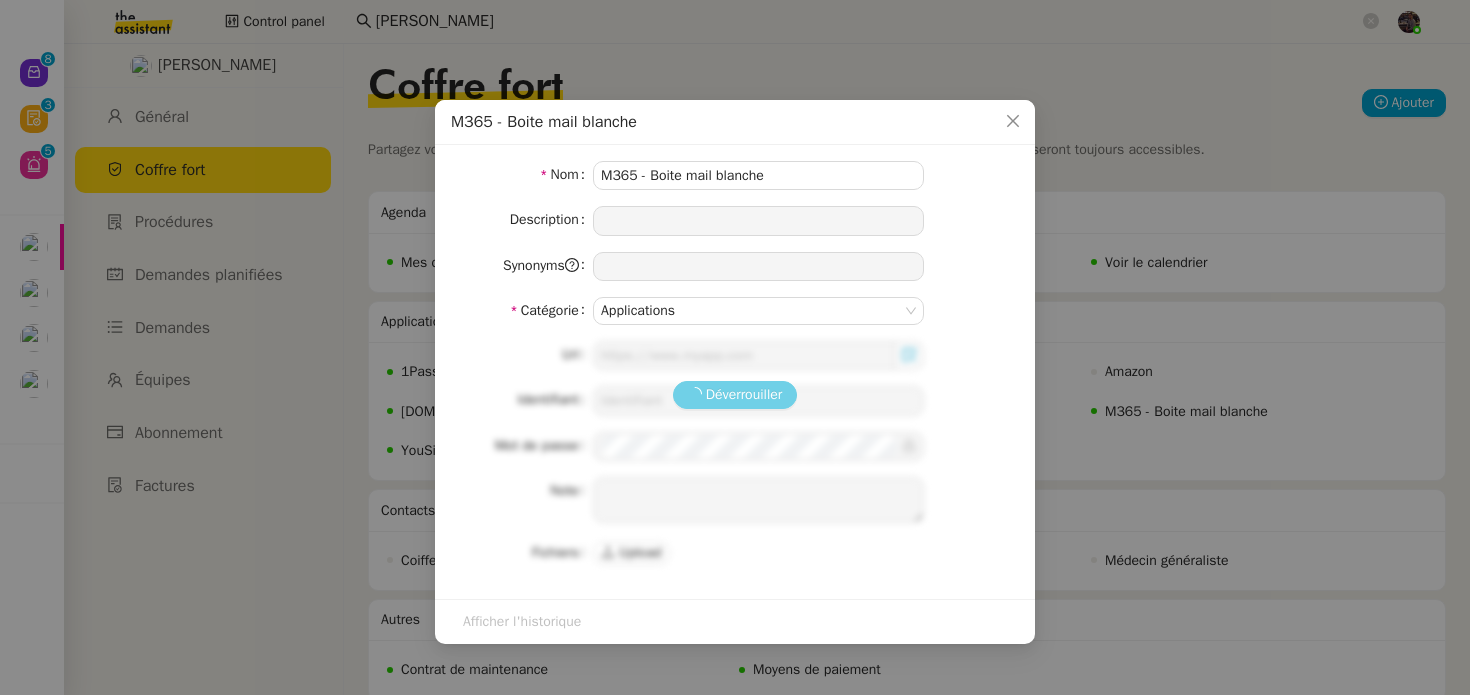 type on "https://outlook.office.com/" 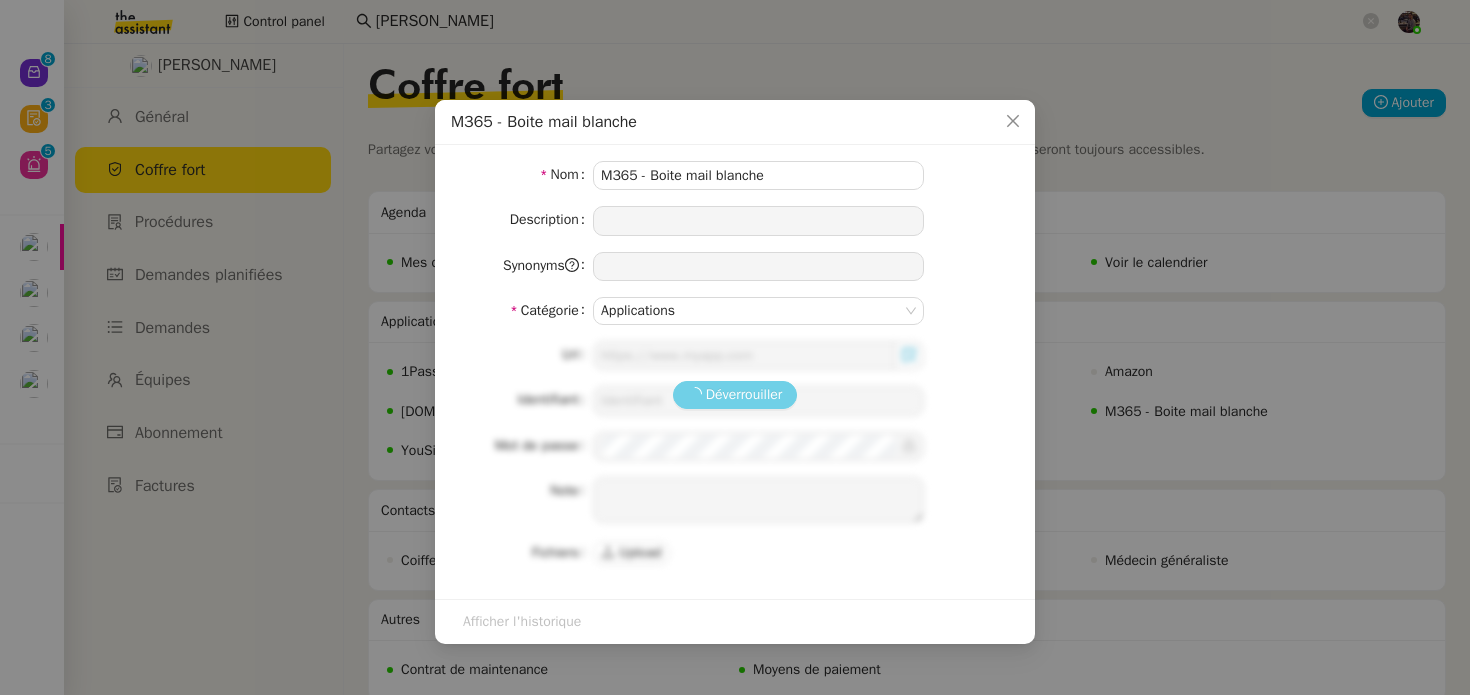 type on "liz@swebo.fr" 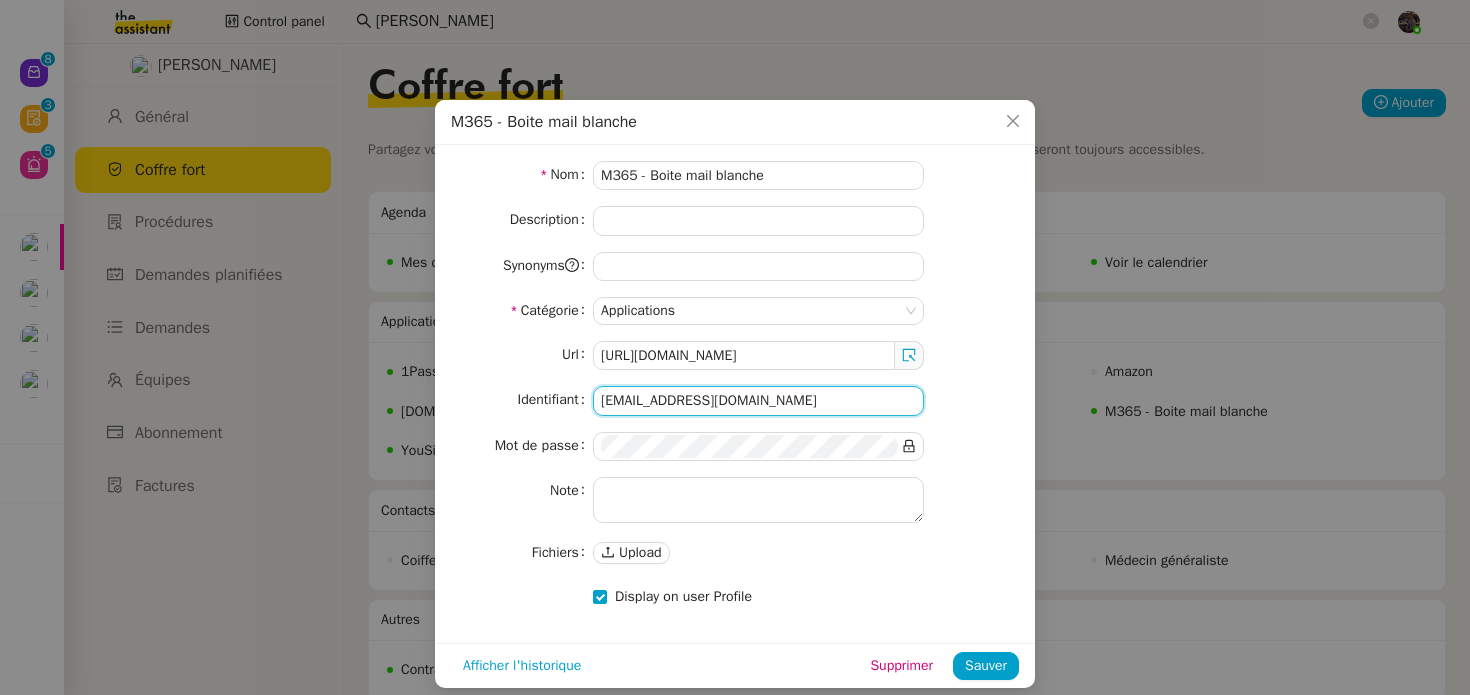 click on "liz@swebo.fr" 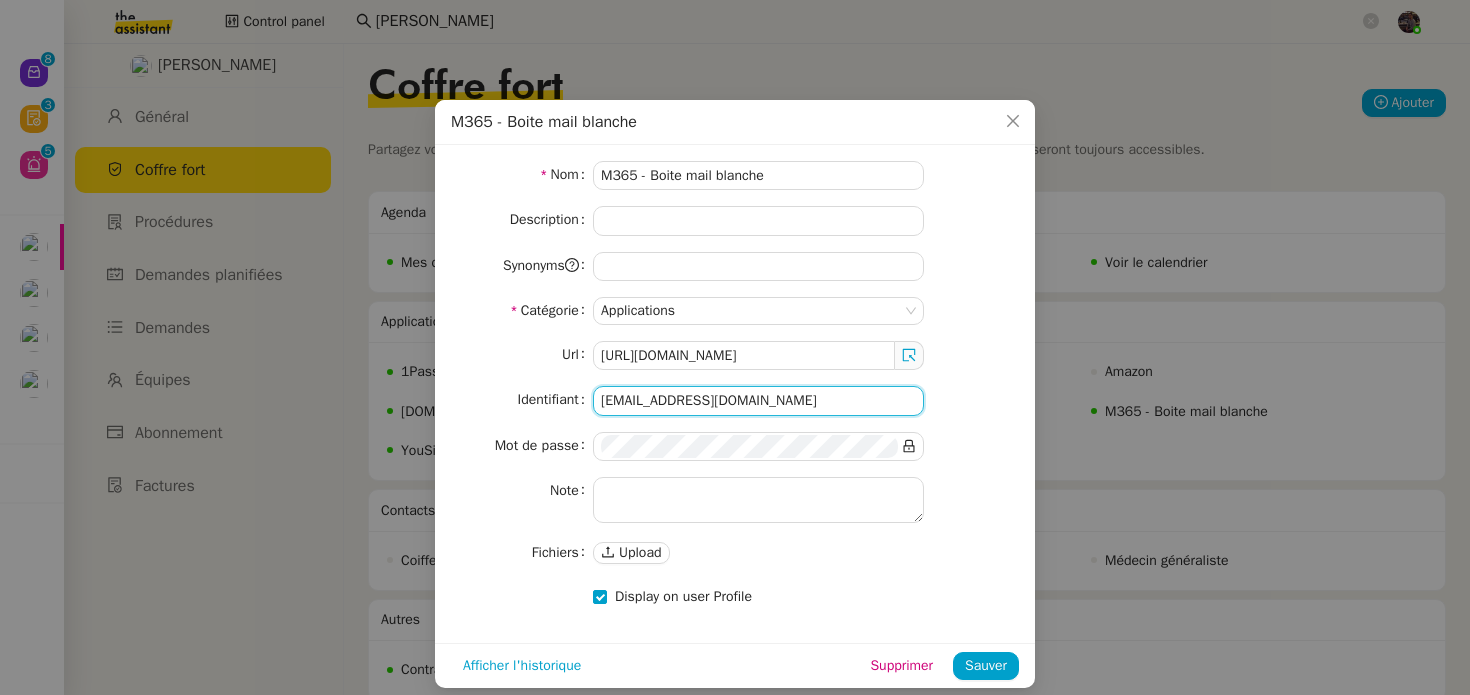 click on "liz@swebo.fr" 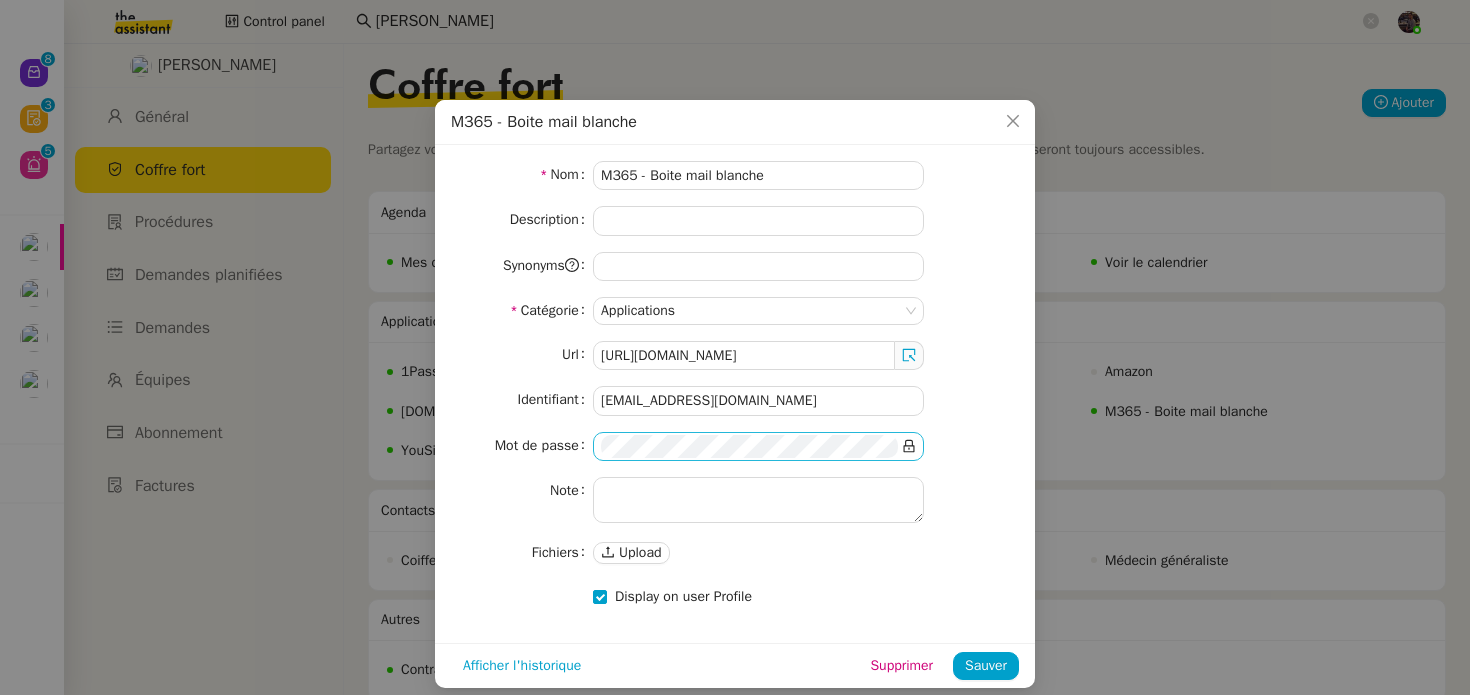 click 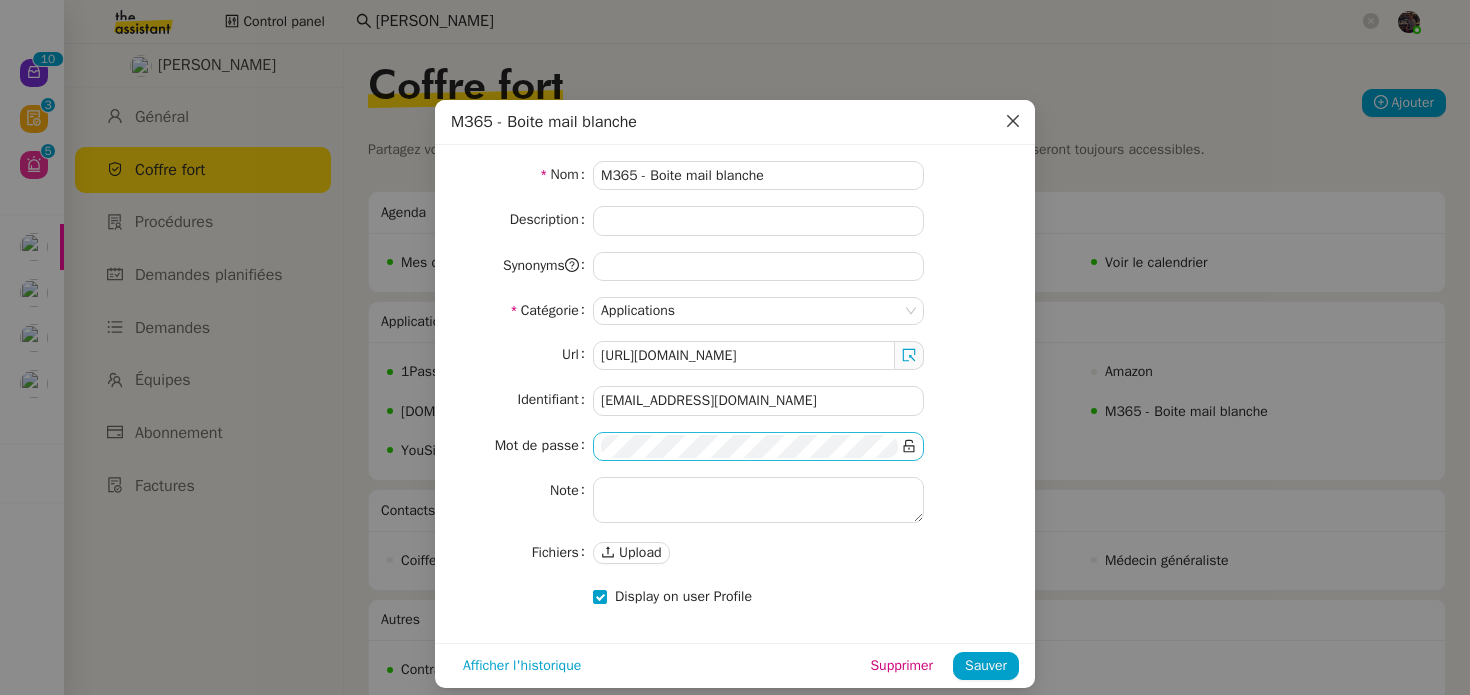 click at bounding box center [1013, 122] 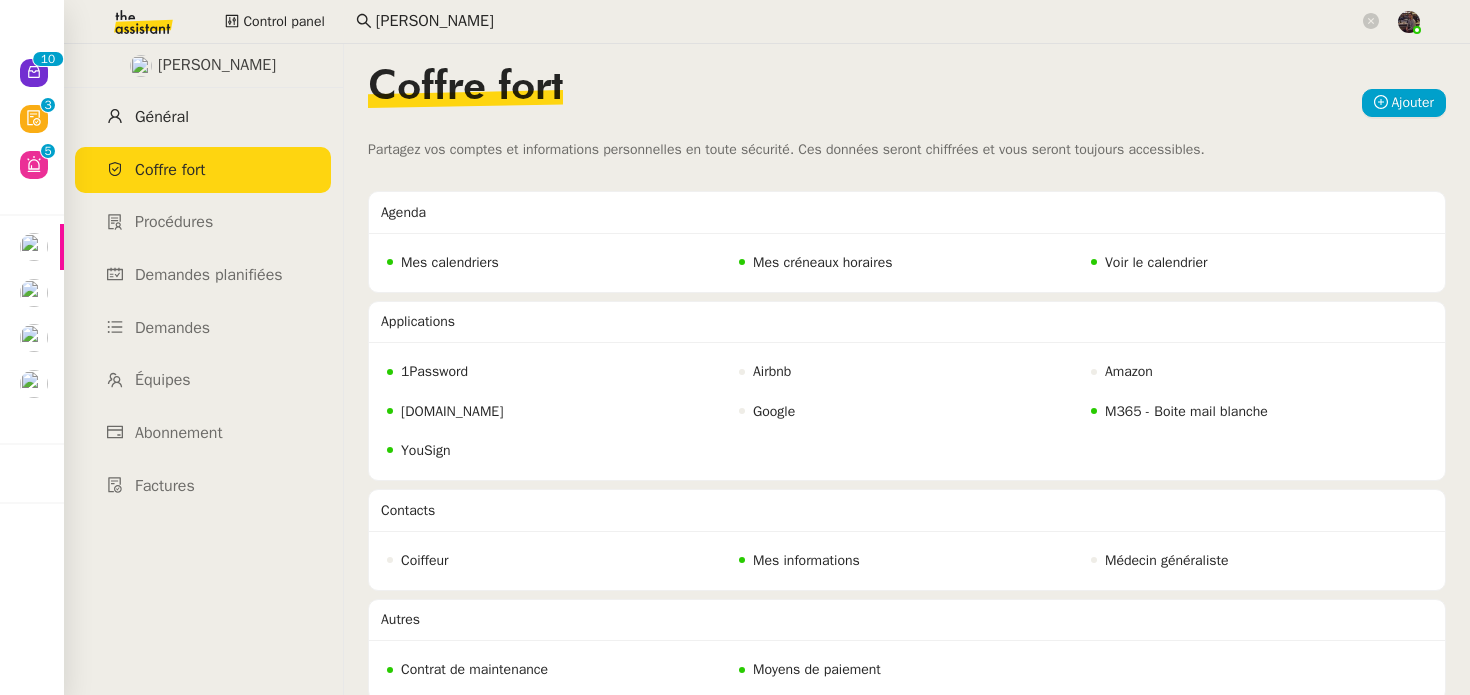 click on "Général" 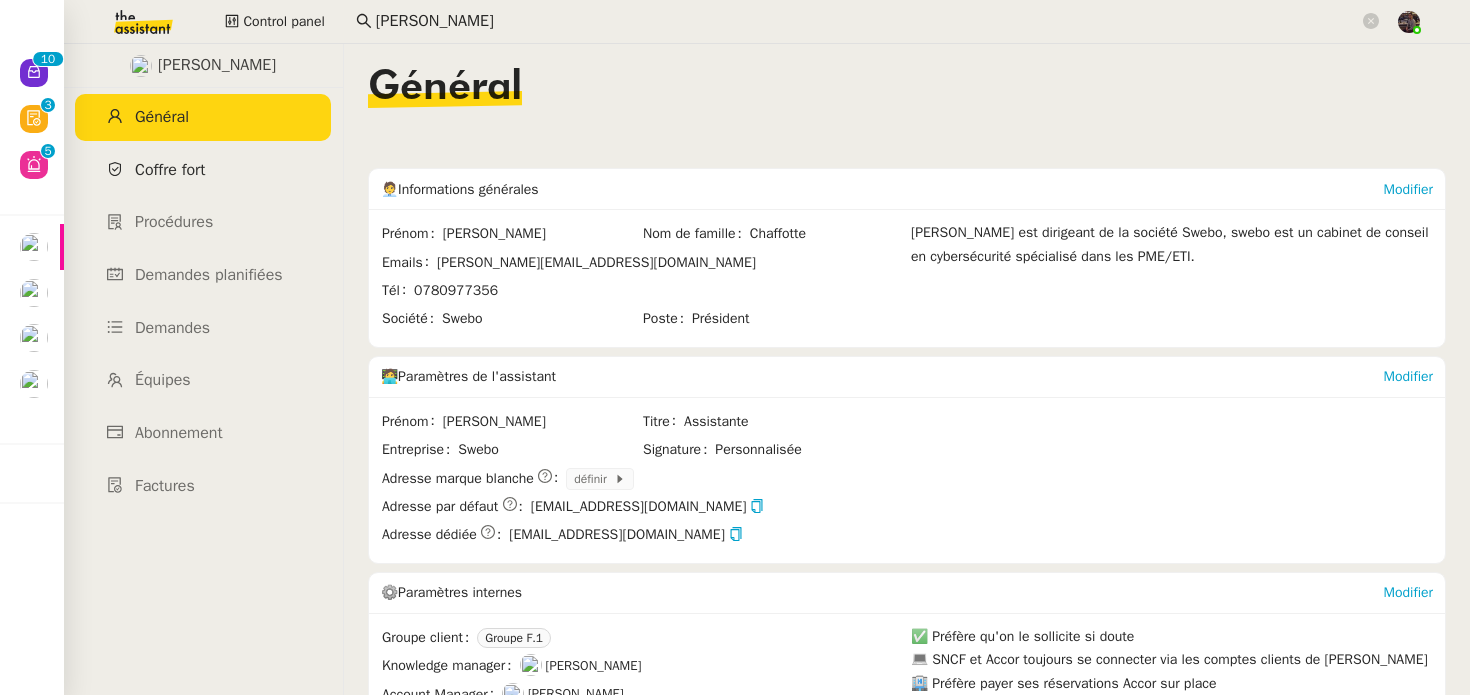 click on "Coffre fort" 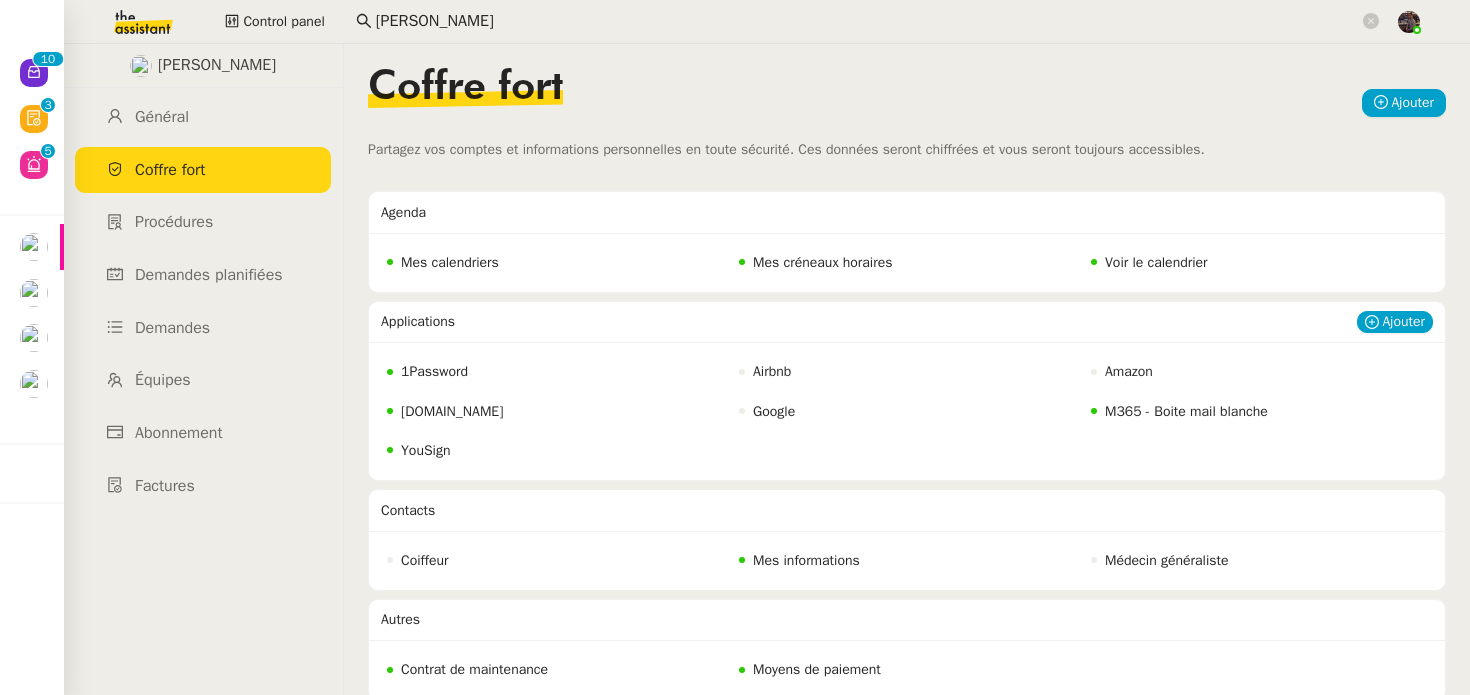 click on "M365 - Boite mail blanche" at bounding box center (1186, 411) 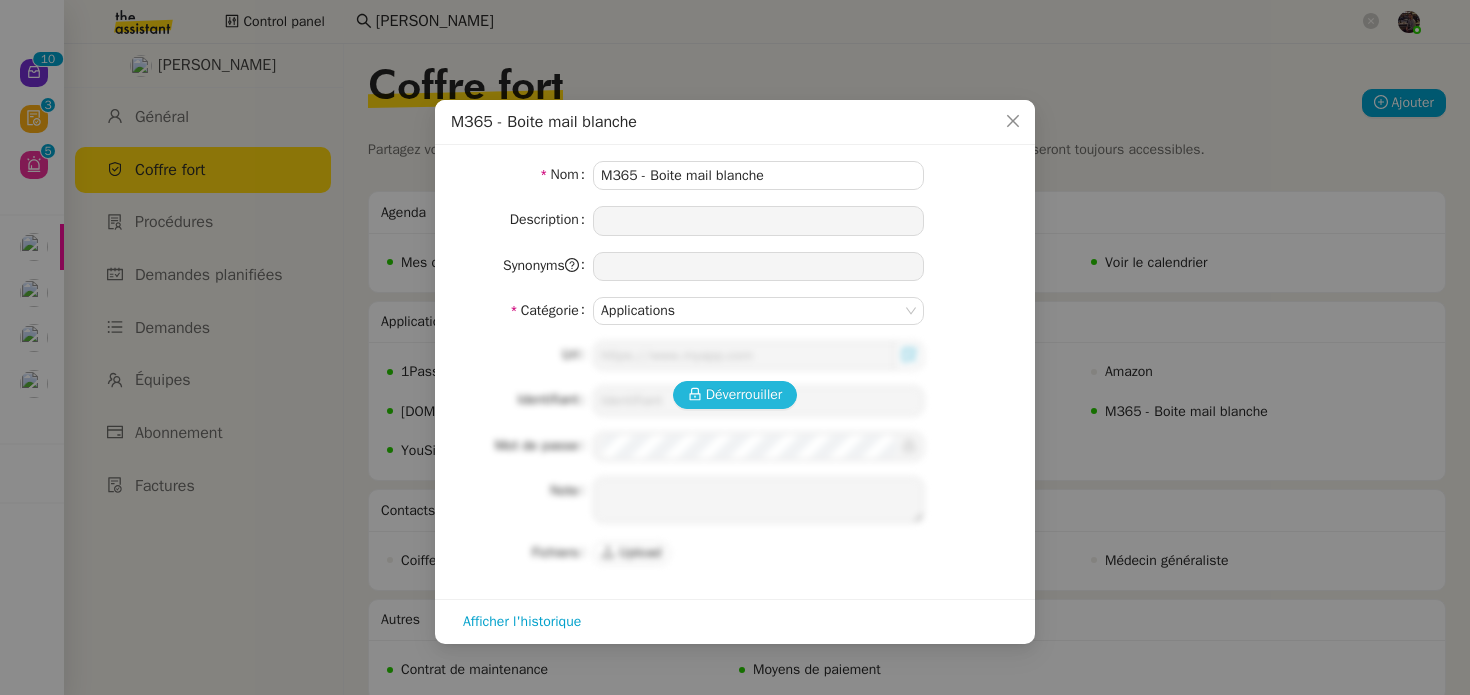 click on "Déverrouiller" at bounding box center (735, 395) 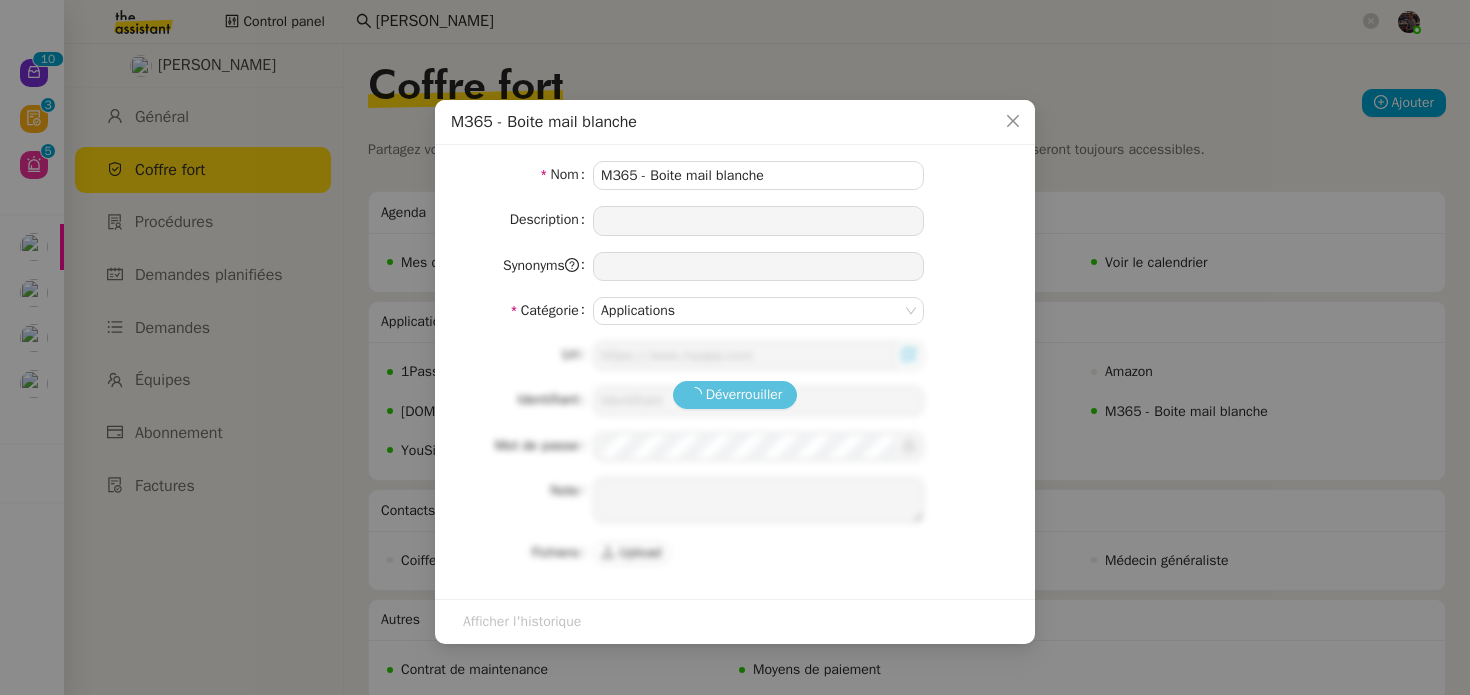 type on "https://outlook.office.com/" 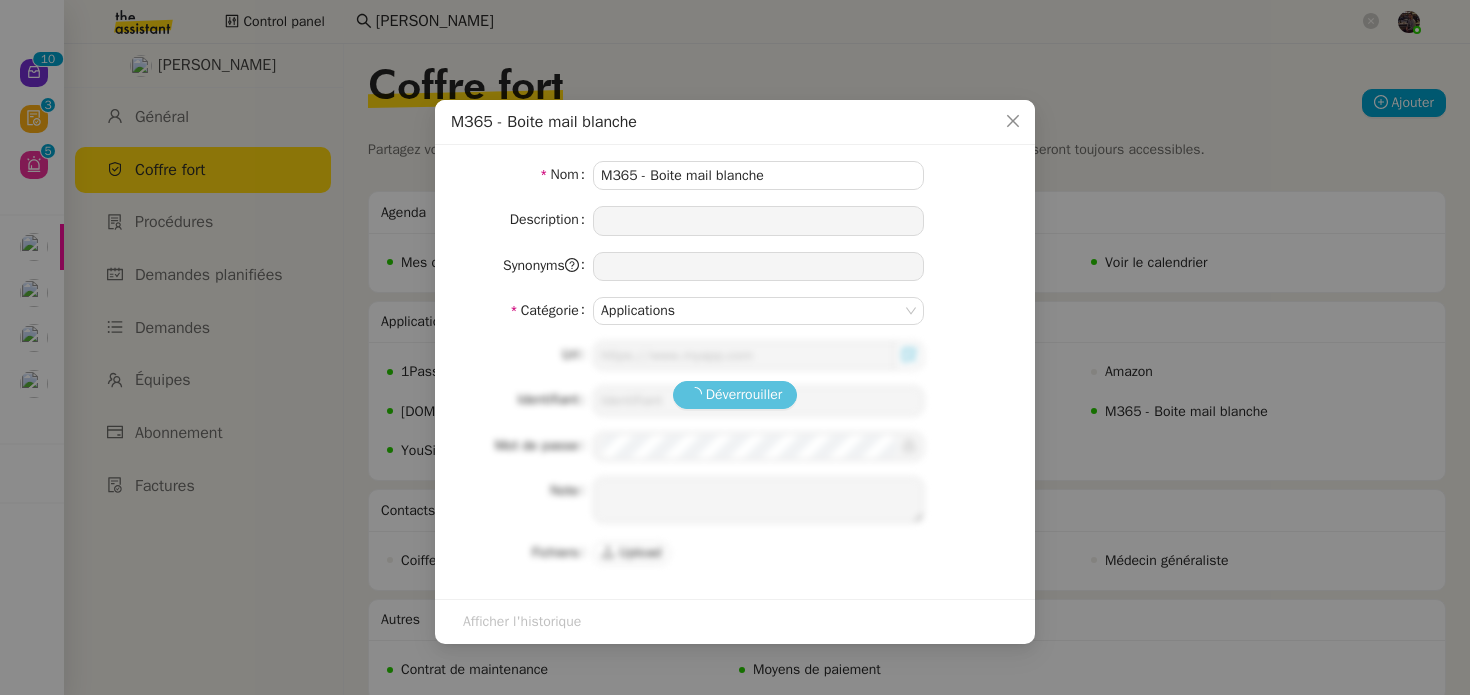 type on "liz@swebo.fr" 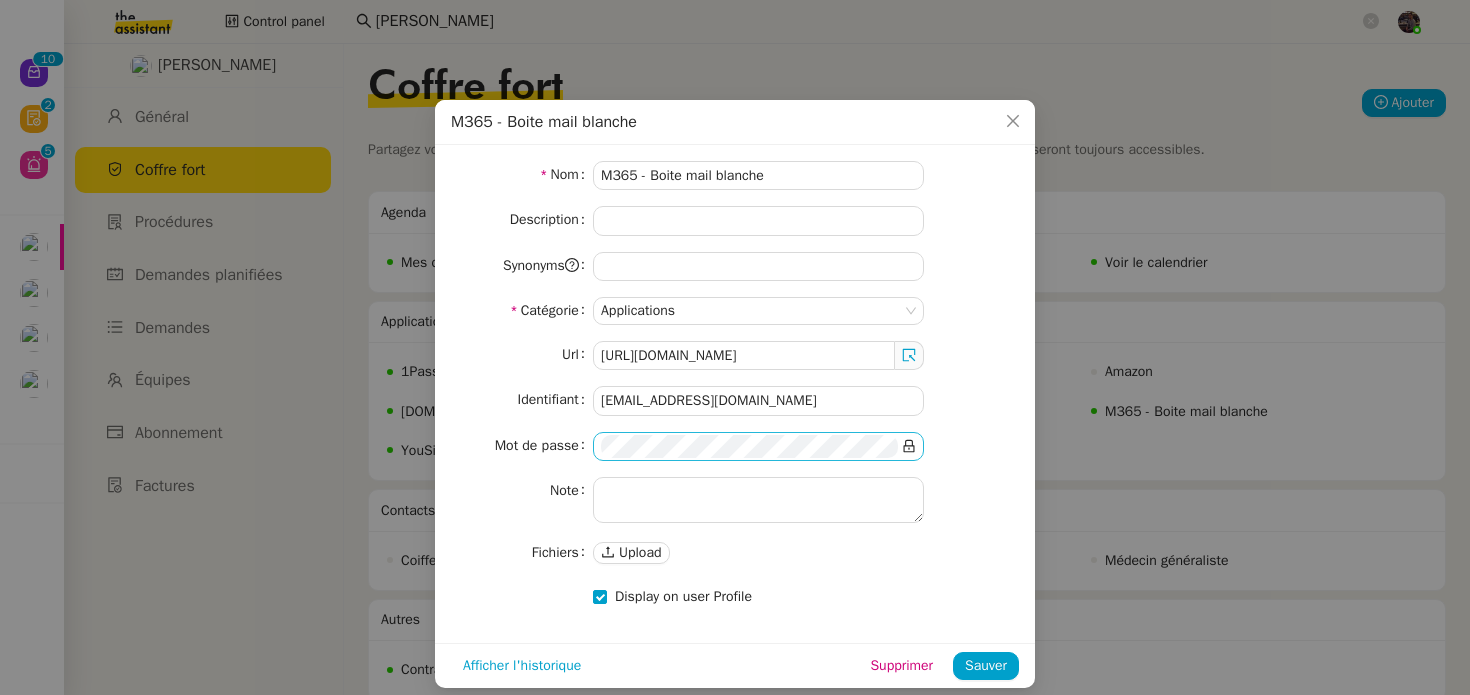 click 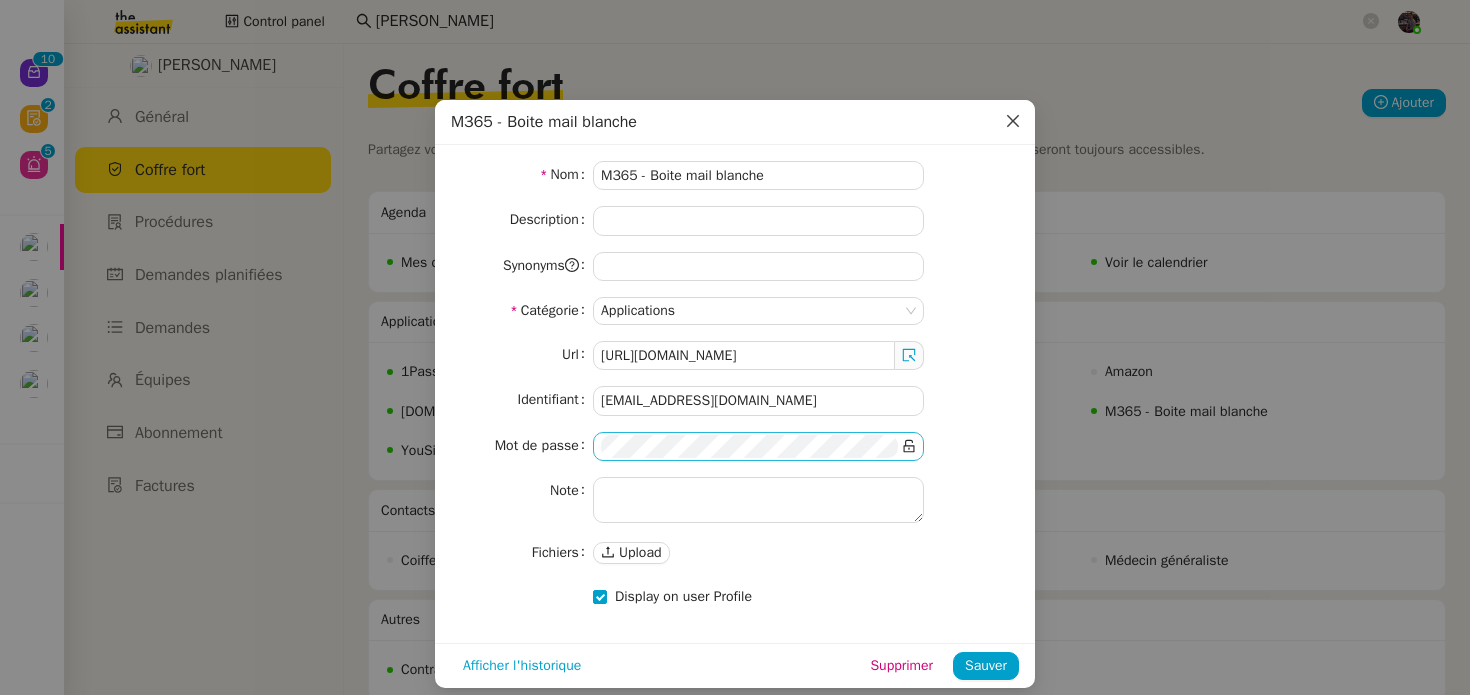 click at bounding box center (1013, 122) 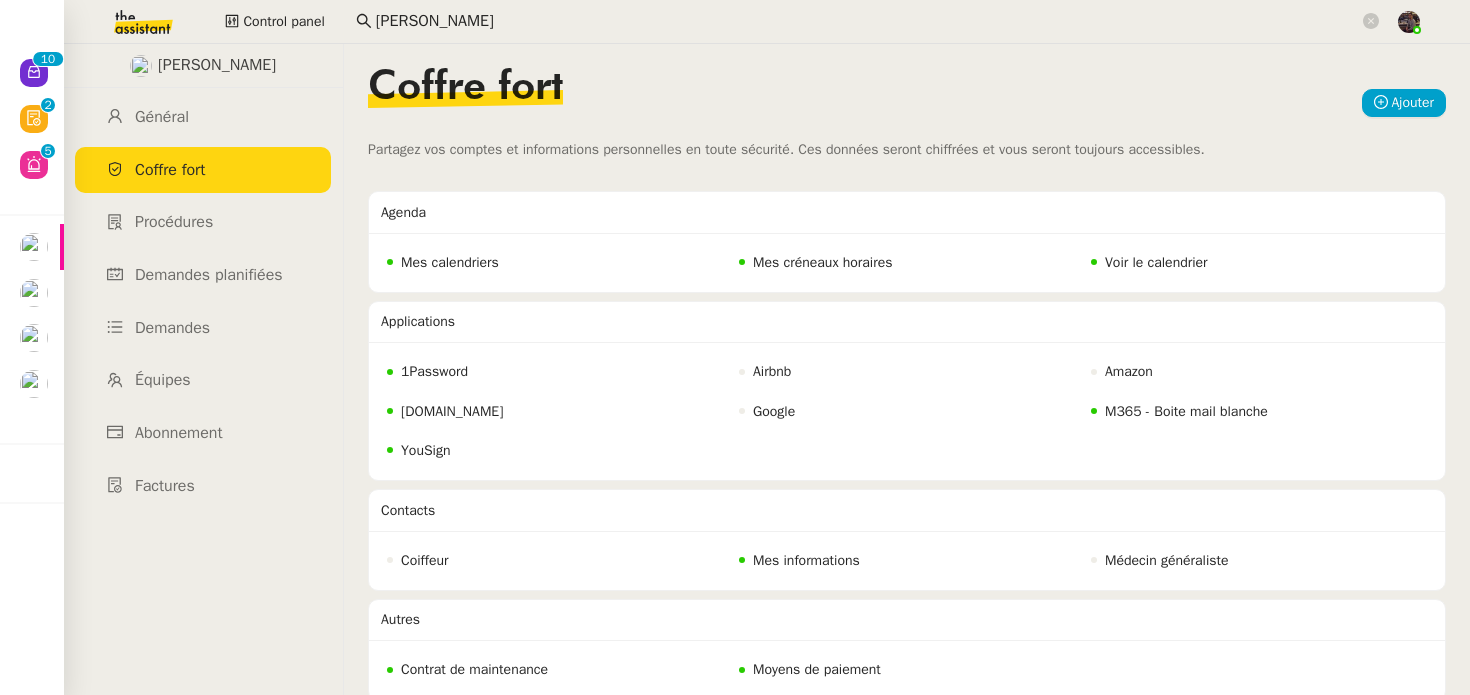 click on "Colin Chaffotte Général Coffre fort Procédures Demandes planifiées Demandes Équipes Abonnement Factures" 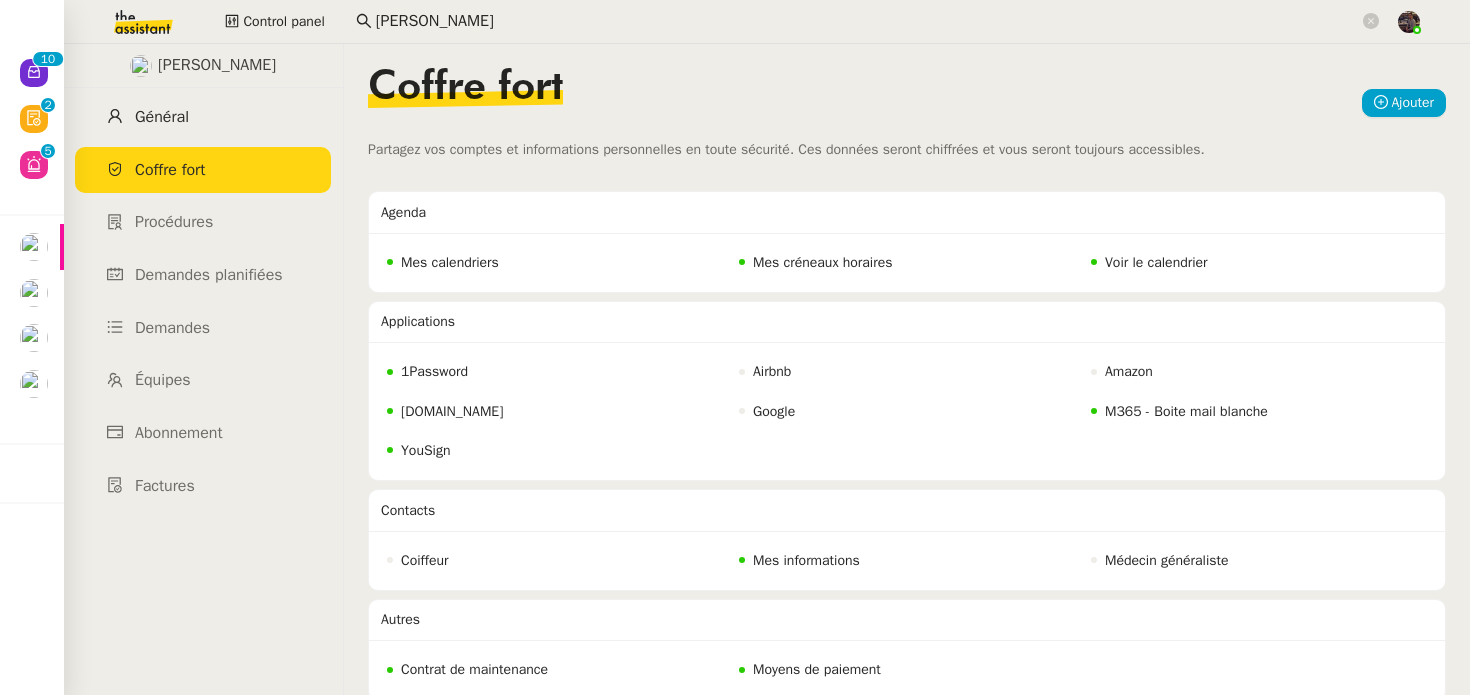 click on "Général" 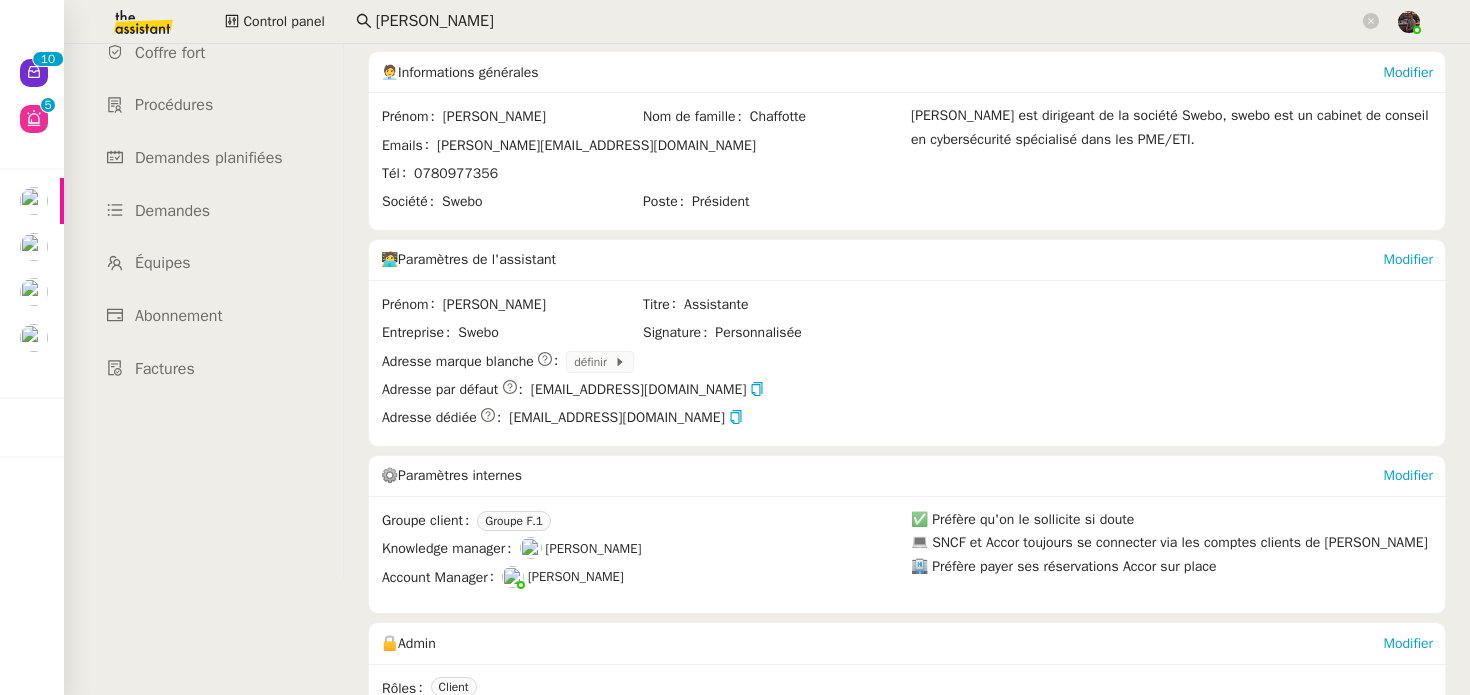 scroll, scrollTop: 142, scrollLeft: 0, axis: vertical 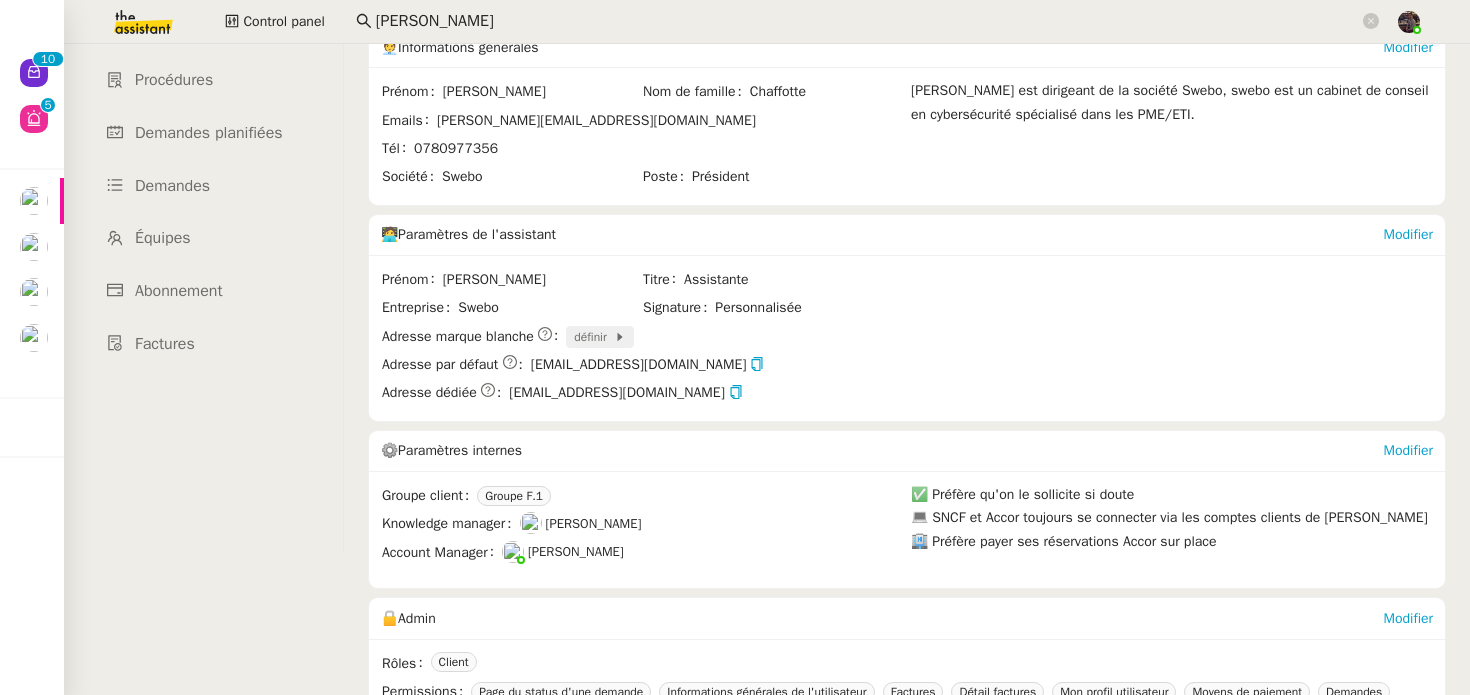 click on "définir" 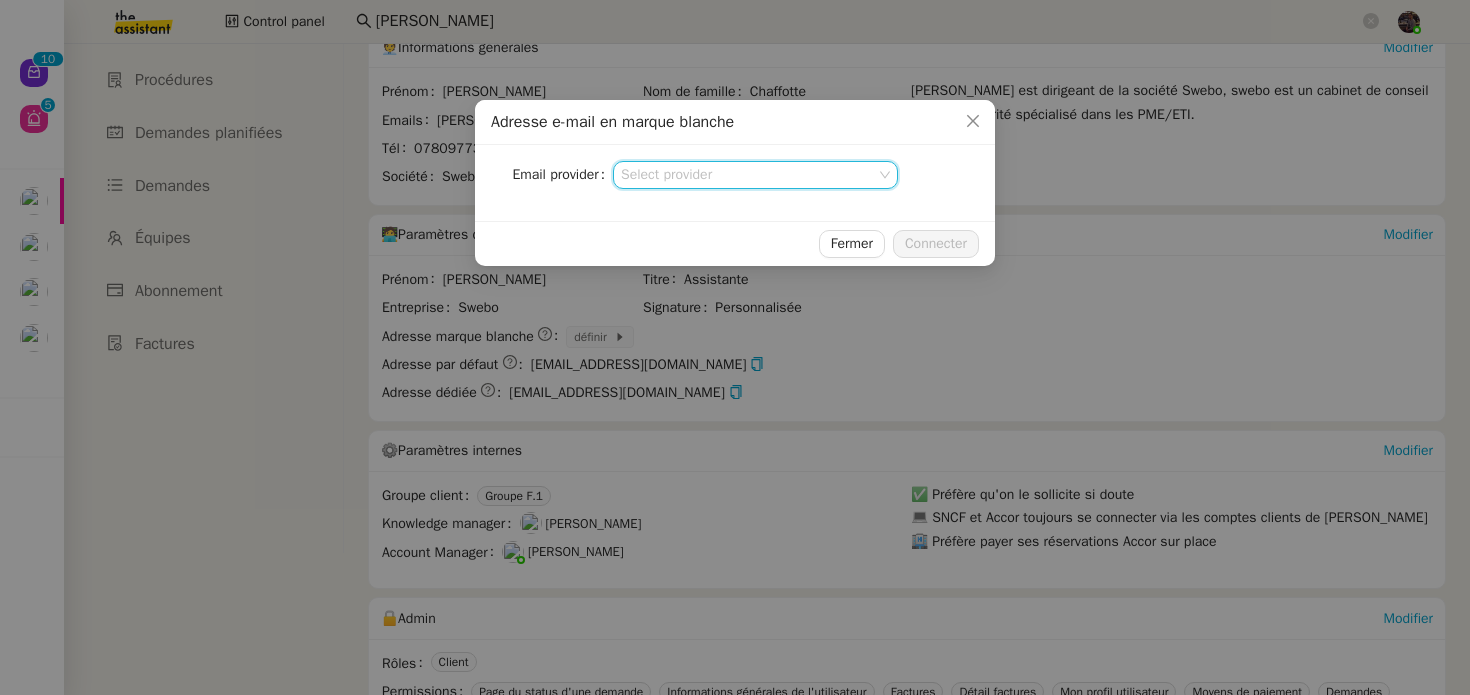 click 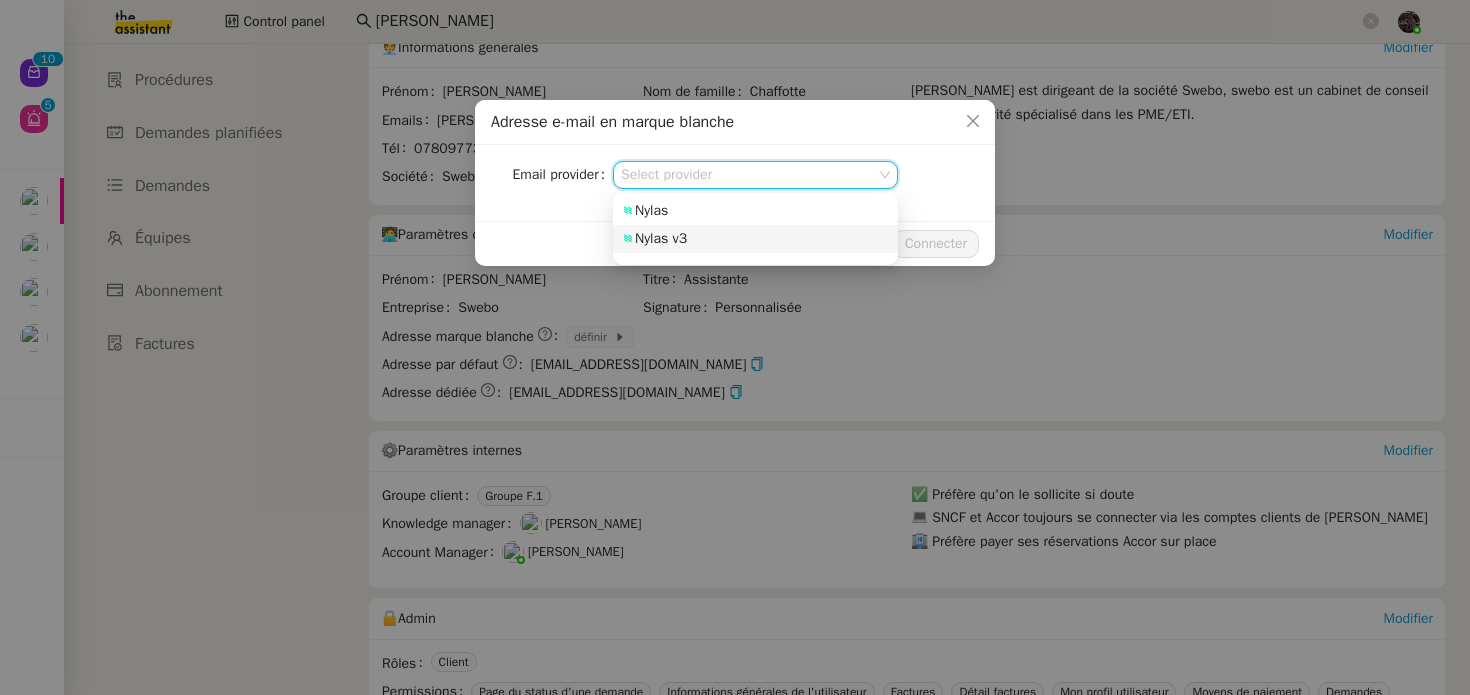 click on "Nylas v3" at bounding box center [755, 239] 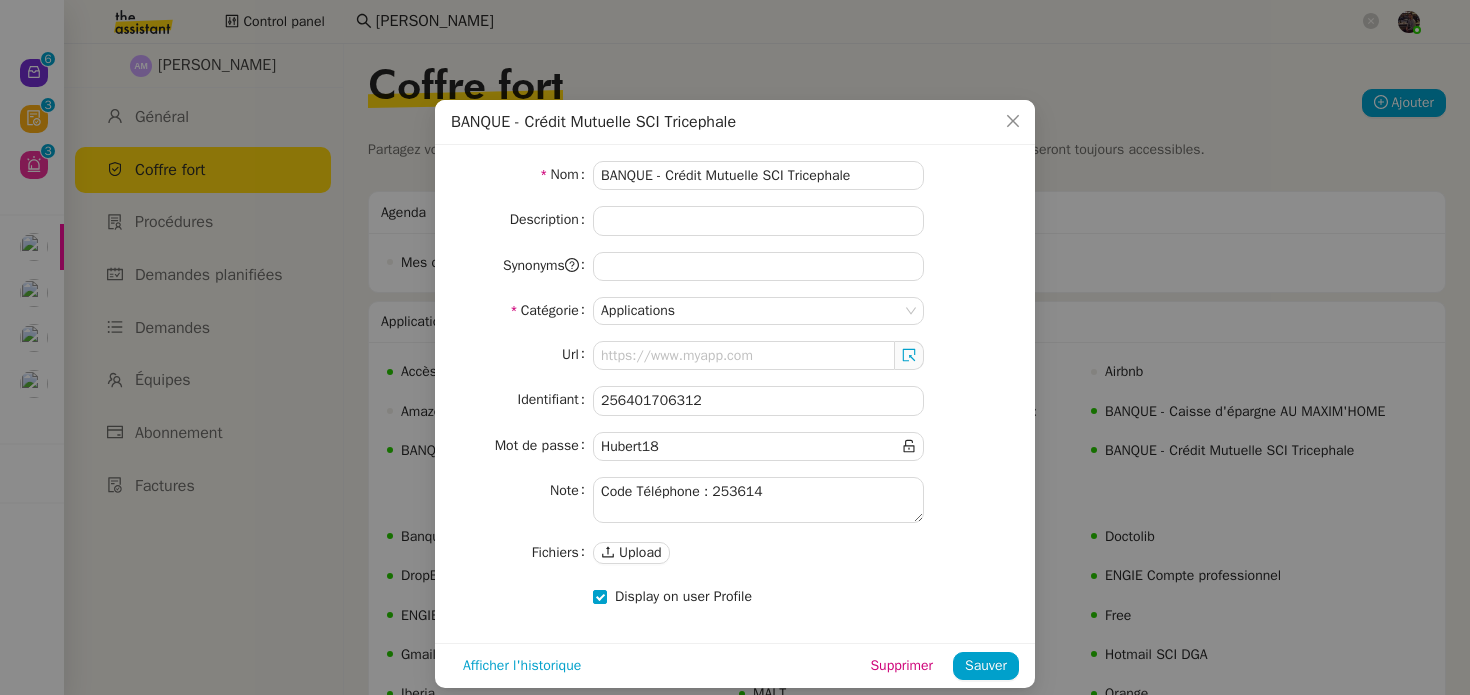 scroll, scrollTop: 0, scrollLeft: 0, axis: both 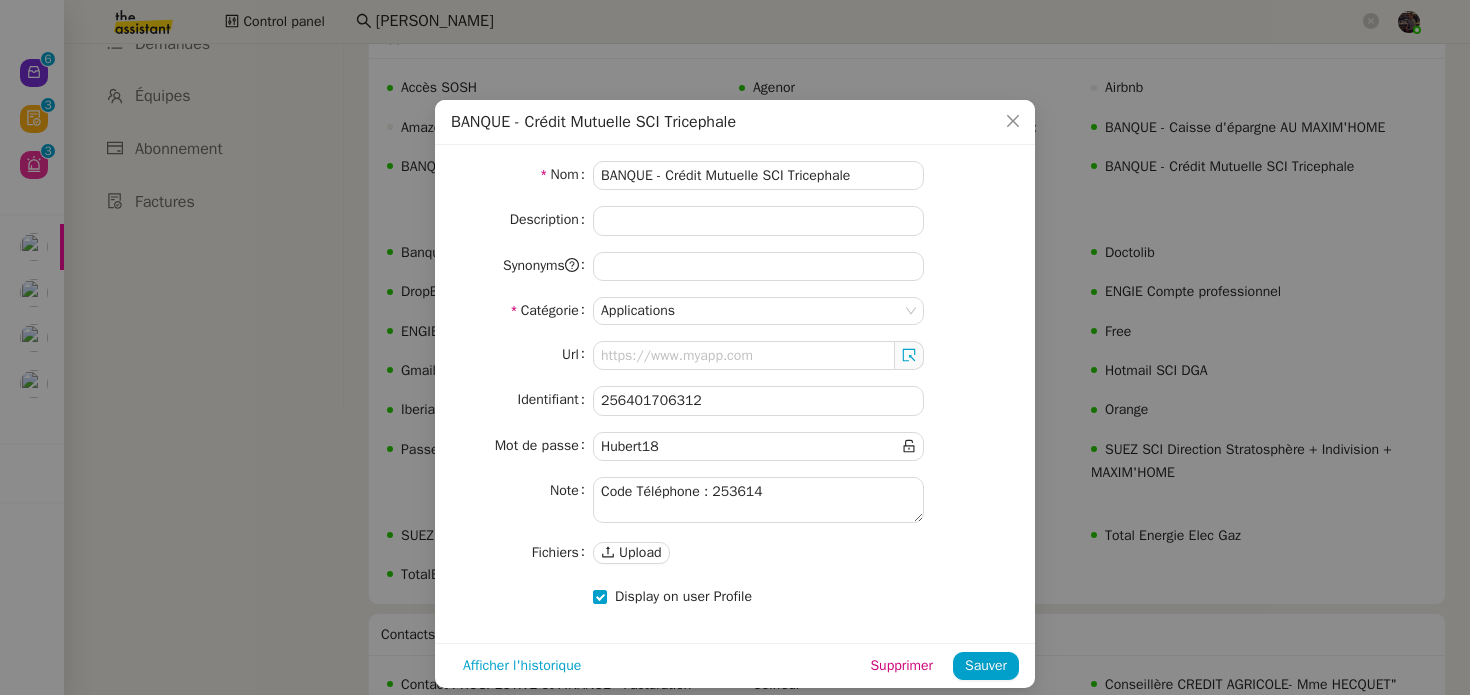 click on "BANQUE - Crédit Mutuelle SCI Tricephale Nom BANQUE - Crédit Mutuelle SCI Tricephale Description  Synonyms  Catégorie Applications Url Identifiant 256401706312 Mot de passe Note Code Téléphone : 253614 Fichiers Upload Display on user Profile Afficher l'historique Supprimer Sauver" at bounding box center [735, 347] 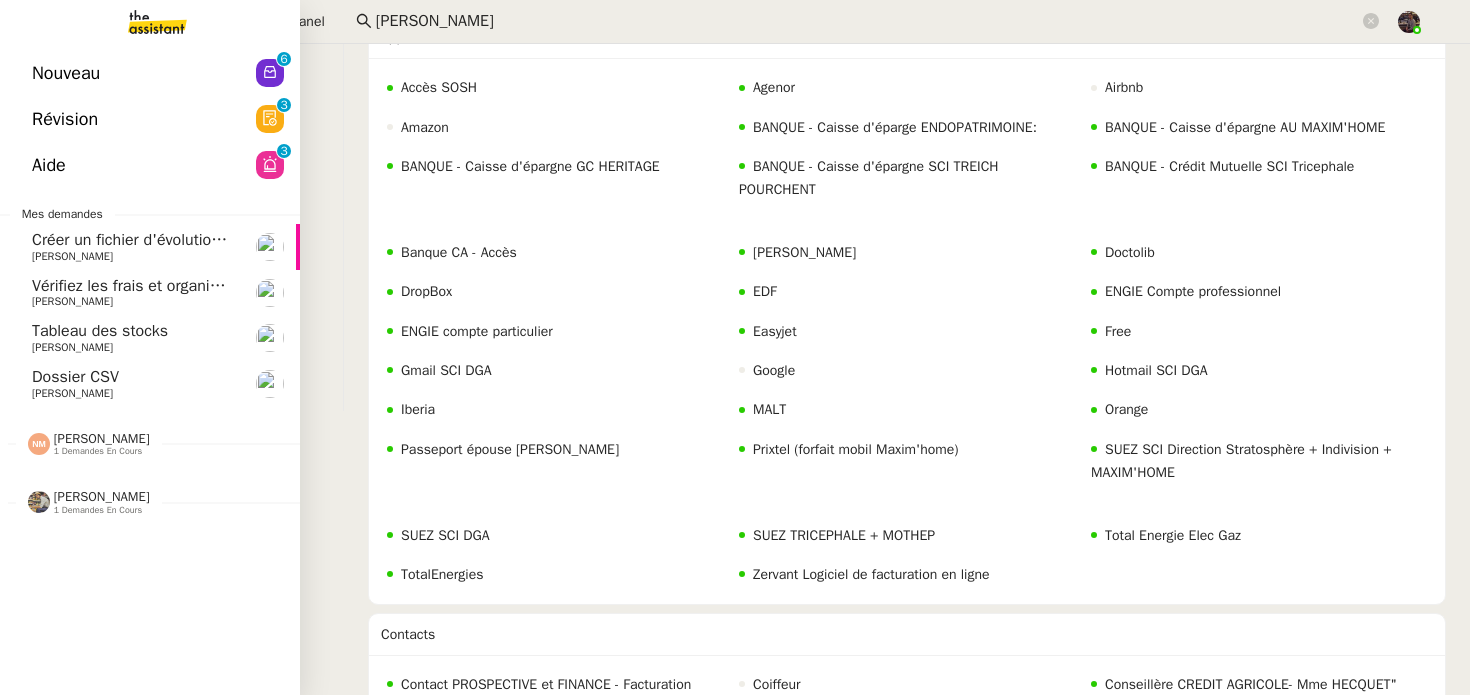 click on "Nouveau  0   1   2   3   4   5   6   7   8   9  Révision  0   1   2   3   4   5   6   7   8   9  Aide  0   1   2   3   4   5   6   7   8   9  Mes demandes Créer un fichier d'évolution des taux AT    Lydie Laulon    Vérifiez les frais et organisez les dossiers Blikk    Gabrielle Tavernier    Tableau des stocks    Guillaume Farina    Dossier CSV    Lydie Laulon    Nicolas Morin    1 demandes en cours    HASPARREN    Lydie Laulon    Charles Guillot    1 demandes en cours    Procédure - SUIVI DES FACTURES D'EXPLOITATION    Charles Da Conceicao     0   1   2   3   4   5   6   7   8   9   0   1   2   3   4   5   6   7   8   9" at bounding box center [150, 369] 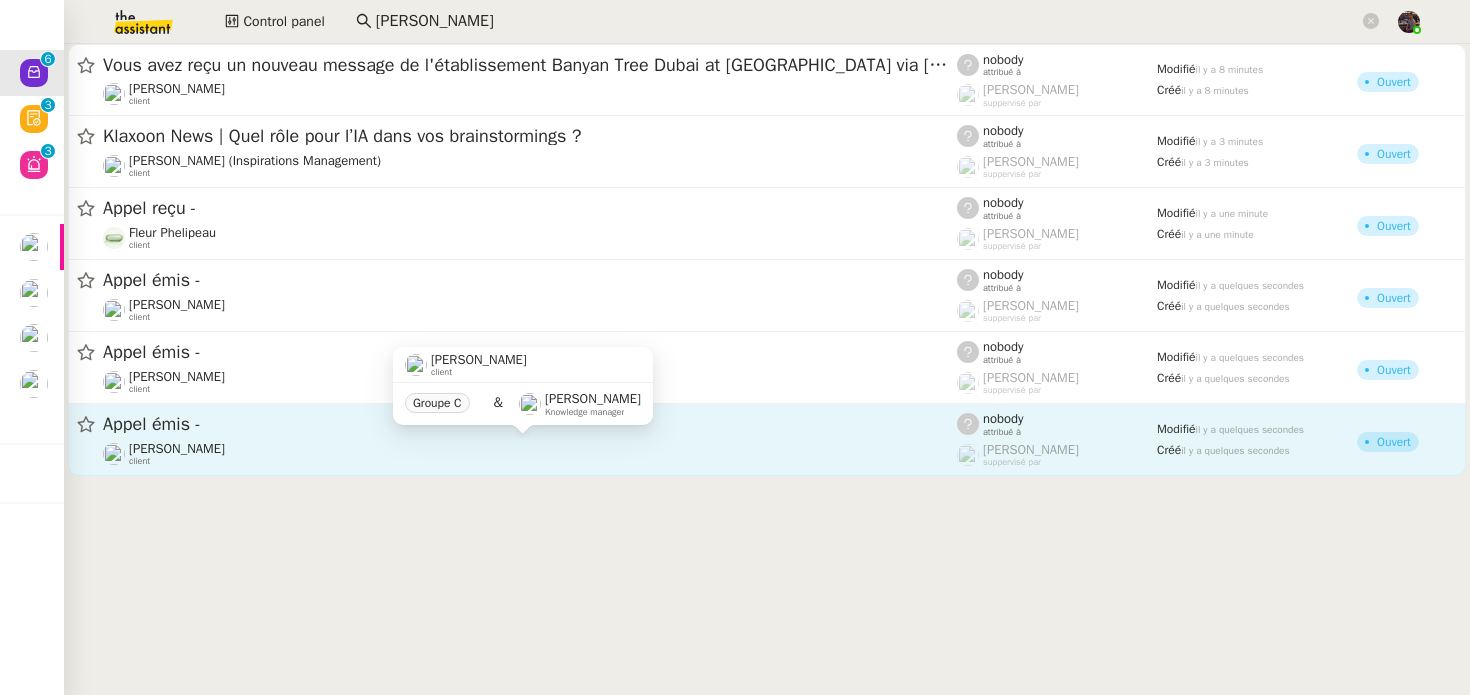 click on "Maria-Daniele Killy    client" 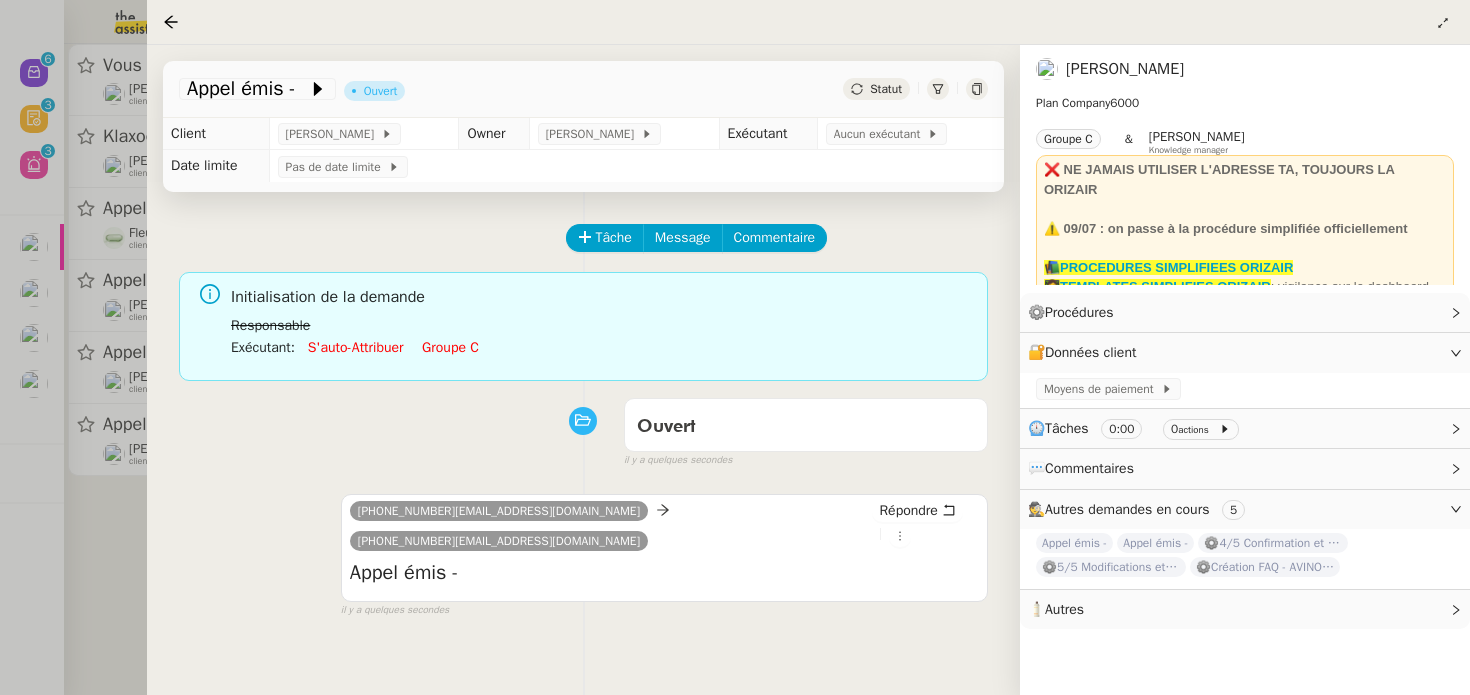 click on "Maria-Daniele Killy" 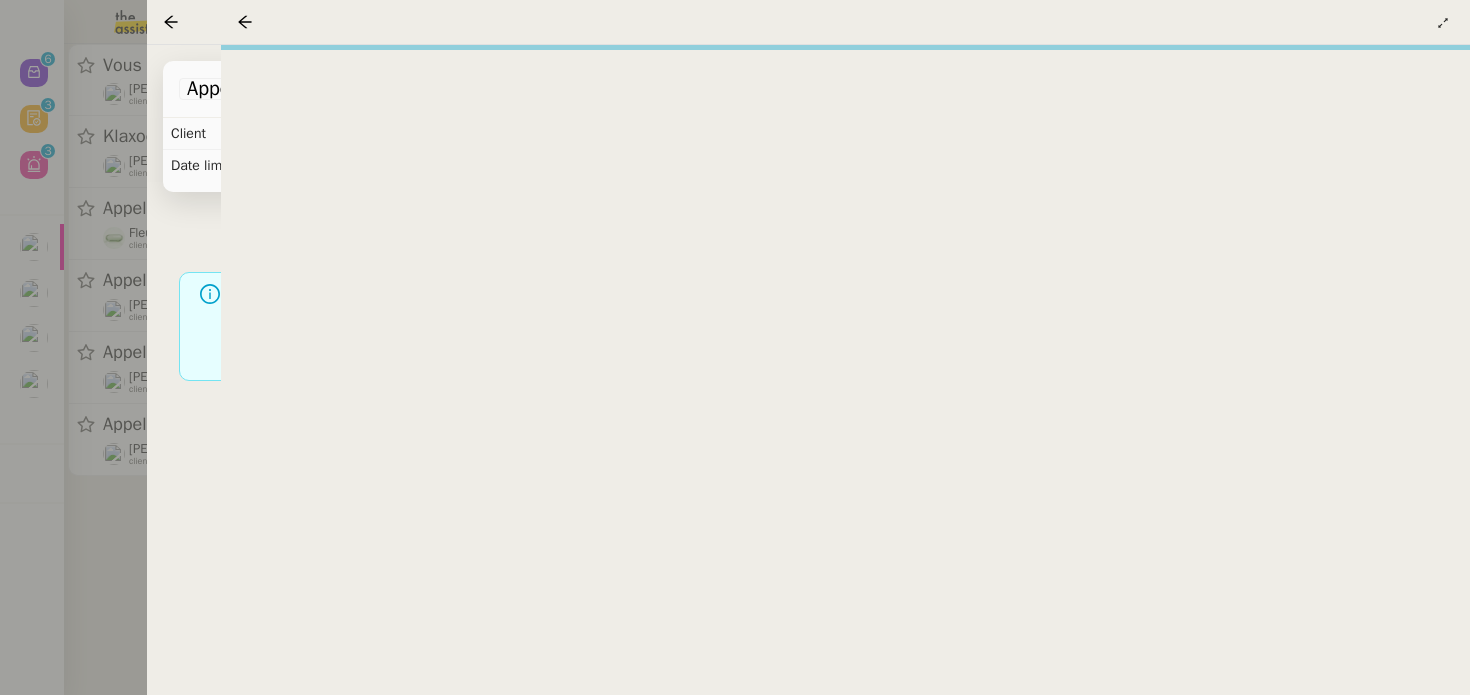 click 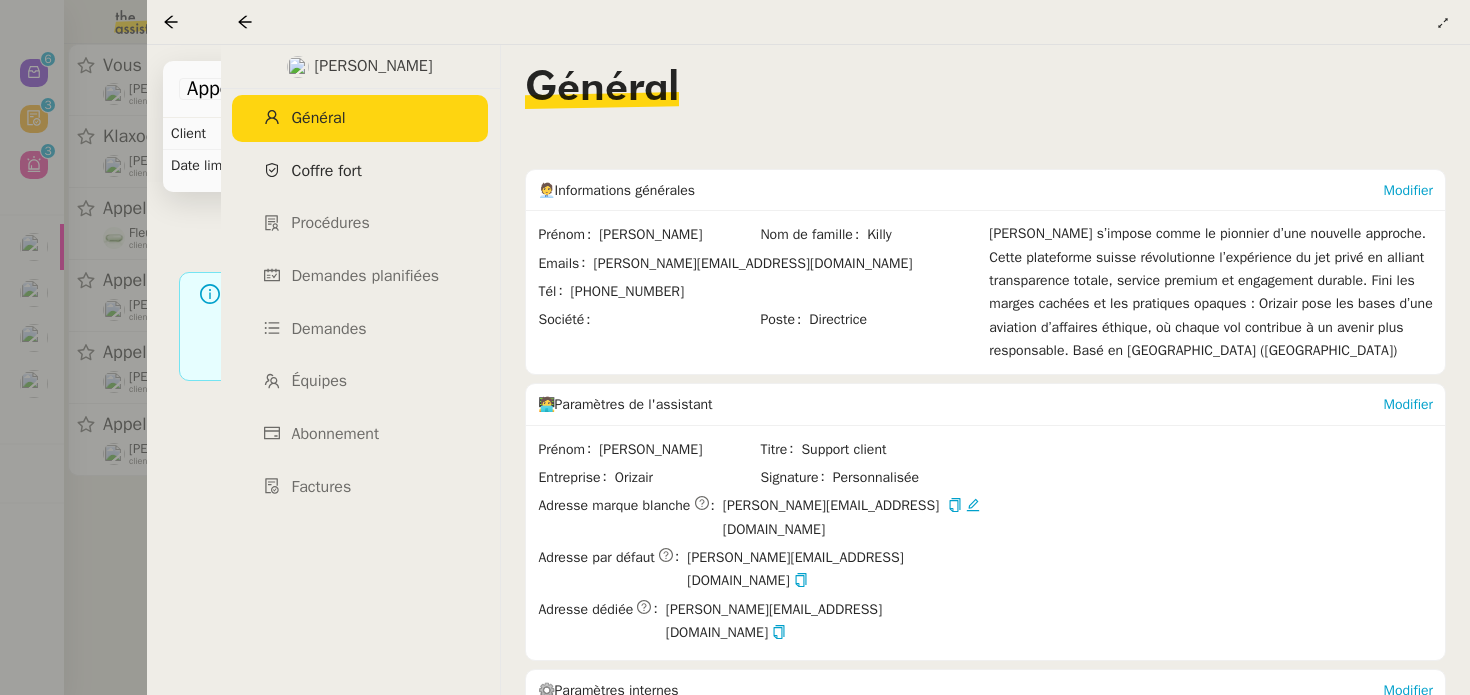 click on "Coffre fort" 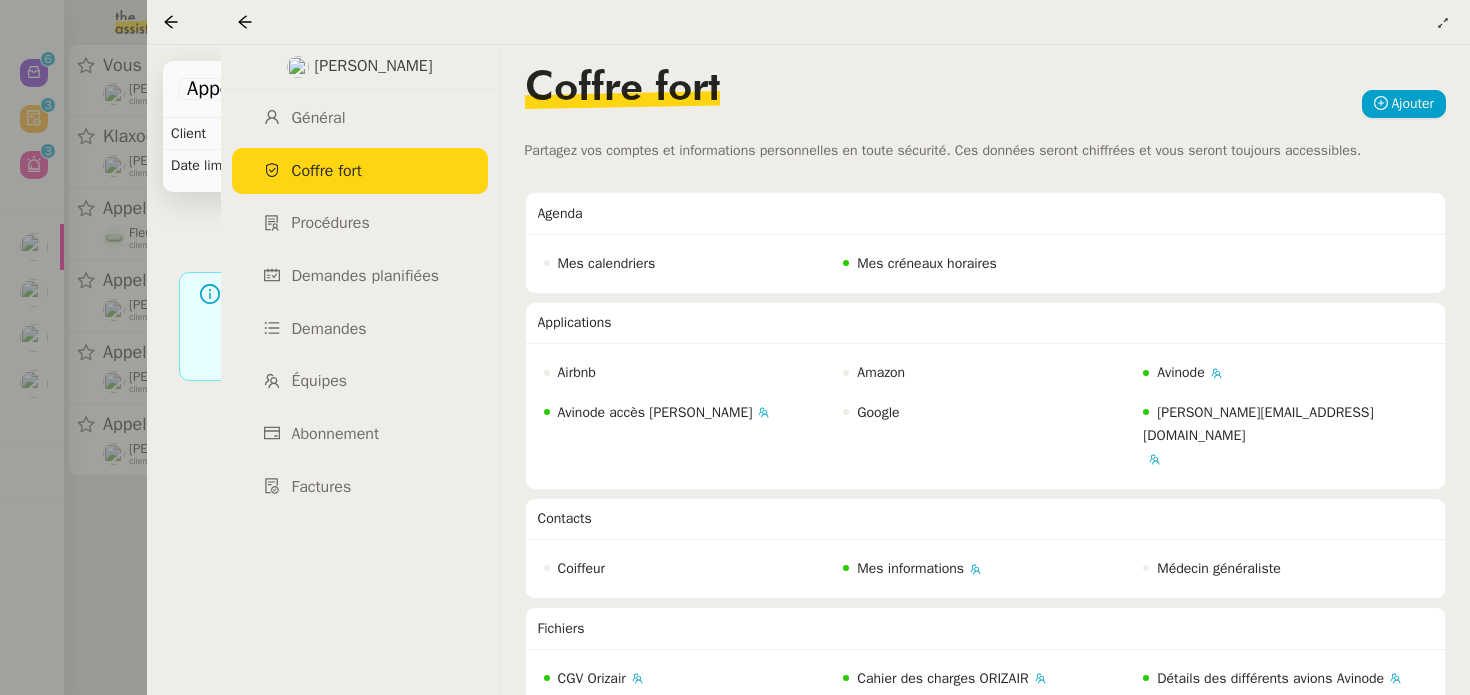 click on "Maria-Daniele Killy" 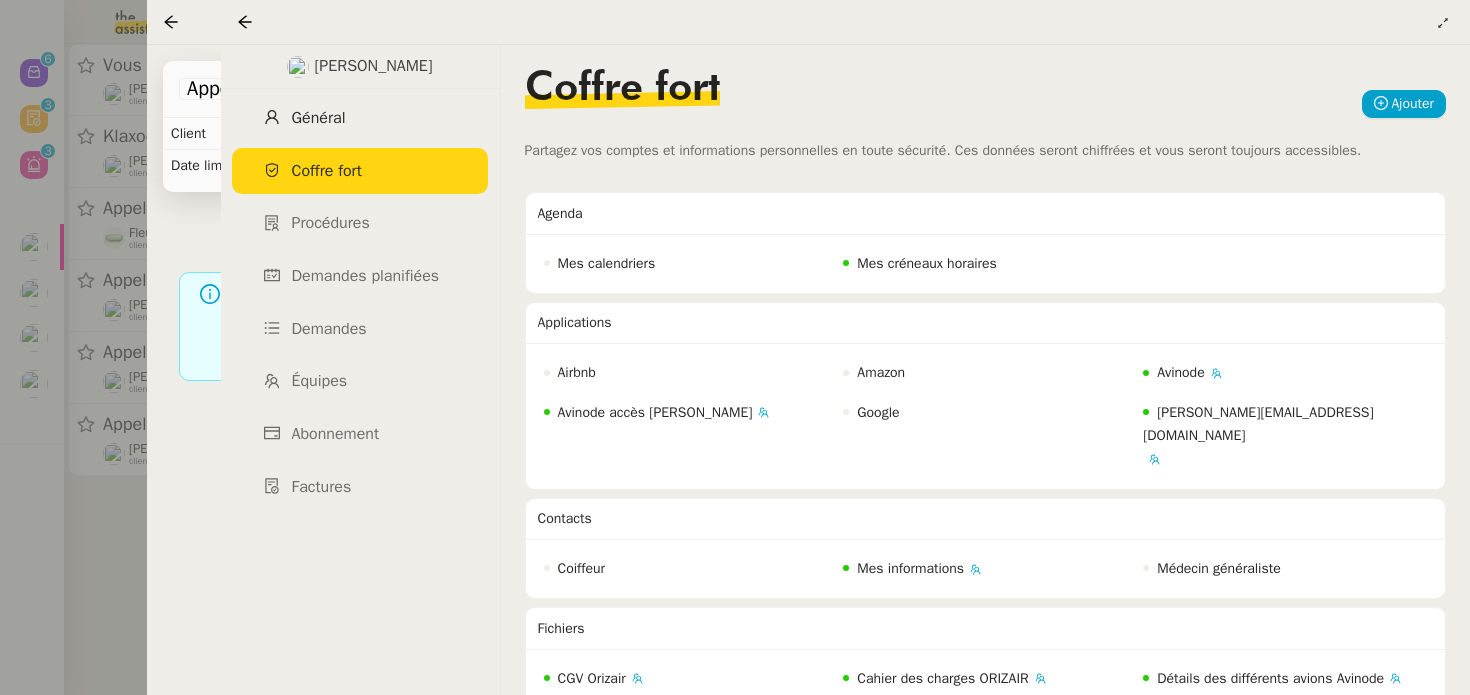 click on "Général" 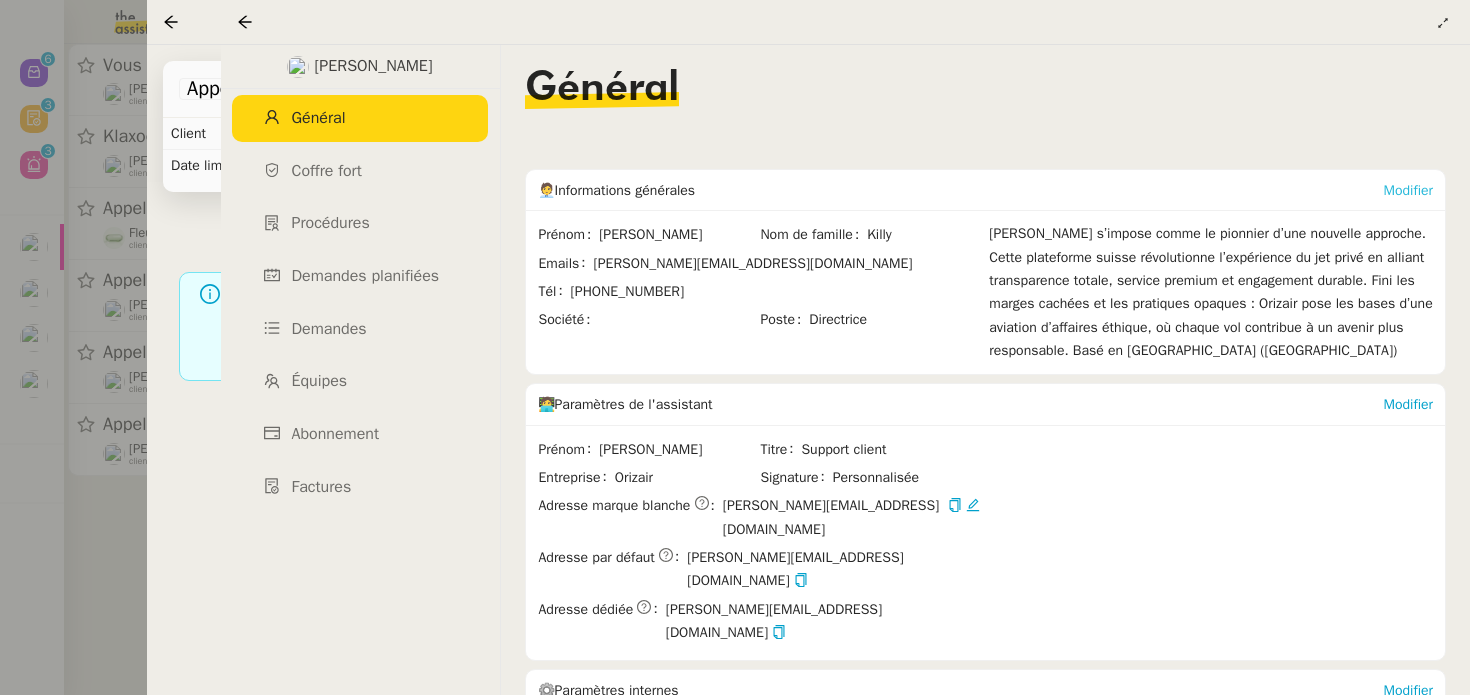 click on "Modifier" 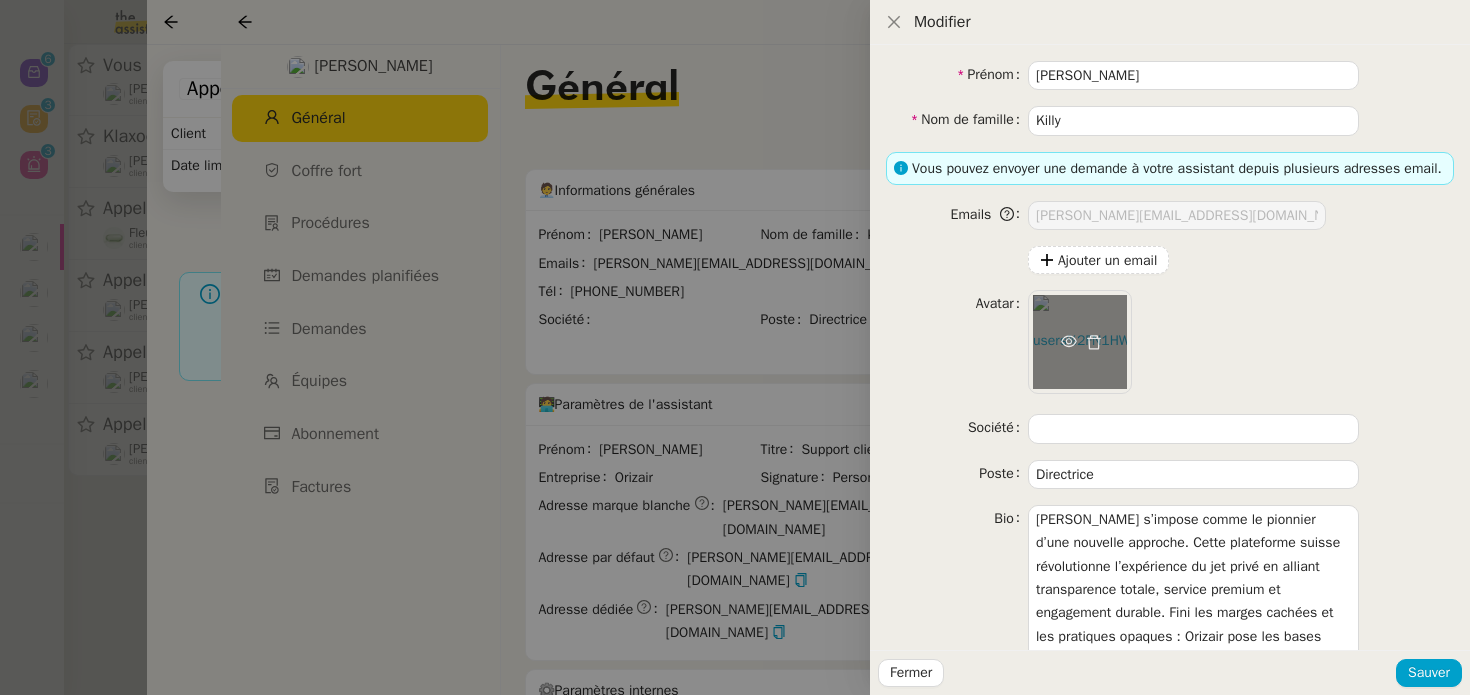 click on "users%2FN1HWBqkdOITPnBN8ULMyqXXfyLA2%2Favatar%2Fadcb4713-0587-417f-ba68-54684a640027" 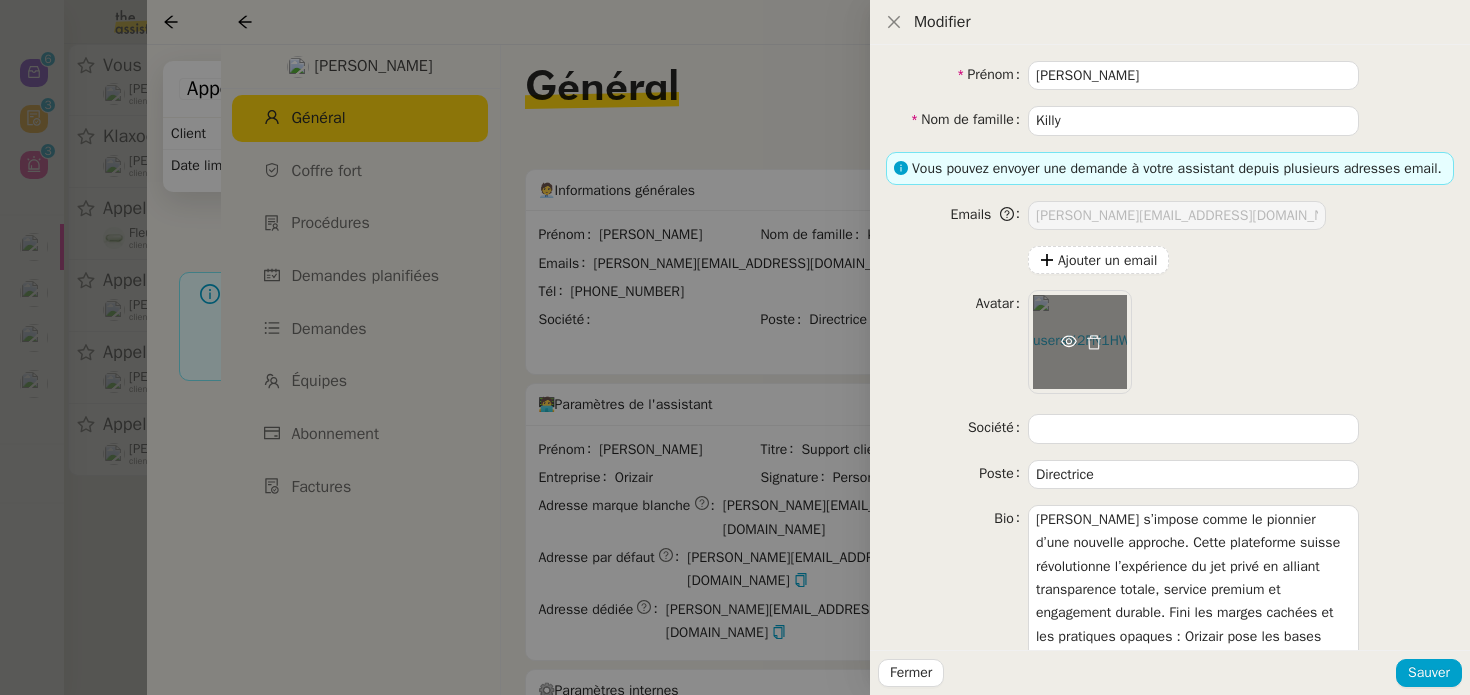 click 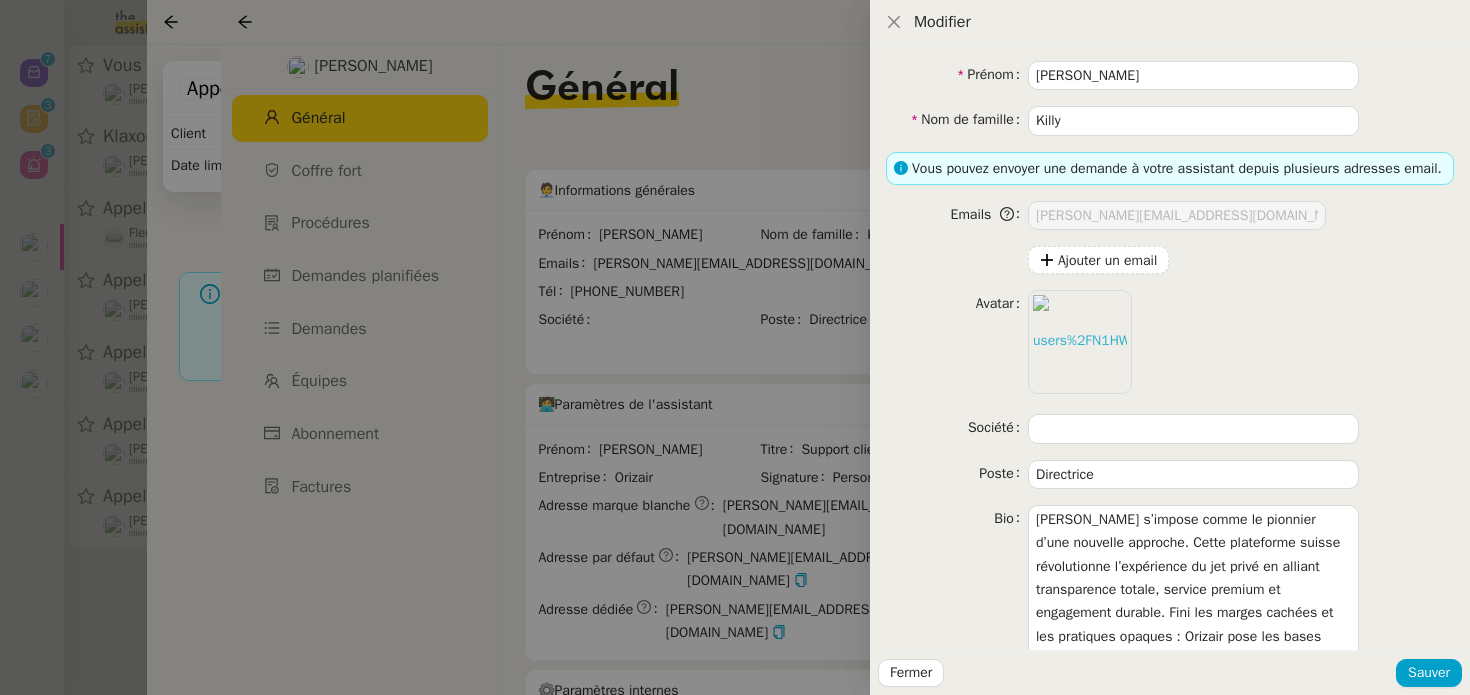 click at bounding box center [735, 347] 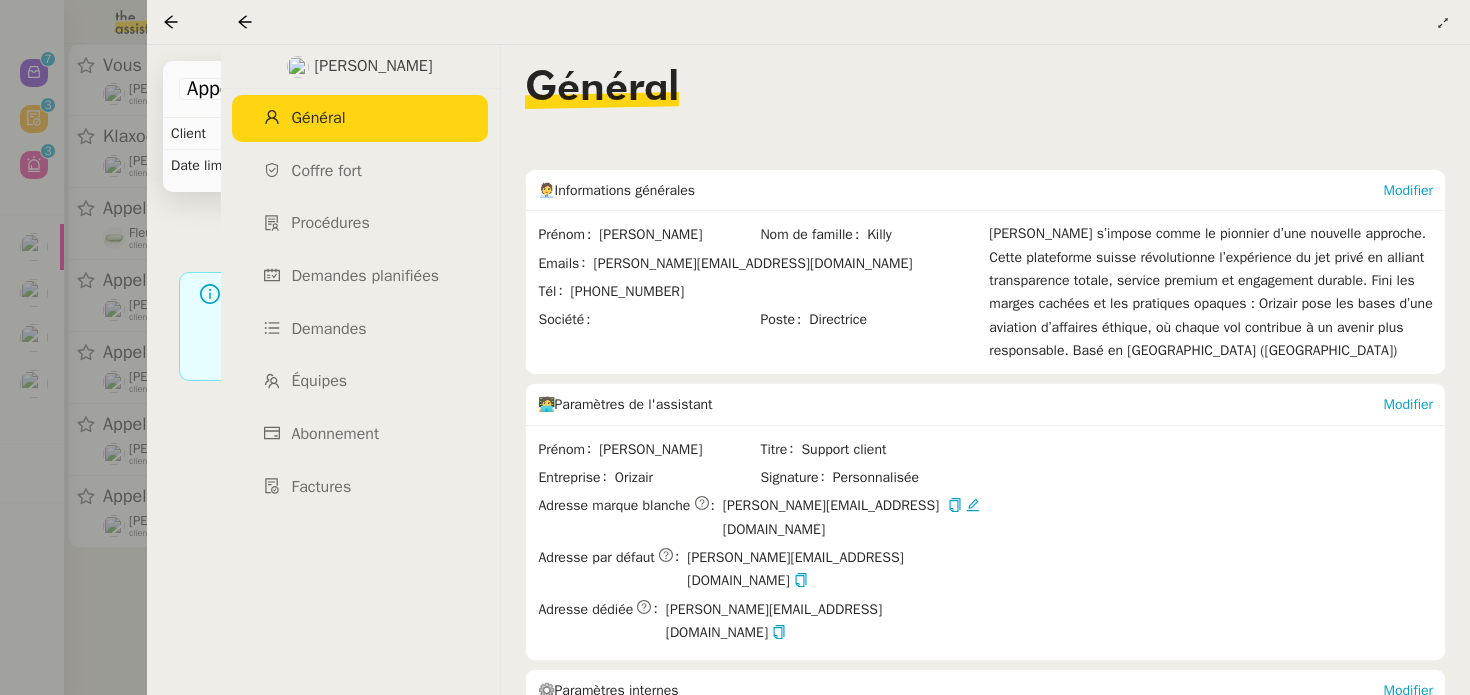 click on "Tâche Message Commentaire" 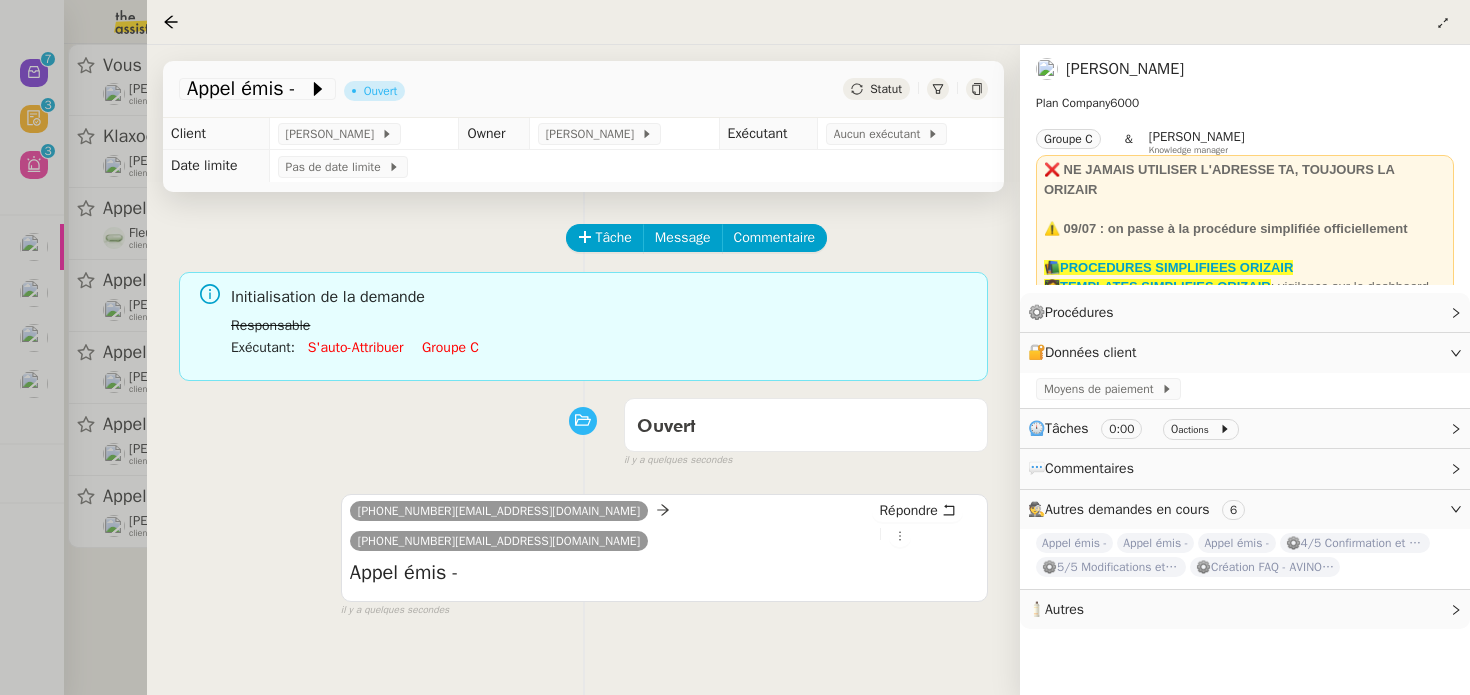 click at bounding box center (735, 347) 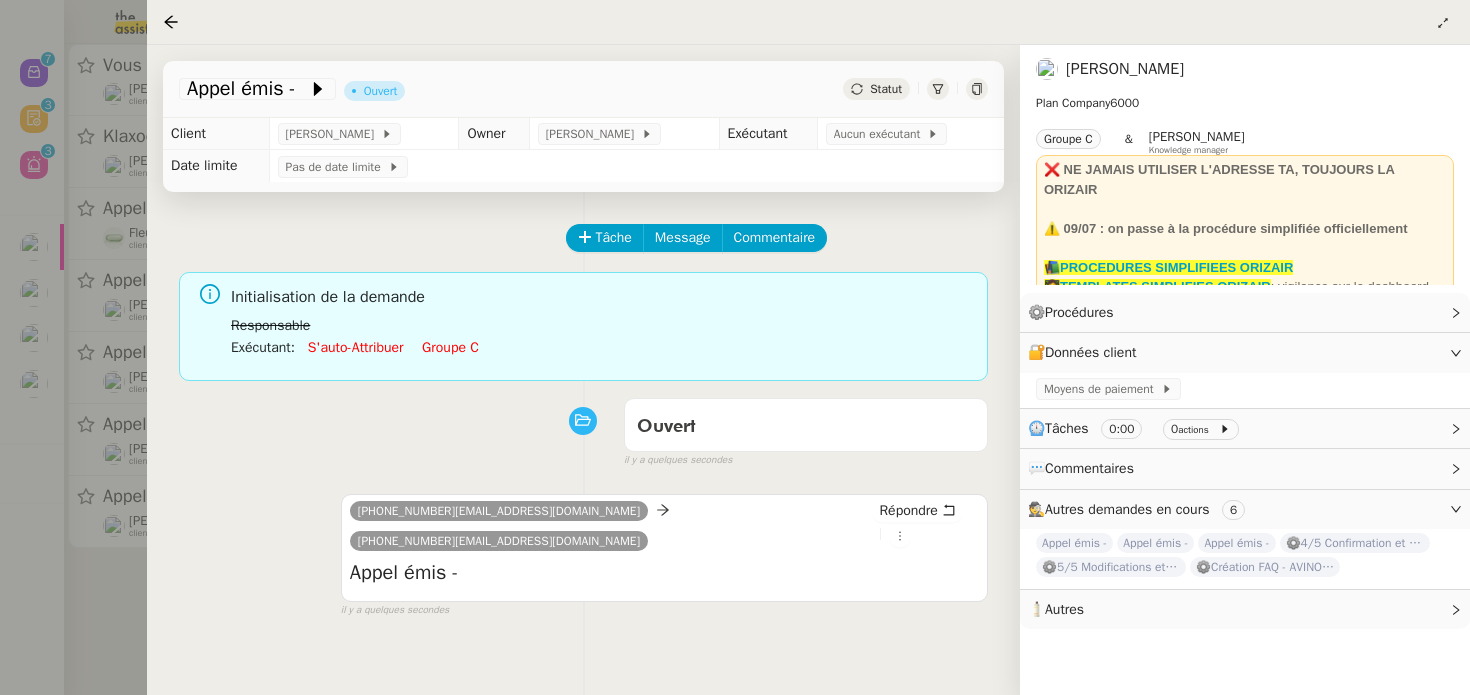 click at bounding box center [735, 347] 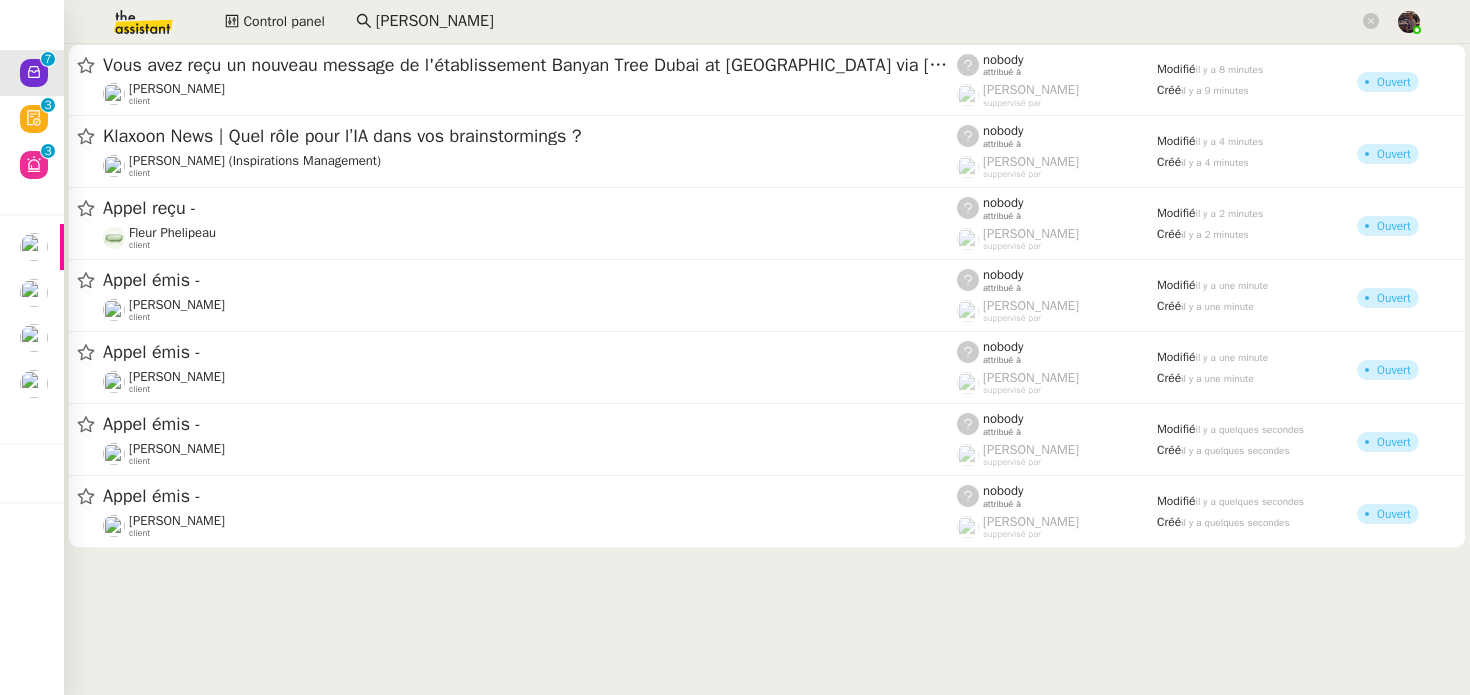 click at bounding box center (735, 347) 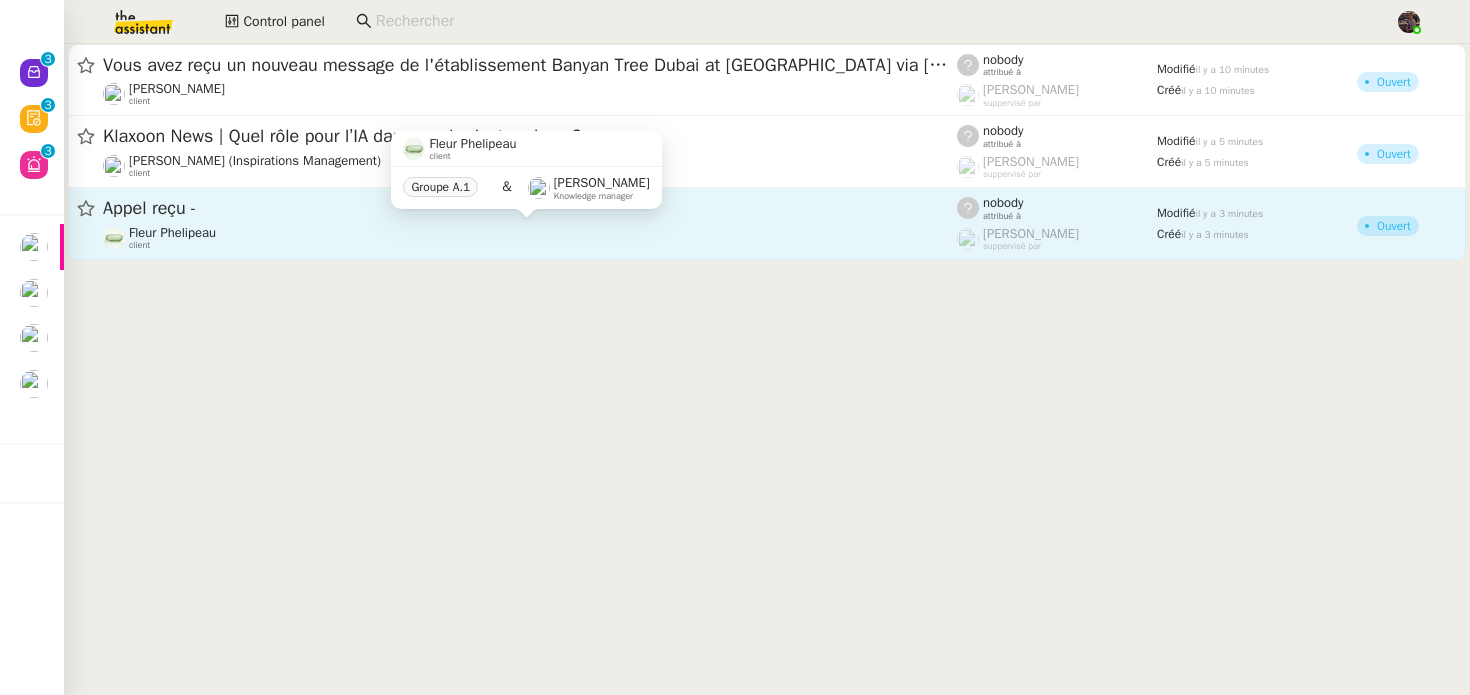 scroll, scrollTop: 0, scrollLeft: 0, axis: both 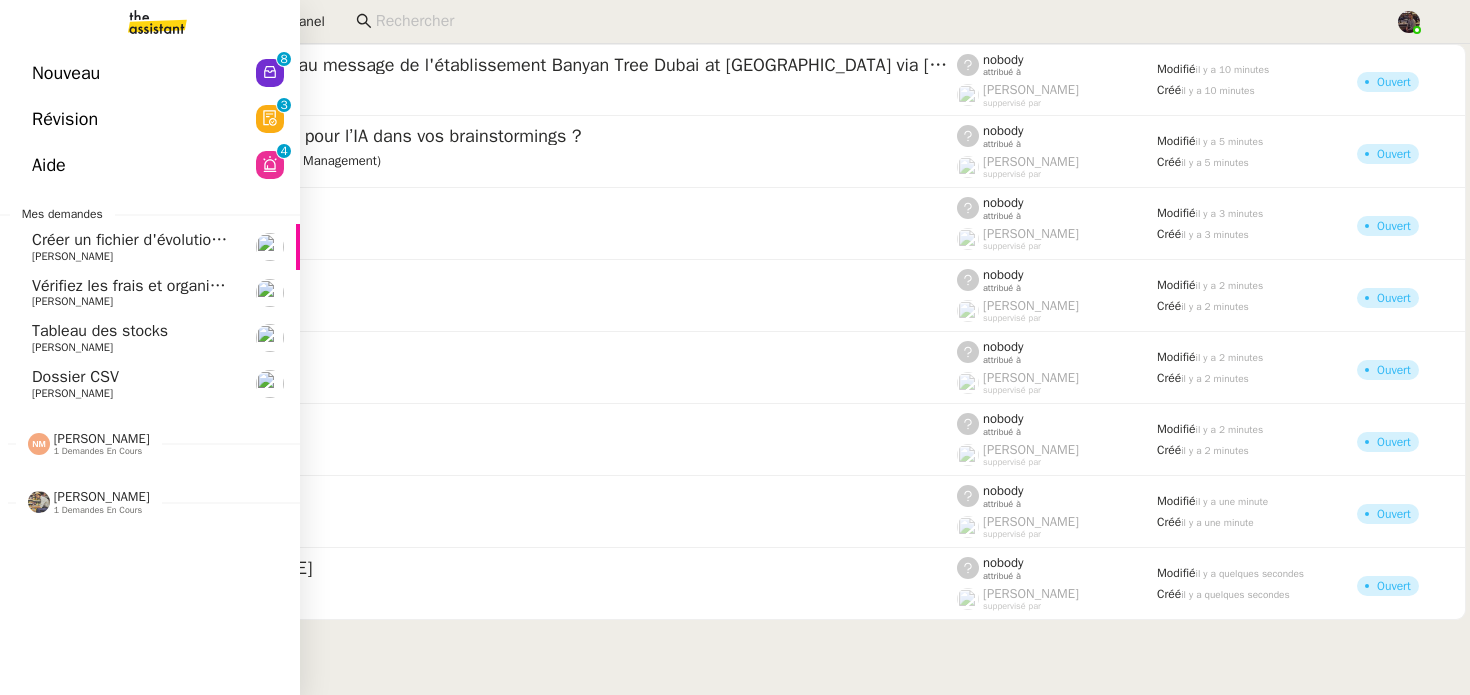 click on "Nouveau  0   1   2   3   4   5   6   7   8   9" 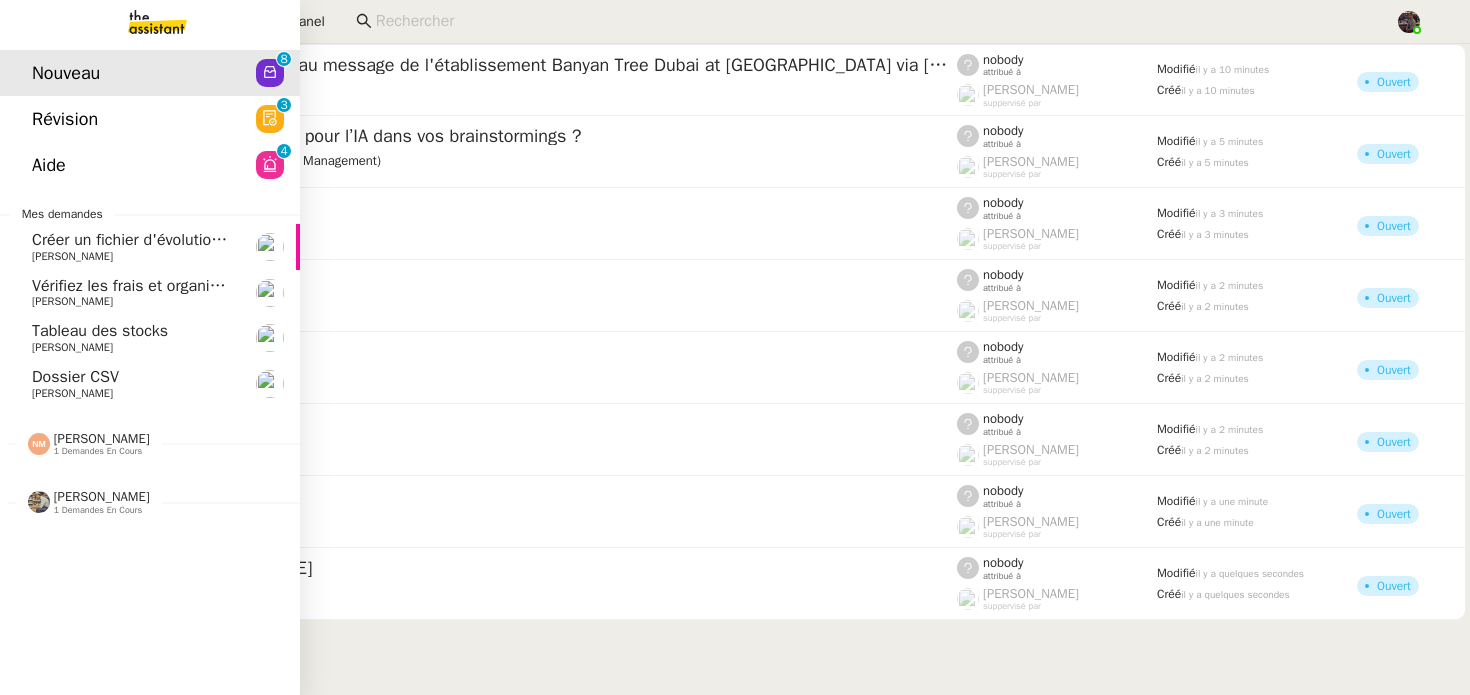 click on "Révision" 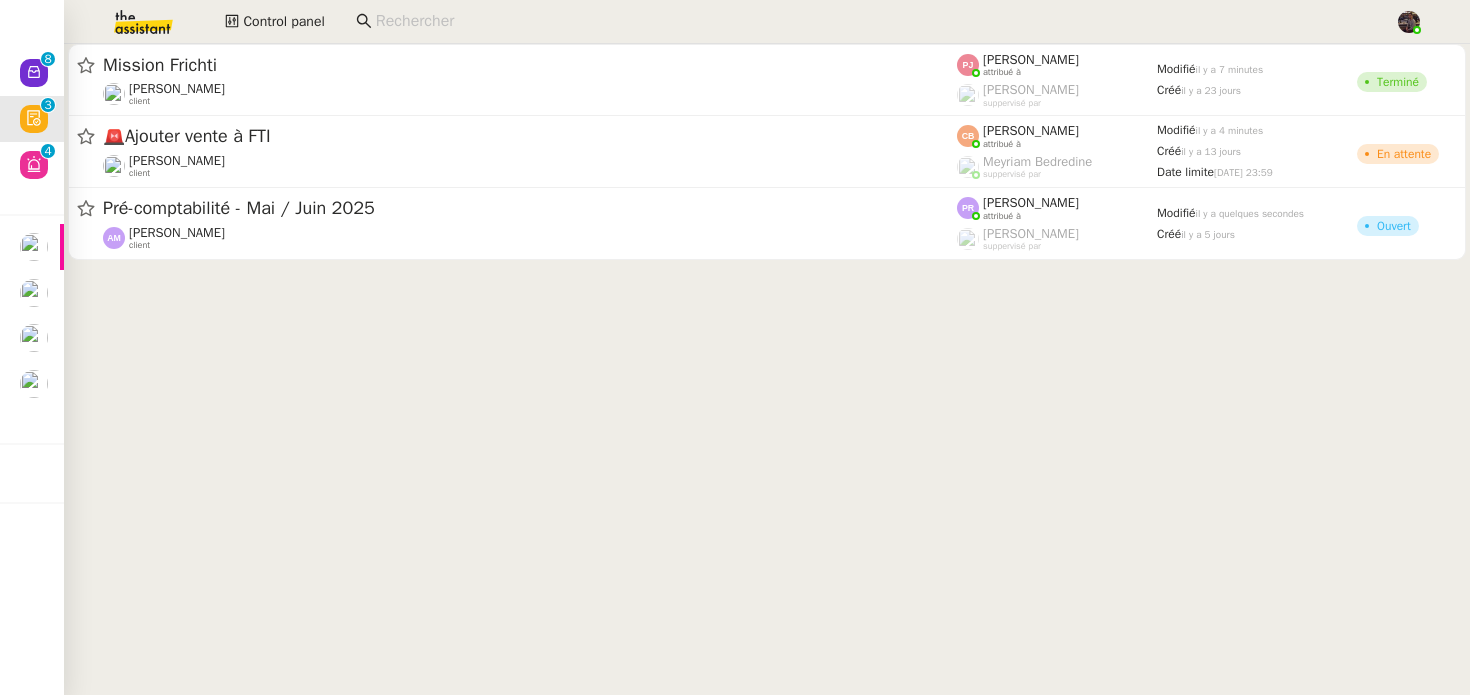 click on "Mission Frichti   Louis Fouché    client    Pauline Jennah    attribué à    Frédérique  Albert    suppervisé par    Modifié   il y a 7 minutes  Créé   il y a 23 jours   Terminé   🚨   Ajouter vente à FTI  Cédric Tempestini    client    Coralie Bordas    attribué à    Meyriam Bedredine    suppervisé par    Modifié   il y a 4 minutes  Créé   il y a 13 jours  Date limite  lun. 28 avr. 2025 23:59   En attente   Pré-comptabilité - Mai / Juin 2025  Arthur MATHAUT    client    Pauline Ribas    attribué à    Romane Vachon    suppervisé par    Modifié   il y a quelques secondes  Créé   il y a 5 jours   Ouvert" 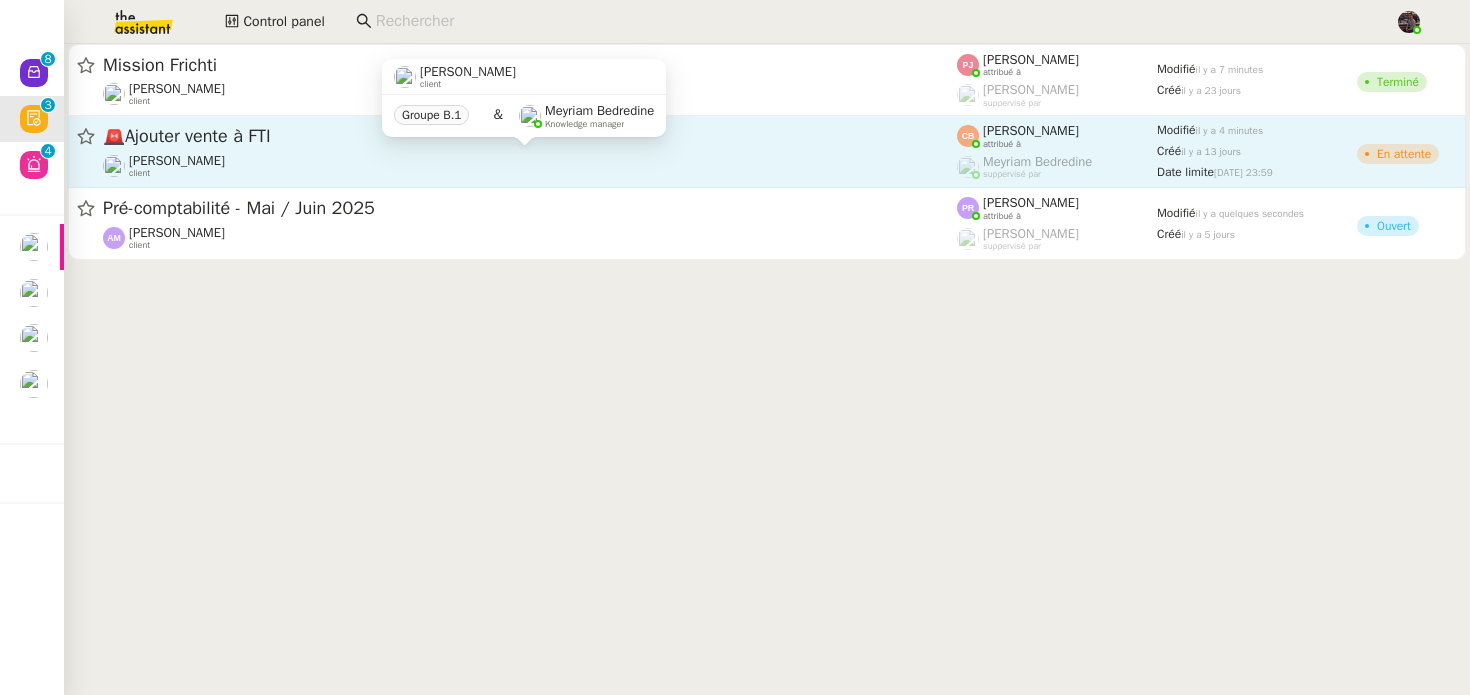 click on "Cédric Tempestini    client" 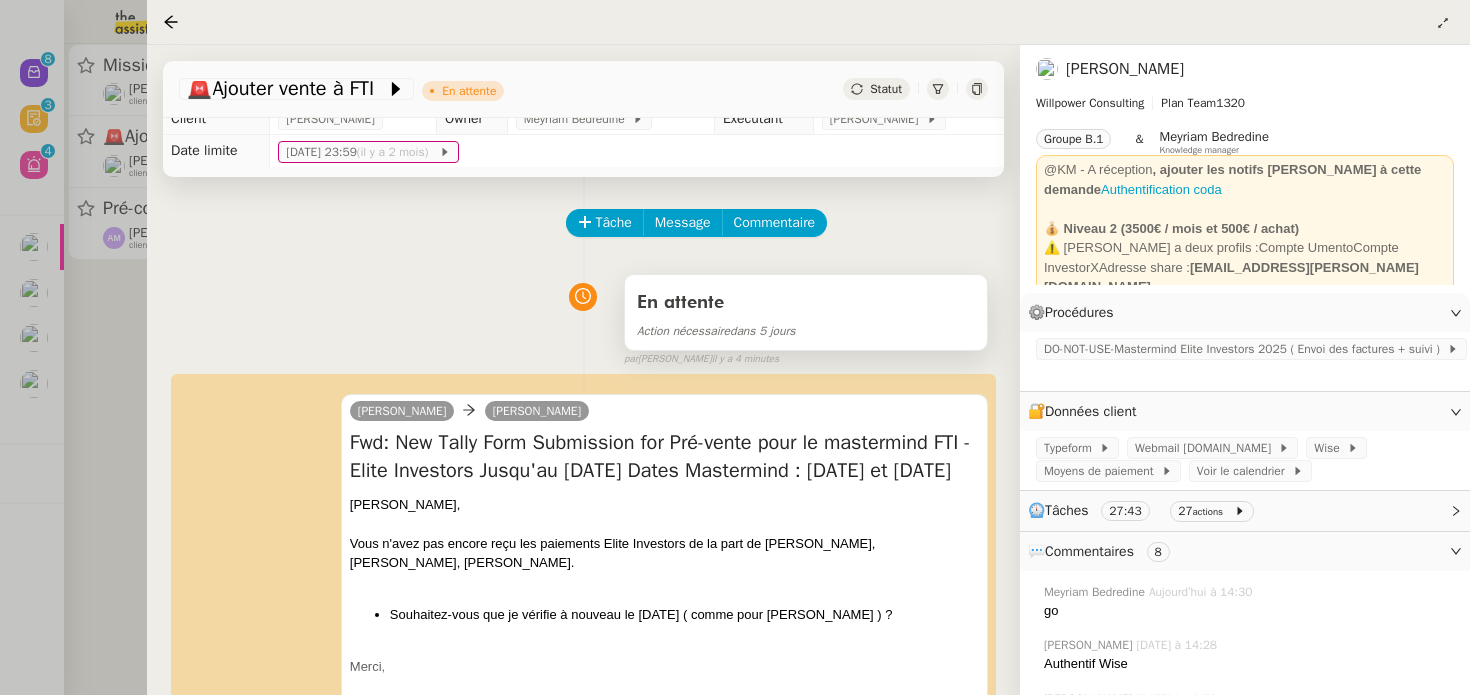 scroll, scrollTop: 17, scrollLeft: 0, axis: vertical 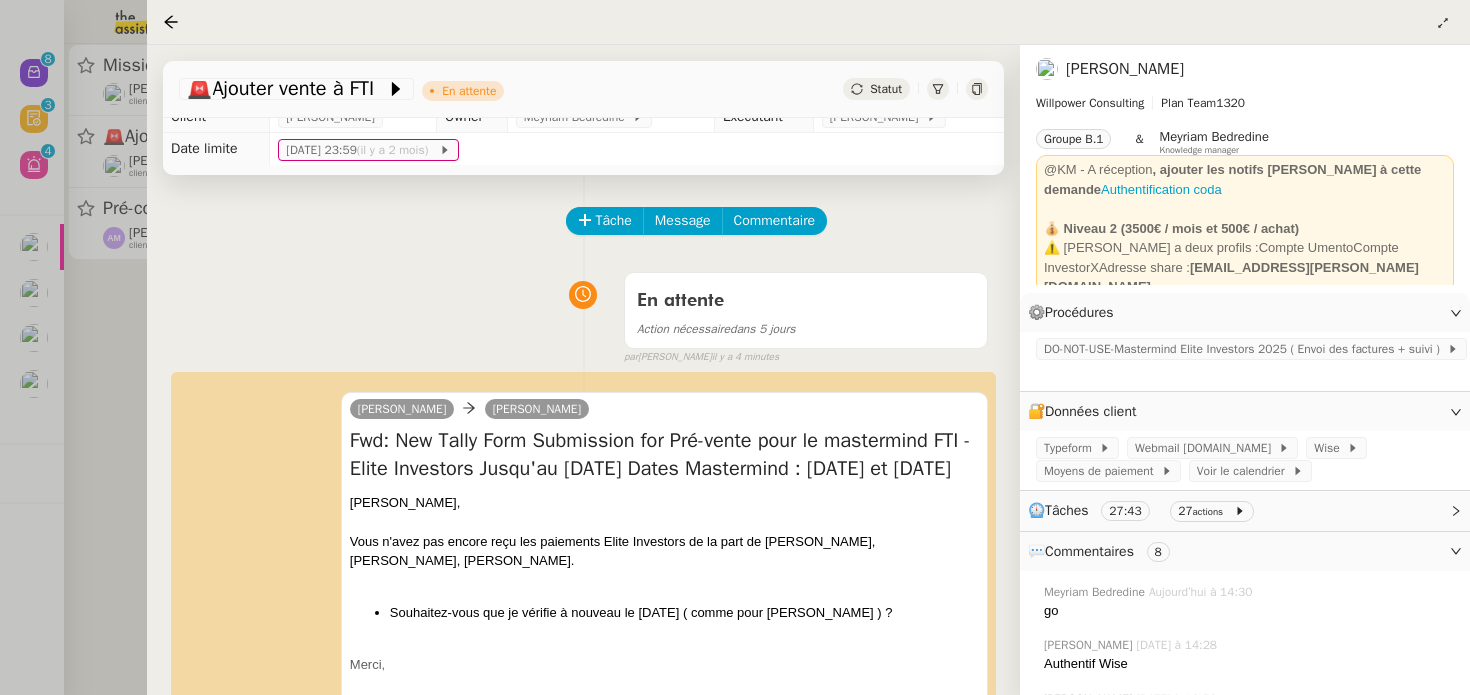 click at bounding box center [735, 347] 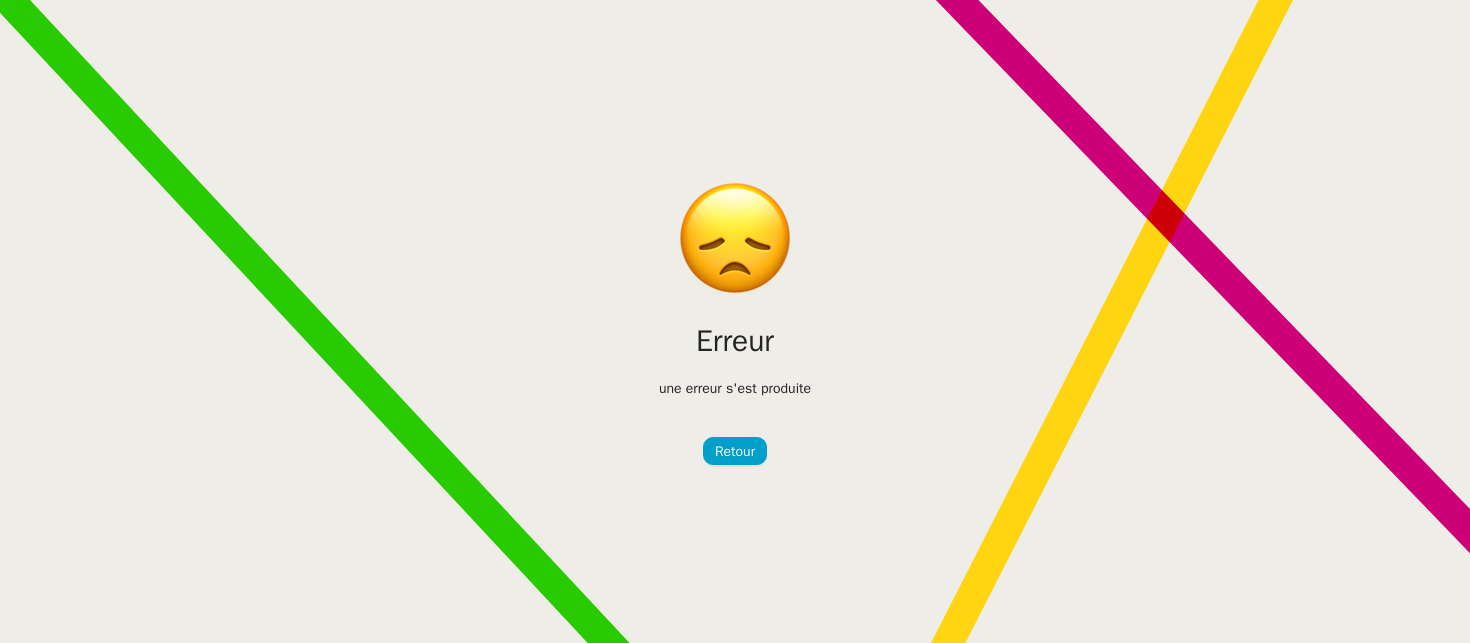 scroll, scrollTop: 0, scrollLeft: 0, axis: both 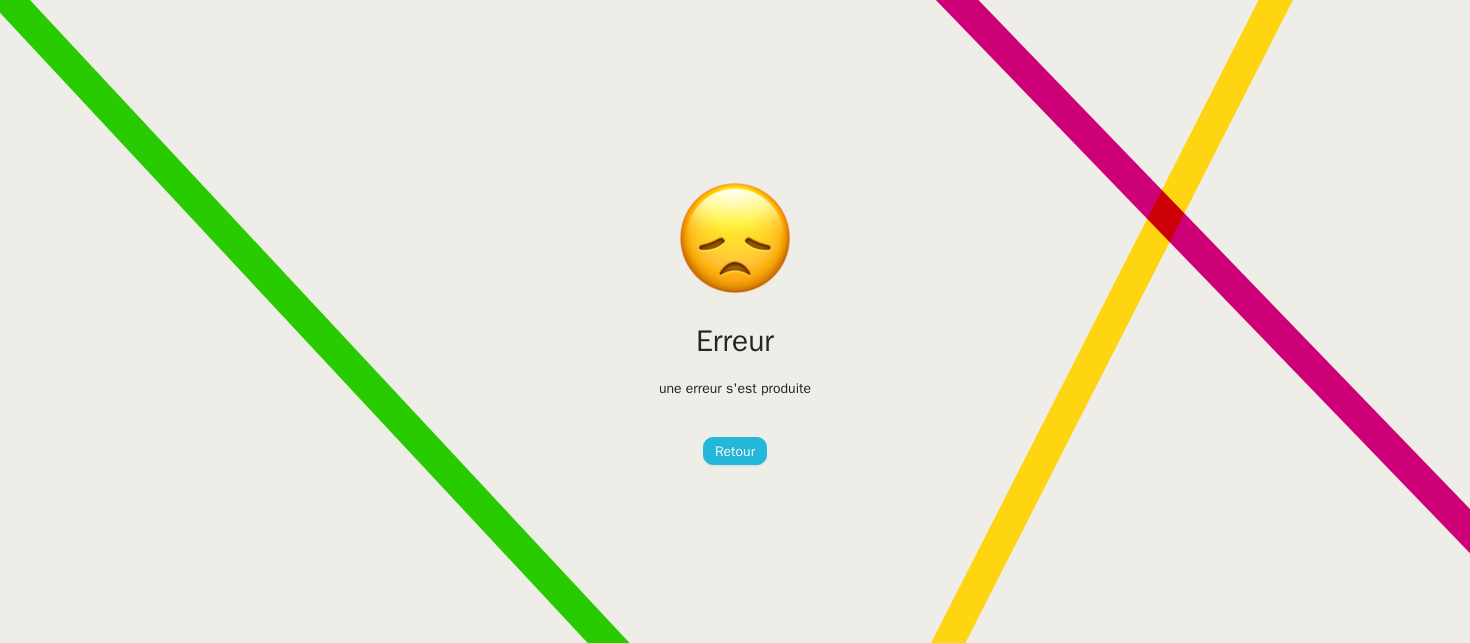 click on "Retour" 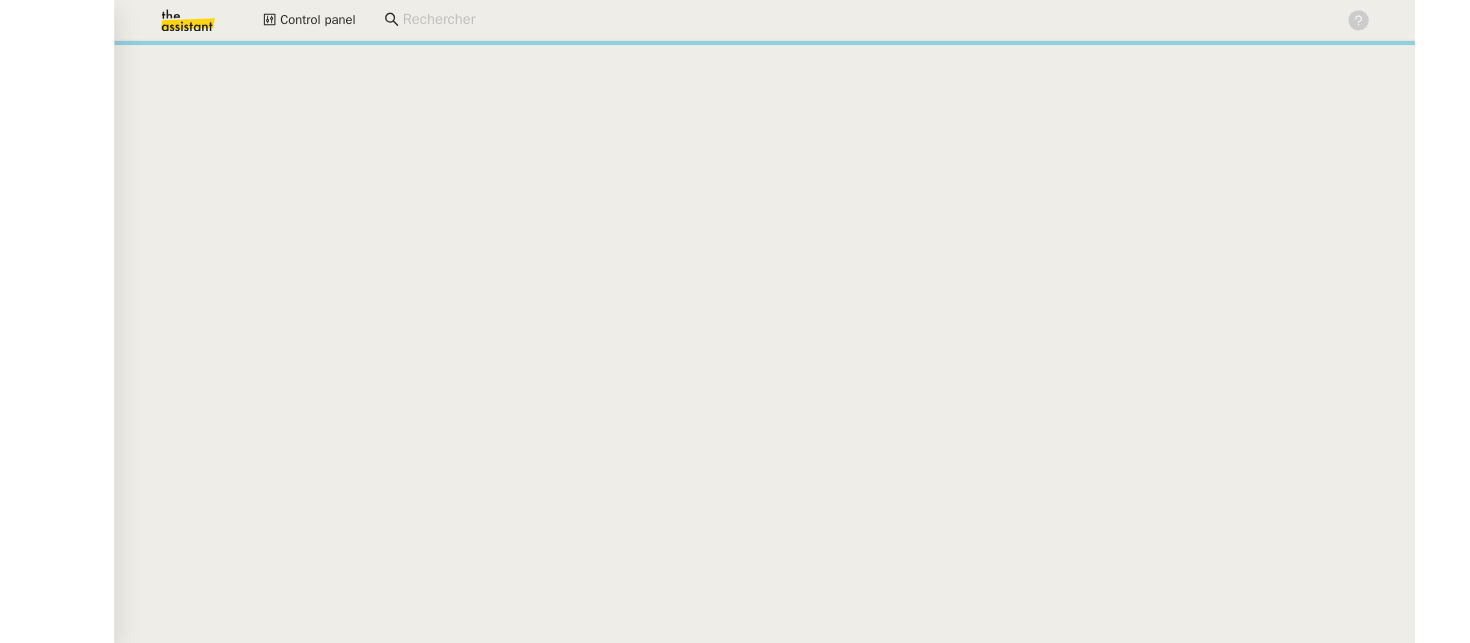 scroll, scrollTop: 0, scrollLeft: 0, axis: both 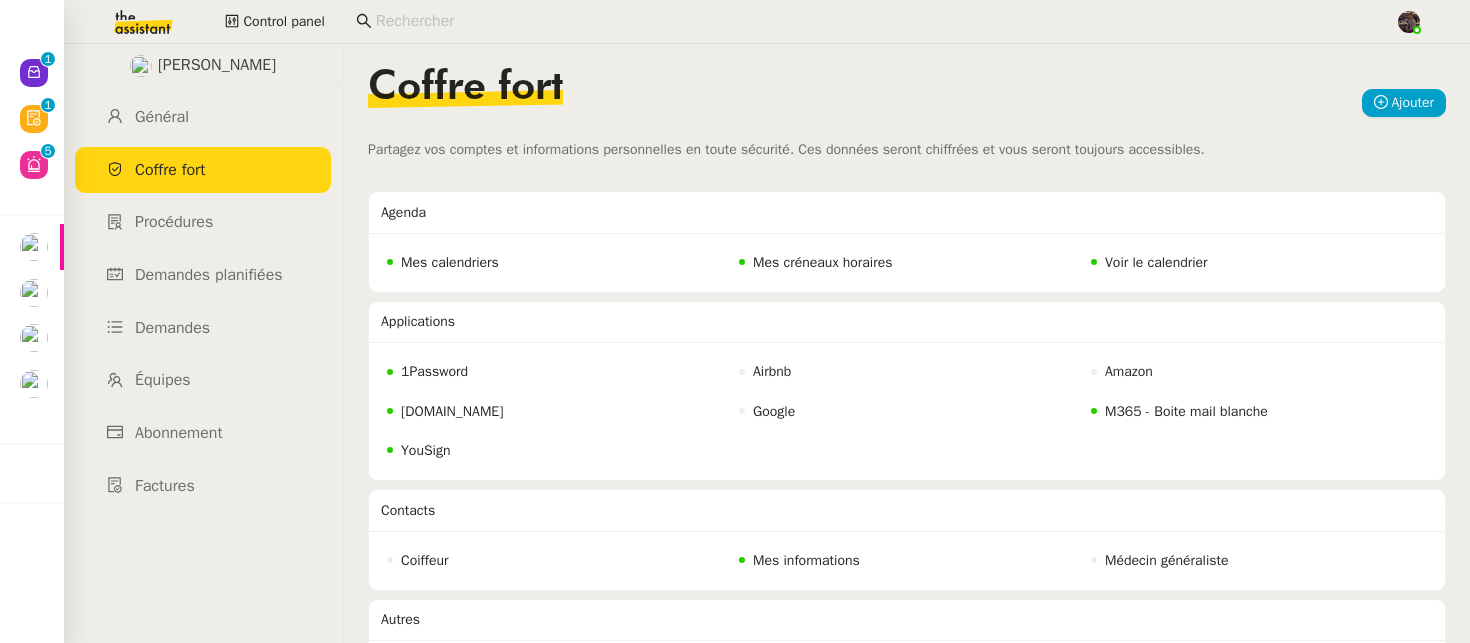 click on "Coffre fort" 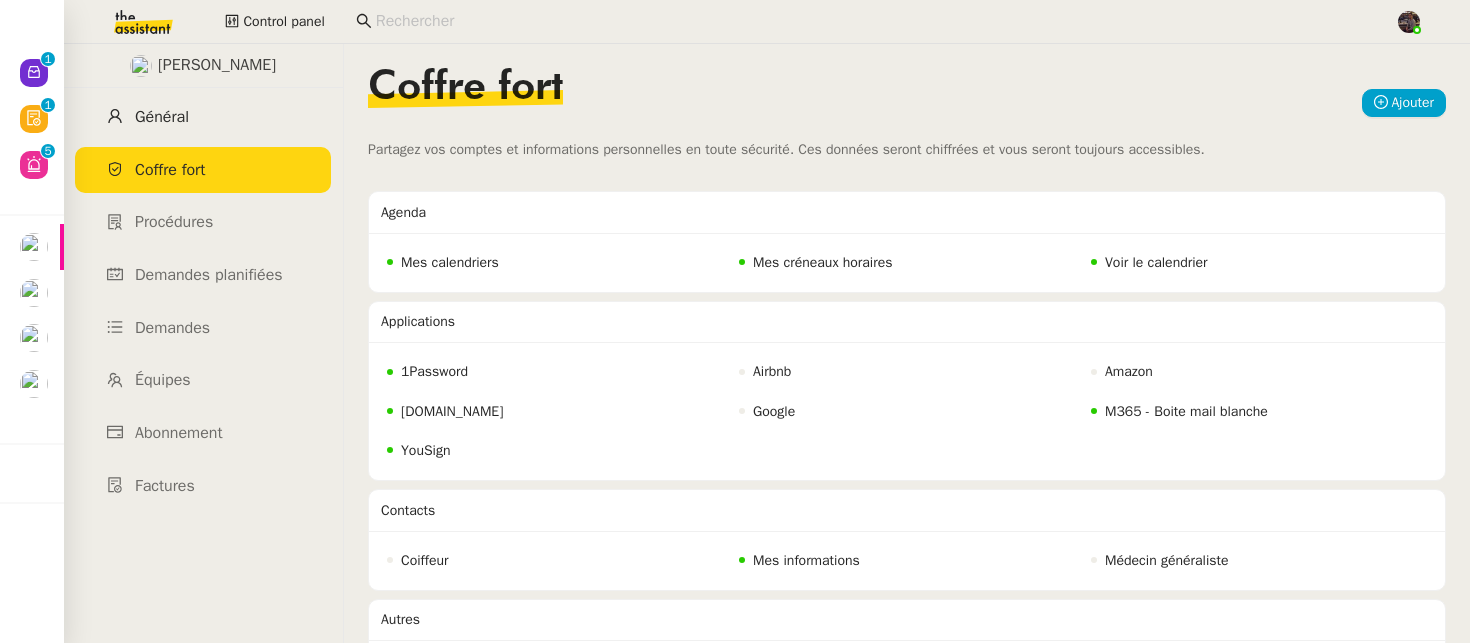 click on "Général" 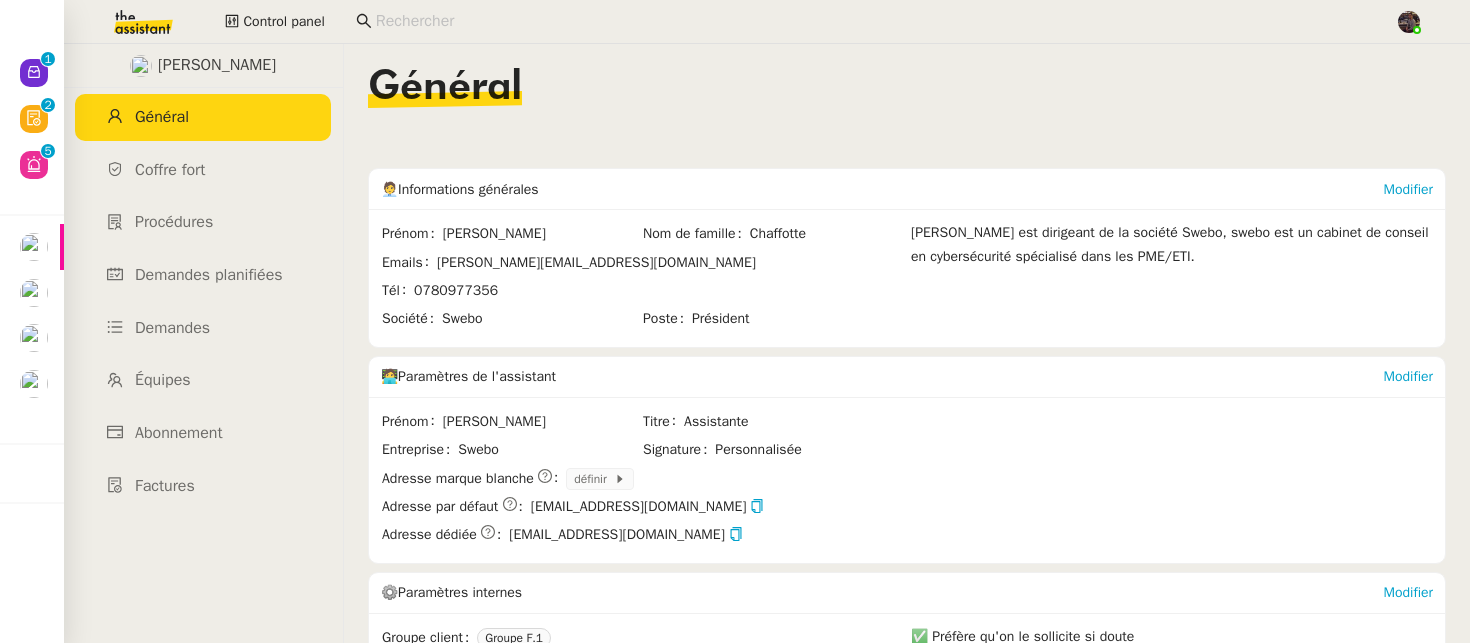 scroll, scrollTop: 7, scrollLeft: 0, axis: vertical 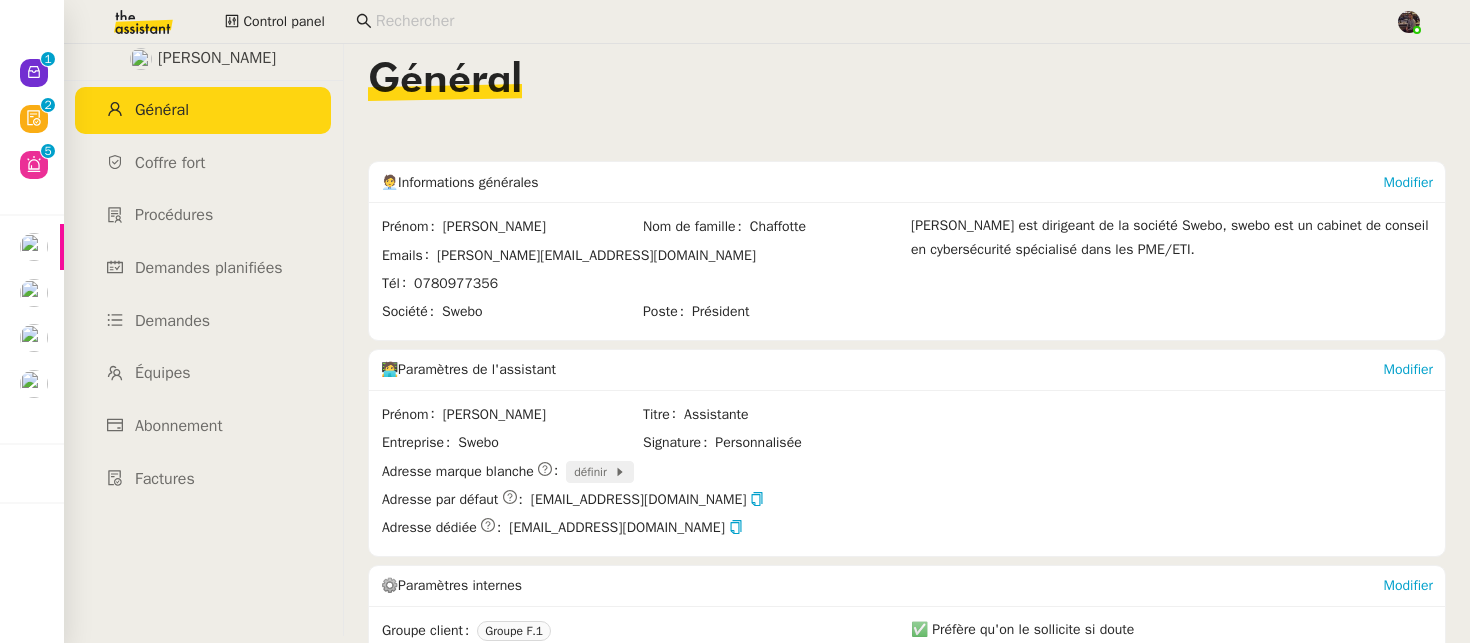 click 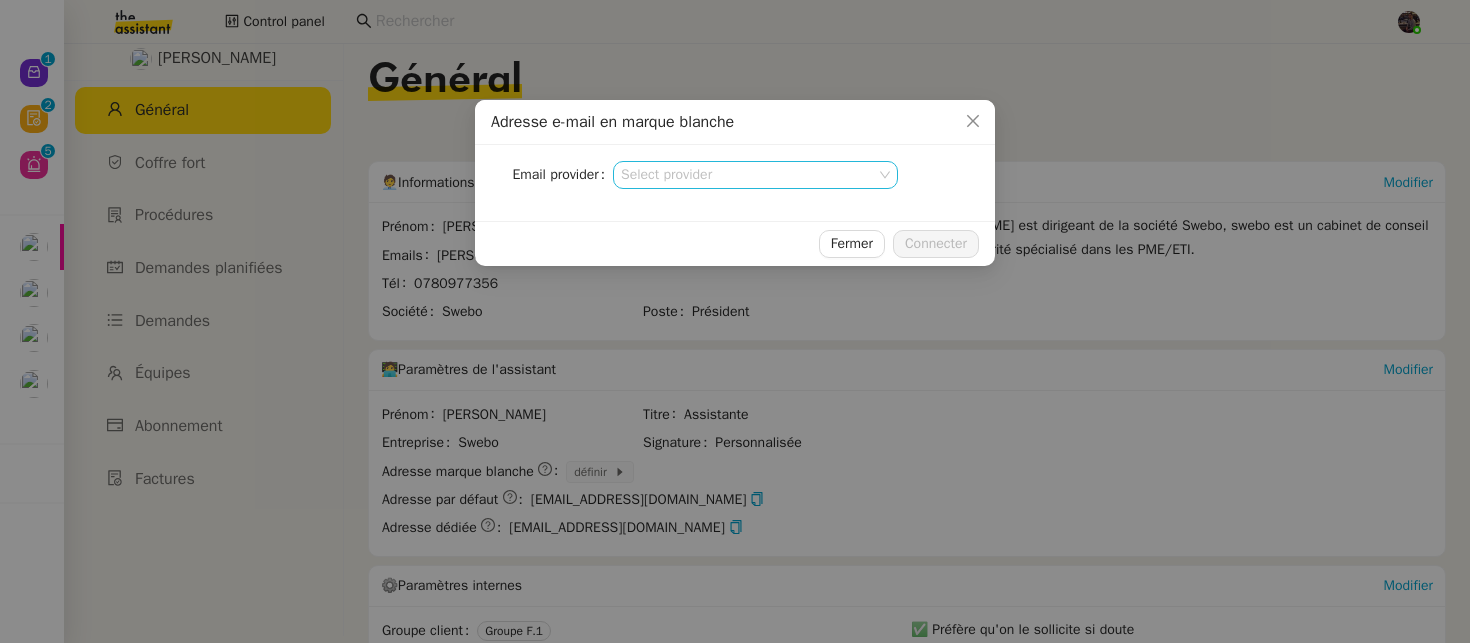 click 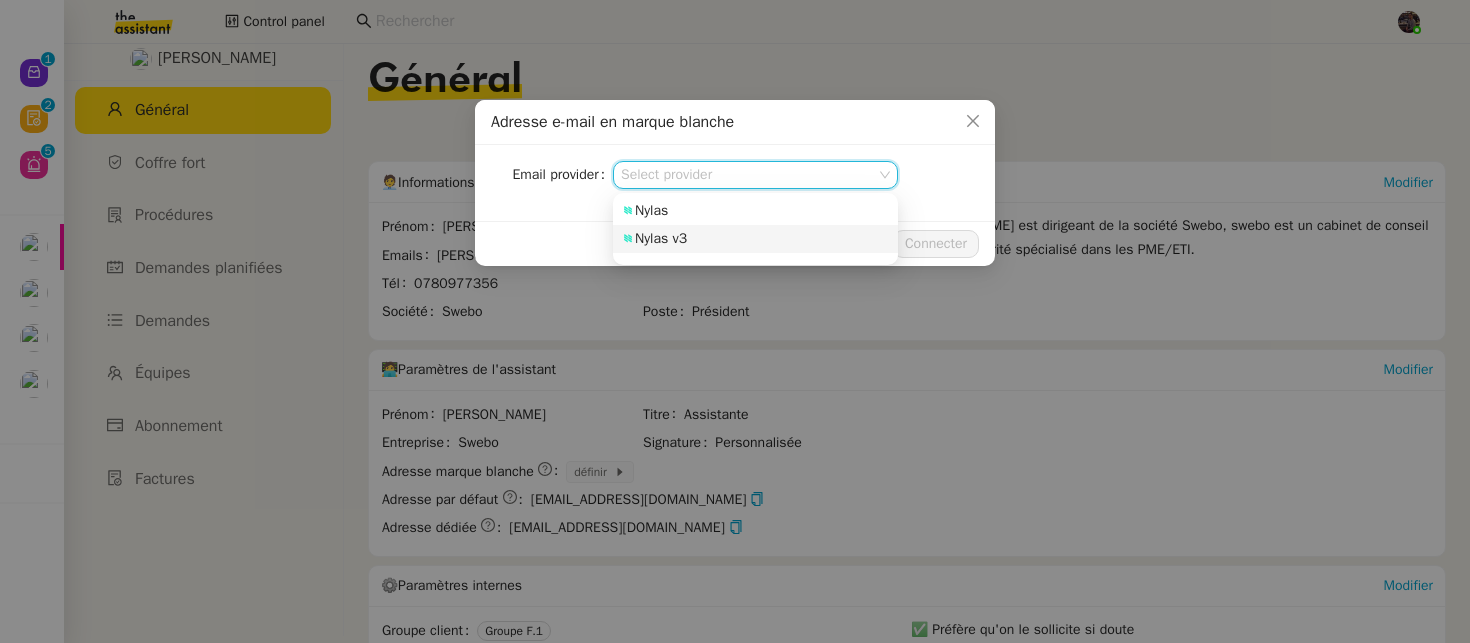 click on "Nylas v3" at bounding box center (755, 239) 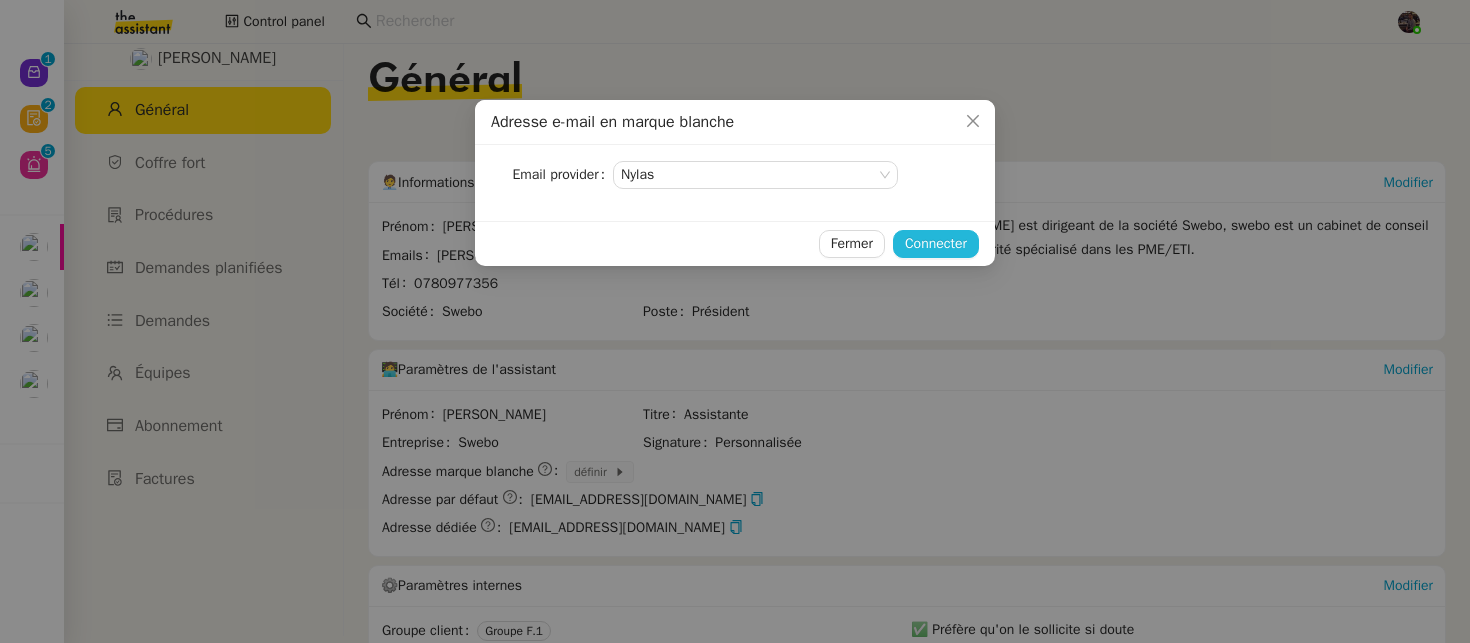 click on "Connecter" at bounding box center [936, 243] 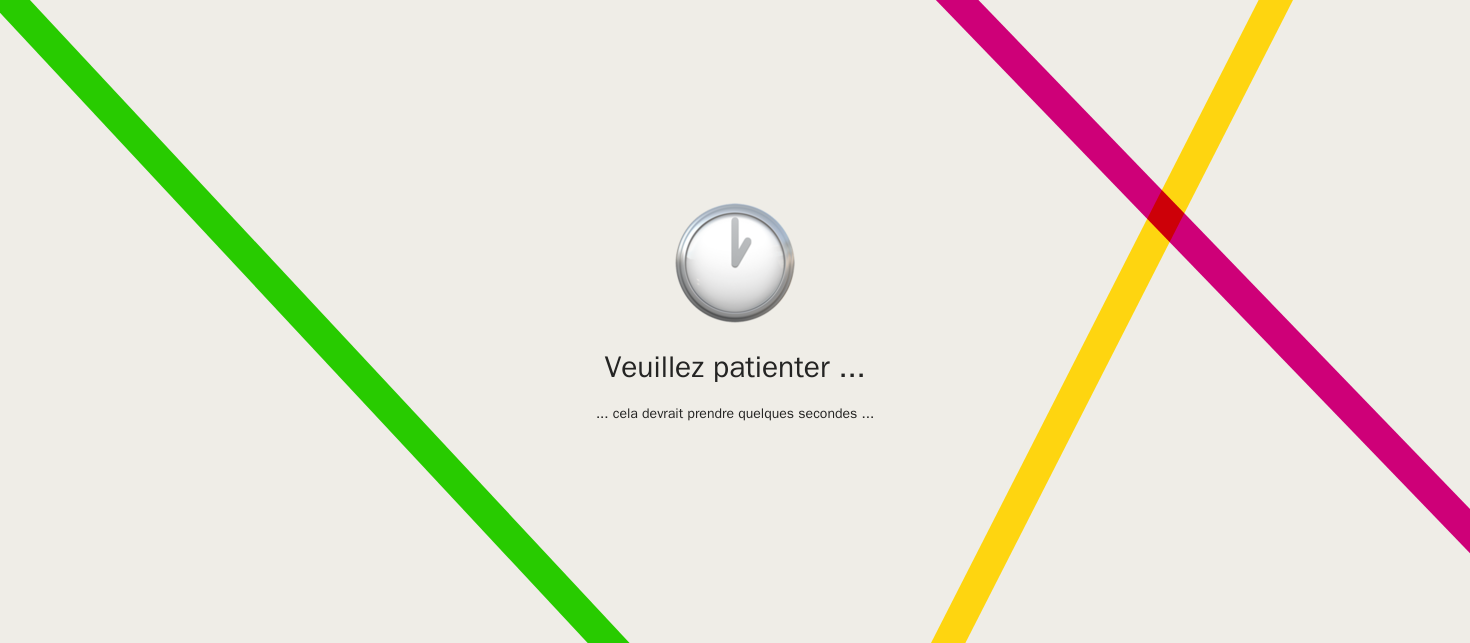 scroll, scrollTop: 0, scrollLeft: 0, axis: both 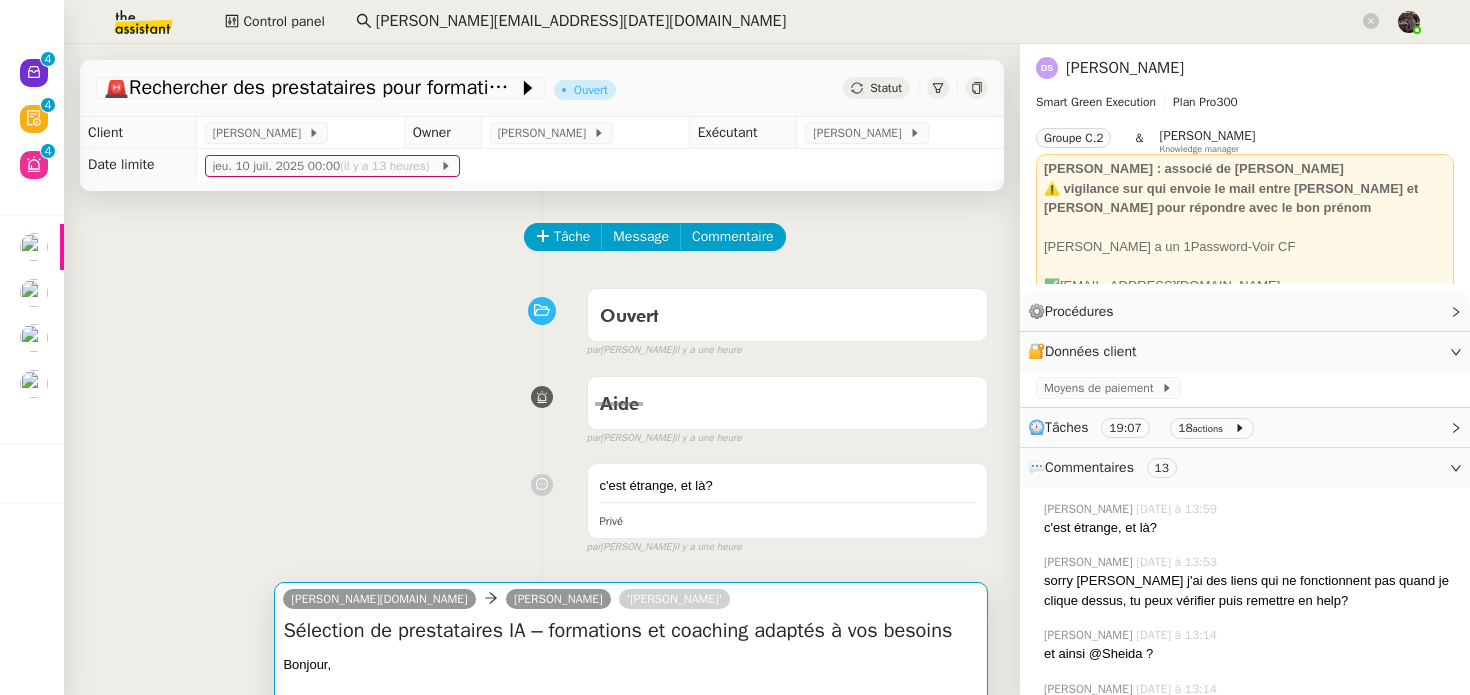 click on "stephane.dahan@sevivaty.fr" 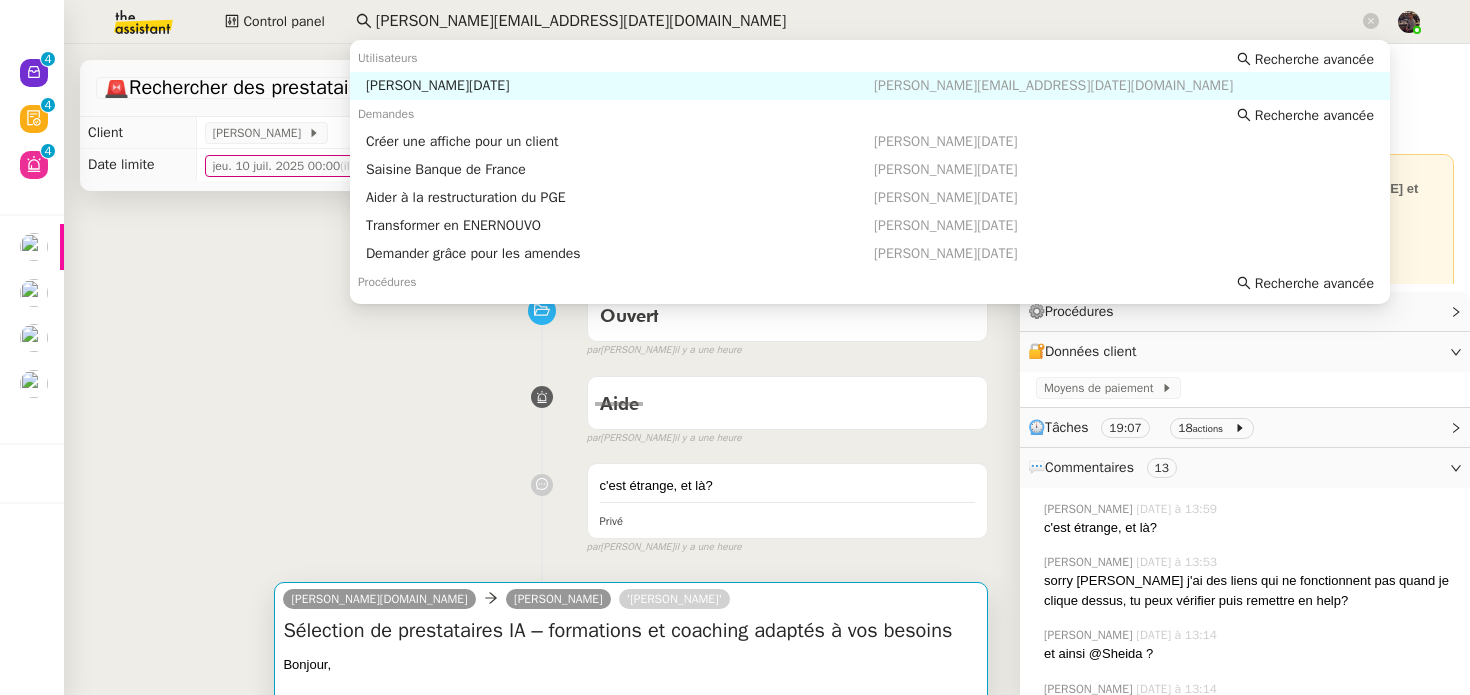 click on "stephane.dahan@sevivaty.fr" 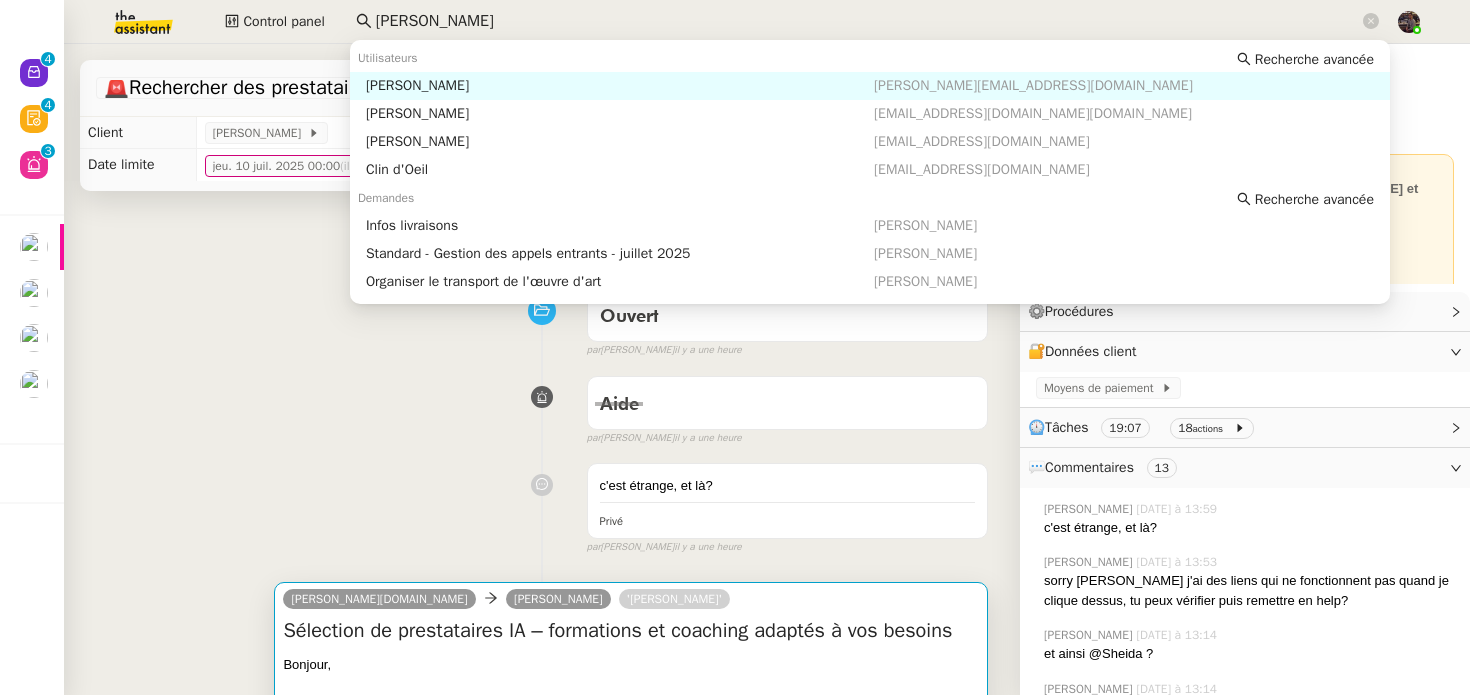 click on "[PERSON_NAME]" at bounding box center (620, 86) 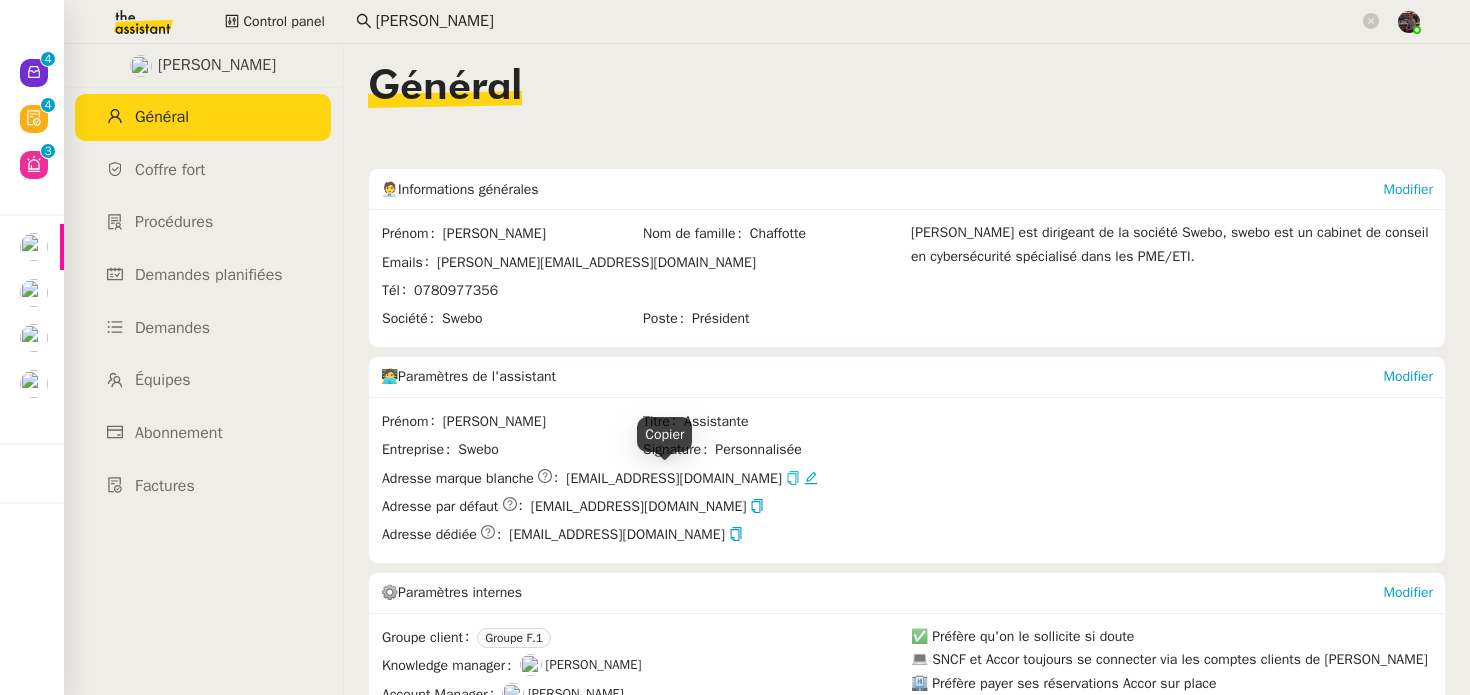 click 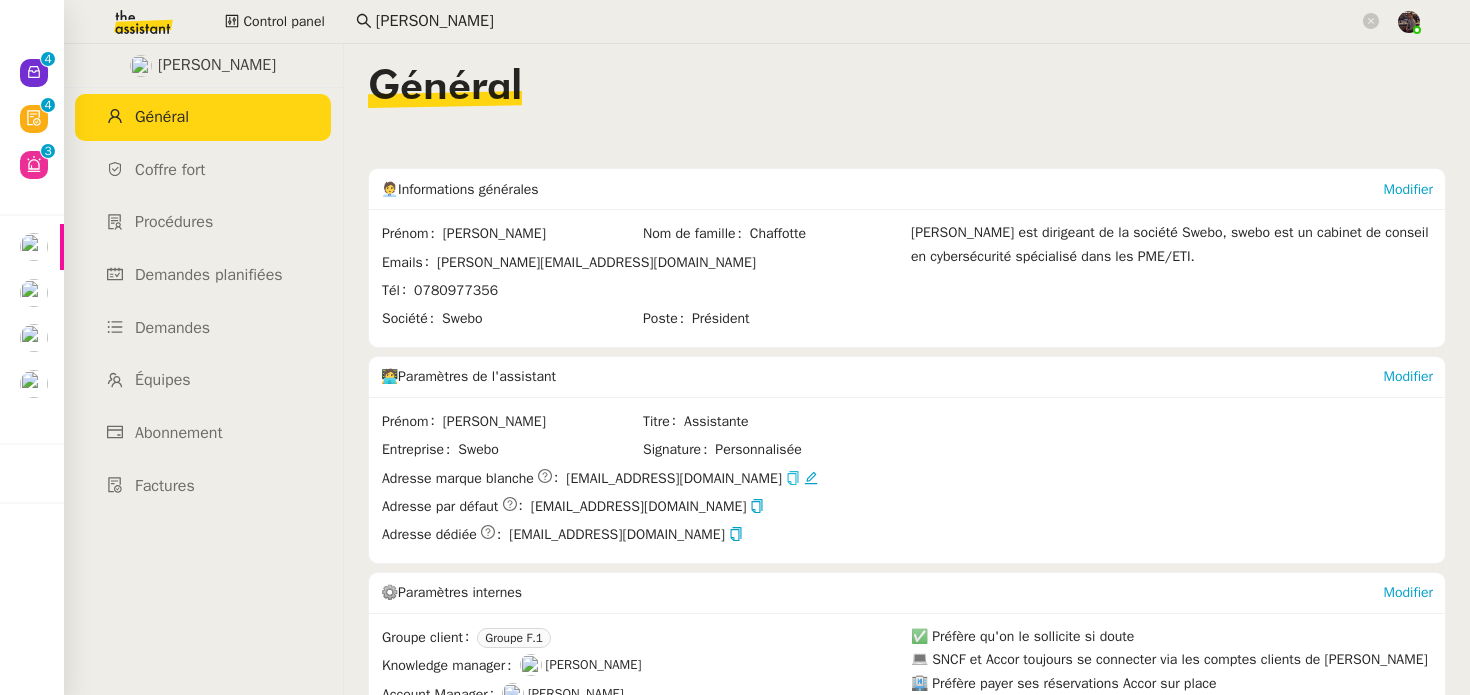 click on "[PERSON_NAME]" 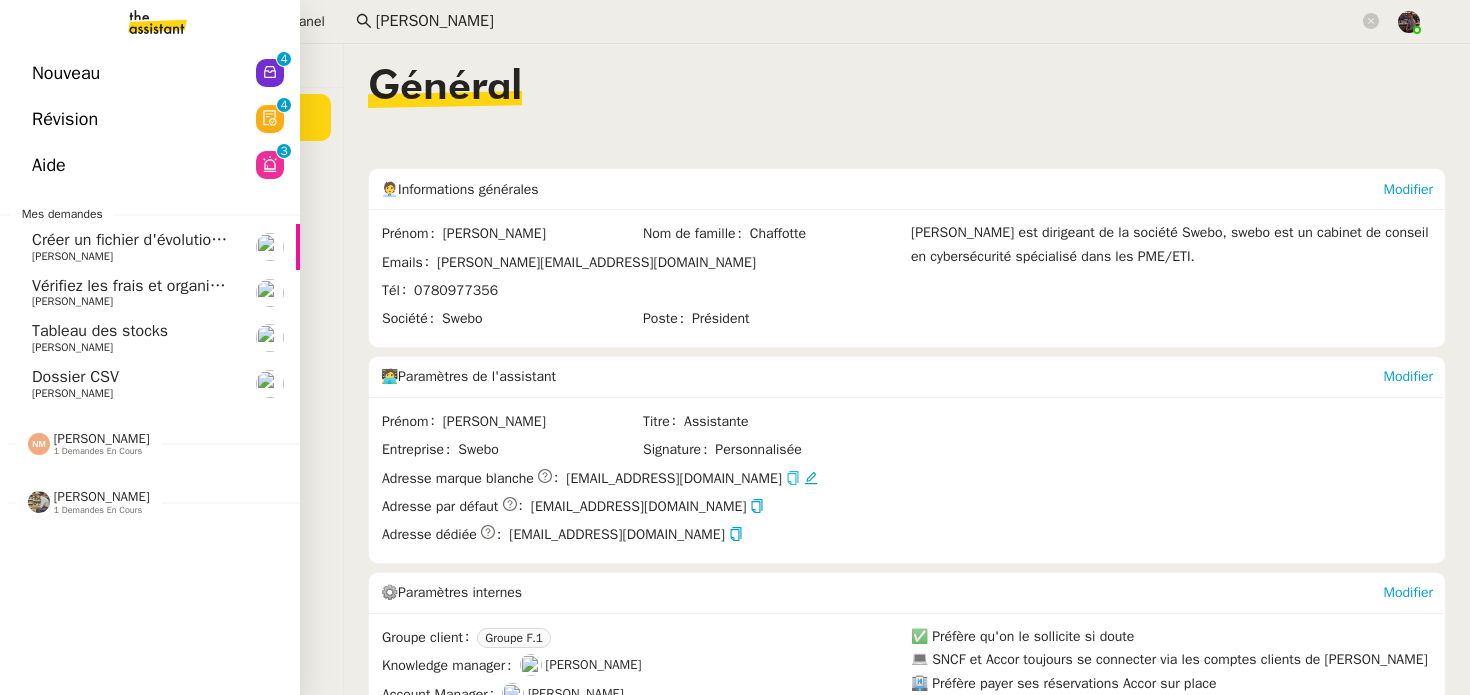click on "Nouveau" 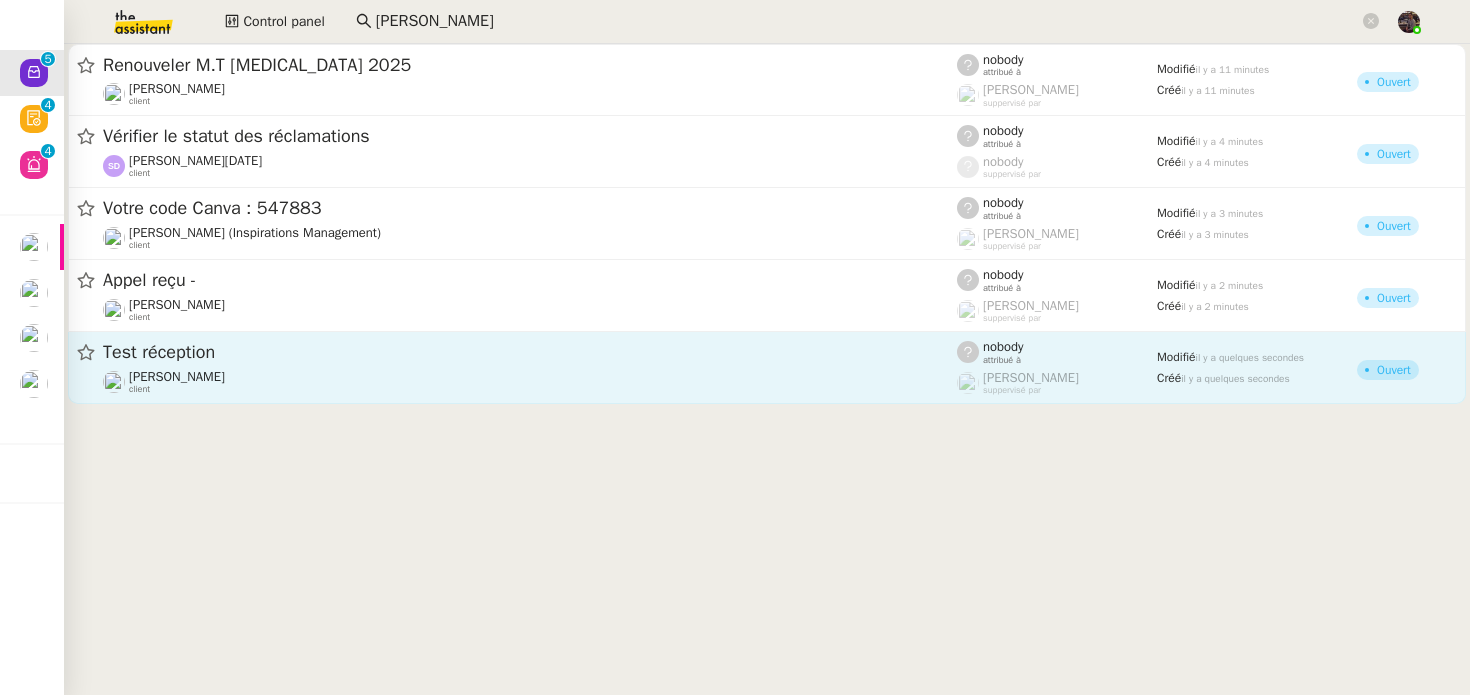 click on "Test réception  Colin Chaffotte    client" 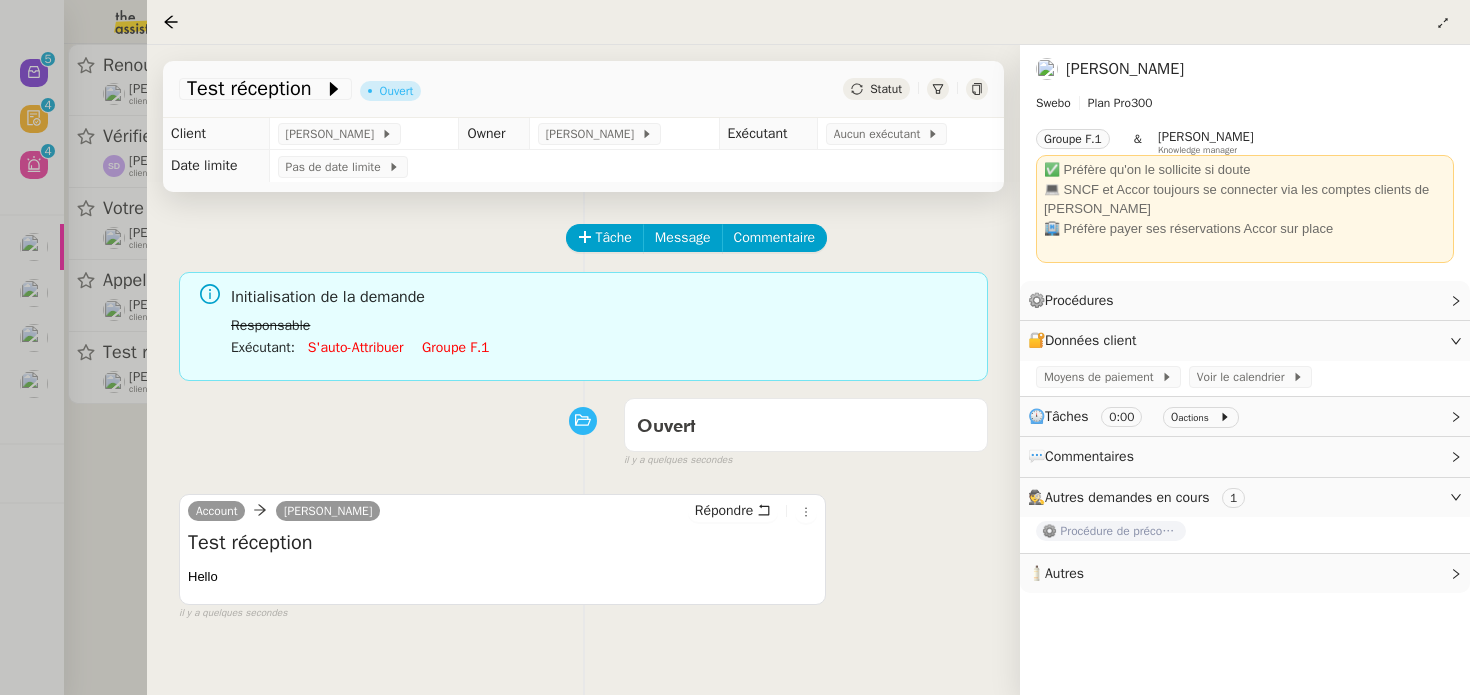 click at bounding box center [1486, 33] 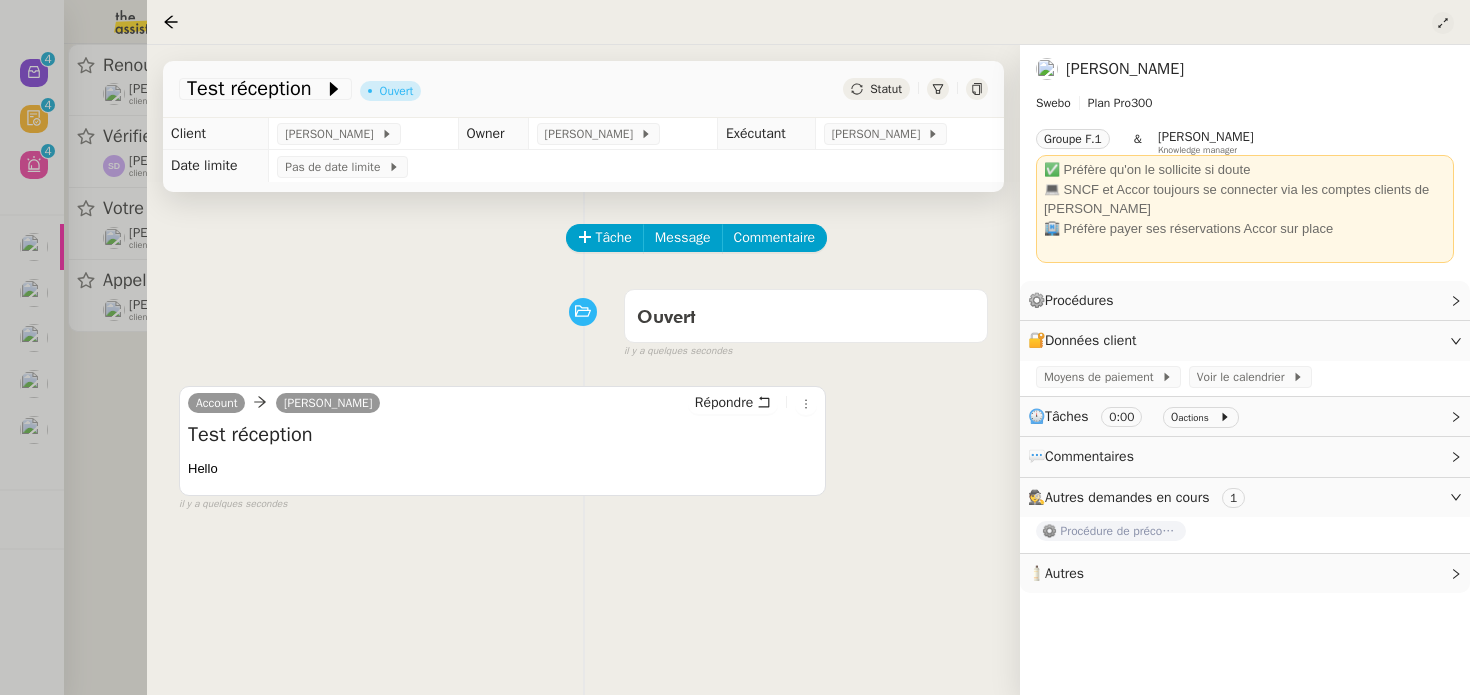 click at bounding box center (1497, 44) 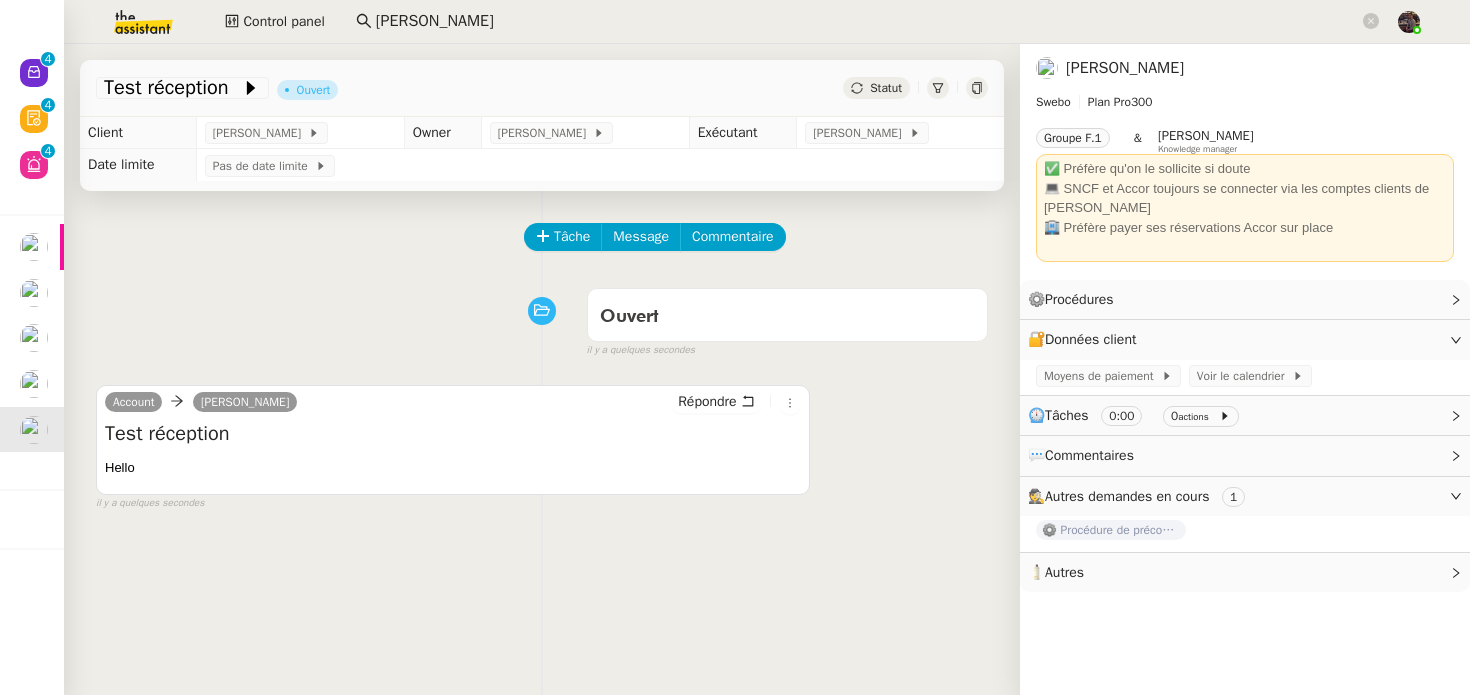click on "[PERSON_NAME]" 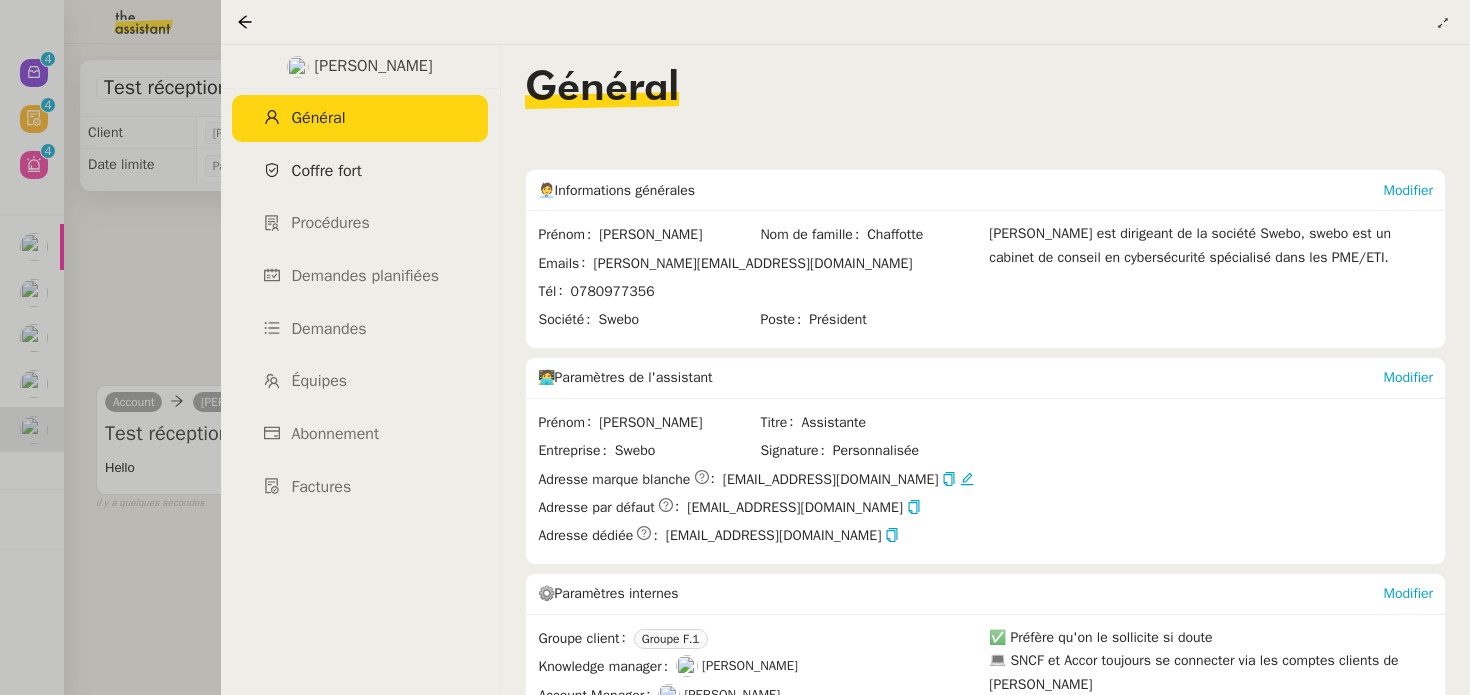 click on "Coffre fort" 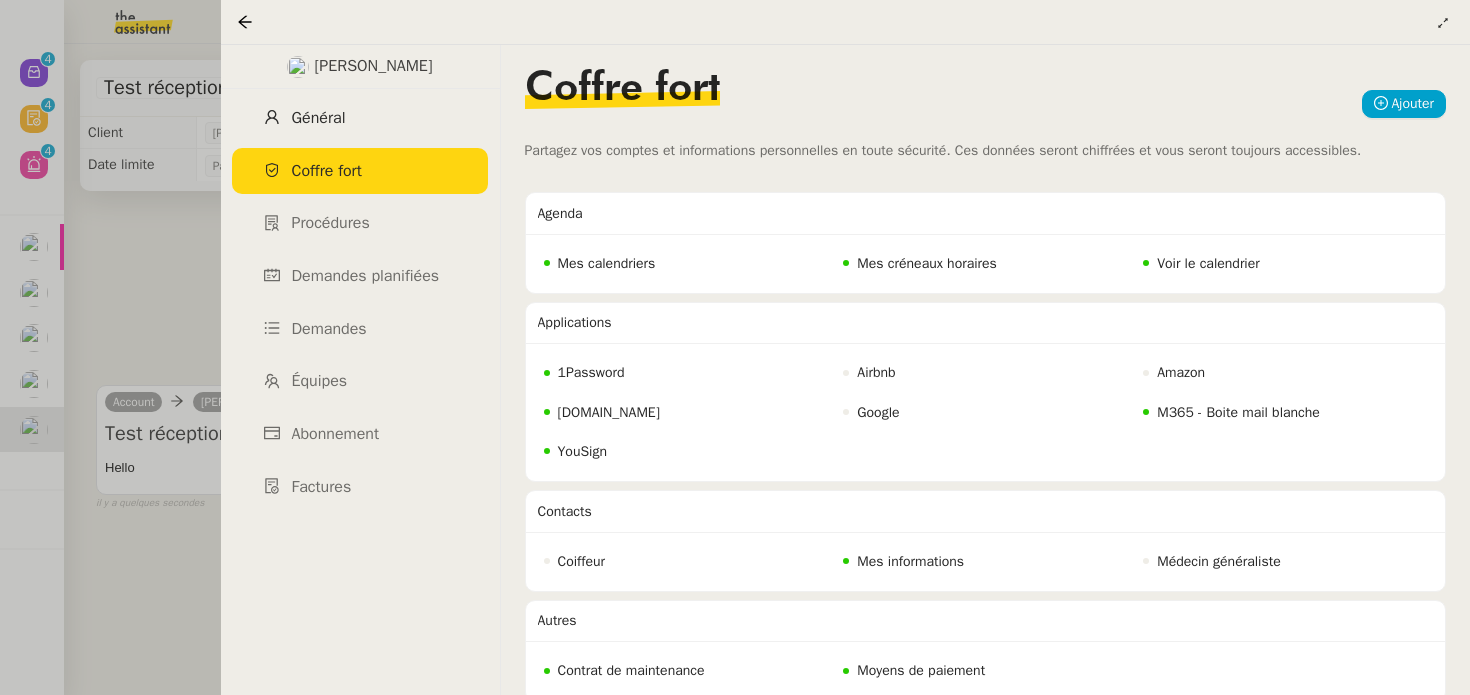 click on "Général" 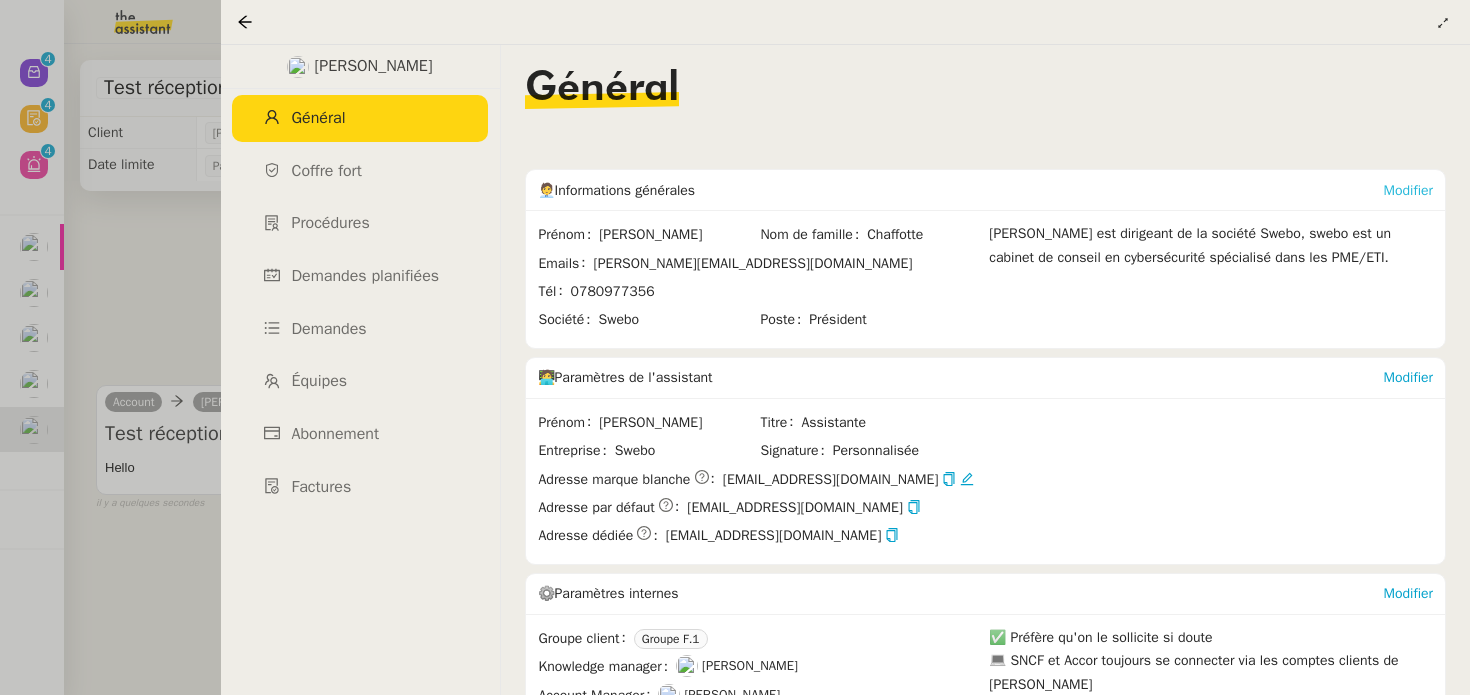 click on "Modifier" 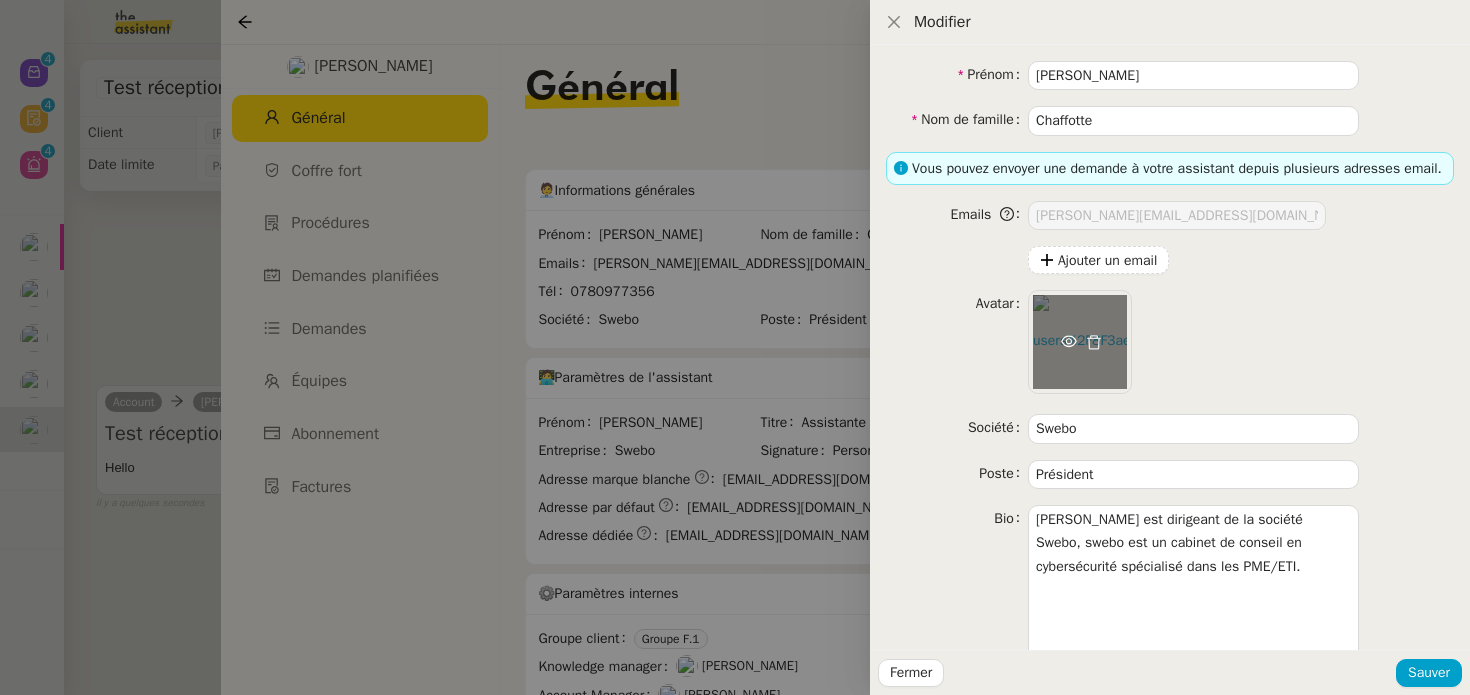 click 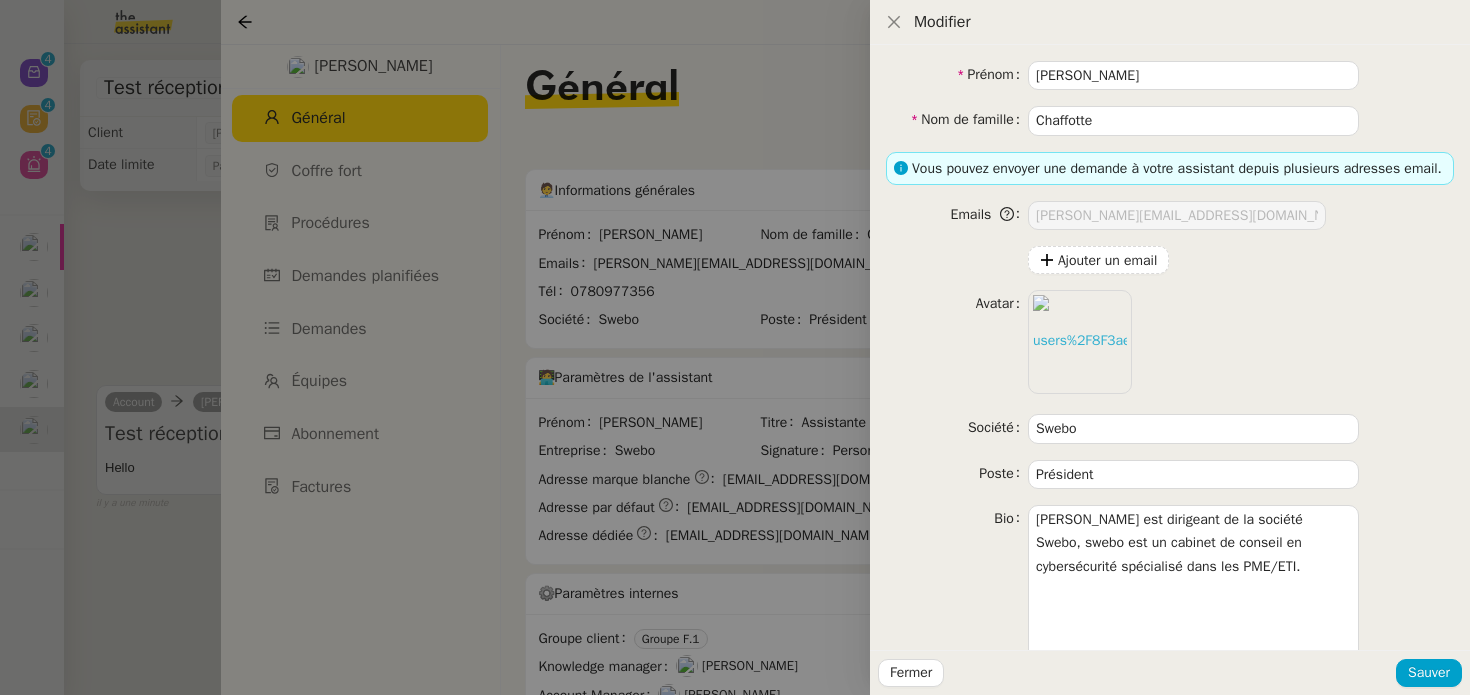 click at bounding box center (735, 347) 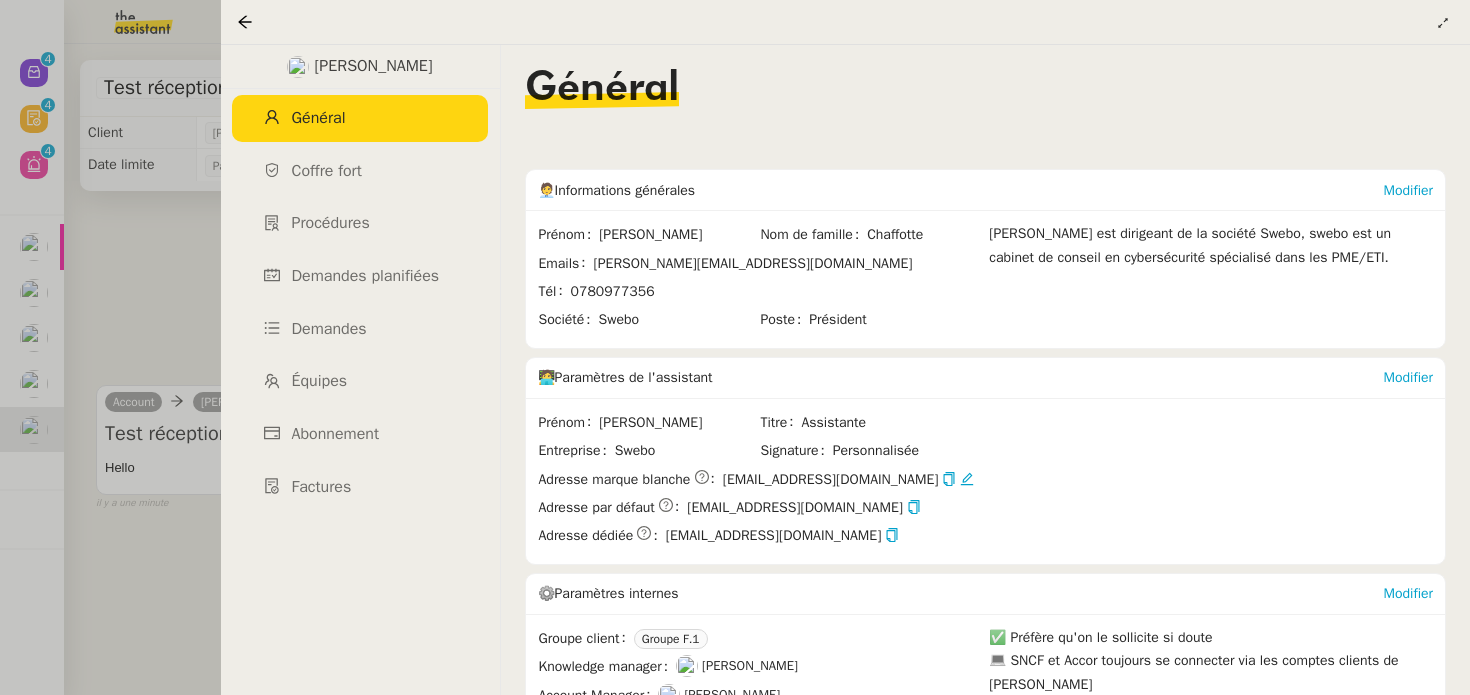 click at bounding box center [735, 347] 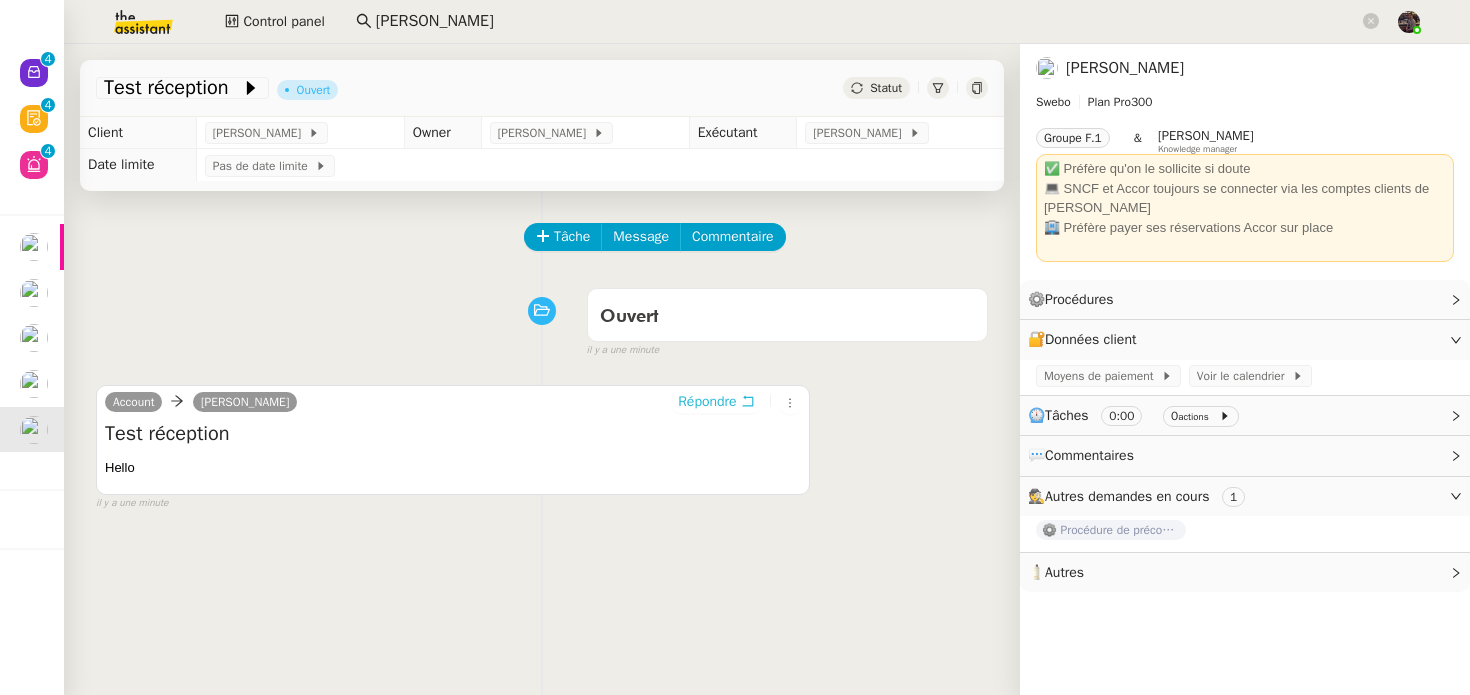 click on "Répondre" at bounding box center [707, 402] 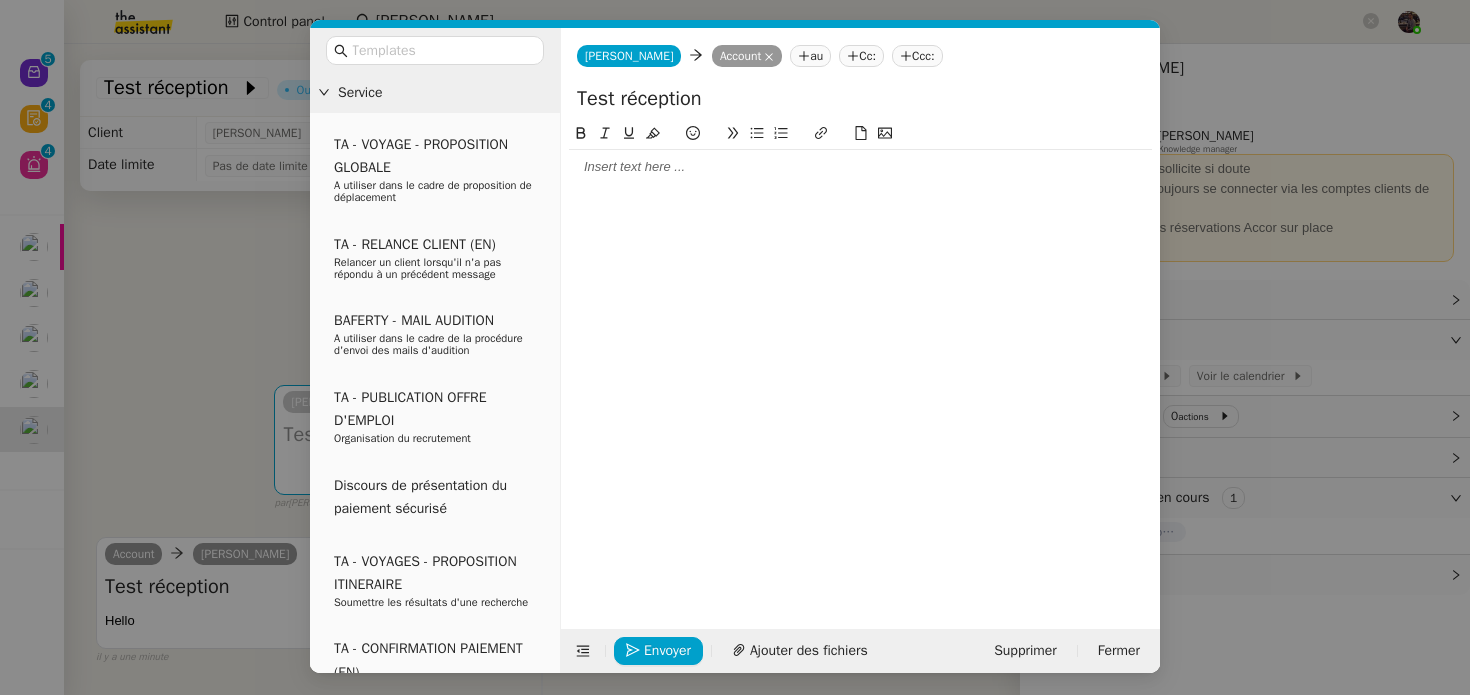click 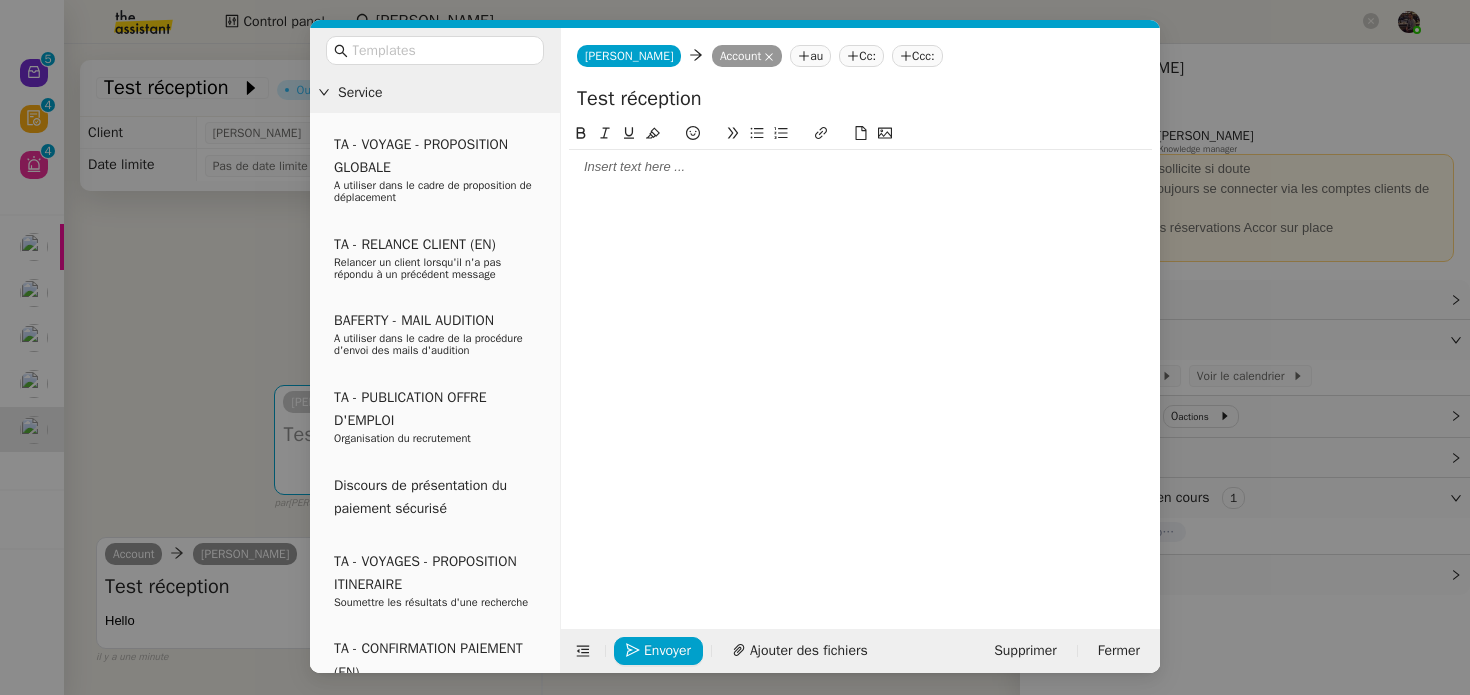 type 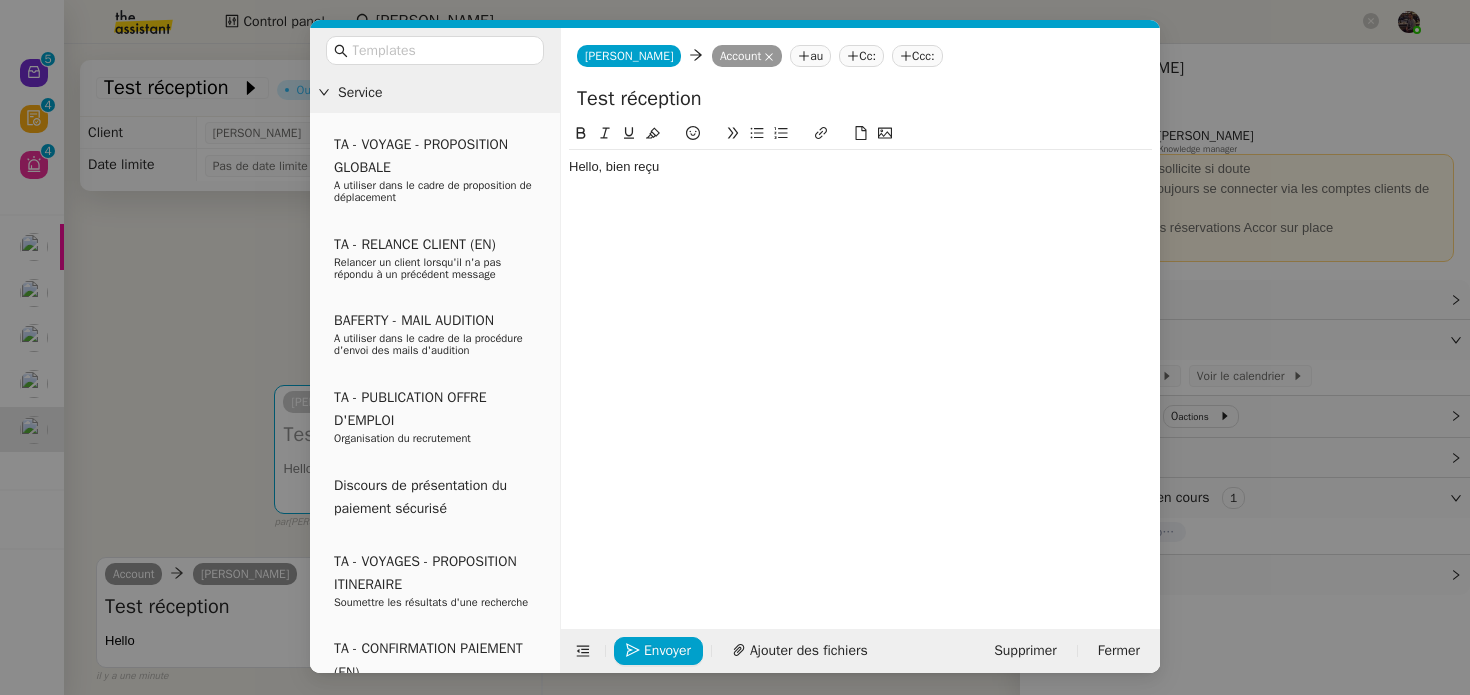 click on "Hello, bien reçu" 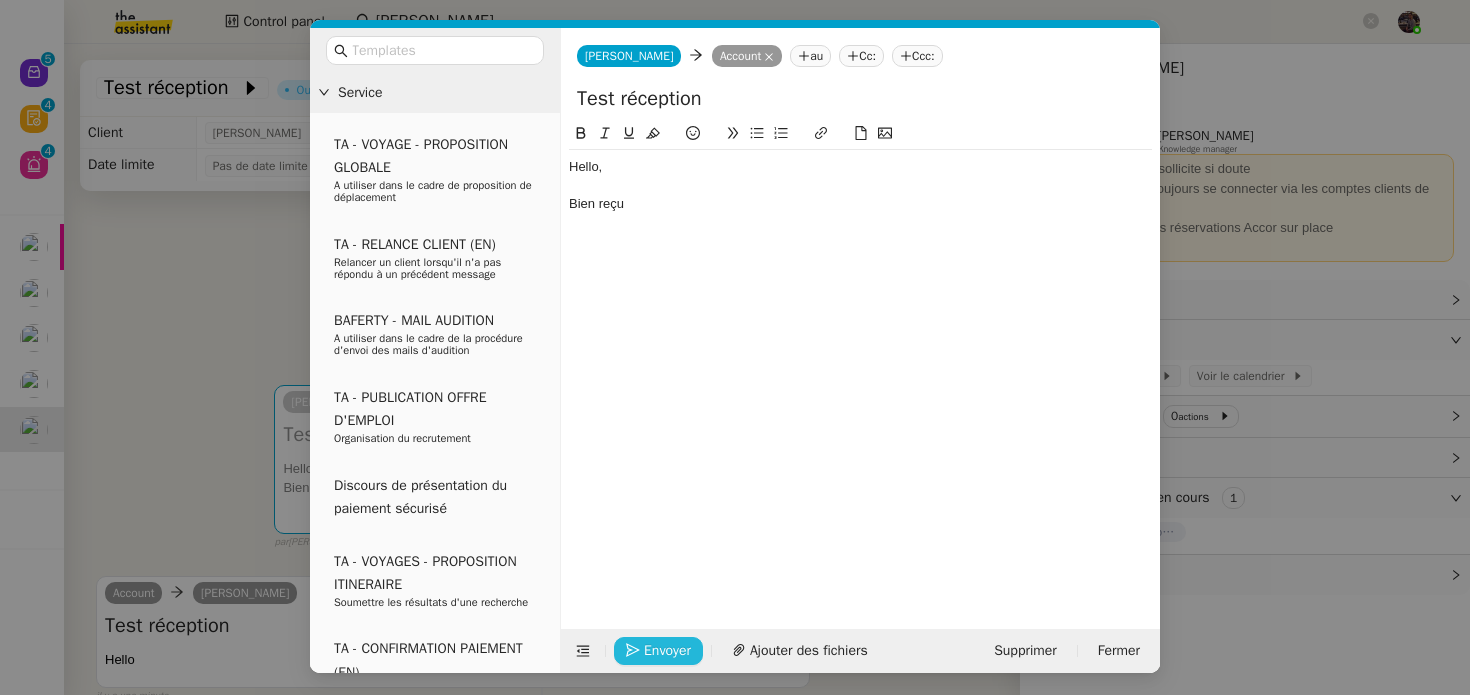 click 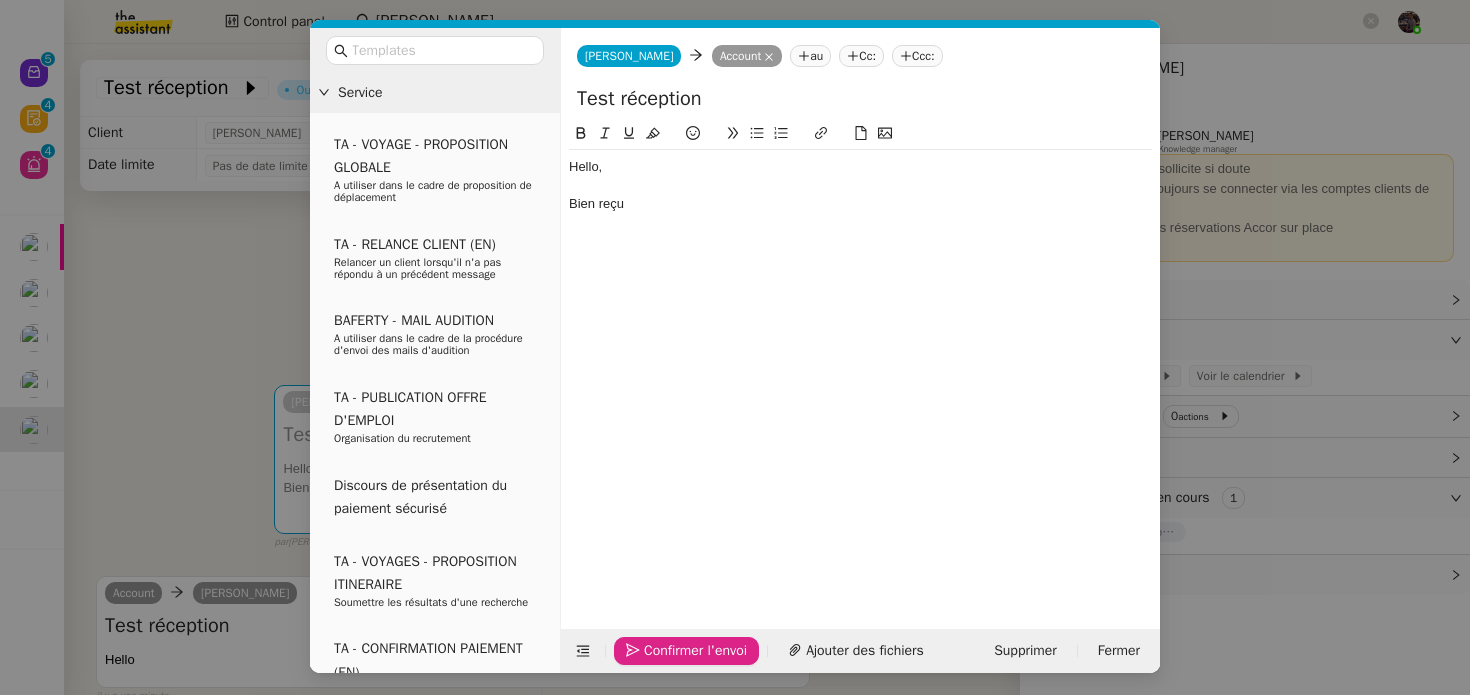 click 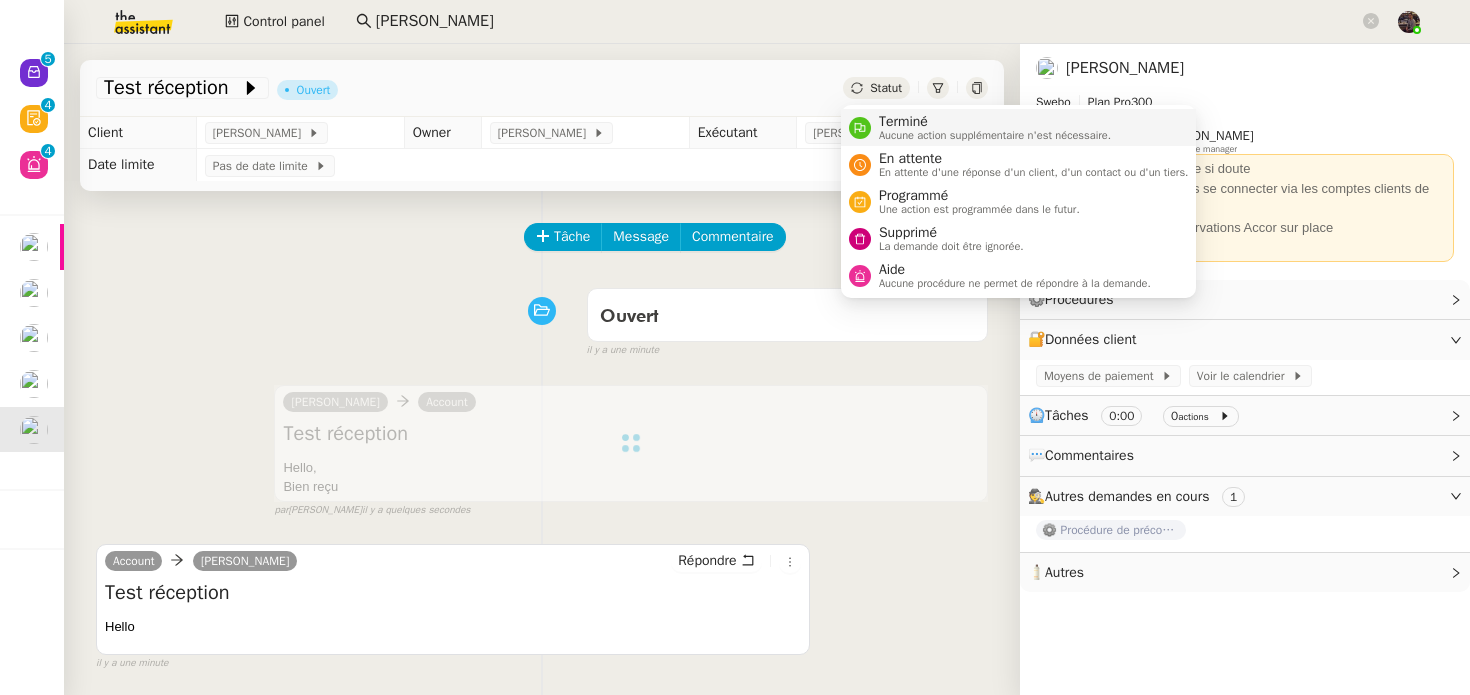 click on "Aucune action supplémentaire n'est nécessaire." at bounding box center [995, 135] 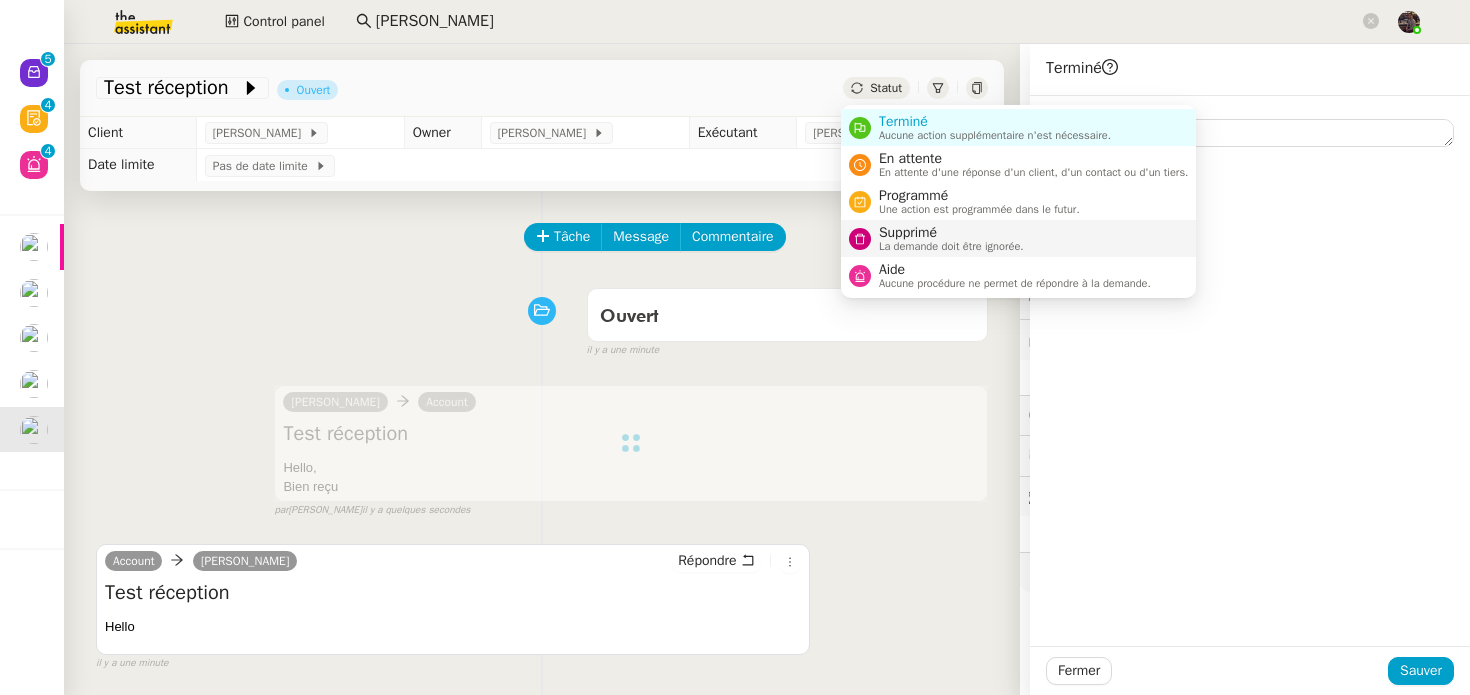 click on "Supprimé La demande doit être ignorée." at bounding box center [947, 238] 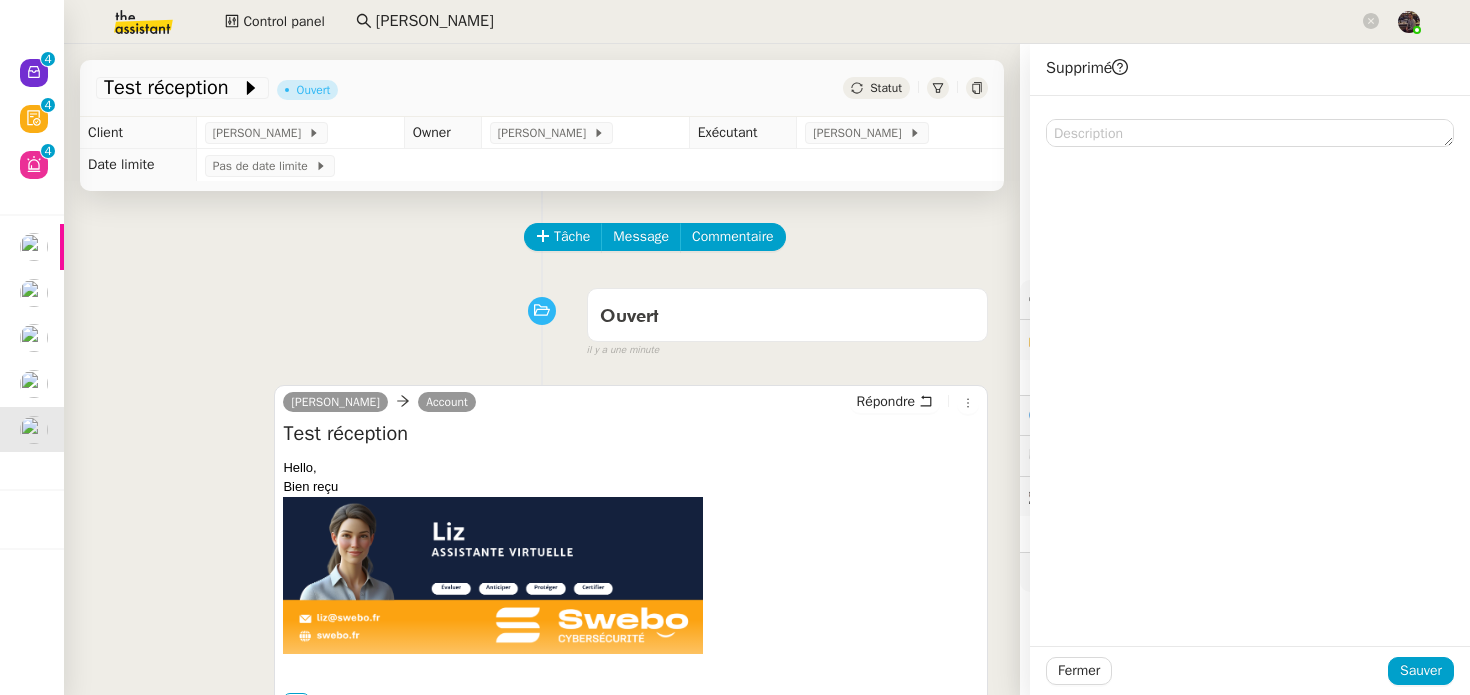 click on "Hello," at bounding box center [631, 468] 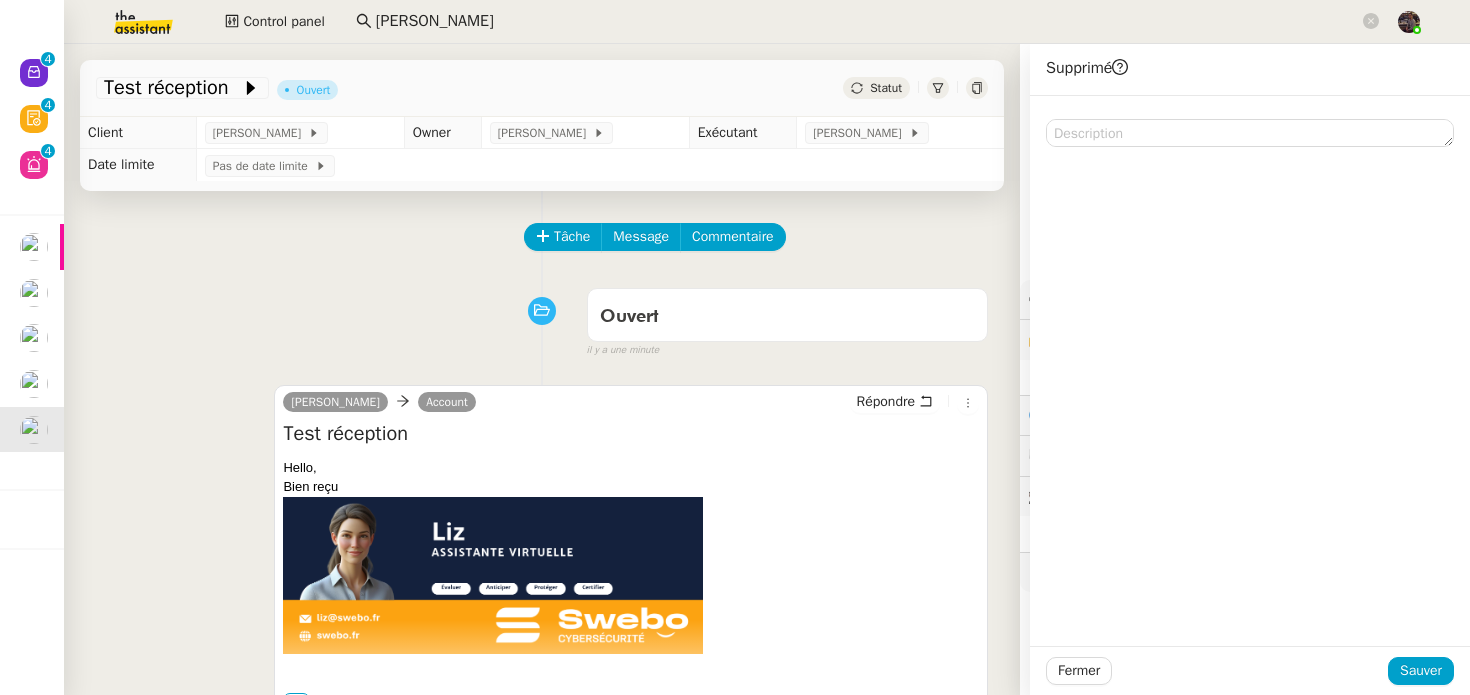 scroll, scrollTop: 144, scrollLeft: 0, axis: vertical 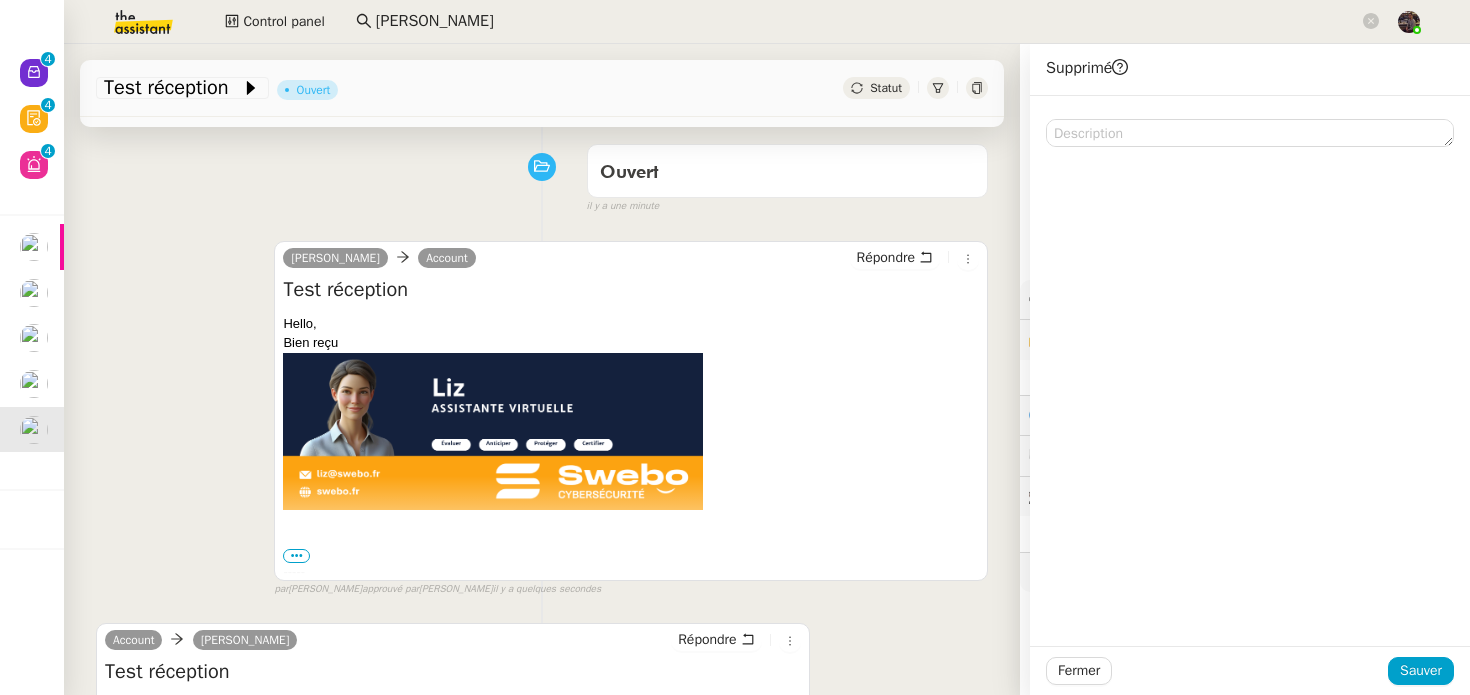 click on "•••" at bounding box center (296, 556) 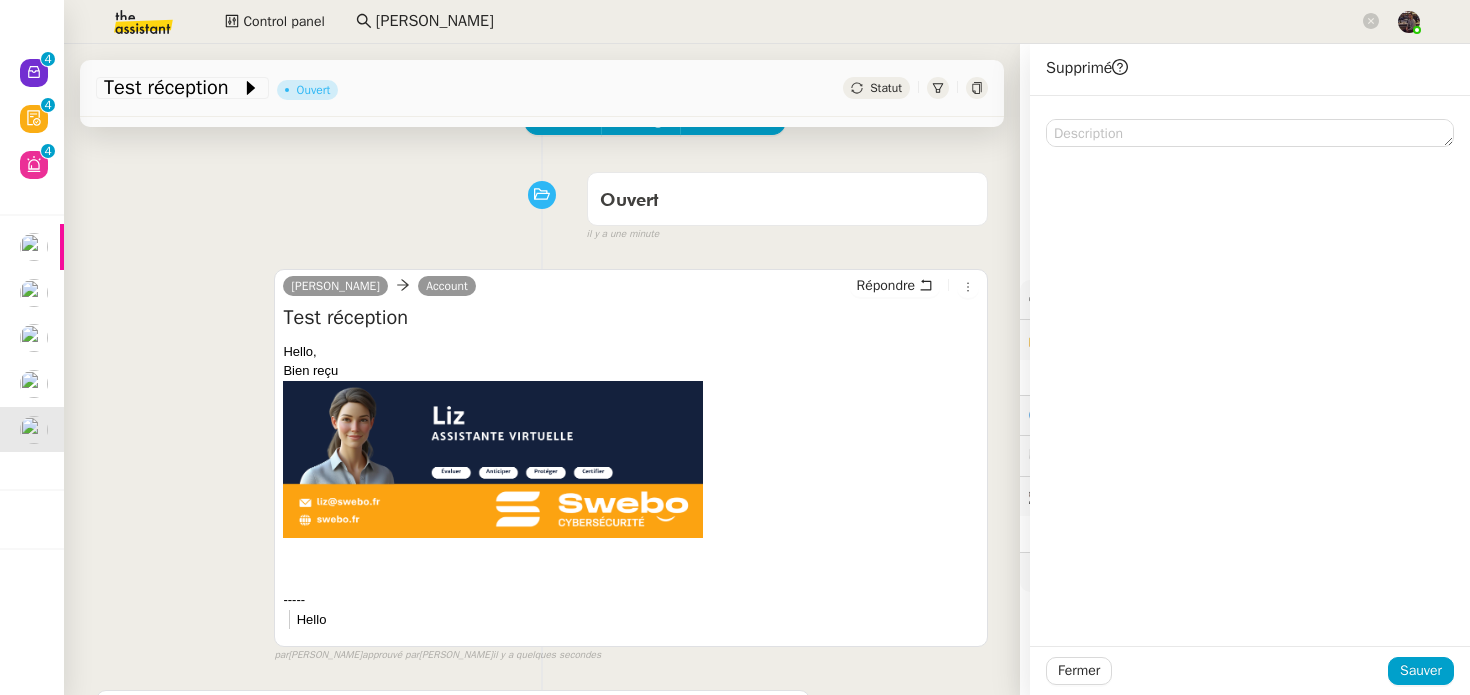 scroll, scrollTop: 129, scrollLeft: 0, axis: vertical 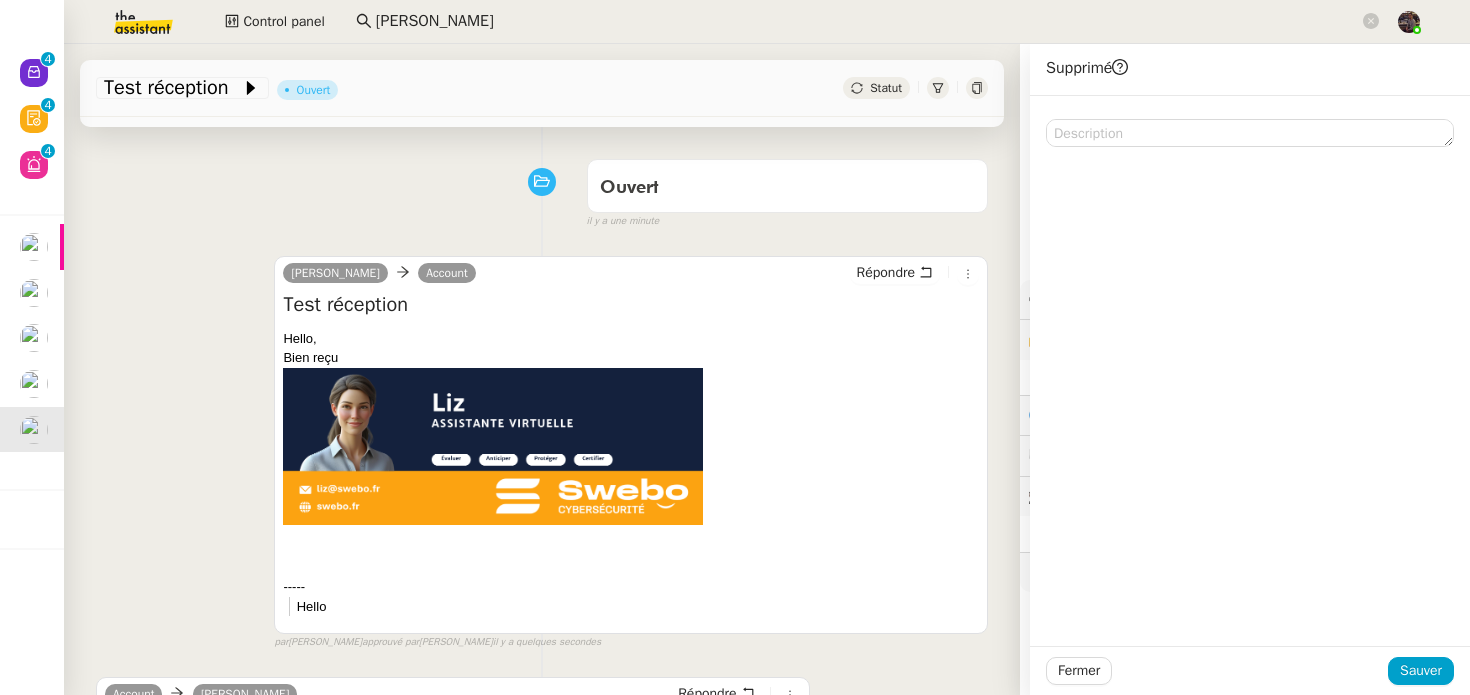 click on "Liz      Account  Répondre Test réception
Hello,   Bien reçu
-----
Hello
false par   Bert C.   approuvé par   Bert C.   il y a quelques secondes" at bounding box center (542, 444) 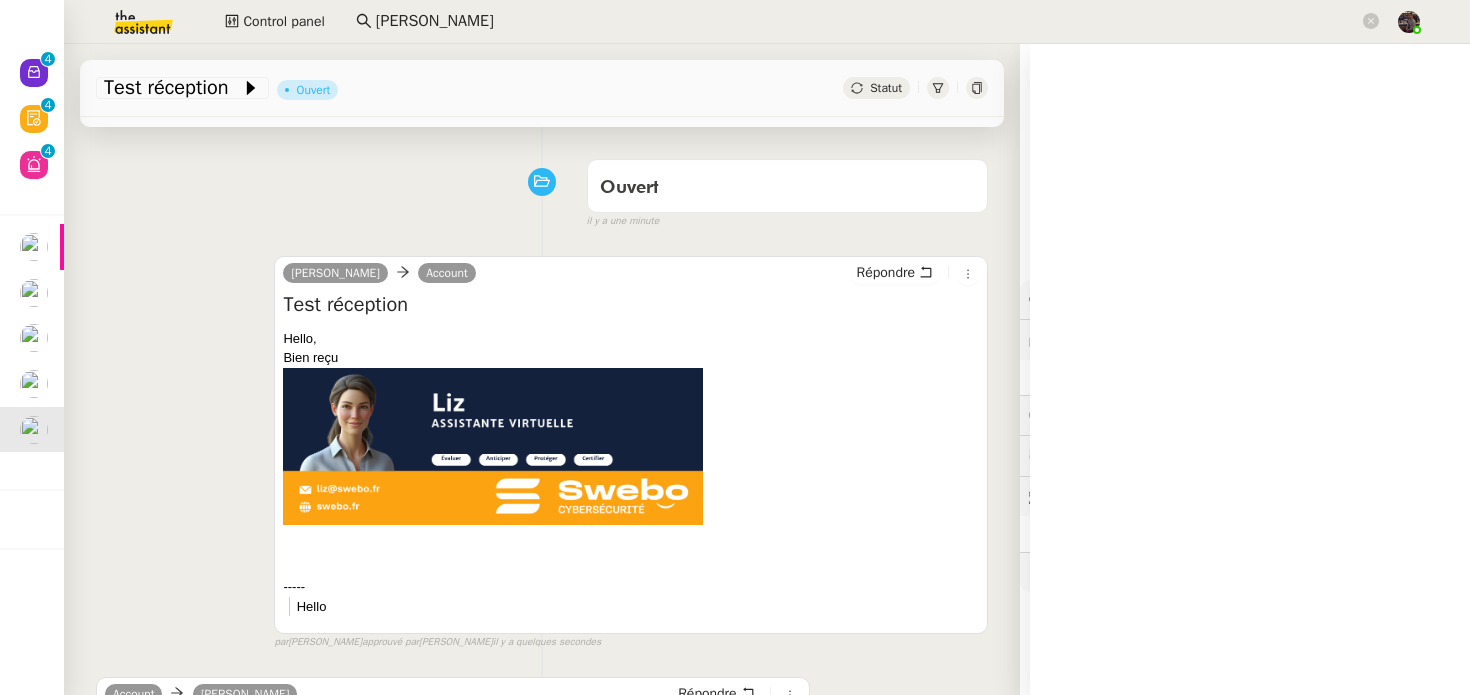 click on "[PERSON_NAME]" 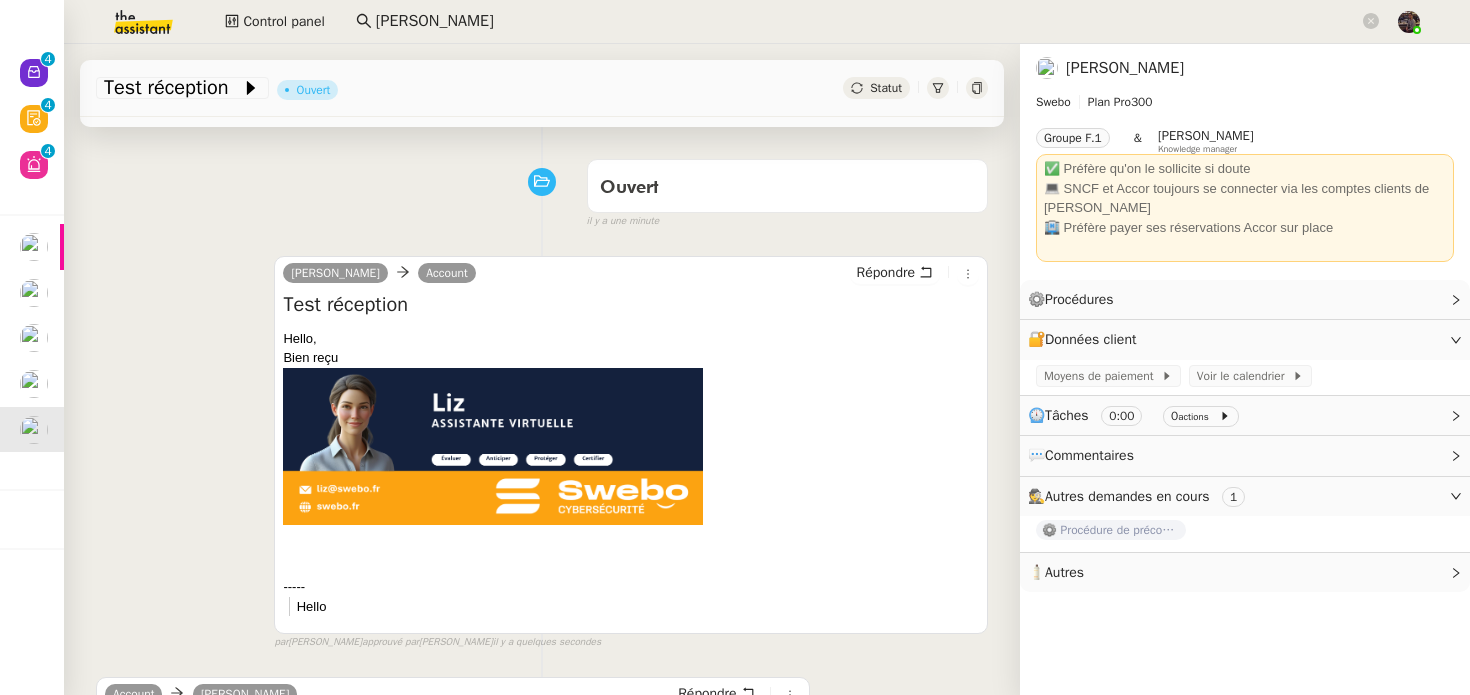 click on "[PERSON_NAME]" 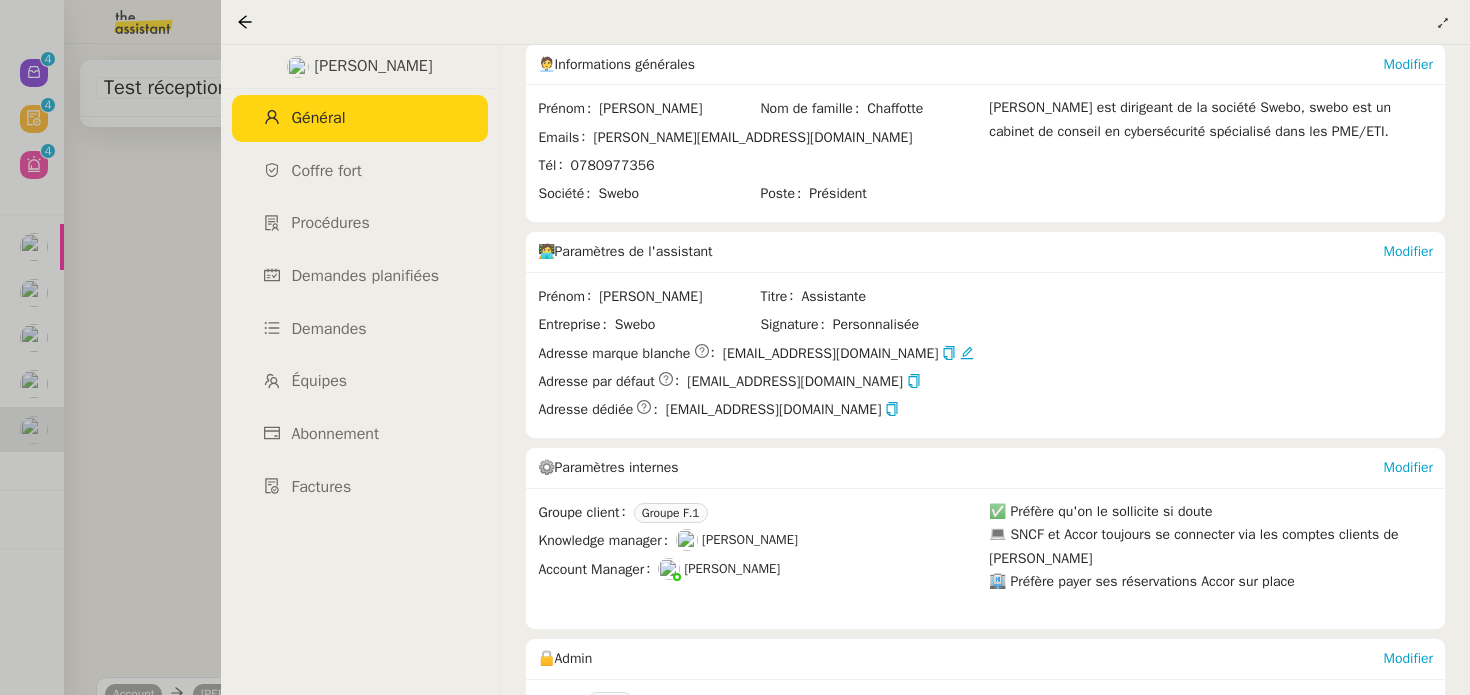scroll, scrollTop: 120, scrollLeft: 0, axis: vertical 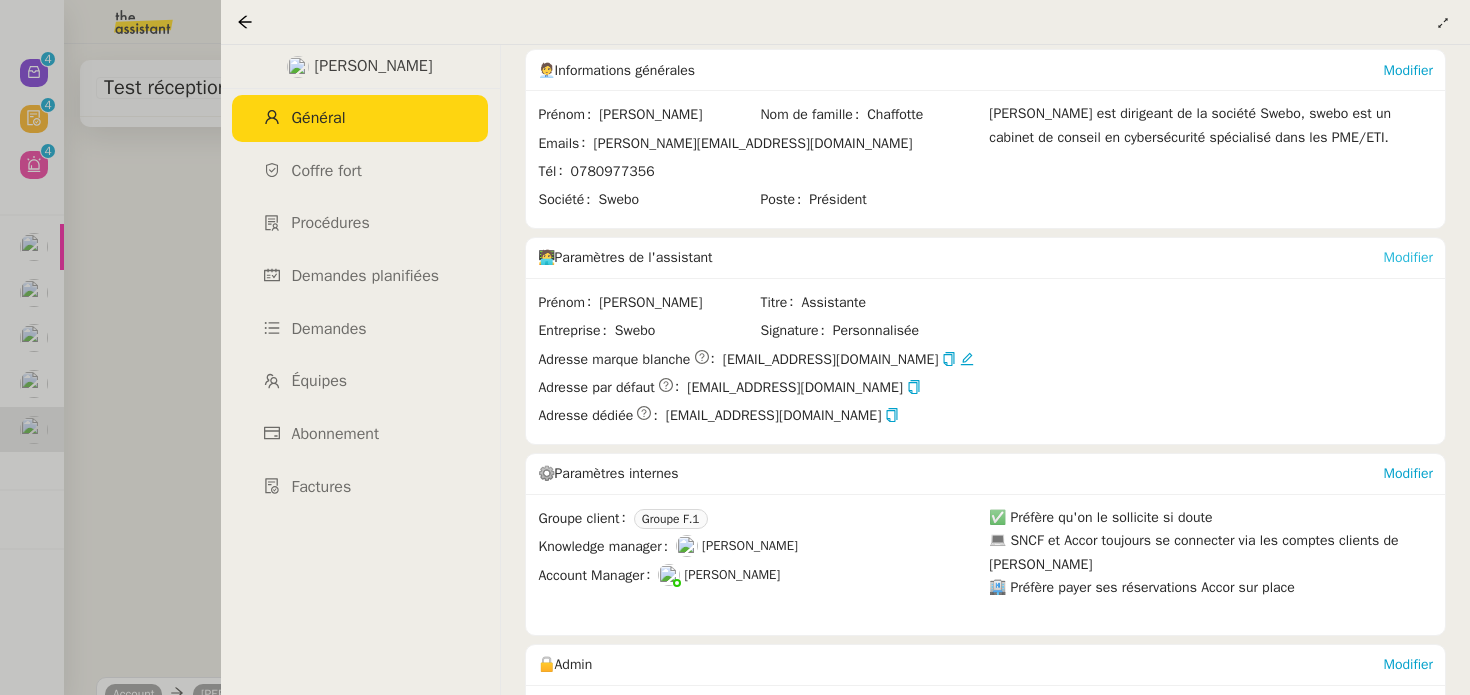 click on "Modifier" 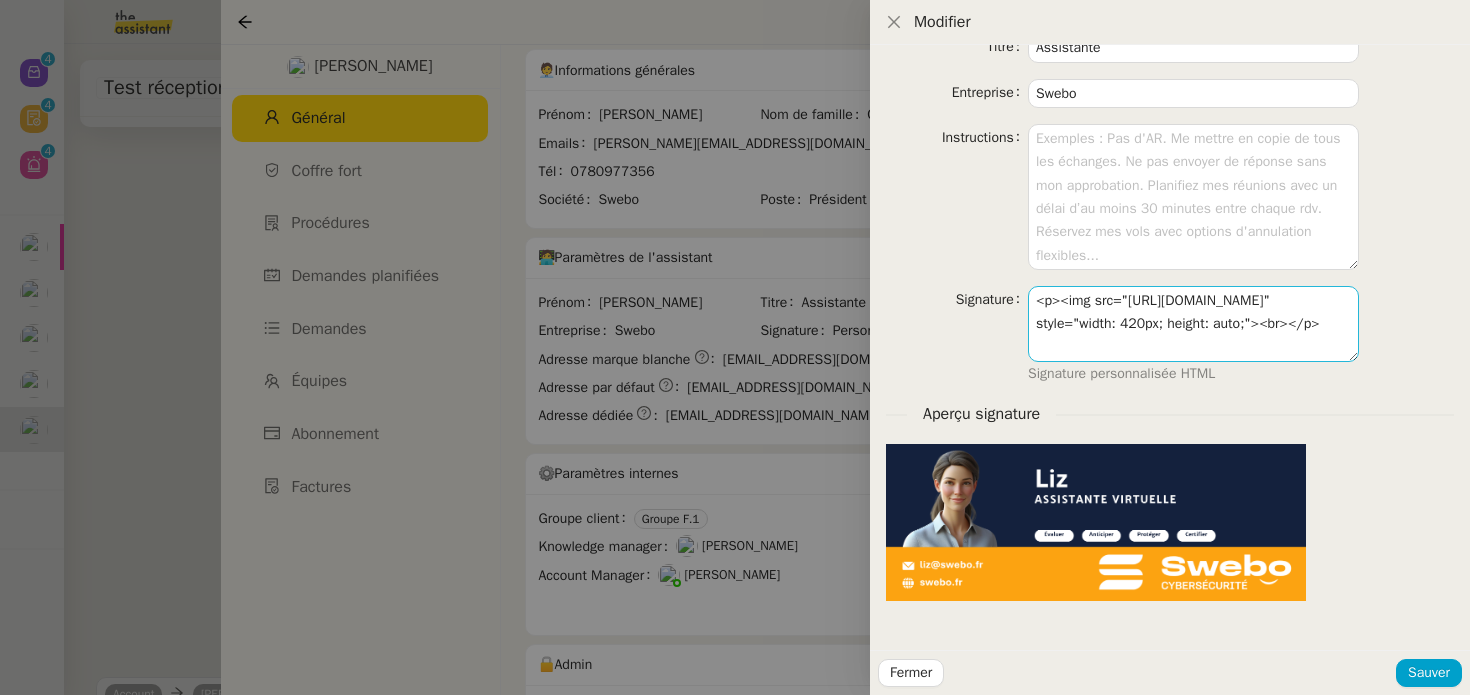 scroll, scrollTop: 0, scrollLeft: 0, axis: both 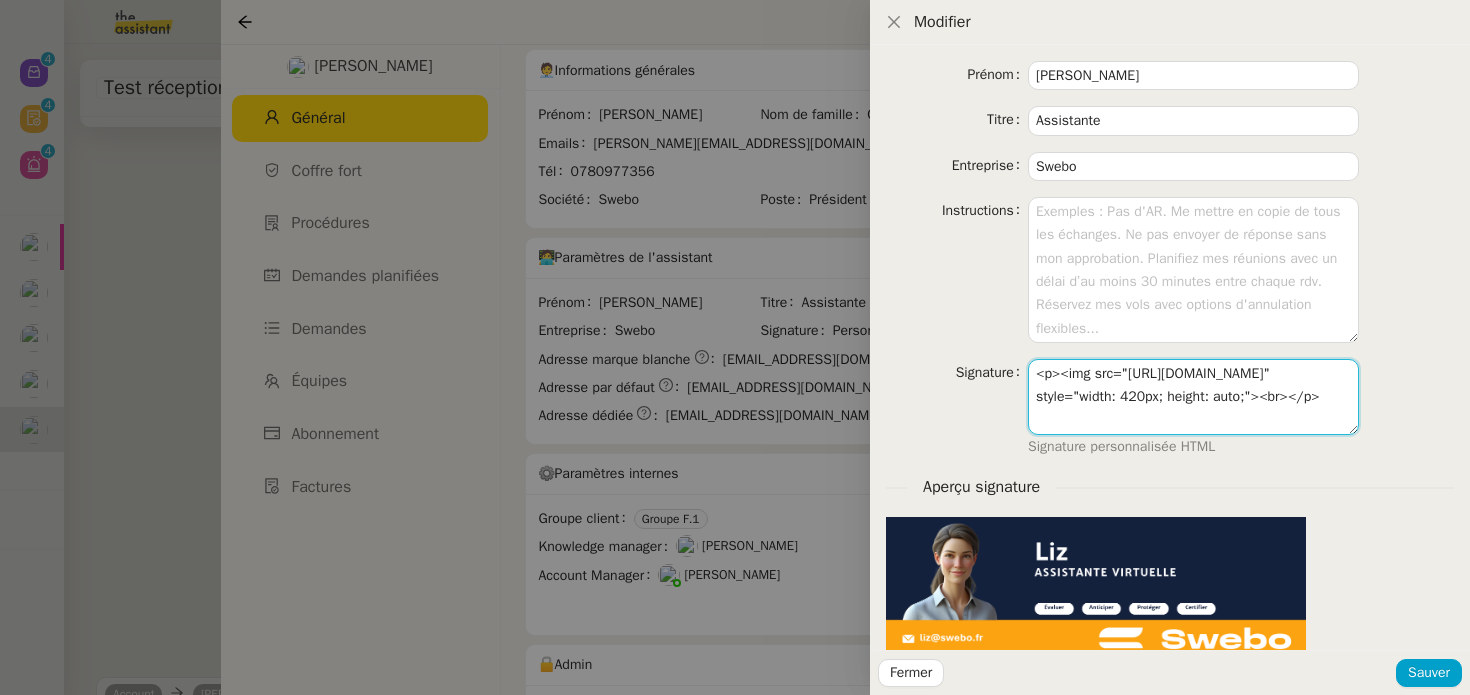 click on "<p><img src="https://swebo-fr.b-cdn.net/signature_mail_liz.png" style="width: 420px; height: auto;"><br></p>" 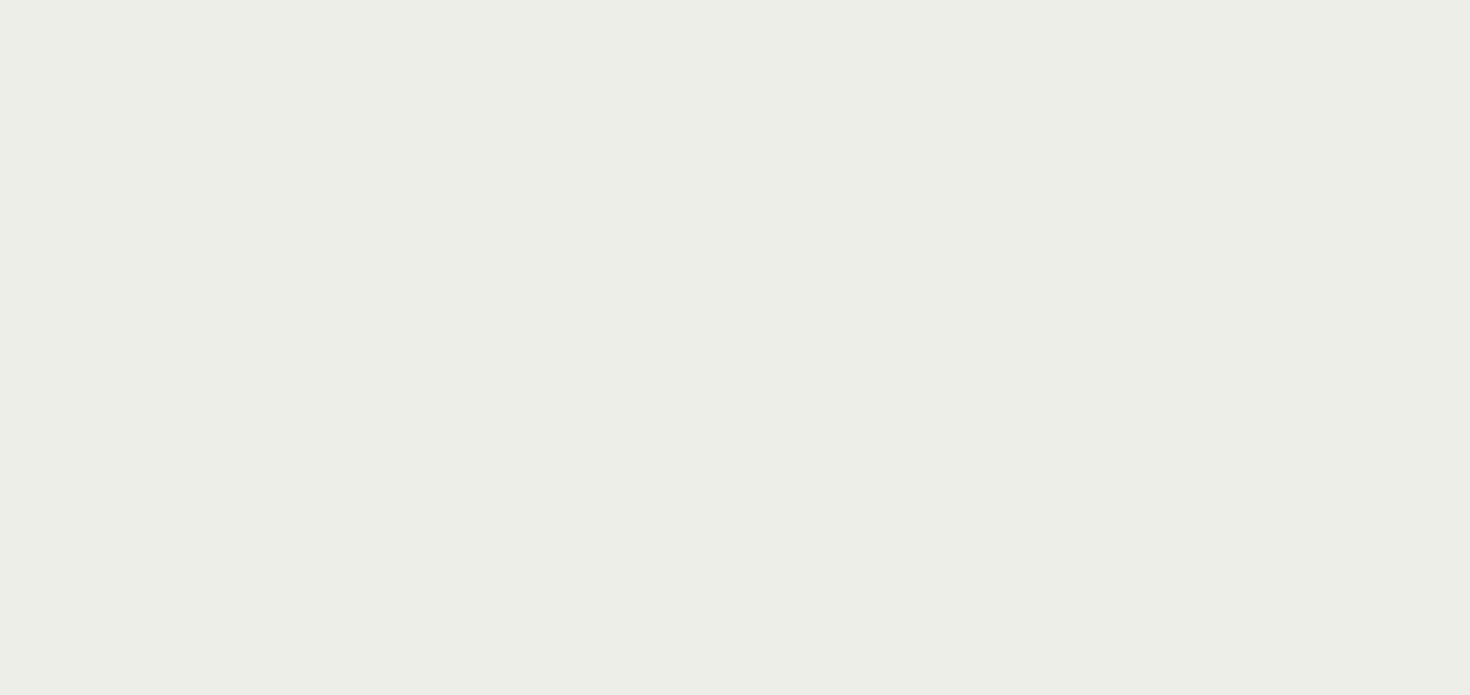 scroll, scrollTop: 0, scrollLeft: 0, axis: both 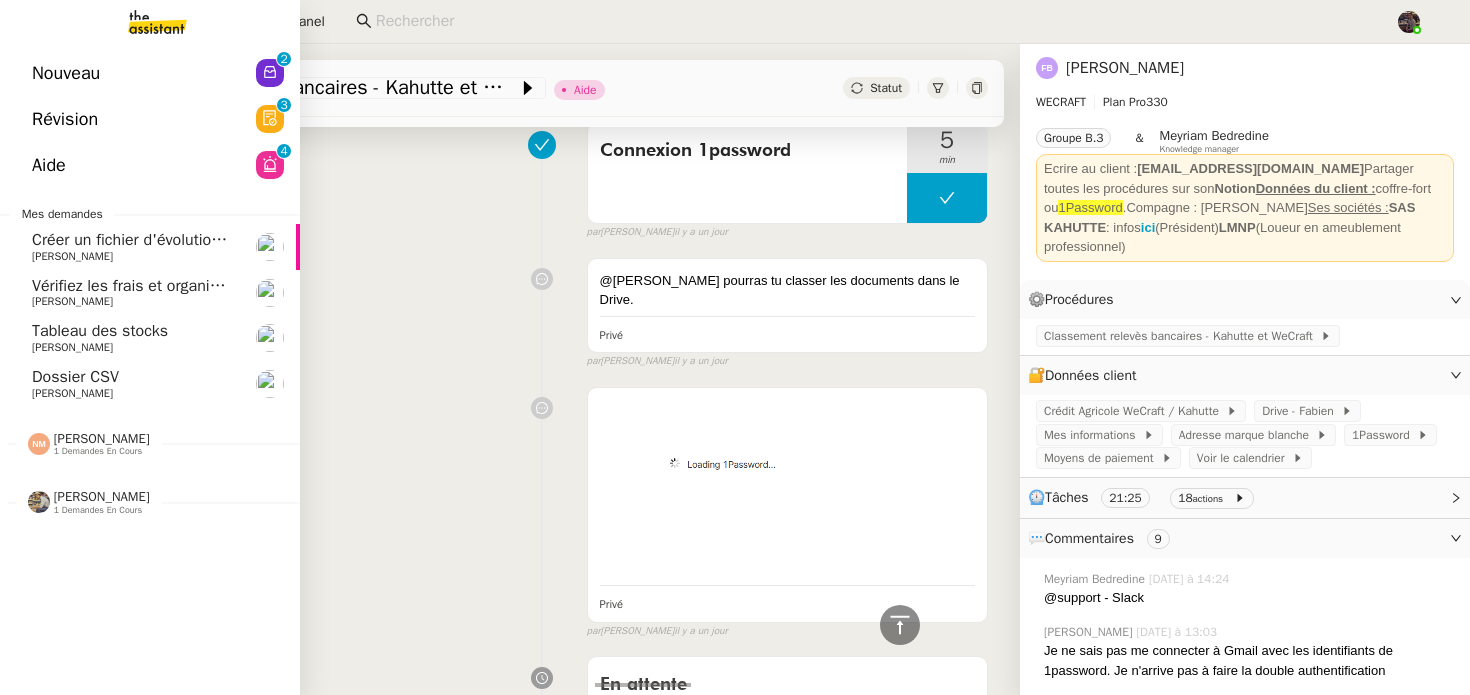 click on "Aide  0   1   2   3   4   5   6   7   8   9" 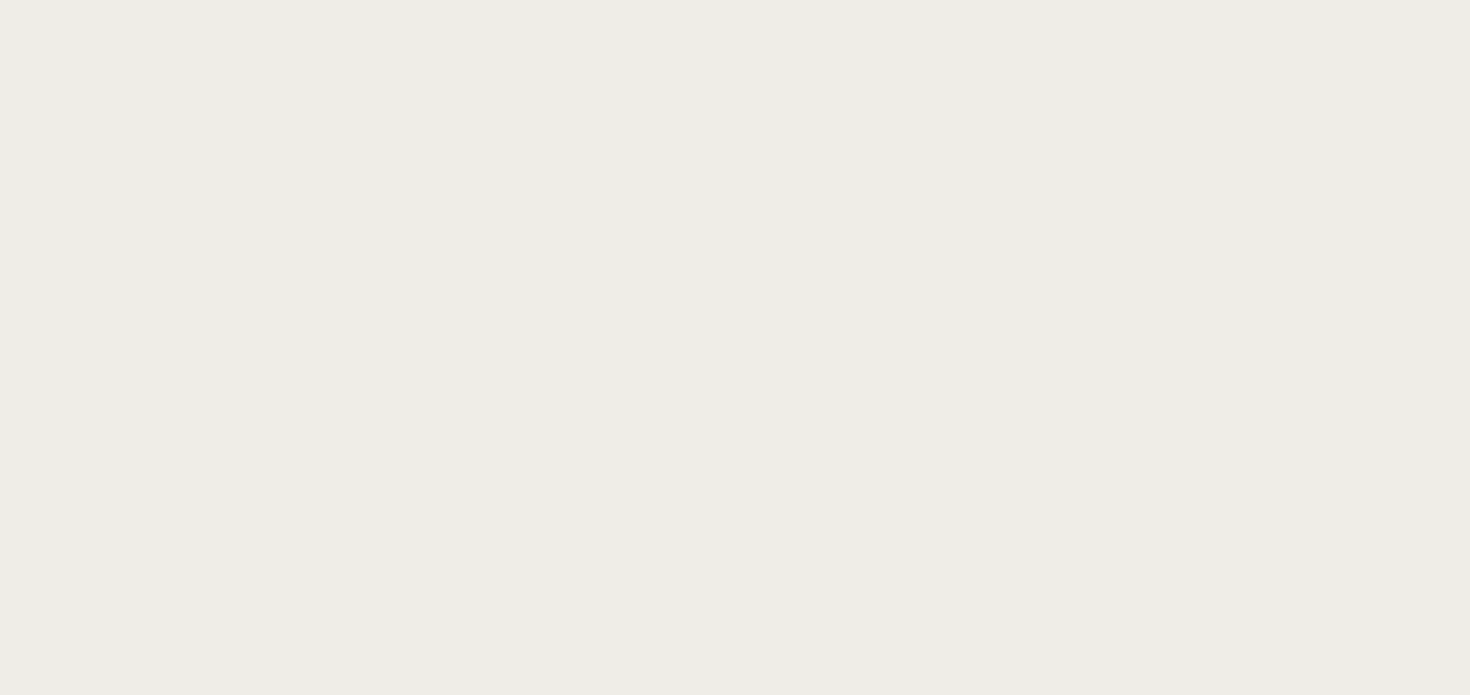 scroll, scrollTop: 0, scrollLeft: 0, axis: both 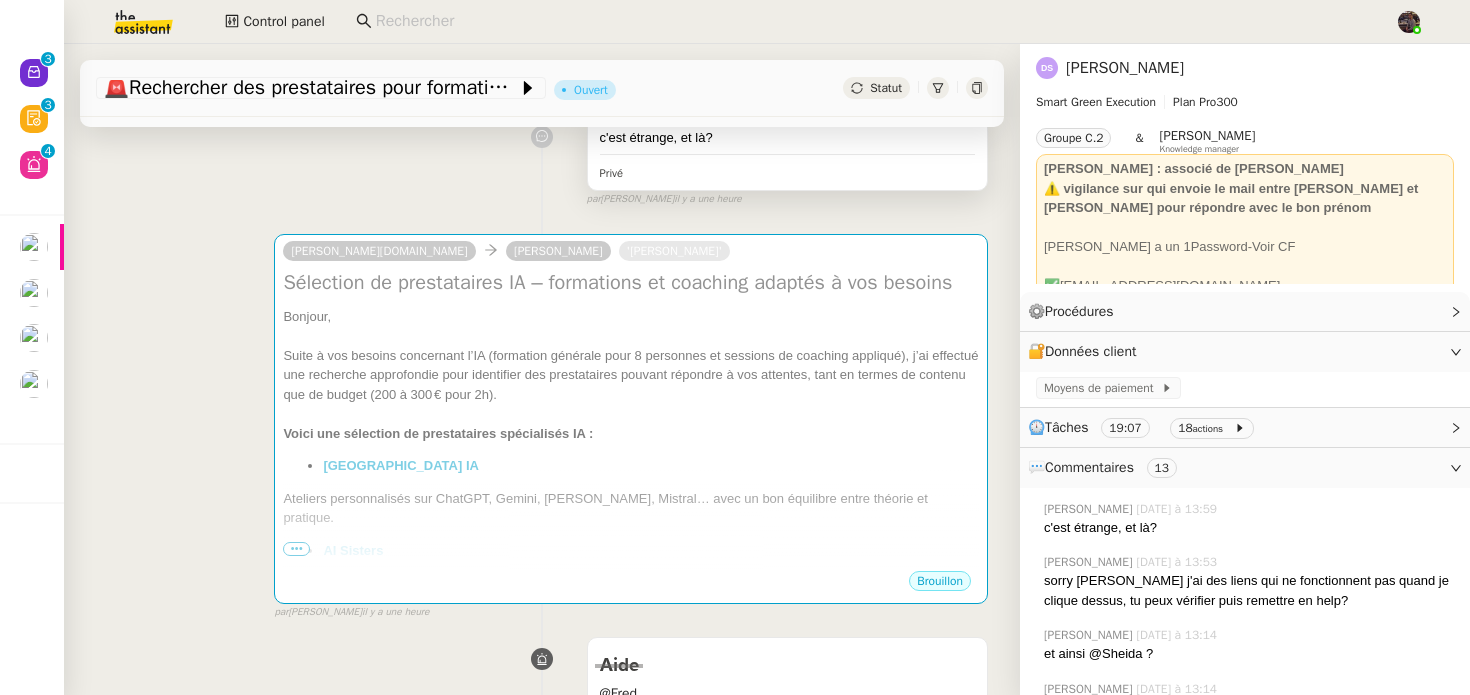 click on "Ateliers personnalisés sur ChatGPT, Gemini, [PERSON_NAME], Mistral… avec un bon équilibre entre théorie et pratique." at bounding box center (631, 508) 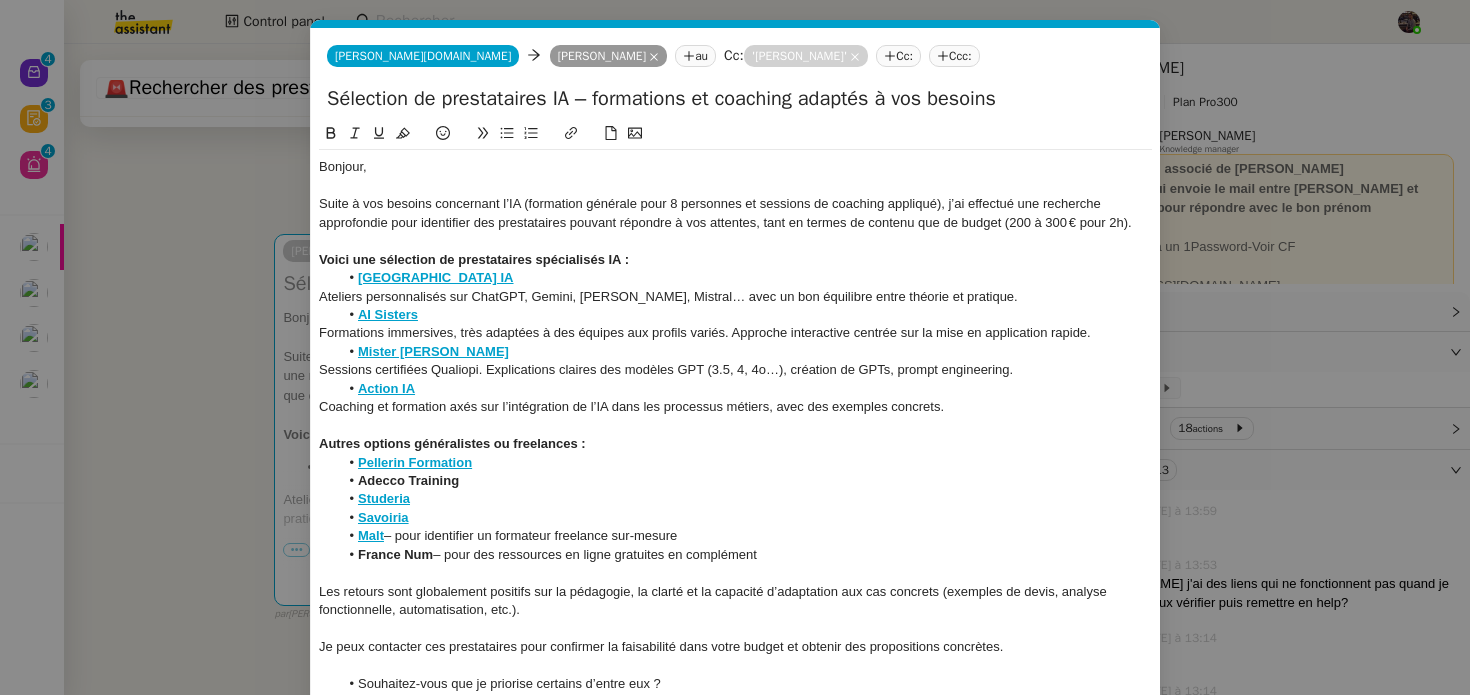 scroll, scrollTop: 0, scrollLeft: 42, axis: horizontal 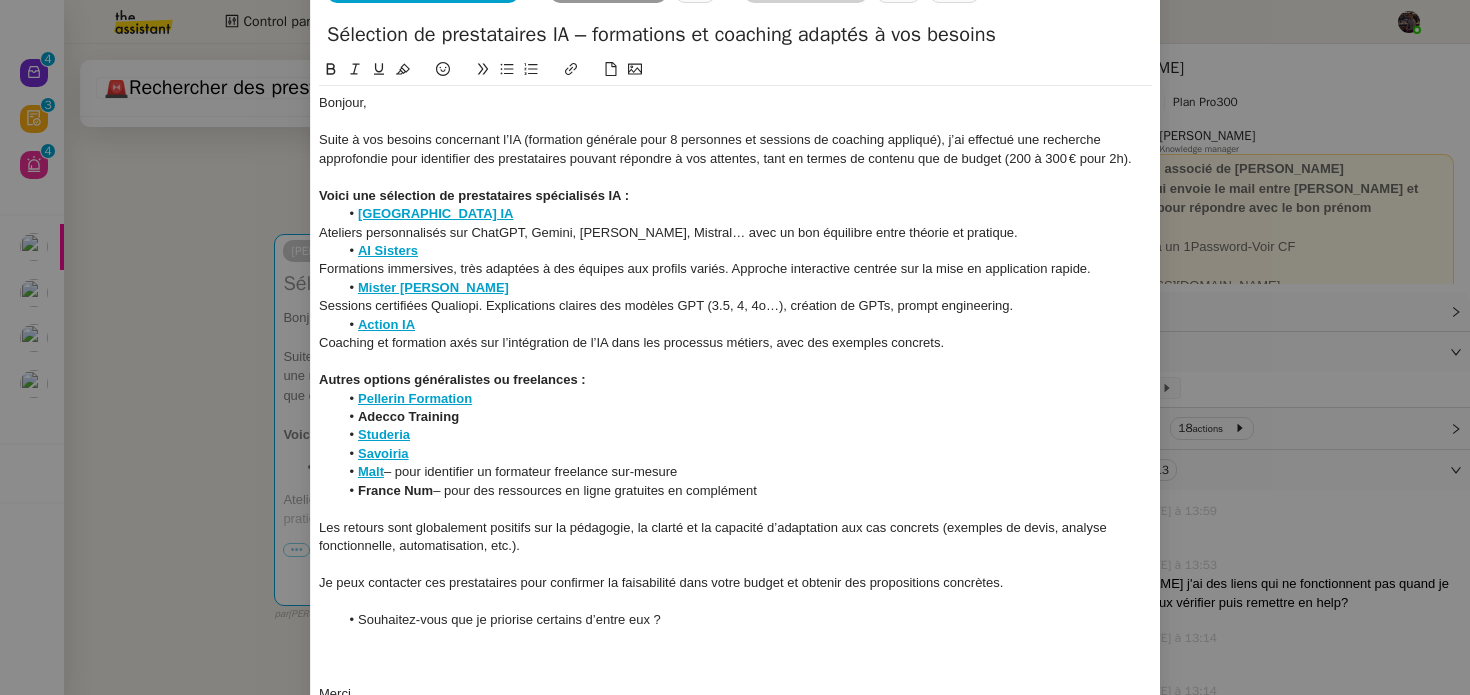 click on "Pellerin Formation" 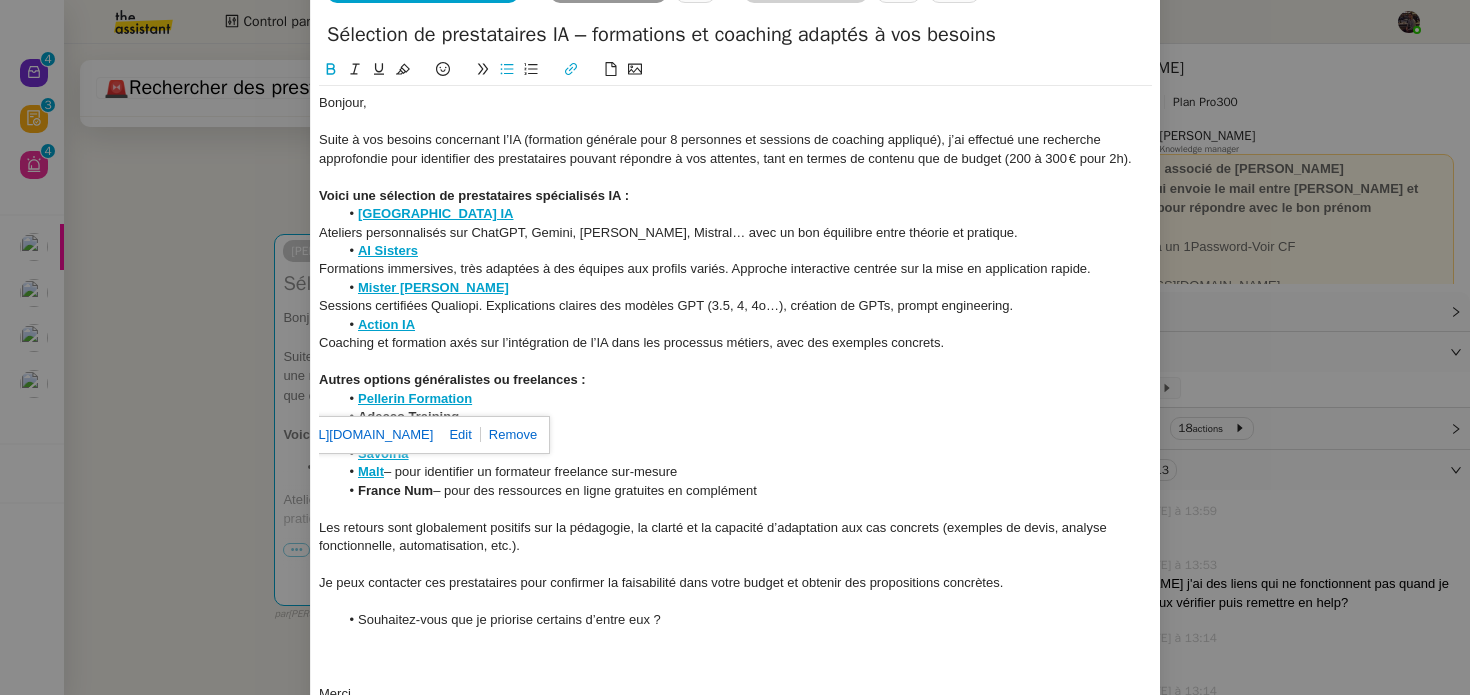 click on "Autres options généralistes ou freelances :" 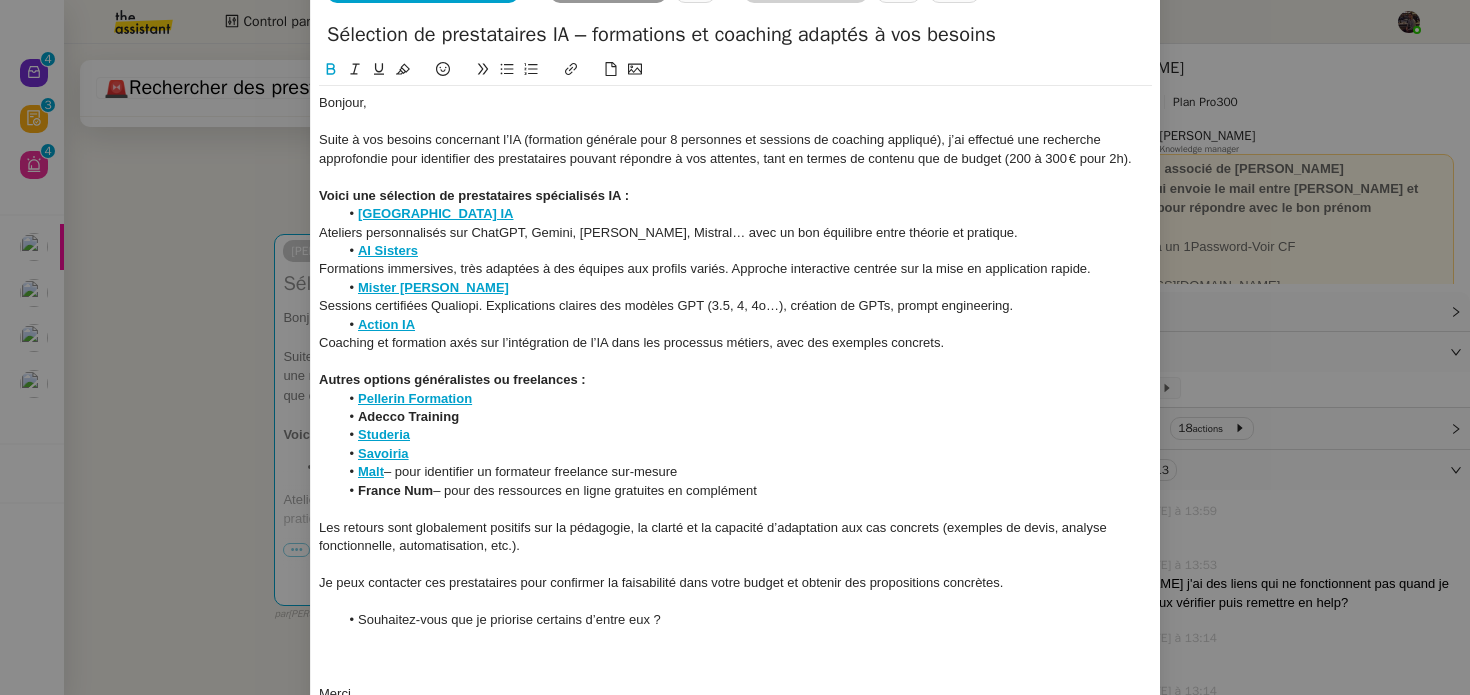 click on "Pellerin Formation" 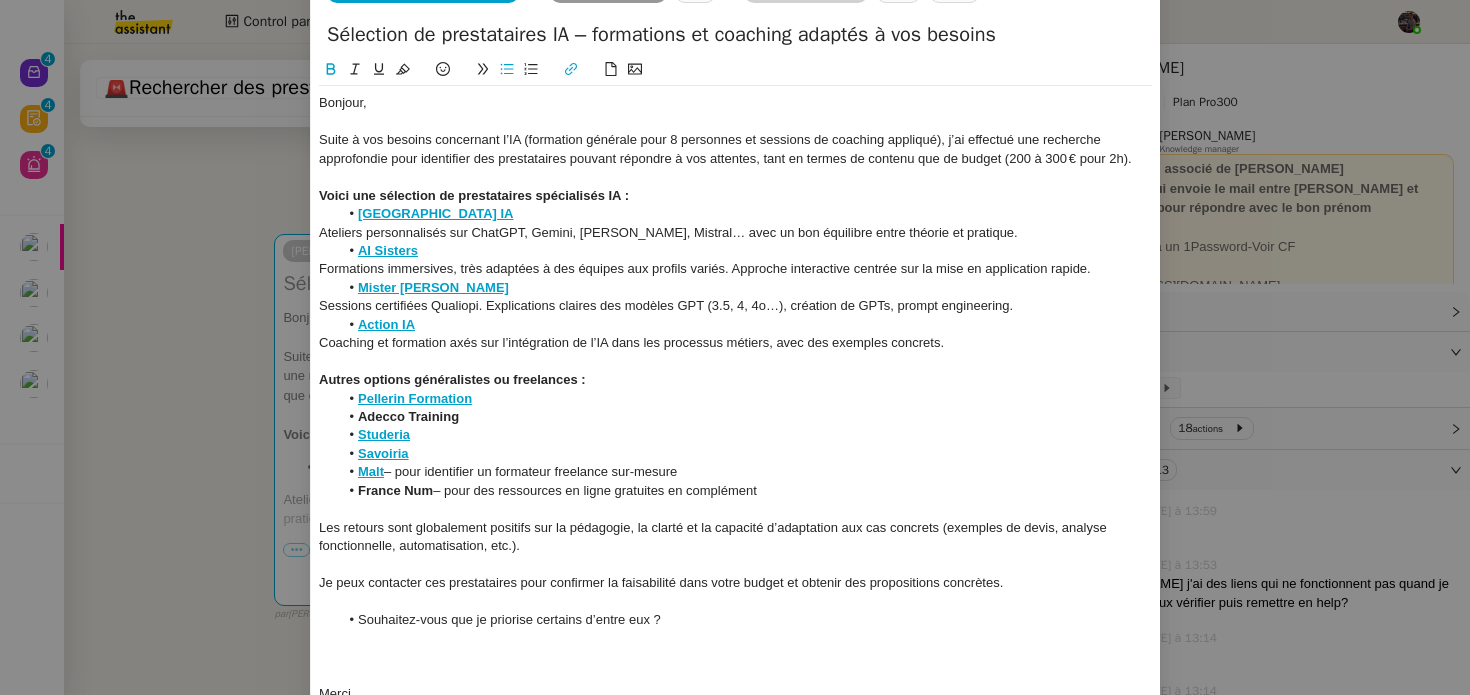 click on "France Num" 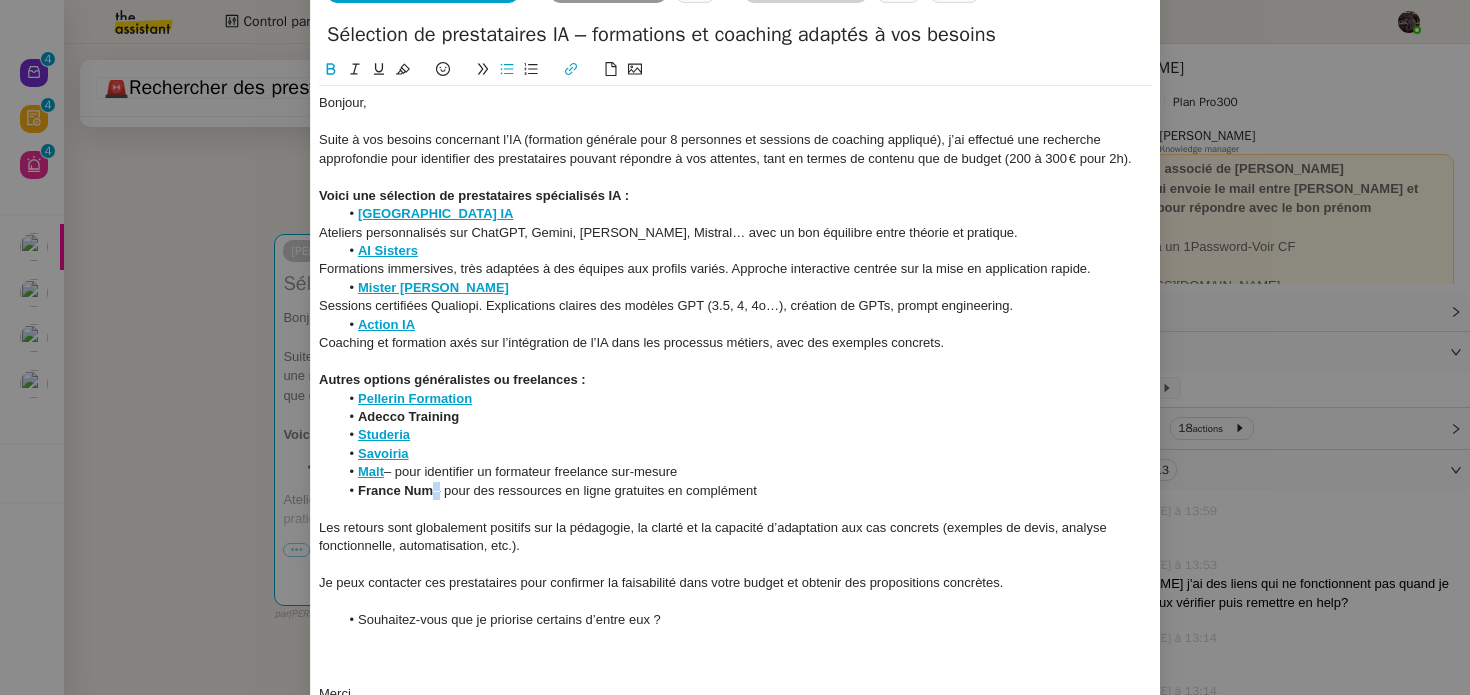 click on "France Num" 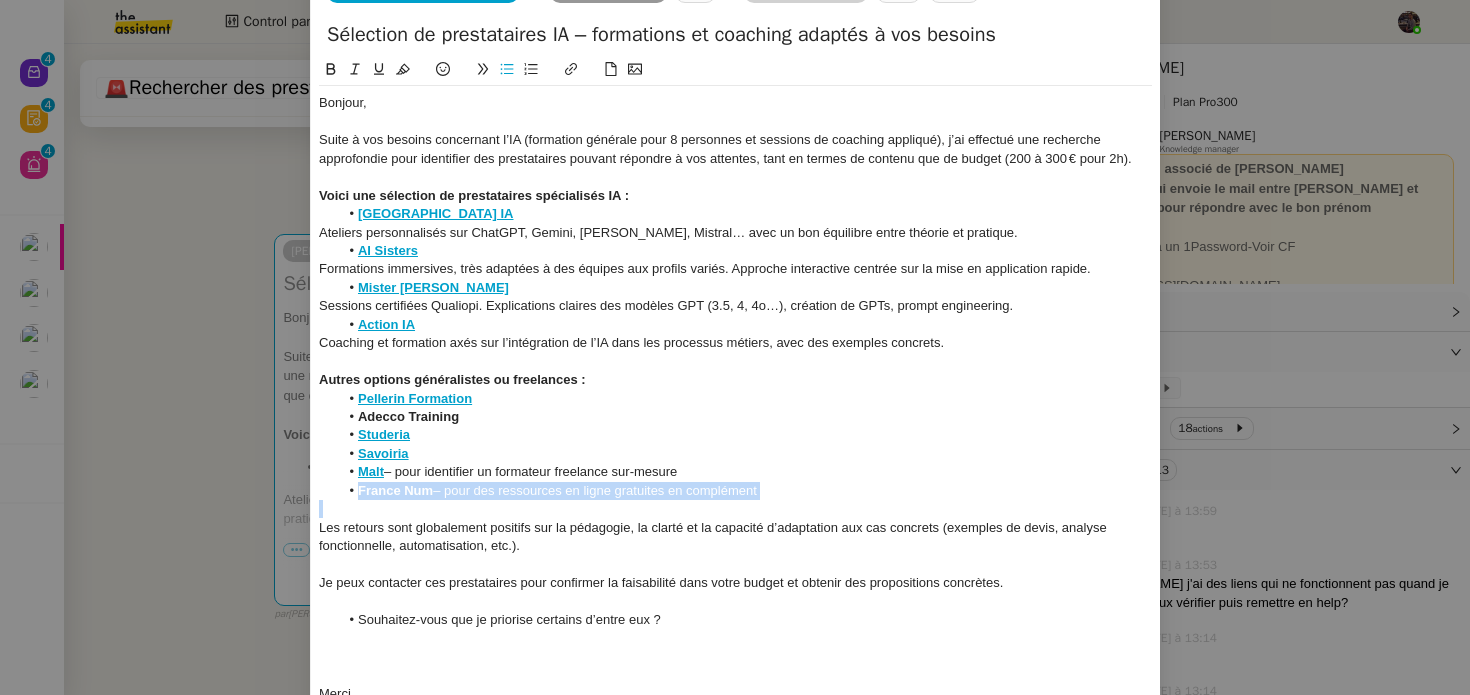 click on "France Num" 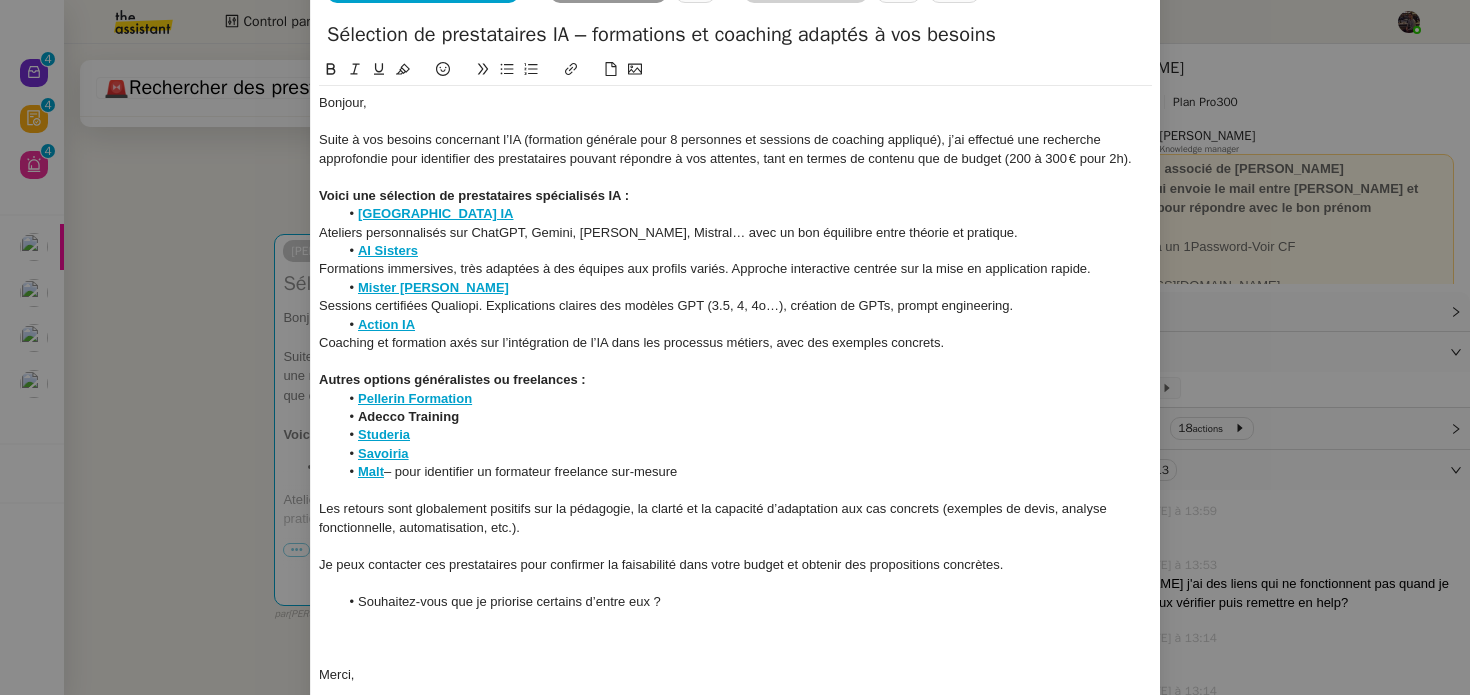 click on "Service TA - VOYAGE - PROPOSITION GLOBALE    A utiliser dans le cadre de proposition de déplacement TA - RELANCE CLIENT (EN)    Relancer un client lorsqu'il n'a pas répondu à un précédent message BAFERTY - MAIL AUDITION    A utiliser dans le cadre de la procédure d'envoi des mails d'audition TA - PUBLICATION OFFRE D'EMPLOI     Organisation du recrutement Discours de présentation du paiement sécurisé    TA - VOYAGES - PROPOSITION ITINERAIRE    Soumettre les résultats d'une recherche TA - CONFIRMATION PAIEMENT (EN)    Confirmer avec le client de modèle de transaction - Attention Plan Pro nécessaire. TA - COURRIER EXPEDIE (recommandé)    A utiliser dans le cadre de l'envoi d'un courrier recommandé TA - PARTAGE DE CALENDRIER (EN)    A utiliser pour demander au client de partager son calendrier afin de faciliter l'accès et la gestion PSPI - Appel de fonds MJL    A utiliser dans le cadre de la procédure d'appel de fonds MJL TA - RELANCE CLIENT    TA - AR PROCEDURES        21 YIELD" at bounding box center (735, 347) 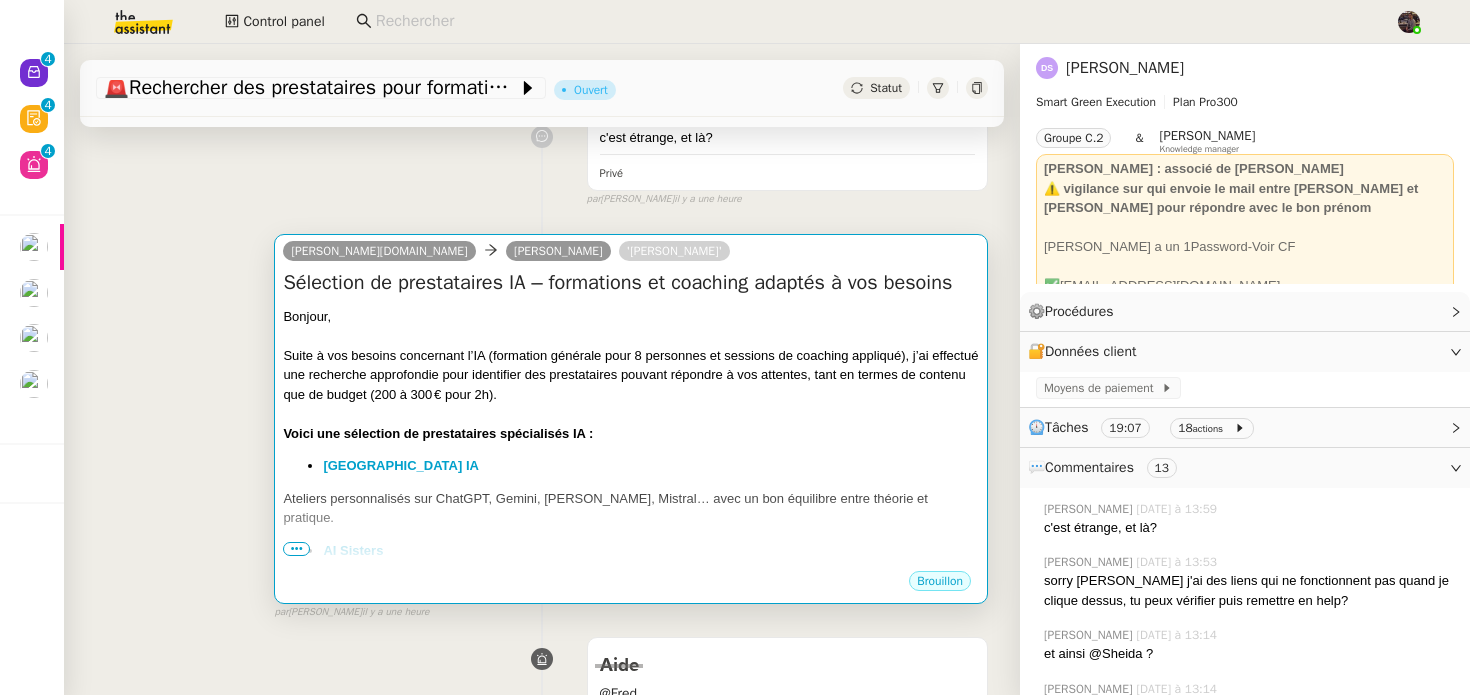 click on "Formations immersives, très adaptées à des équipes aux profils variés. Approche interactive centrée sur la mise en application rapide." at bounding box center (631, 592) 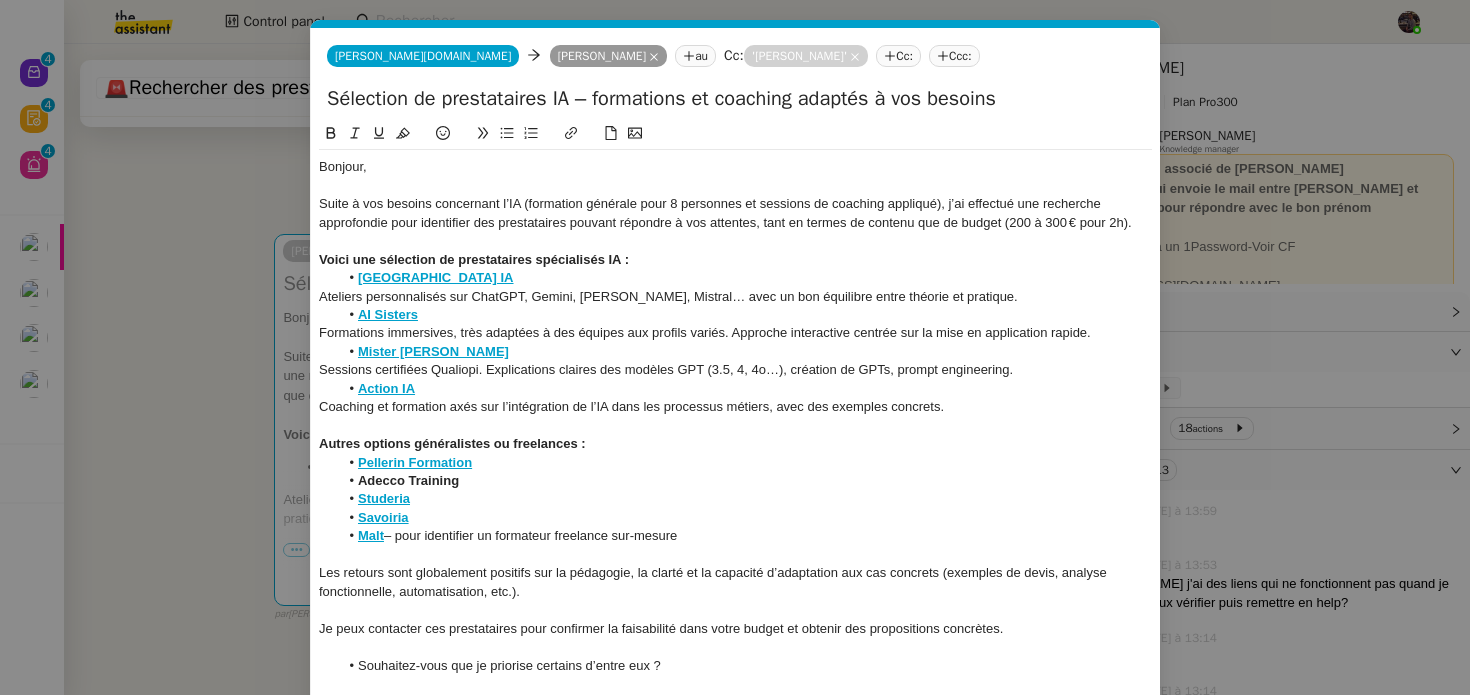 scroll, scrollTop: 0, scrollLeft: 42, axis: horizontal 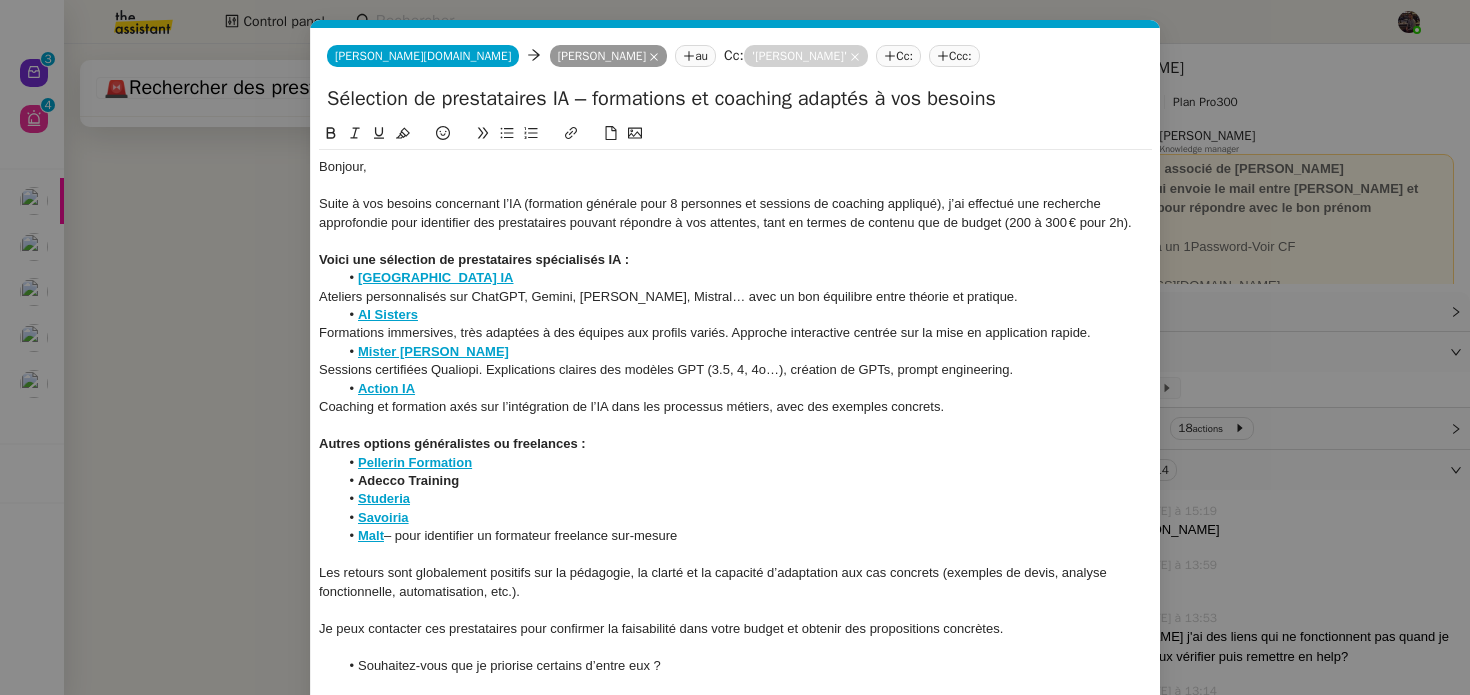 click on "Service TA - VOYAGE - PROPOSITION GLOBALE    A utiliser dans le cadre de proposition de déplacement TA - RELANCE CLIENT (EN)    Relancer un client lorsqu'il n'a pas répondu à un précédent message BAFERTY - MAIL AUDITION    A utiliser dans le cadre de la procédure d'envoi des mails d'audition TA - PUBLICATION OFFRE D'EMPLOI     Organisation du recrutement Discours de présentation du paiement sécurisé    TA - VOYAGES - PROPOSITION ITINERAIRE    Soumettre les résultats d'une recherche TA - CONFIRMATION PAIEMENT (EN)    Confirmer avec le client de modèle de transaction - Attention Plan Pro nécessaire. TA - COURRIER EXPEDIE (recommandé)    A utiliser dans le cadre de l'envoi d'un courrier recommandé TA - PARTAGE DE CALENDRIER (EN)    A utiliser pour demander au client de partager son calendrier afin de faciliter l'accès et la gestion PSPI - Appel de fonds MJL    A utiliser dans le cadre de la procédure d'appel de fonds MJL TA - RELANCE CLIENT    TA - AR PROCEDURES        21 YIELD" at bounding box center (735, 347) 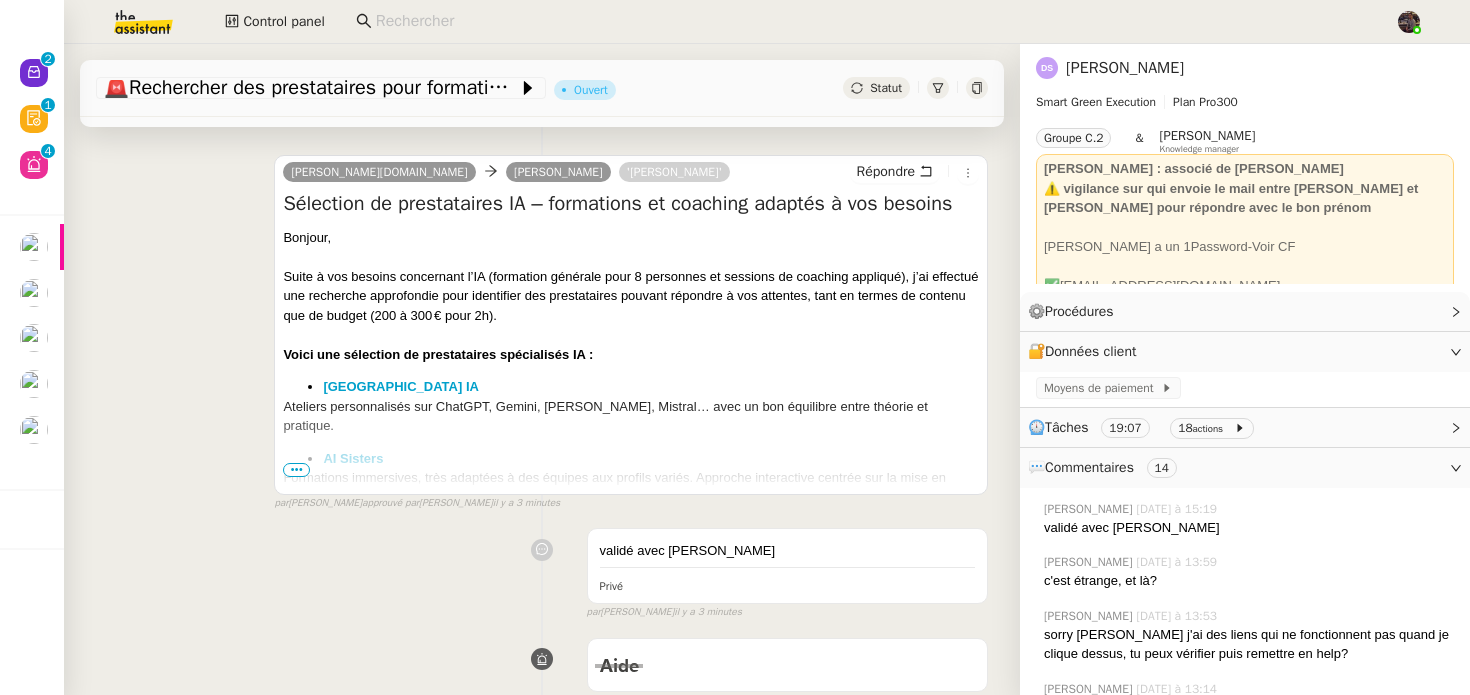 scroll, scrollTop: 0, scrollLeft: 0, axis: both 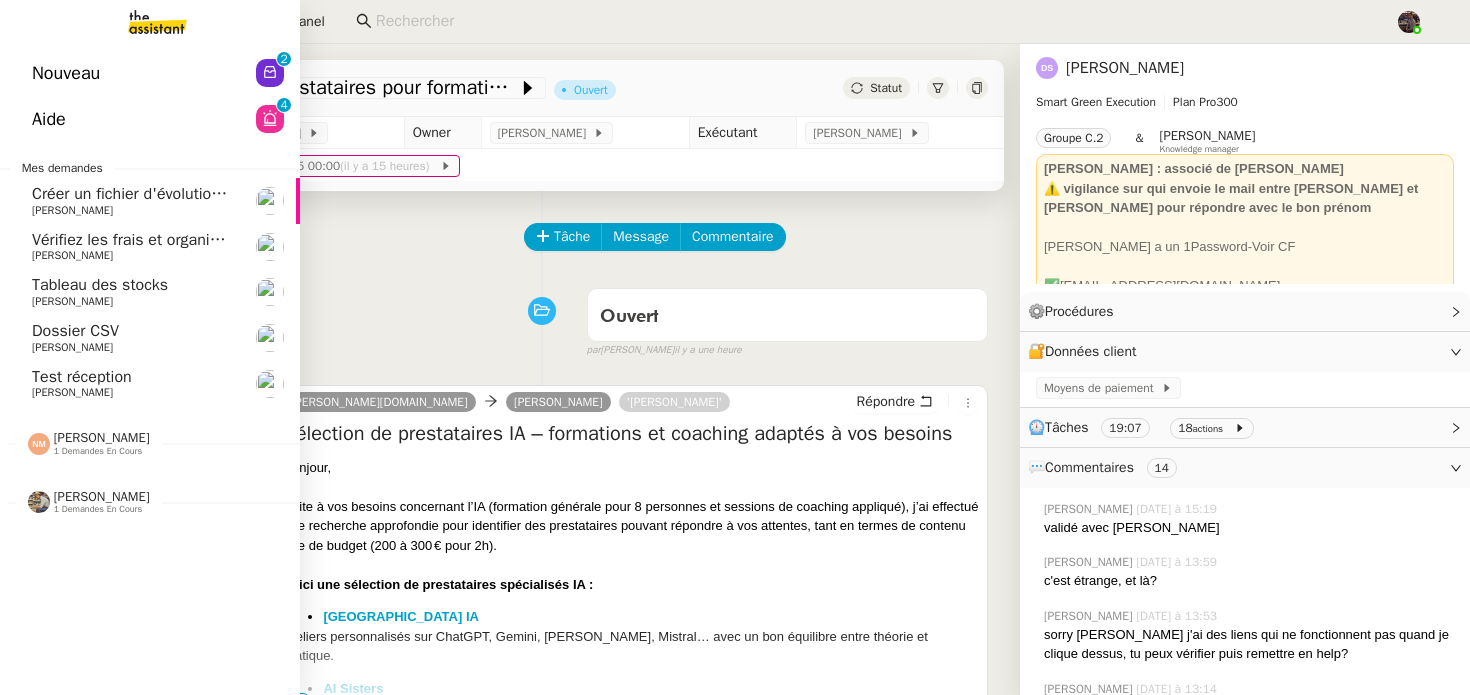 click on "[PERSON_NAME]" 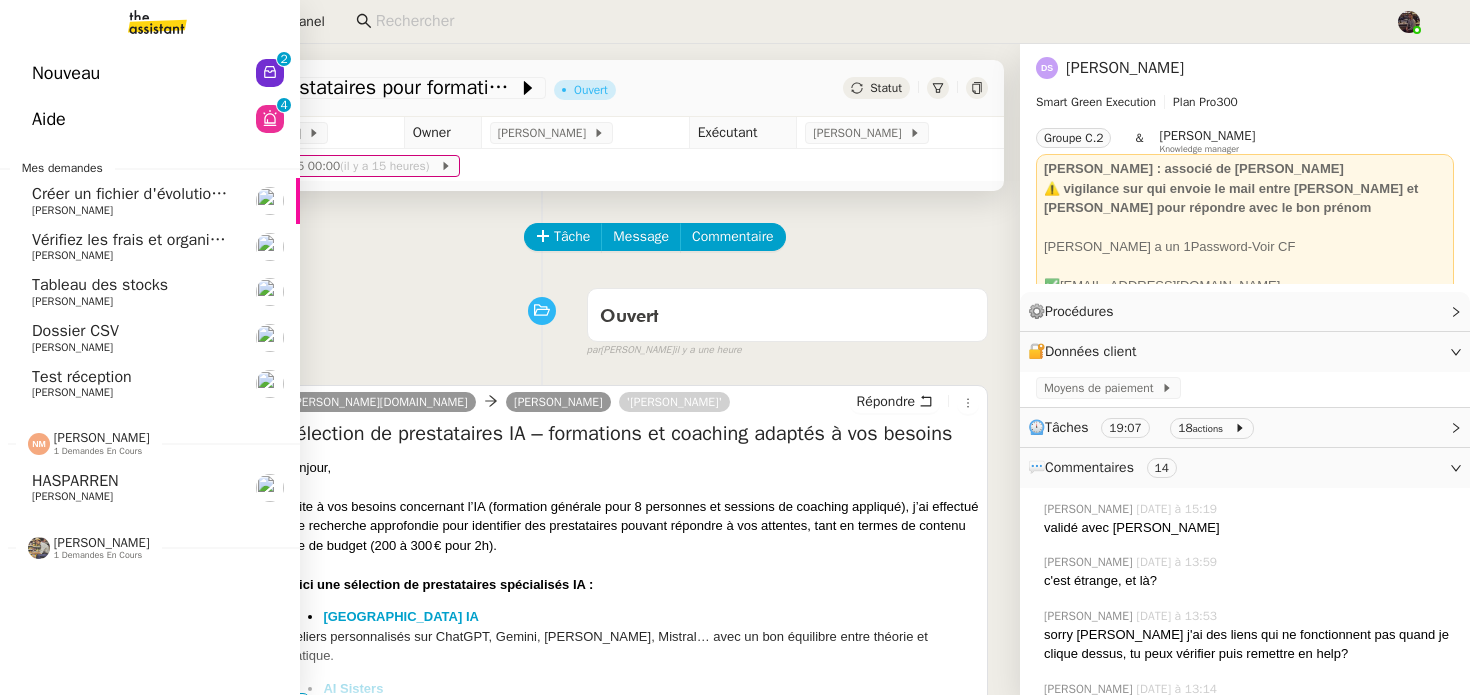 click on "[PERSON_NAME]" 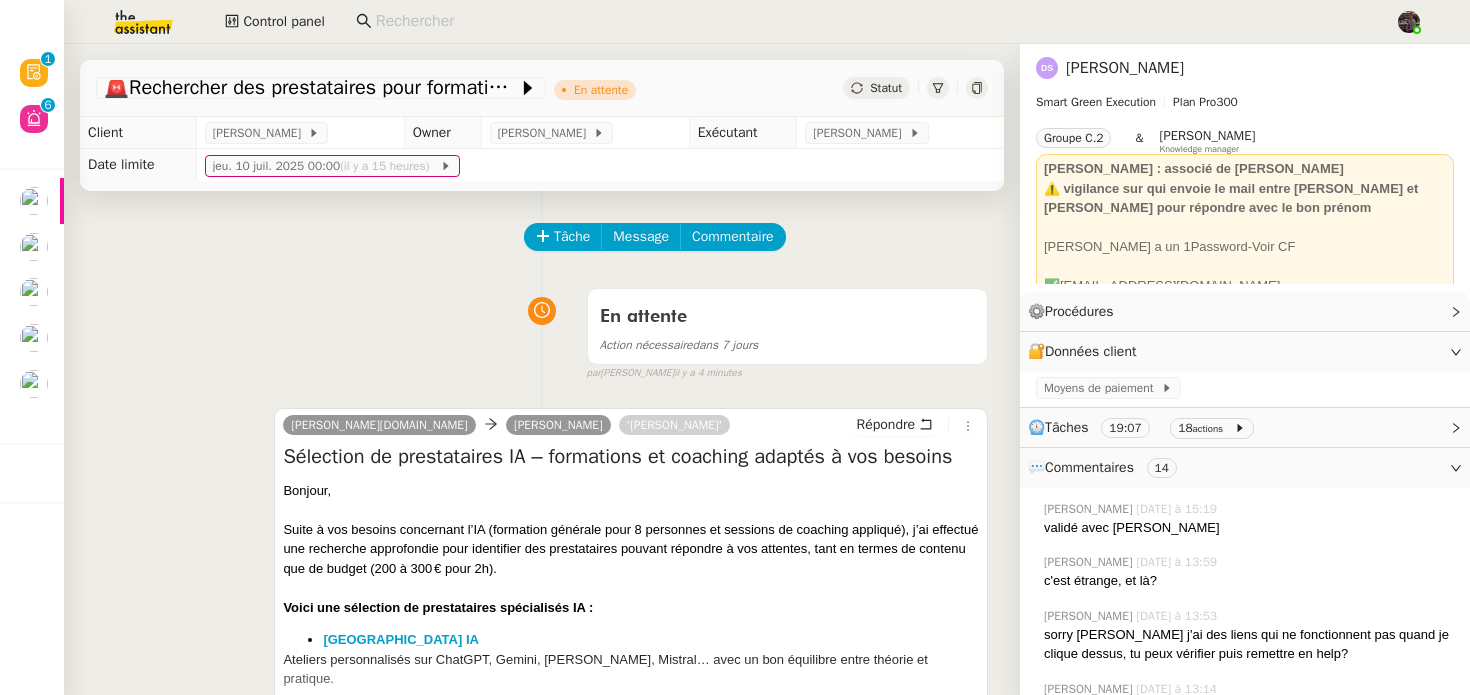 click 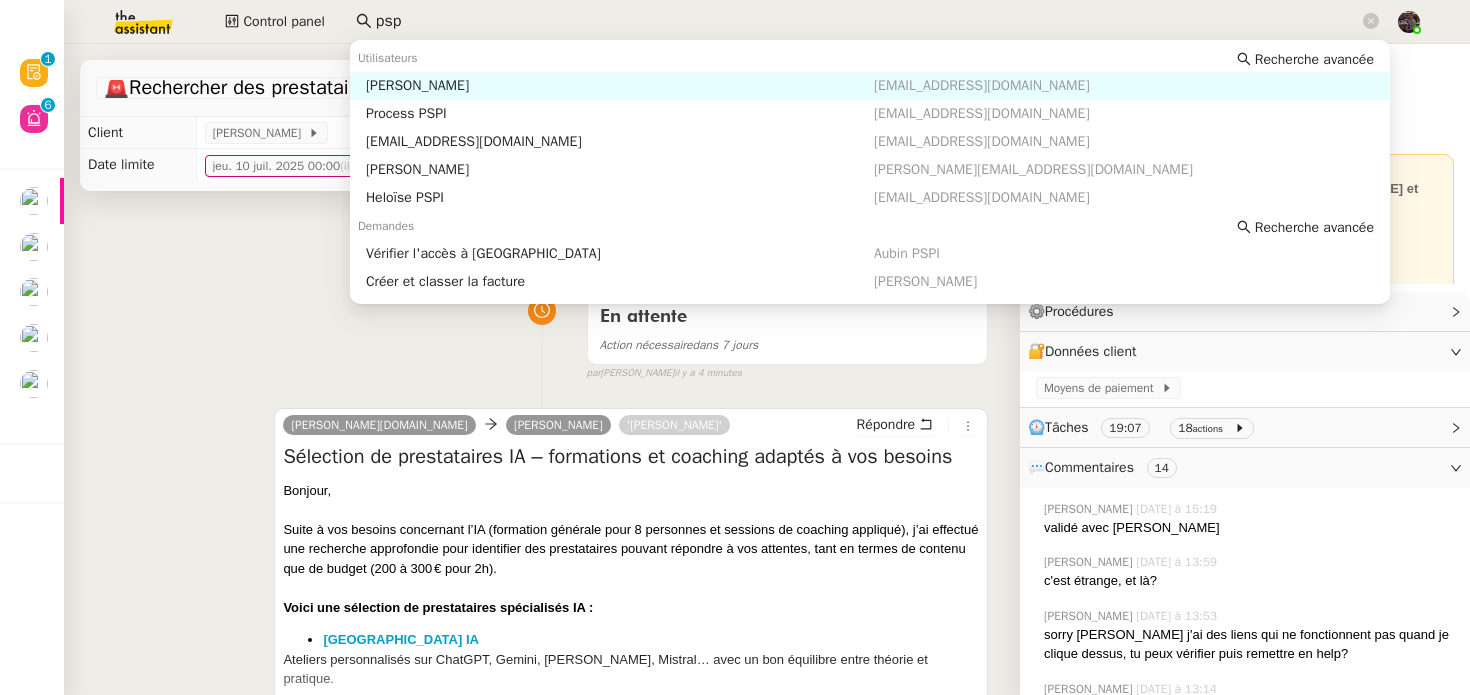 click on "[PERSON_NAME]" at bounding box center (620, 86) 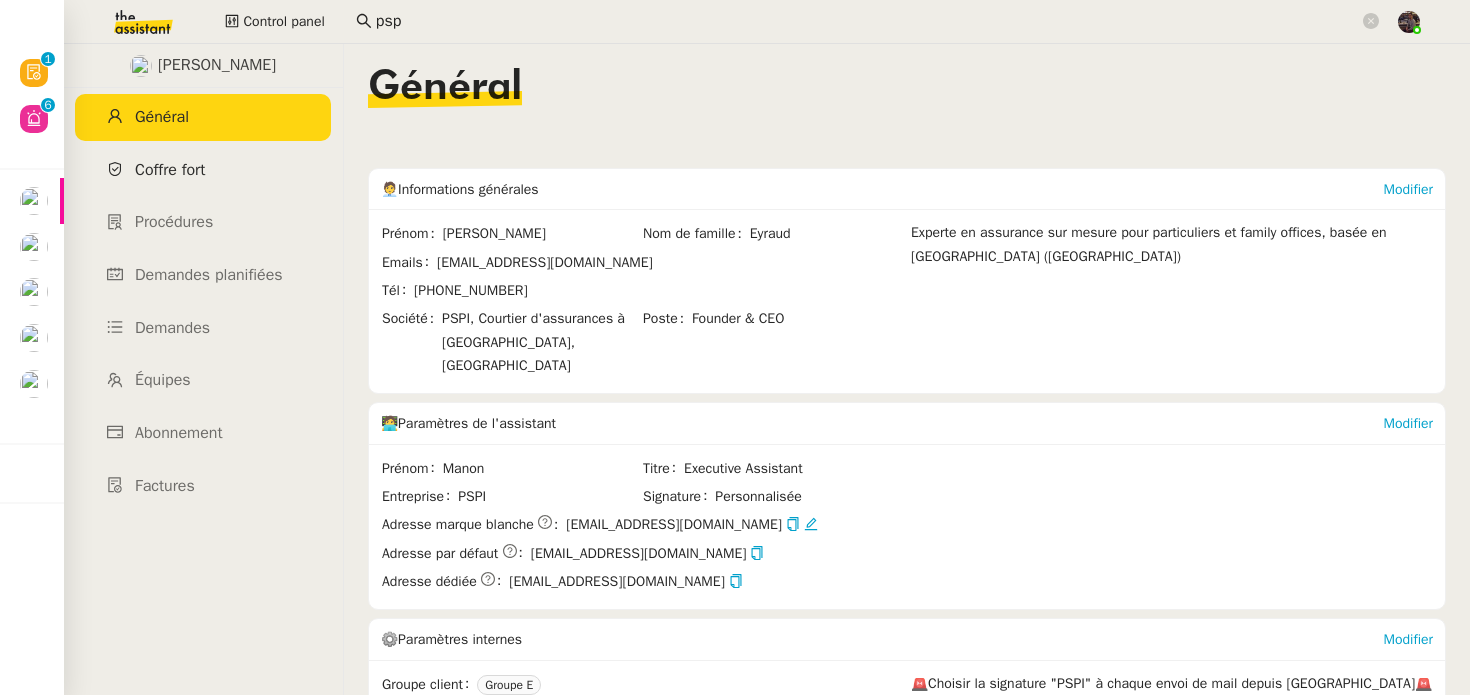 click on "Coffre fort" 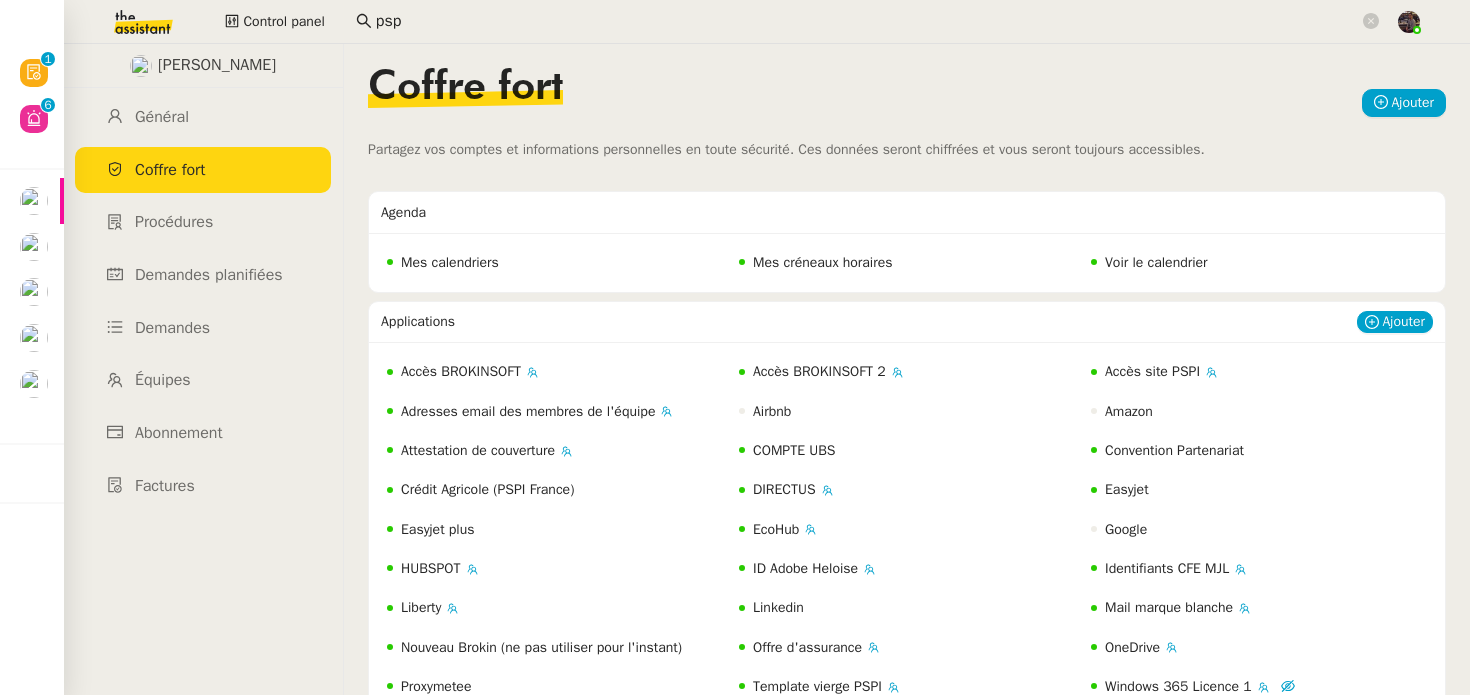 scroll, scrollTop: 140, scrollLeft: 0, axis: vertical 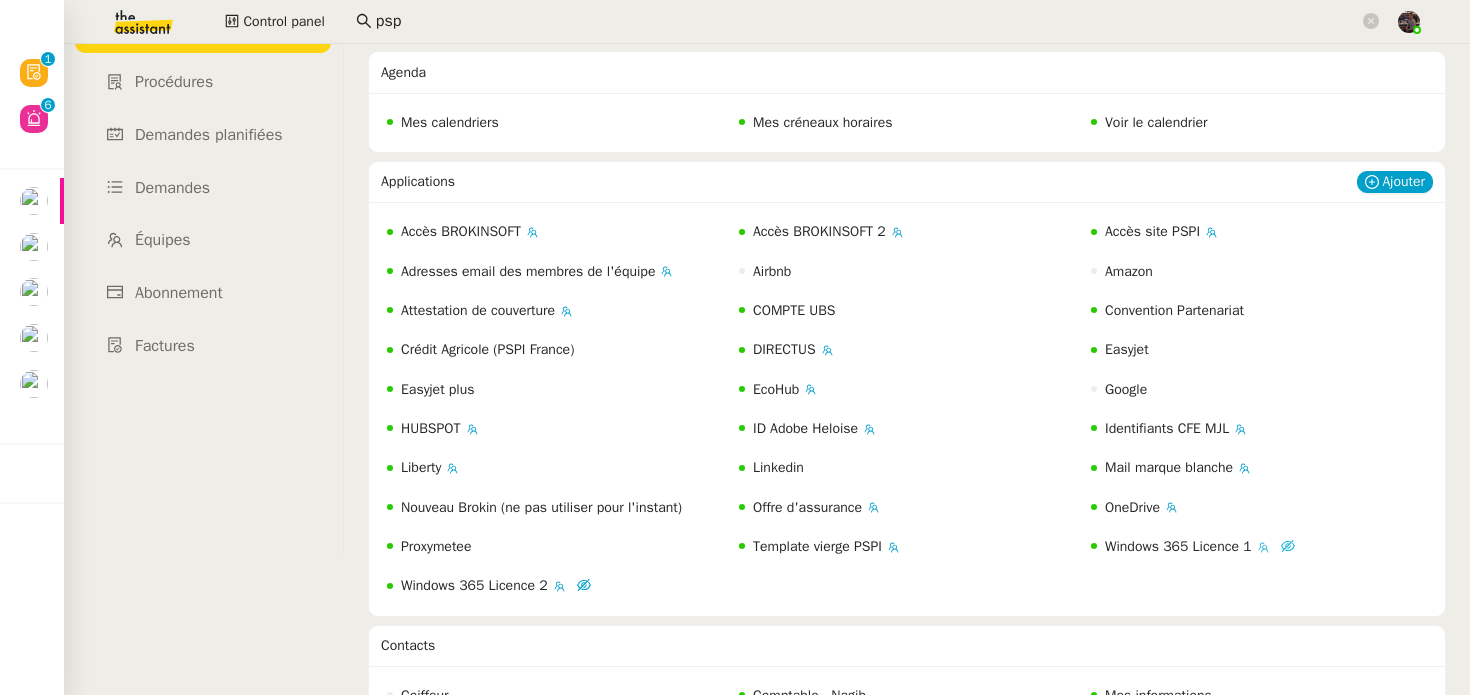 click on "Windows 365 Licence 1" at bounding box center (1178, 546) 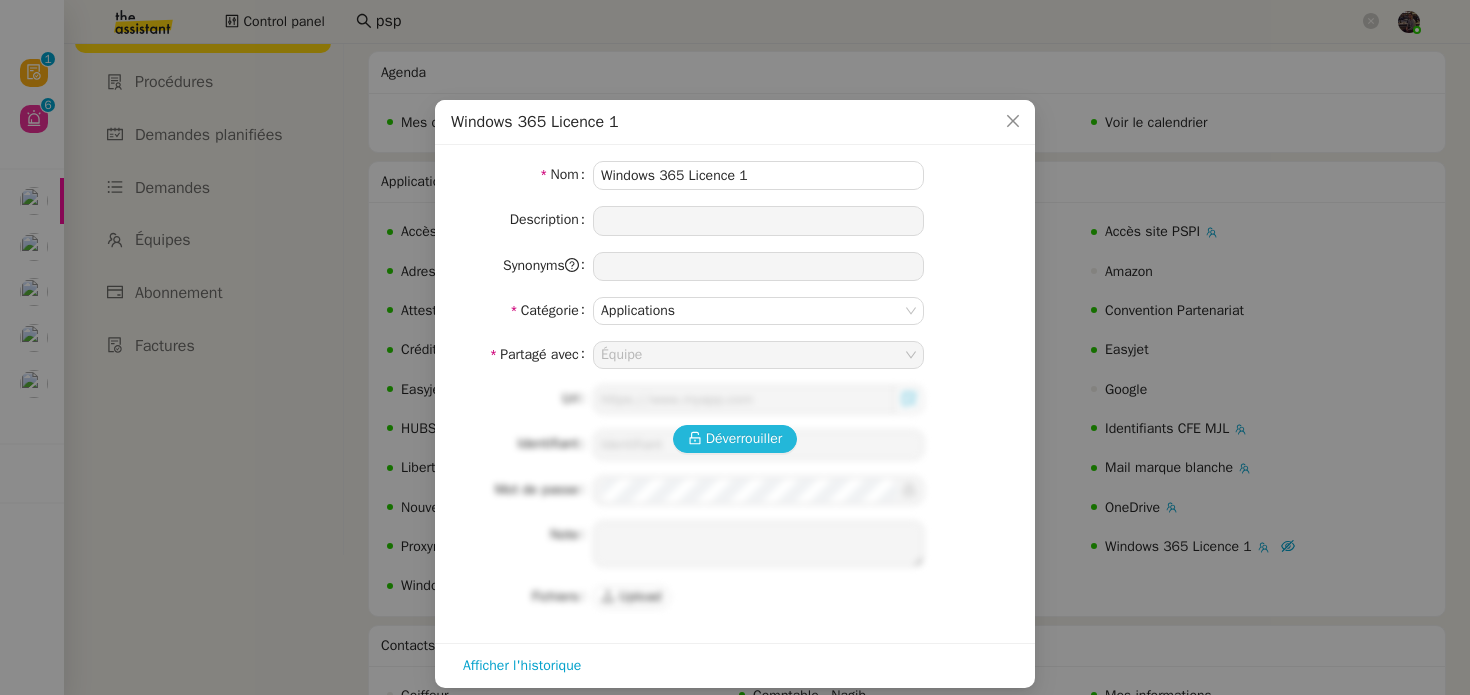 click on "Déverrouiller" at bounding box center (744, 438) 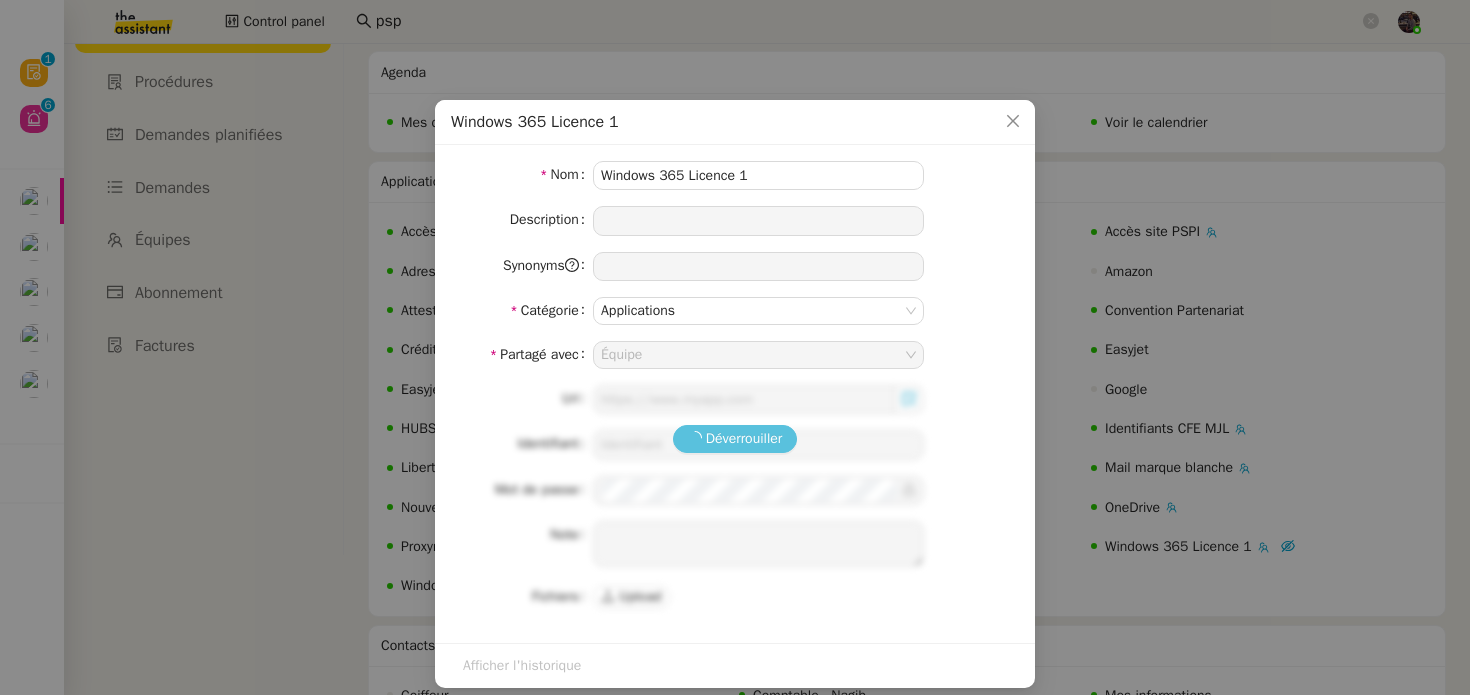 type on "https://windows365.microsoft.com/" 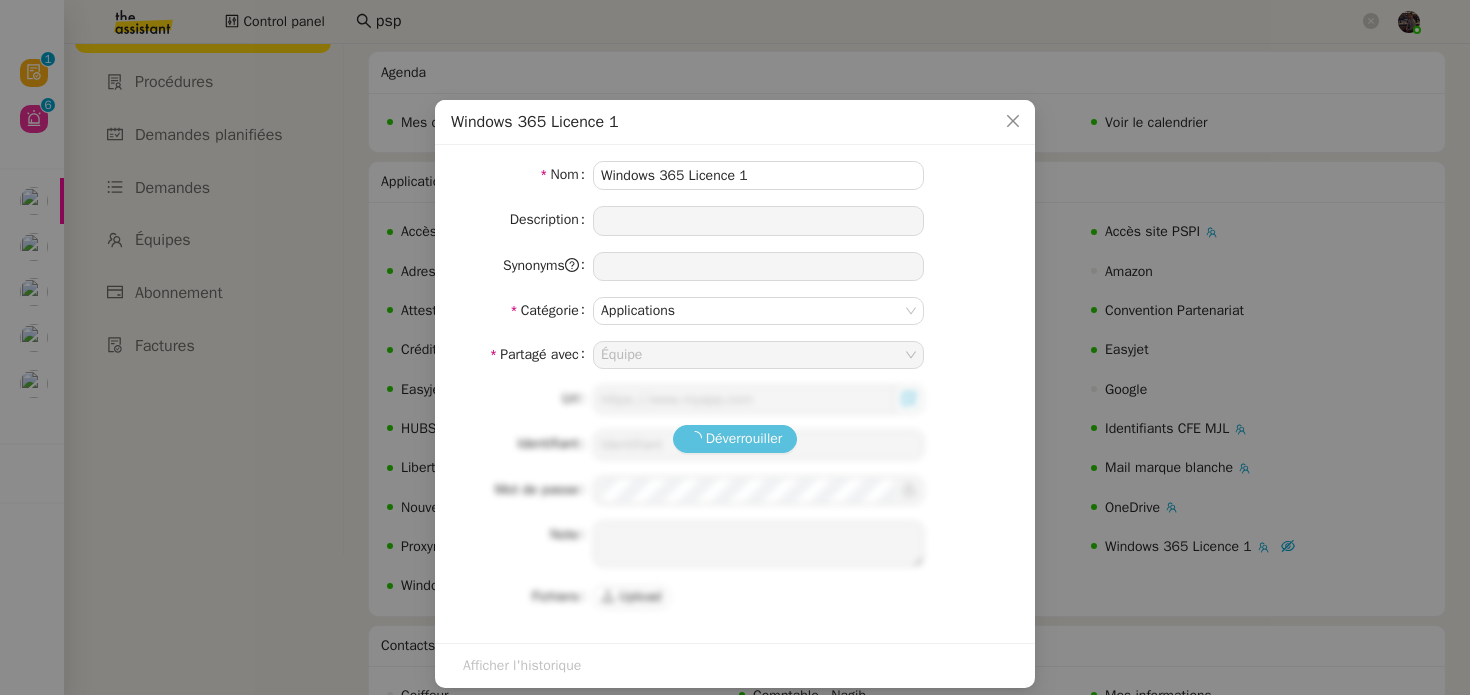 type on "manon.usi@team.theassistant.com" 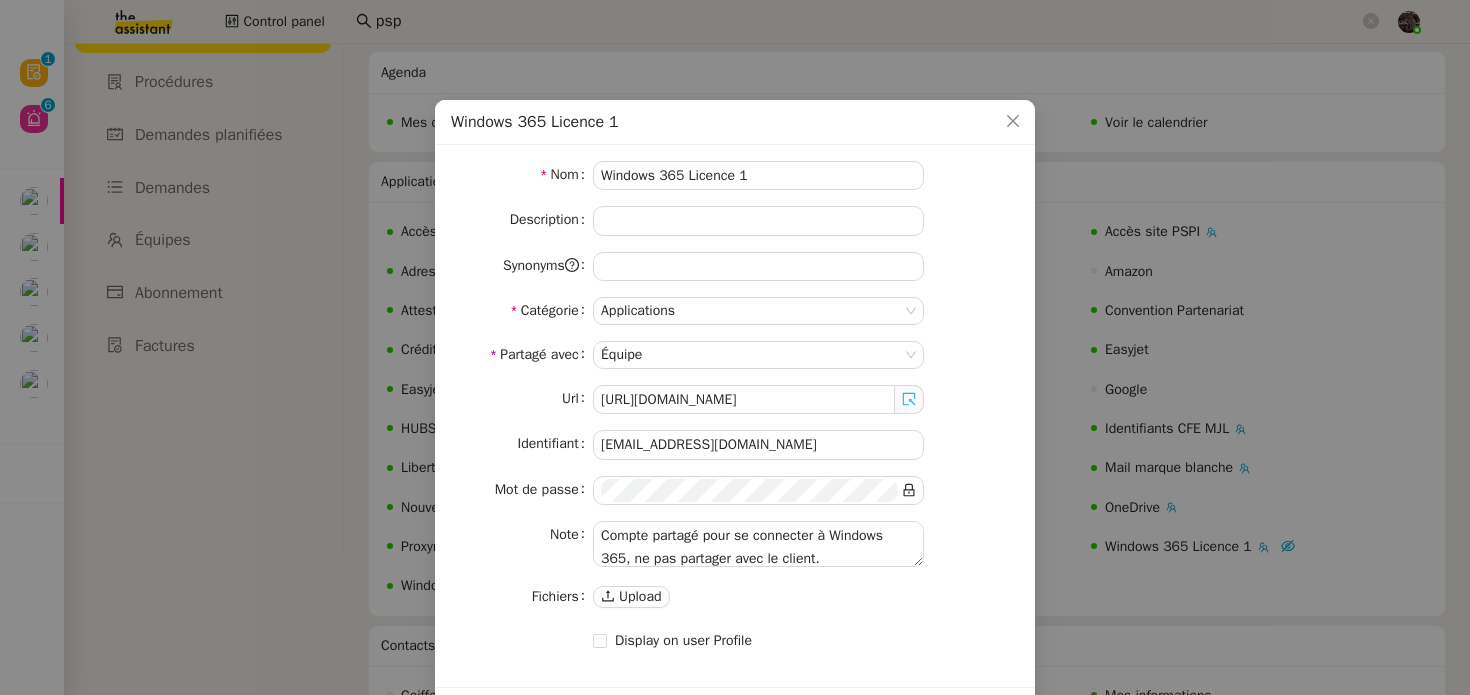 click 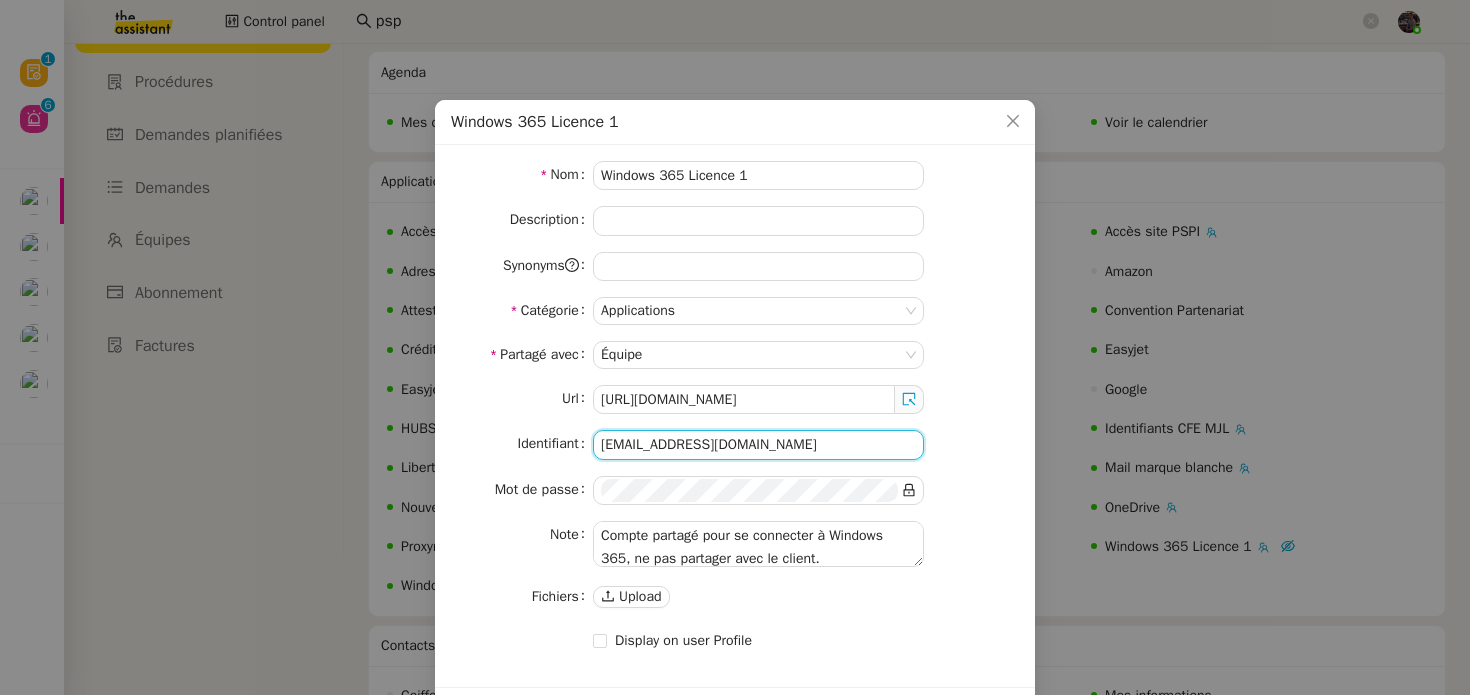 click on "manon.usi@team.theassistant.com" 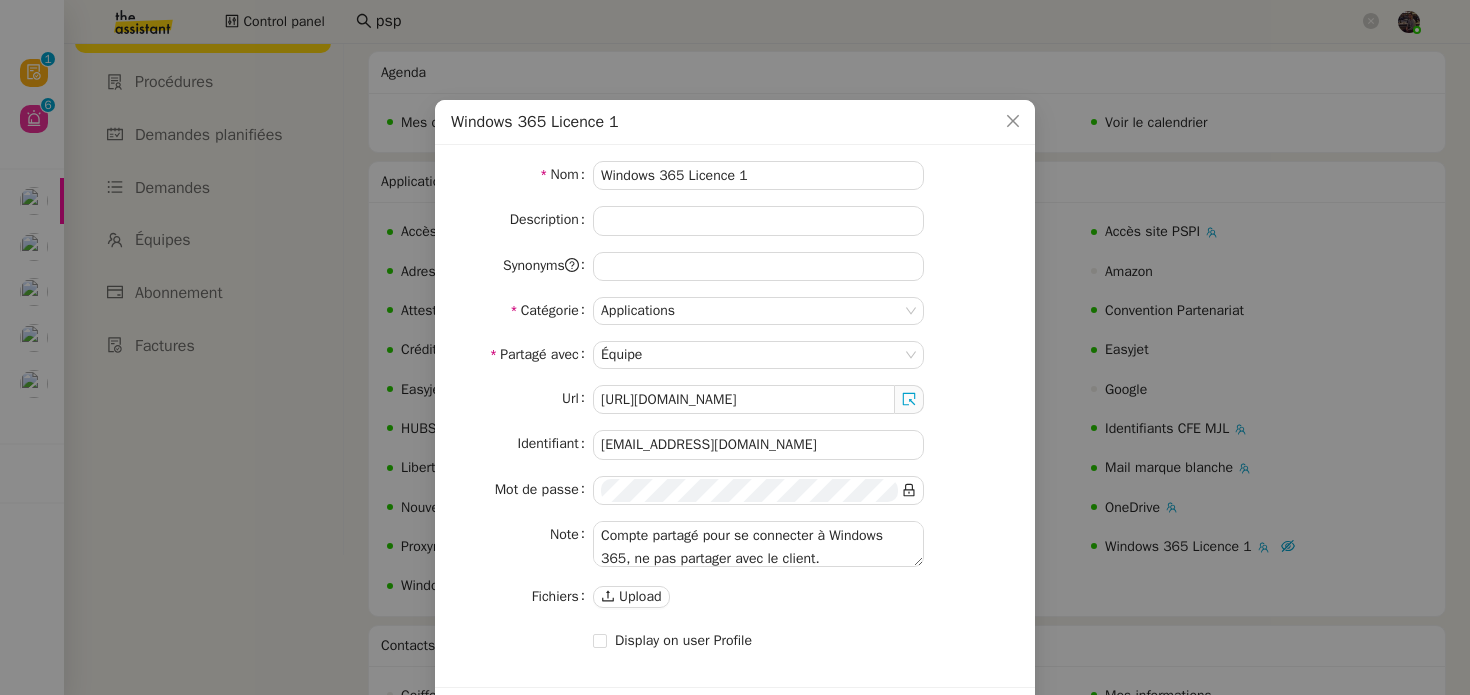 click on "Url https://windows365.microsoft.com/" at bounding box center [735, 399] 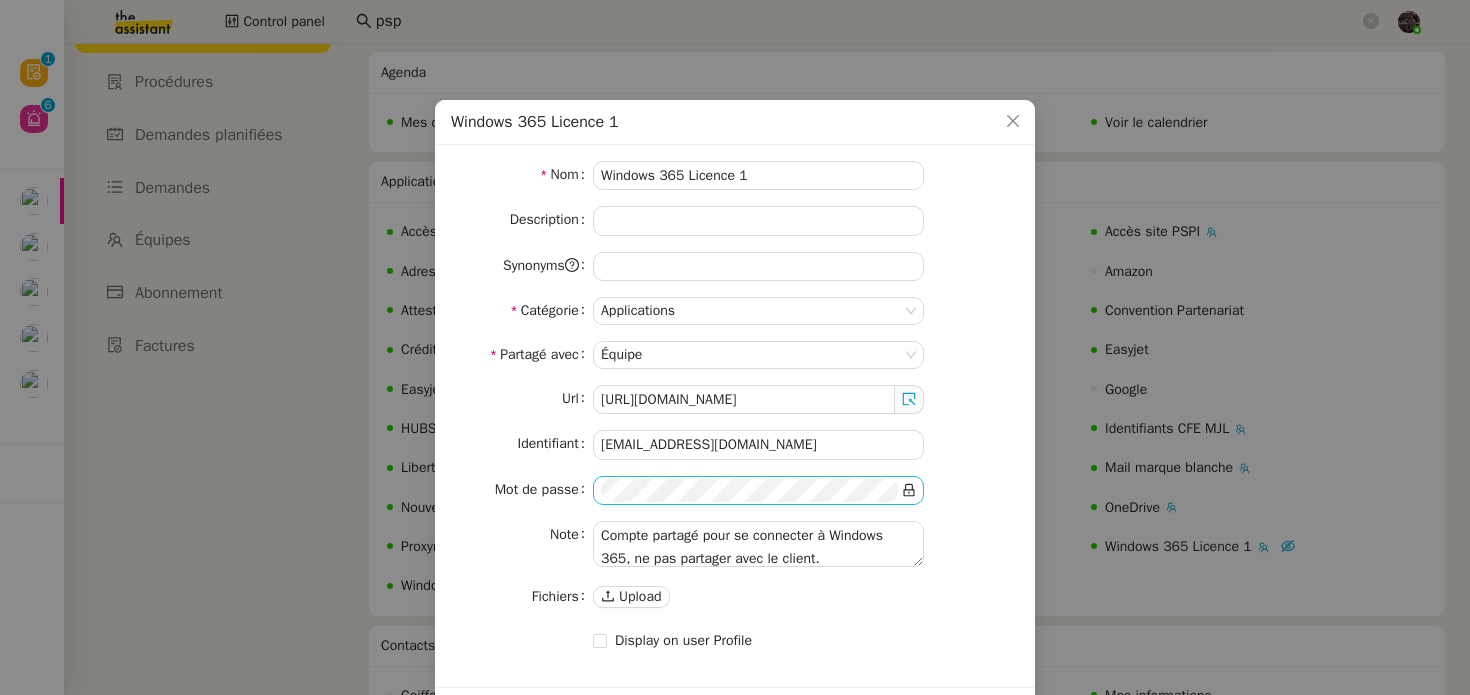 click 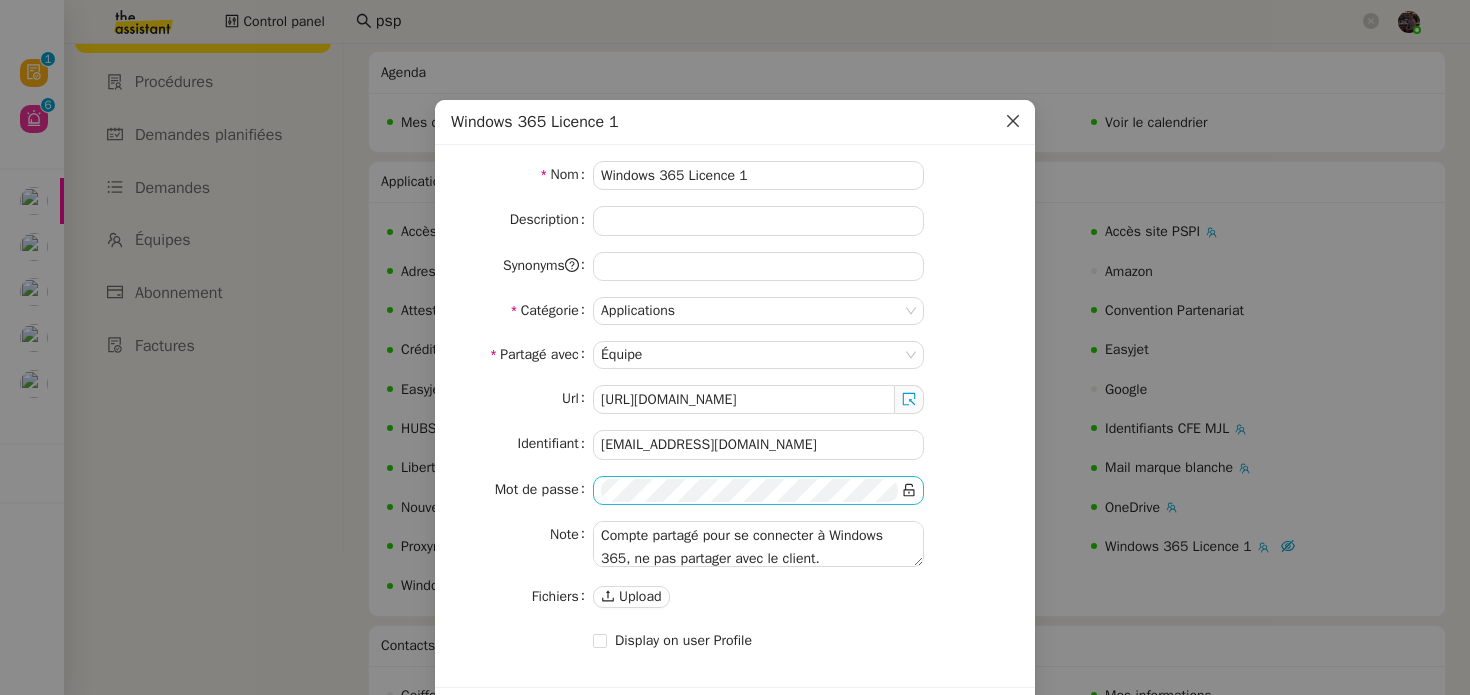 click at bounding box center [1013, 122] 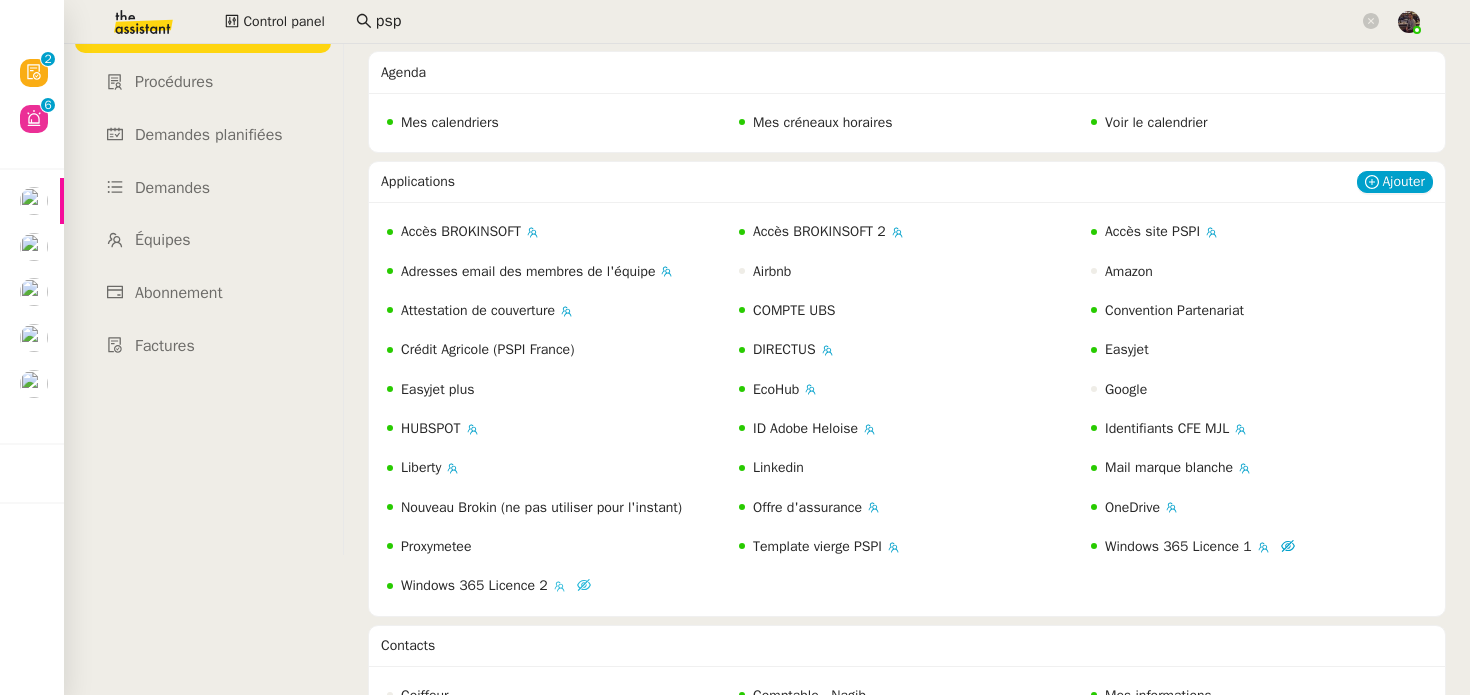 click on "Windows 365 Licence 2" at bounding box center (474, 585) 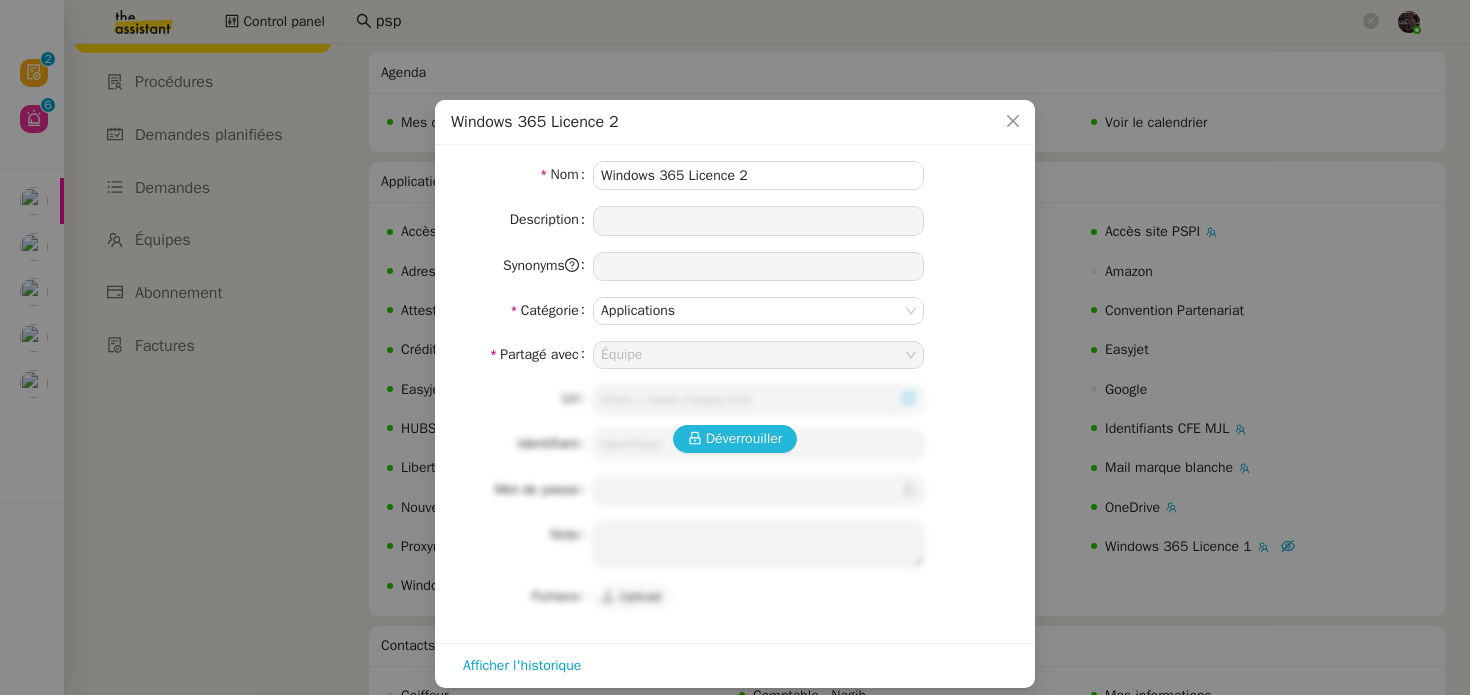click on "Déverrouiller" at bounding box center (744, 438) 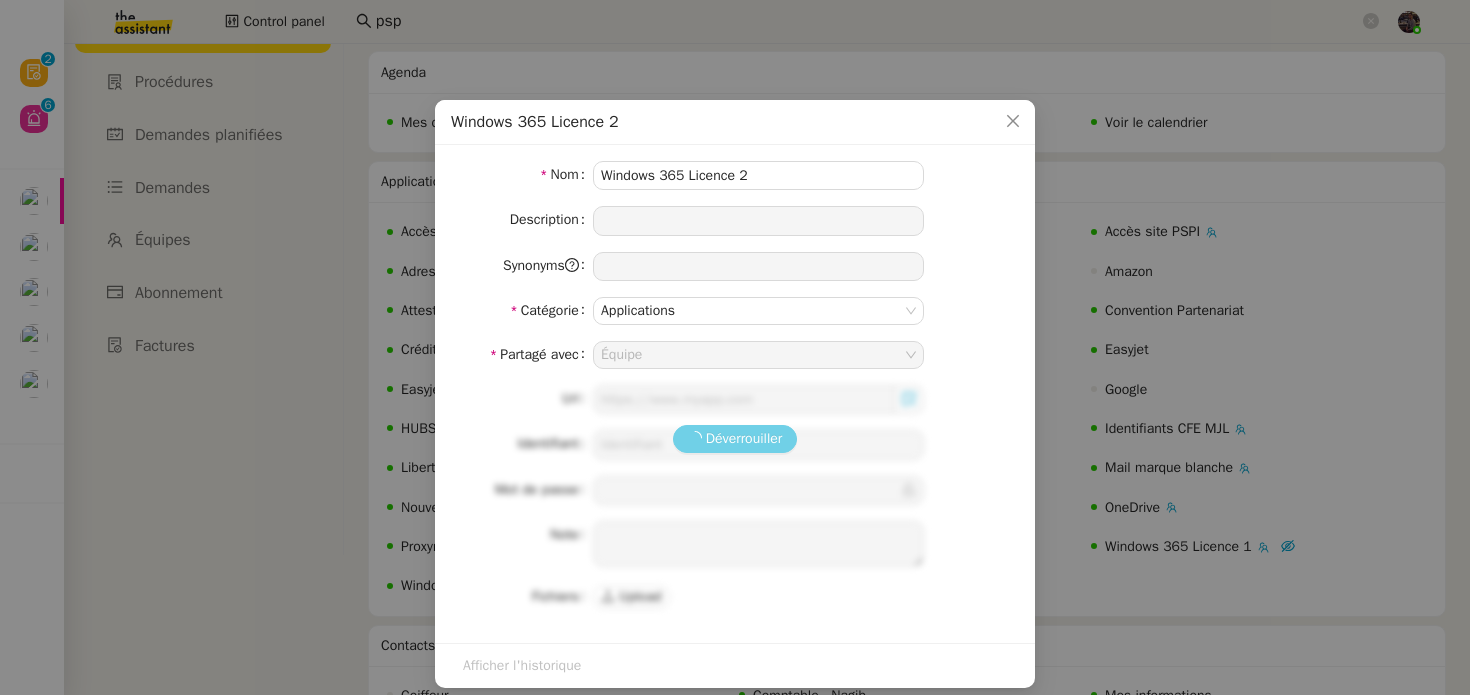 type on "https://windows365.microsoft.com/" 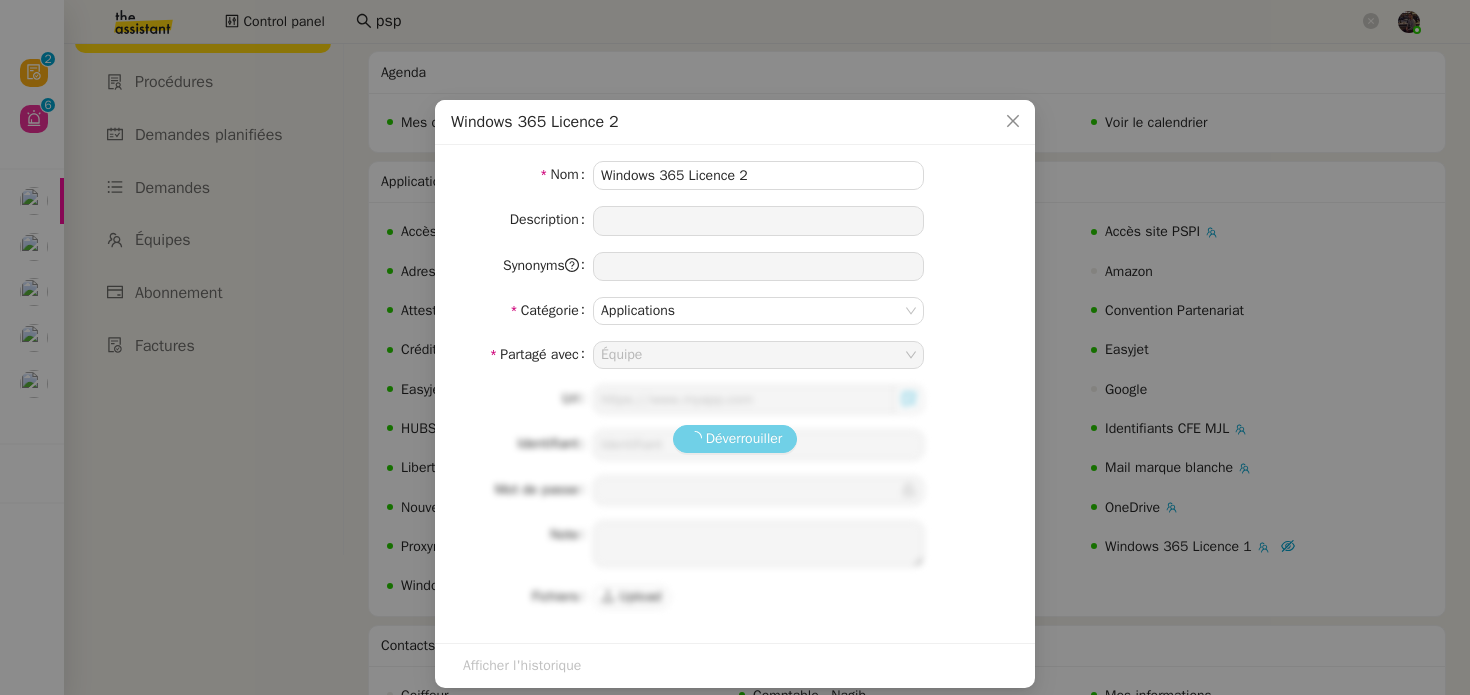 type on "manon.usi2@team.theassistant.com" 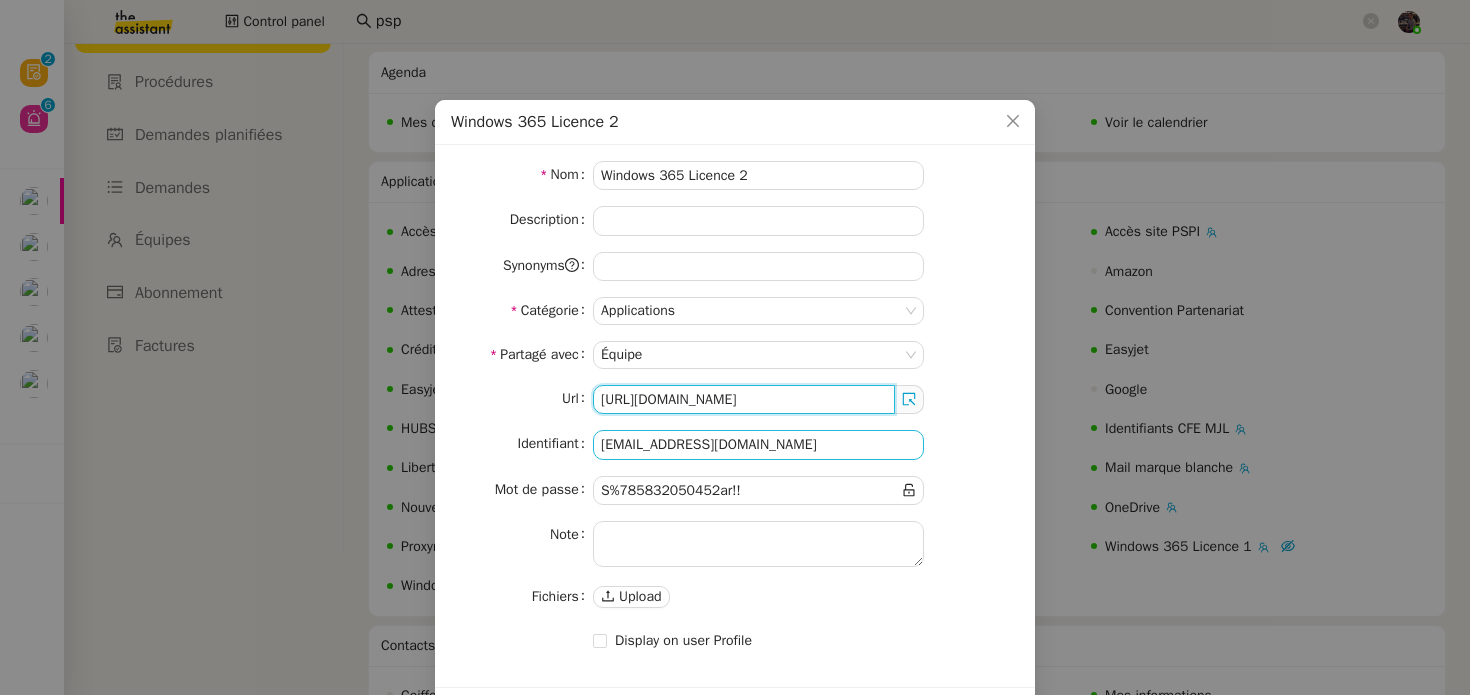click on "https://windows365.microsoft.com/" 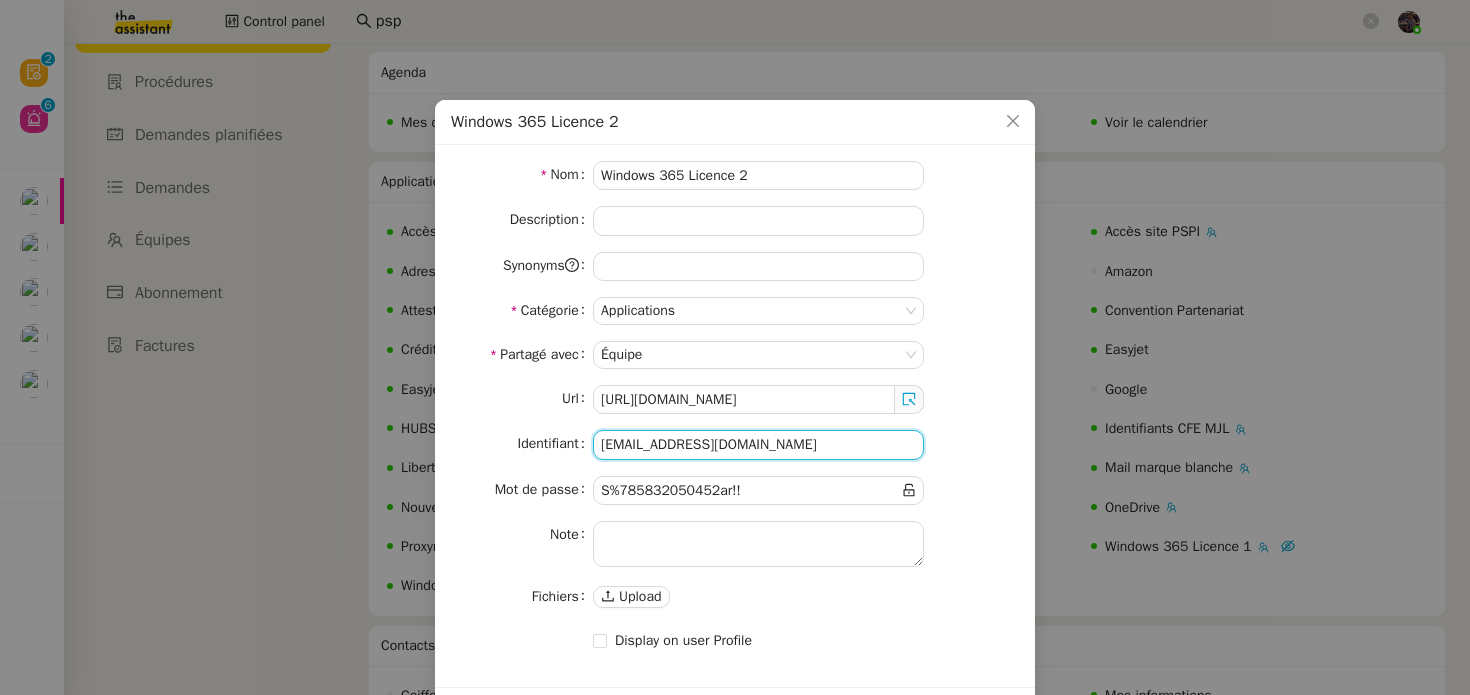click on "manon.usi2@team.theassistant.com" 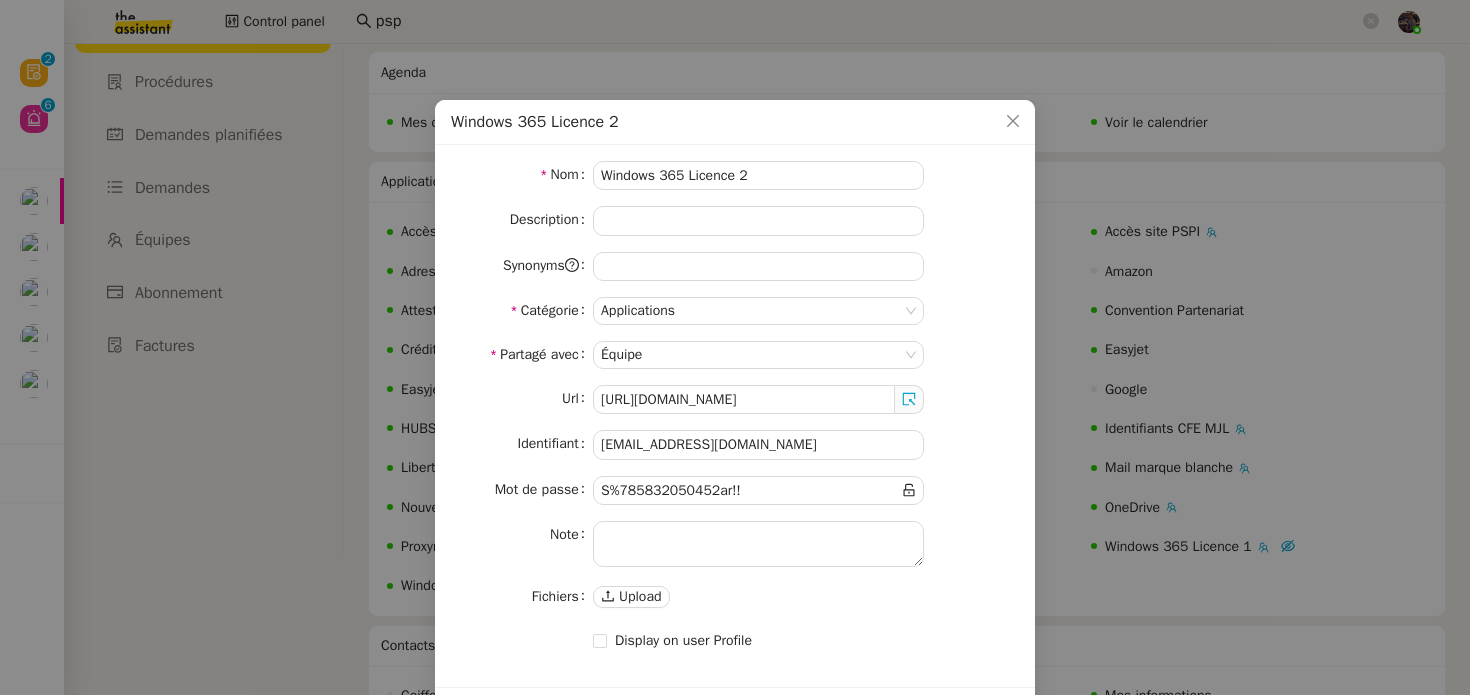 click on "Identifiant manon.usi2@team.theassistant.com" at bounding box center [735, 444] 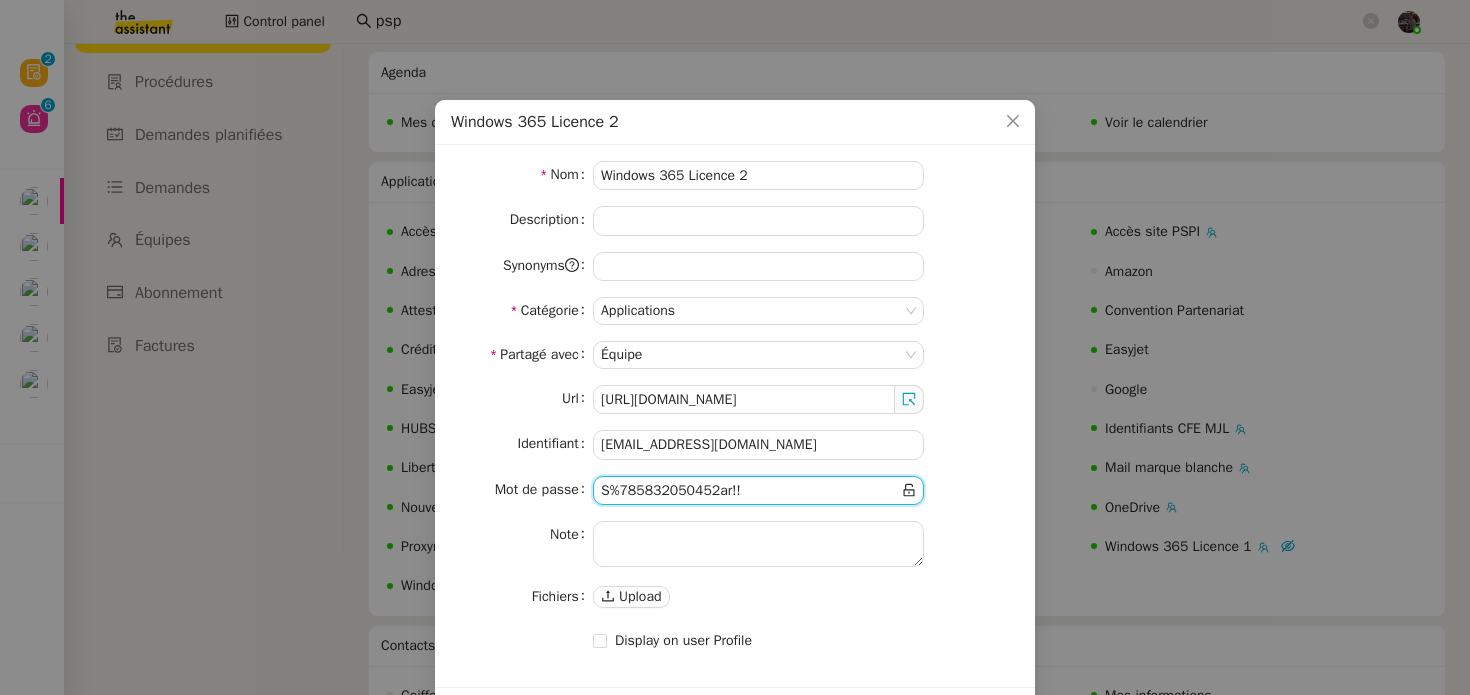click 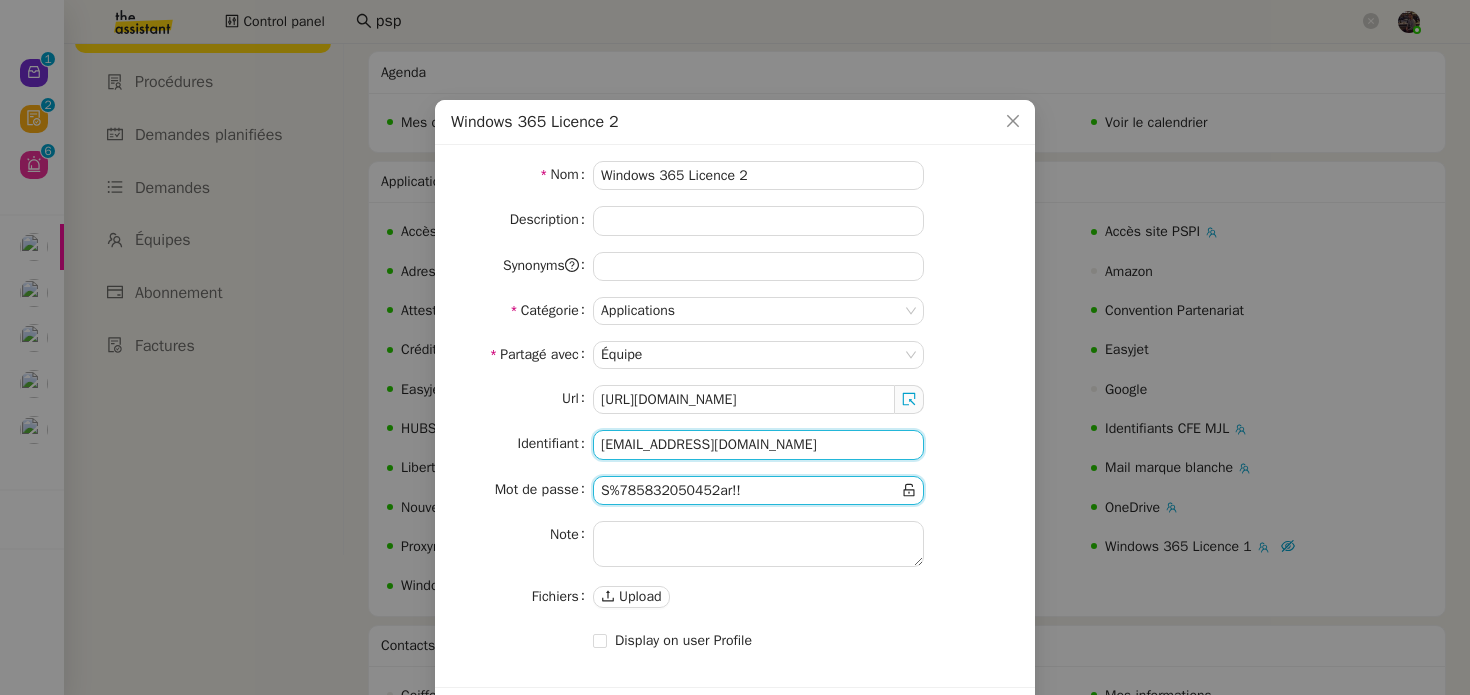click on "manon.usi2@team.theassistant.com" 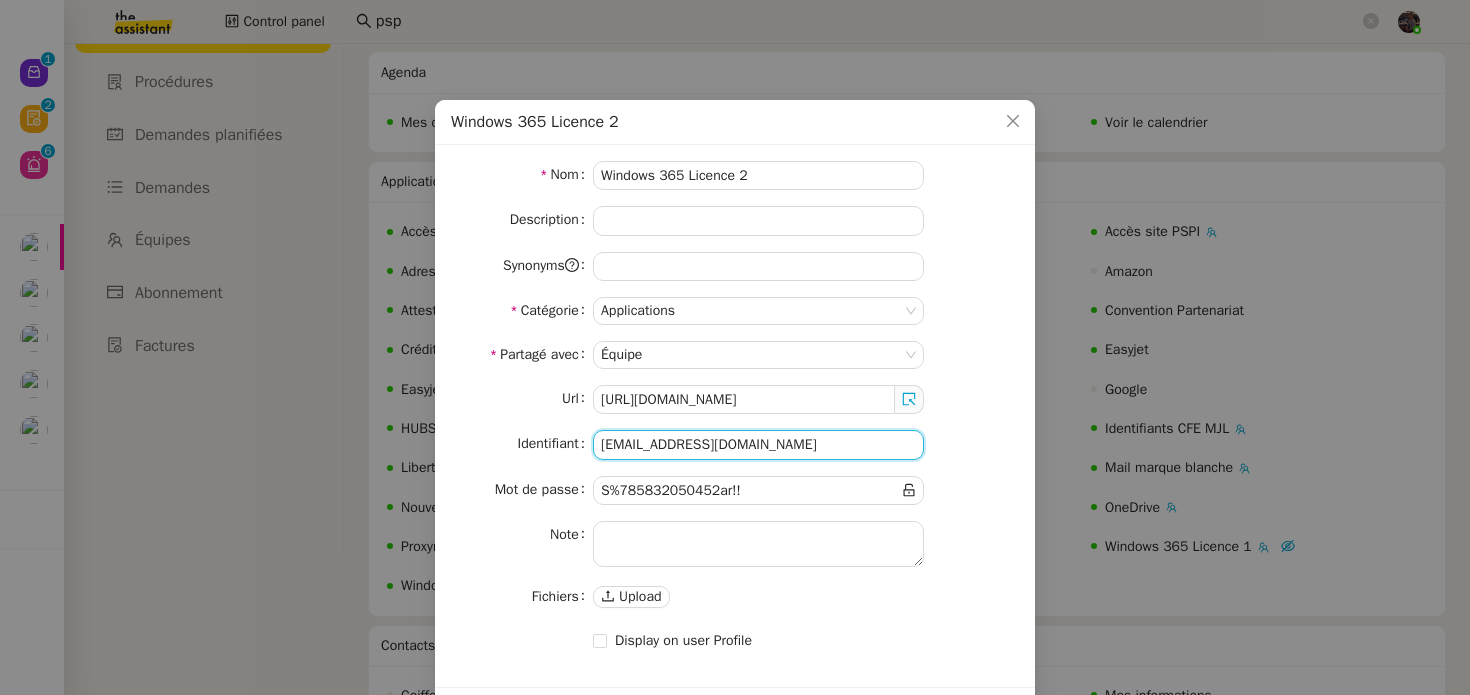 click on "manon.usi2@team.theassistant.com" 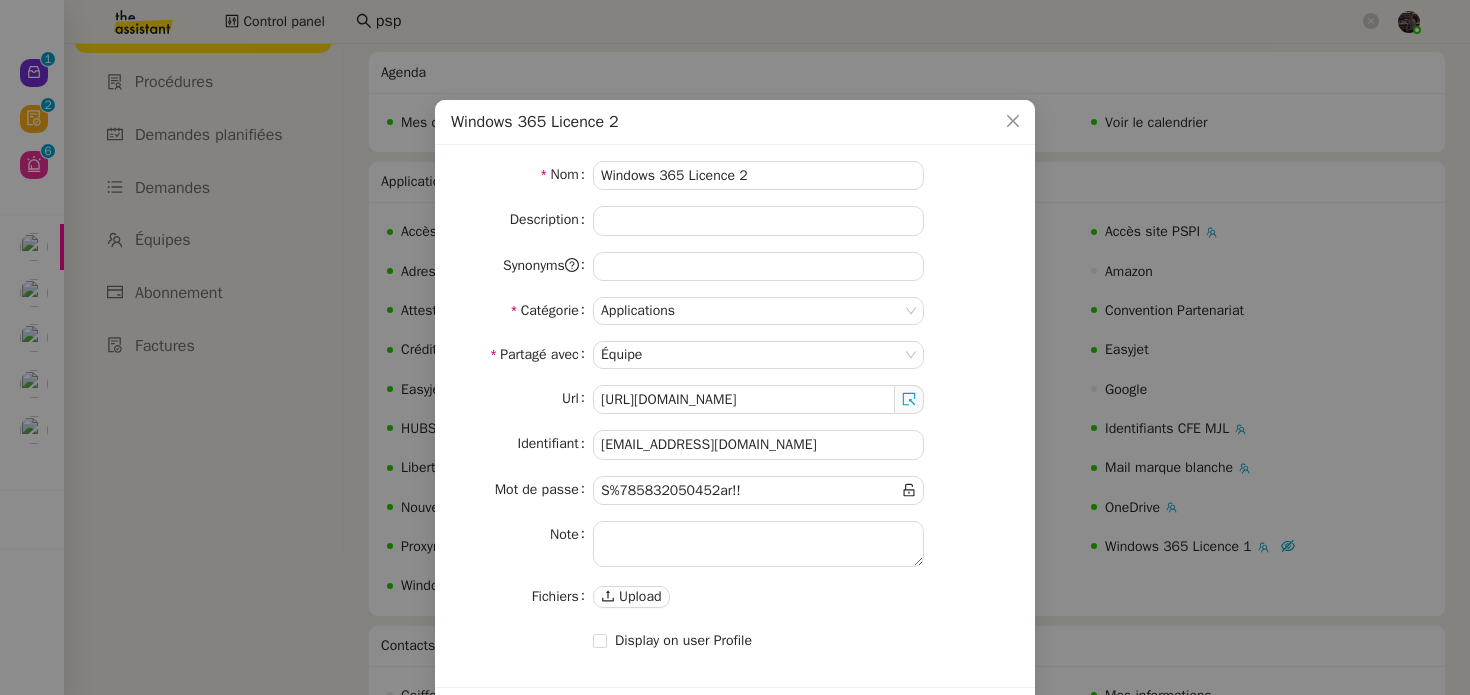 click on "Url https://windows365.microsoft.com/ Identifiant manon.usi2@team.theassistant.com Mot de passe Note Fichiers Upload" at bounding box center [735, 498] 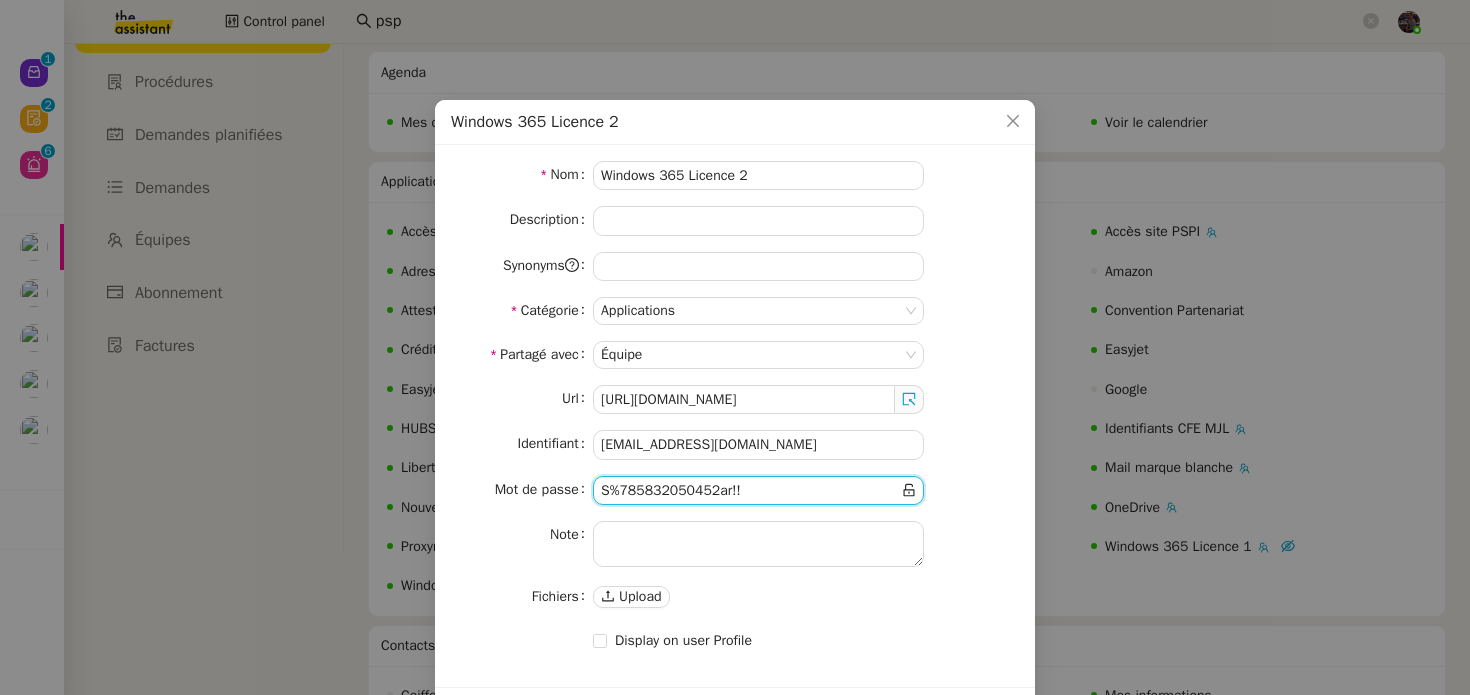 click 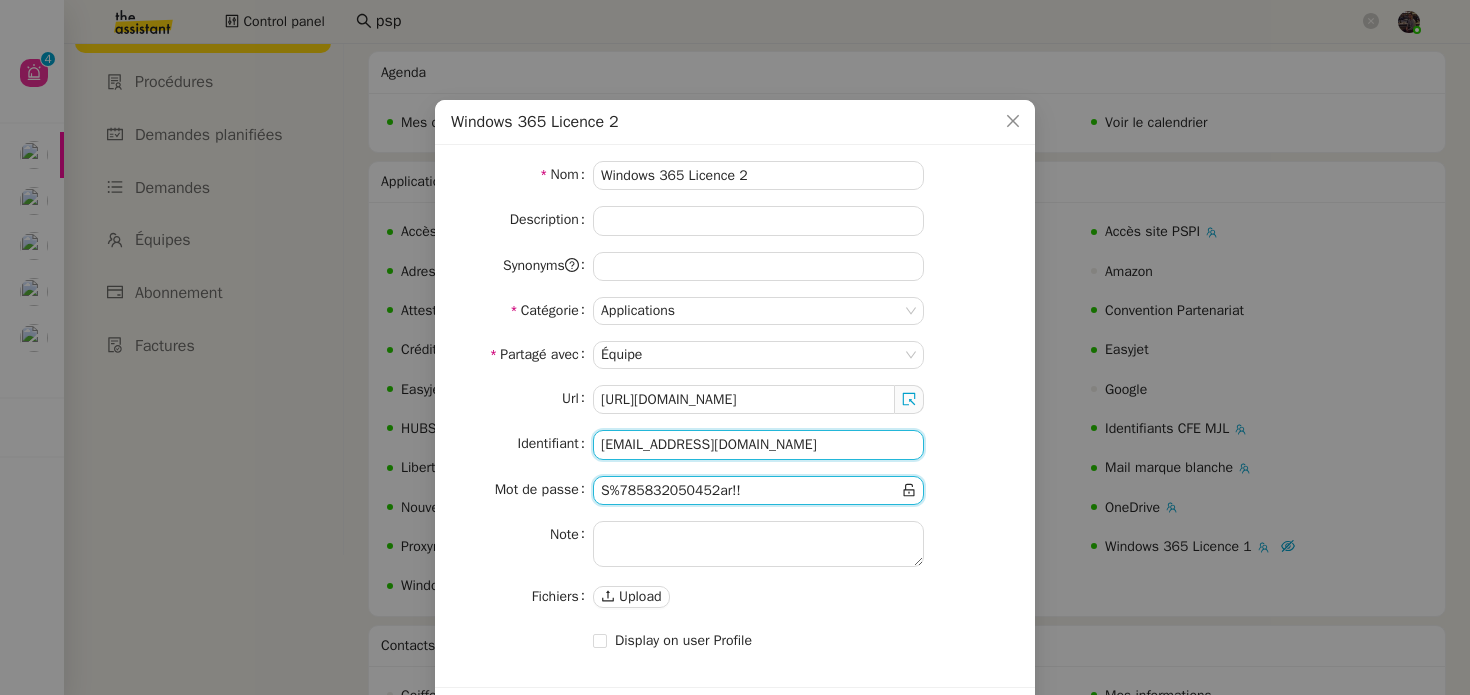 click on "manon.usi2@team.theassistant.com" 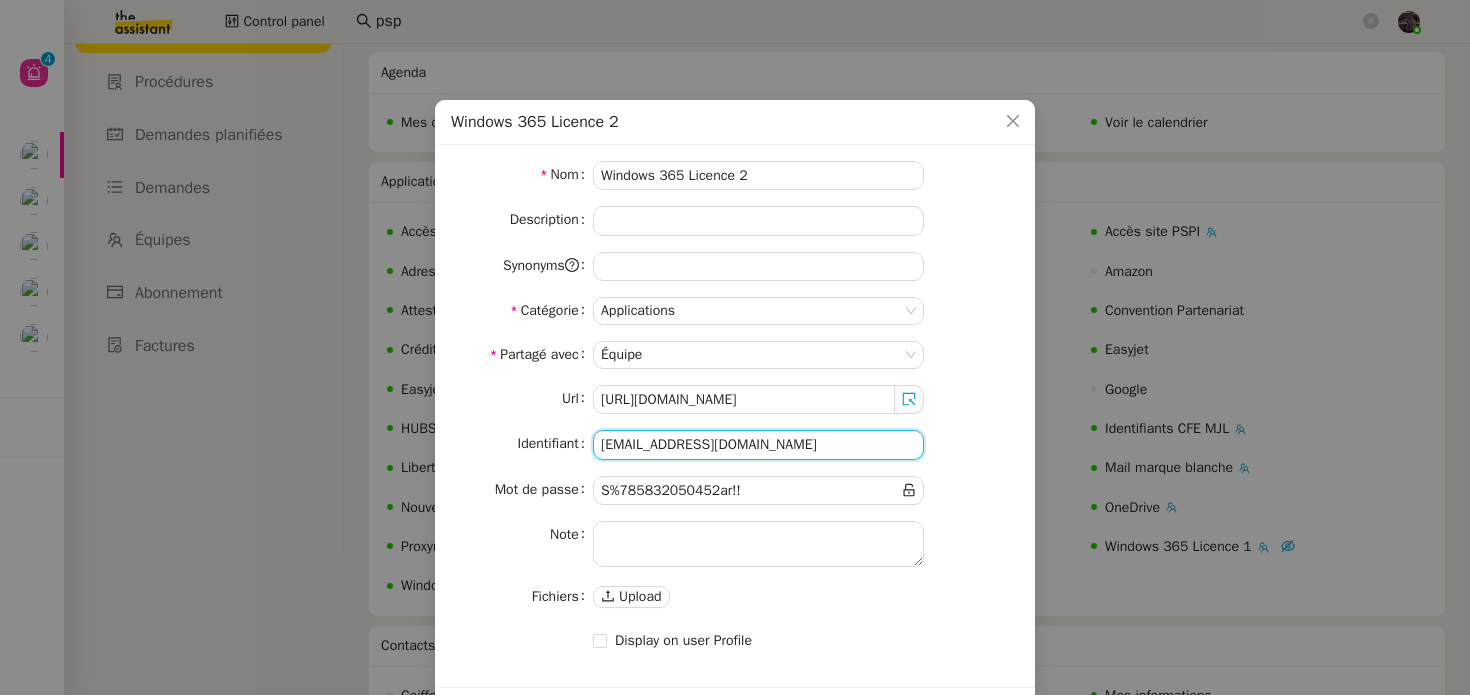 click on "manon.usi2@team.theassistant.com" 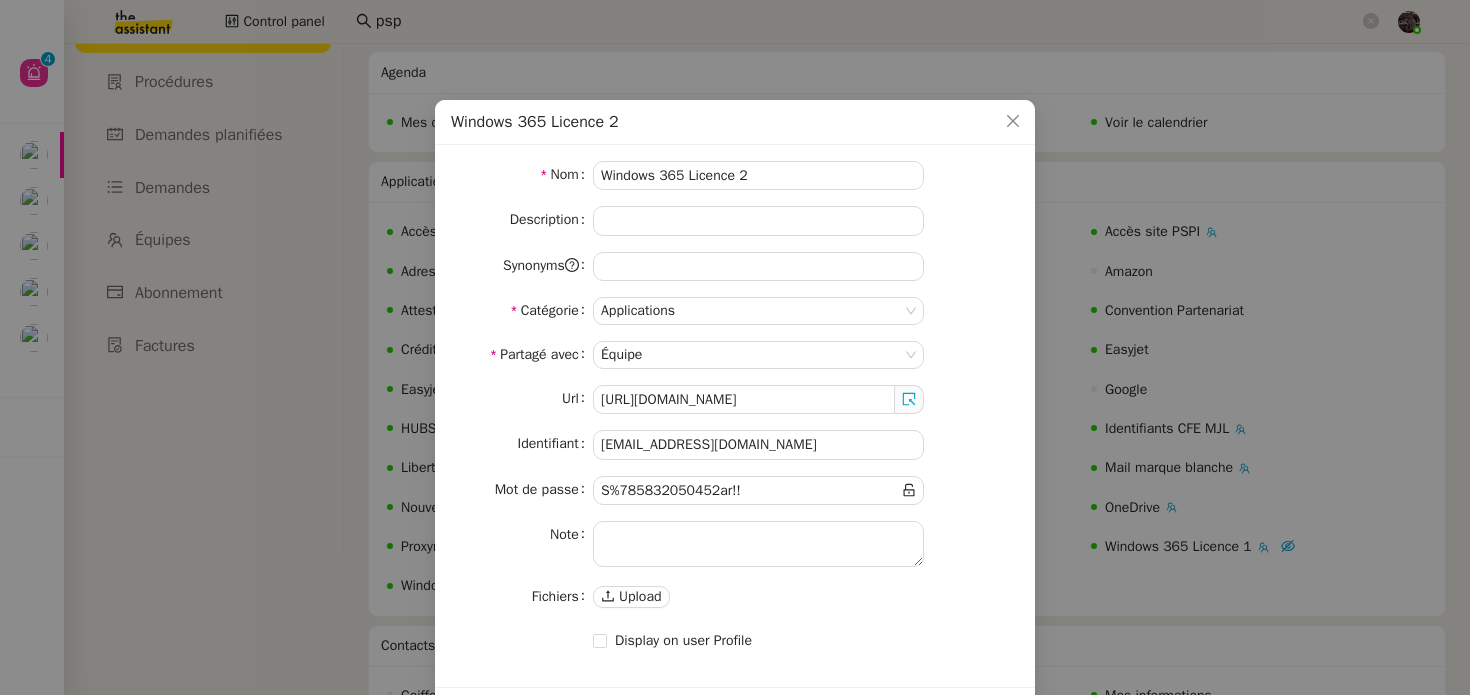 click on "Mot de passe" at bounding box center (735, 490) 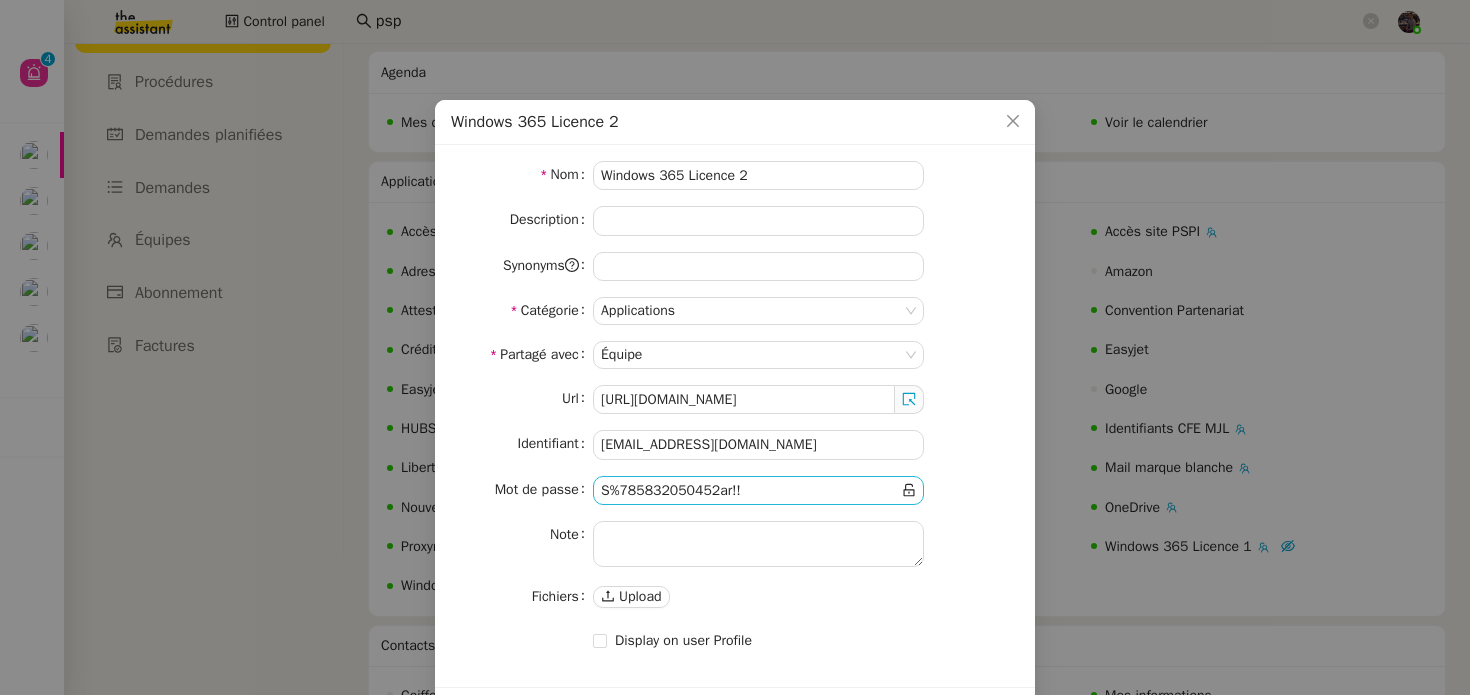 click 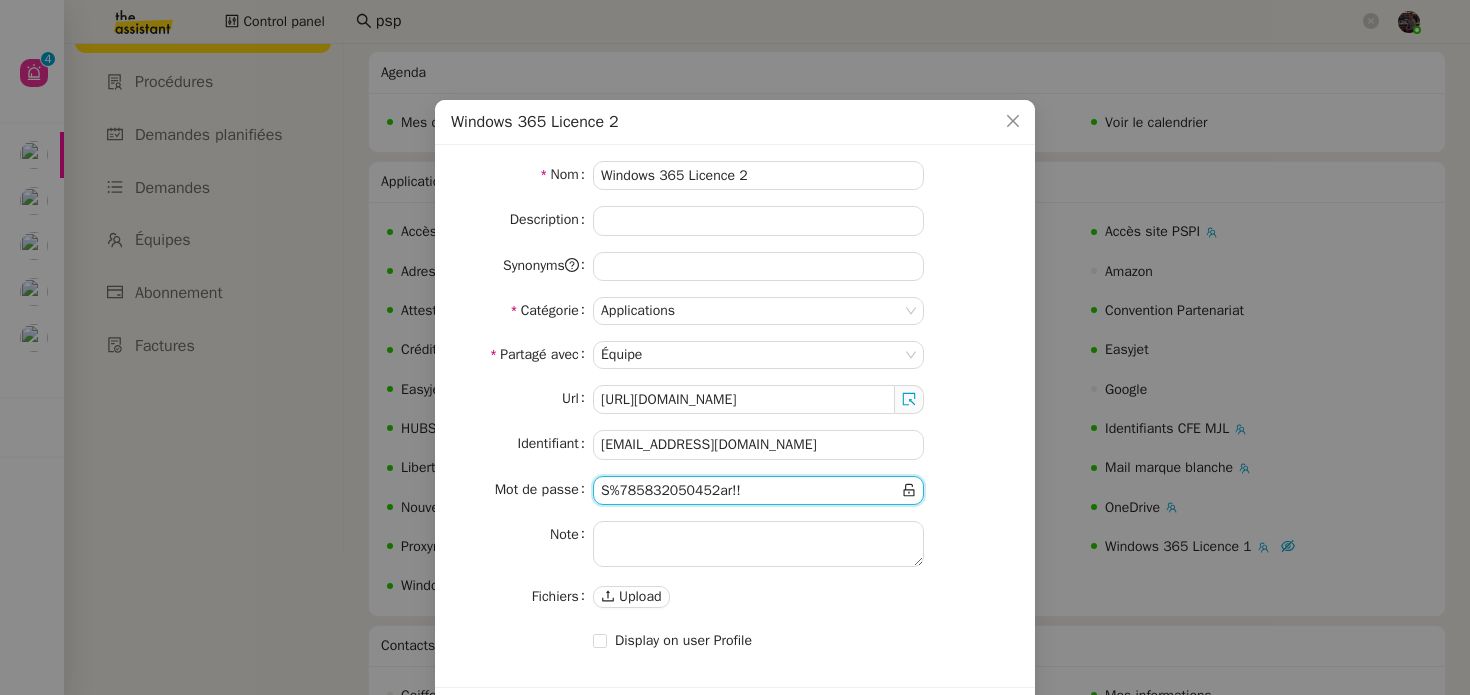 click 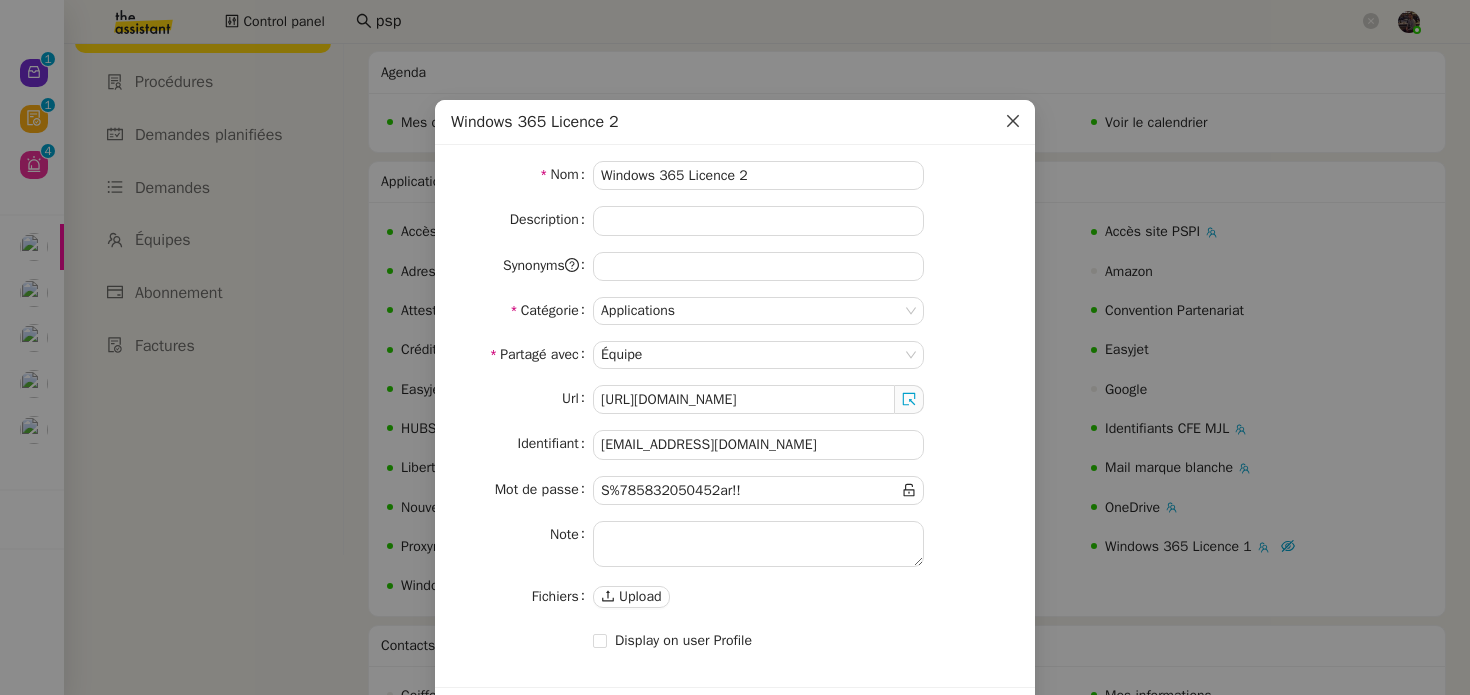 click at bounding box center [1013, 122] 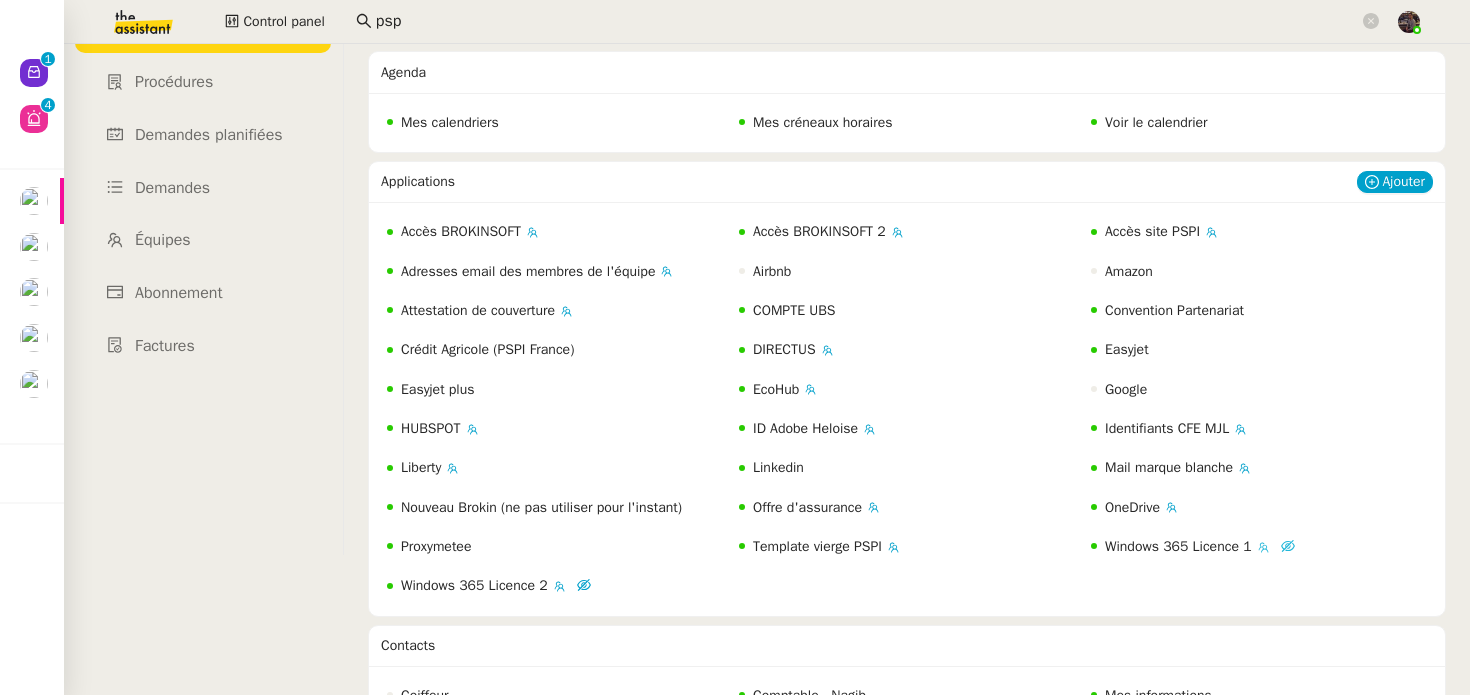 click on "Windows 365 Licence 1" at bounding box center (1178, 546) 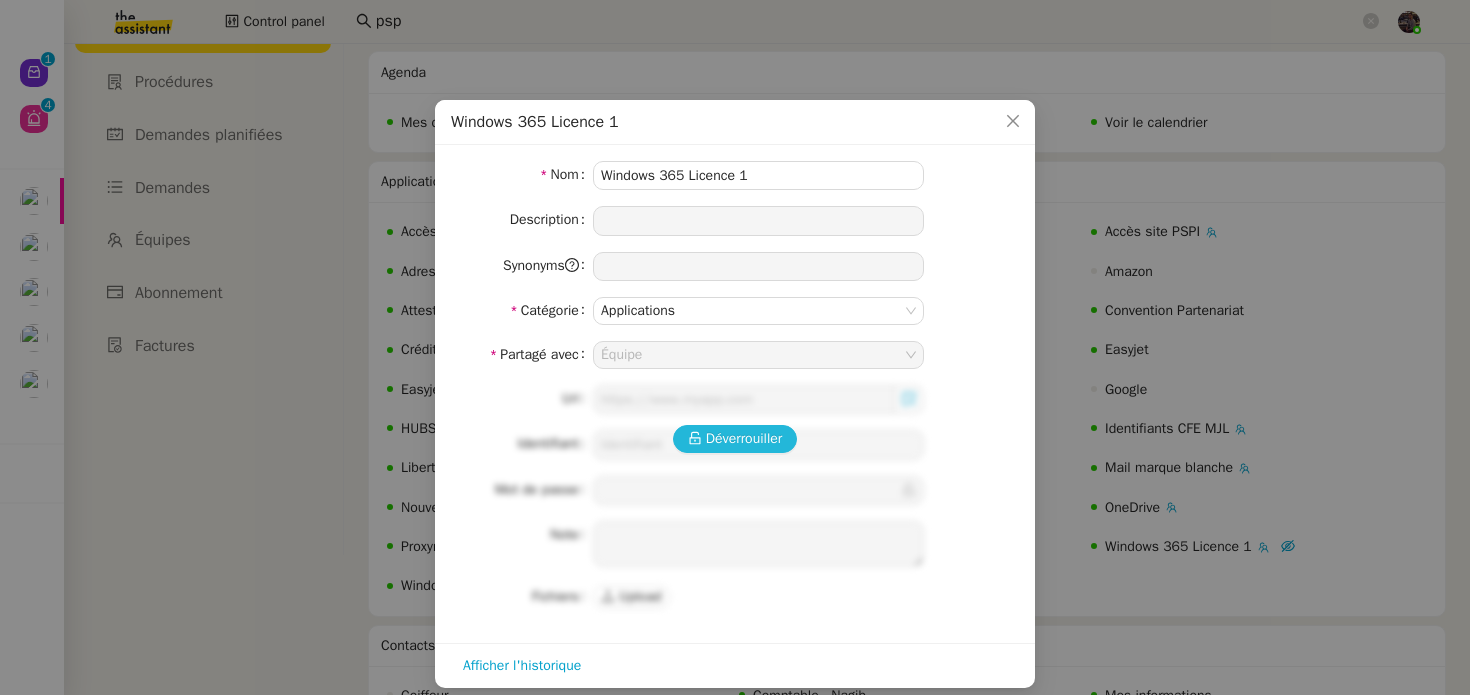 click on "Déverrouiller" at bounding box center (744, 438) 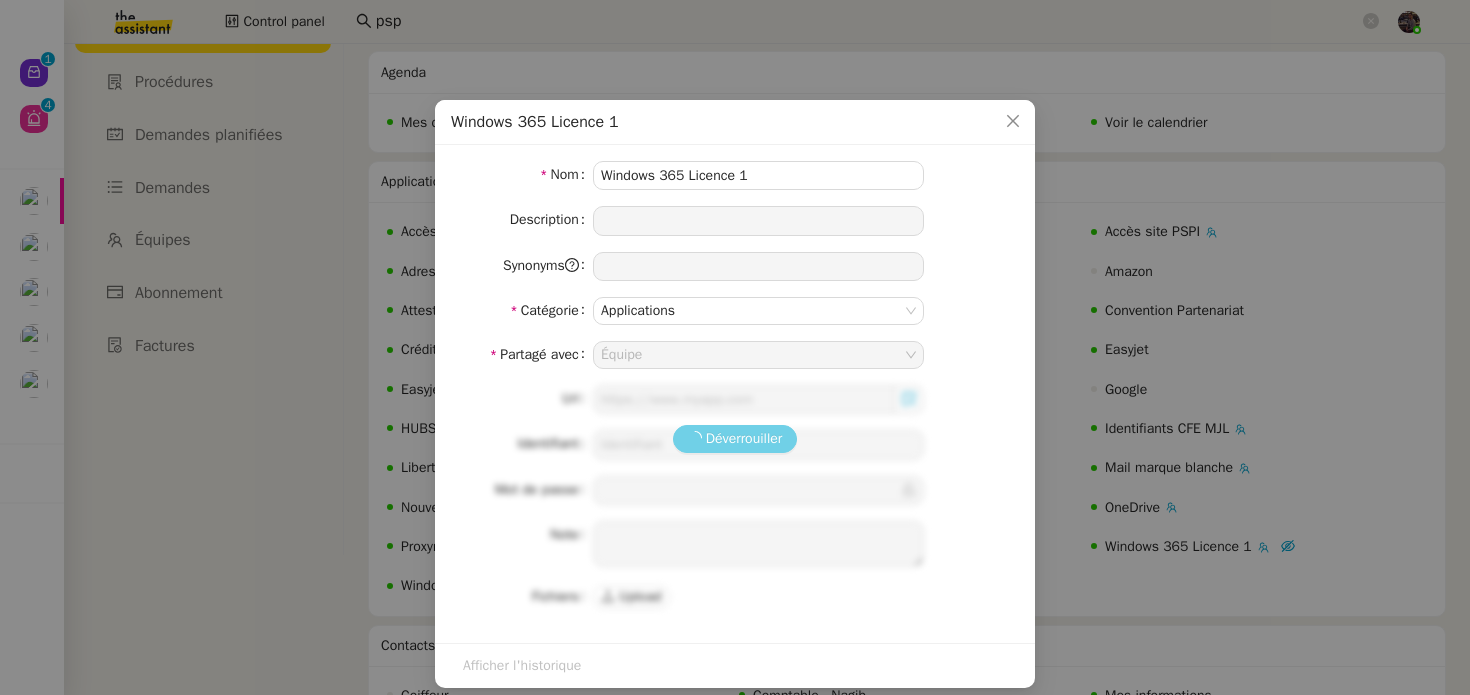 type on "https://windows365.microsoft.com/" 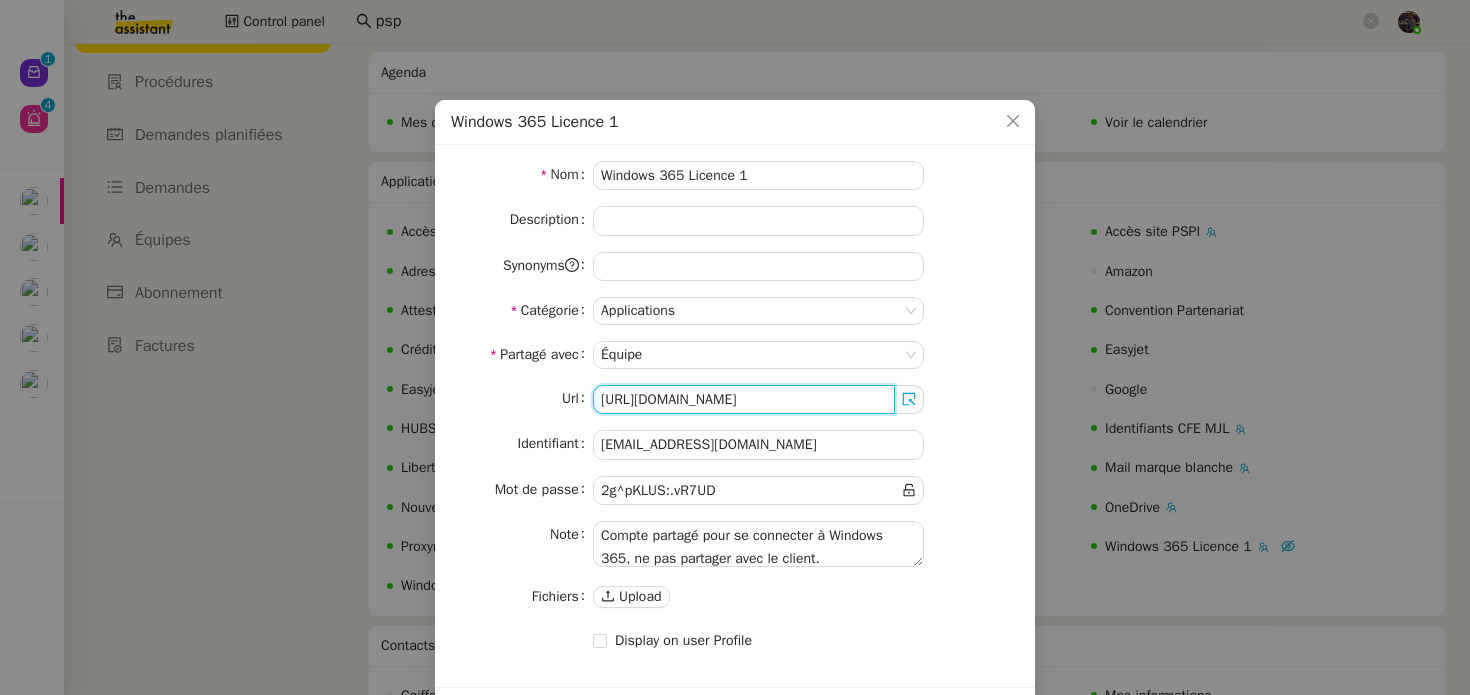 click on "https://windows365.microsoft.com/" 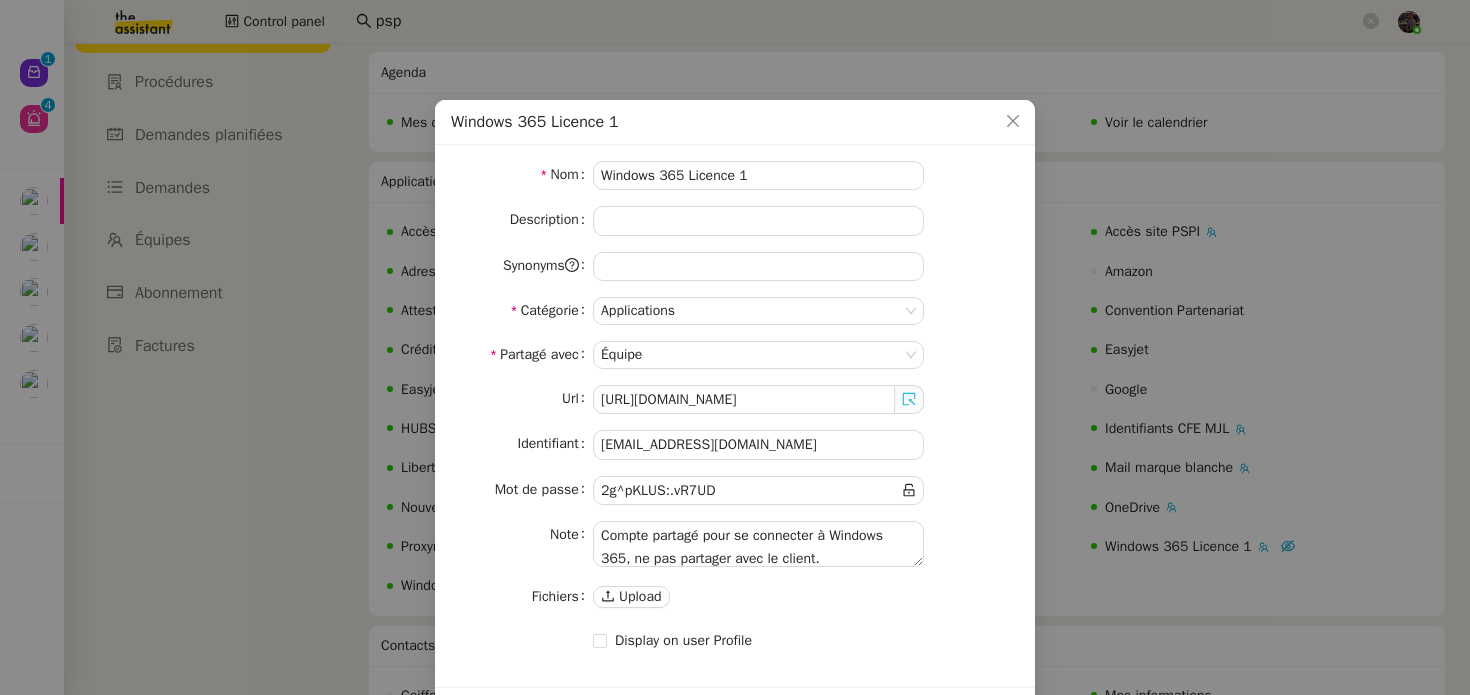 click 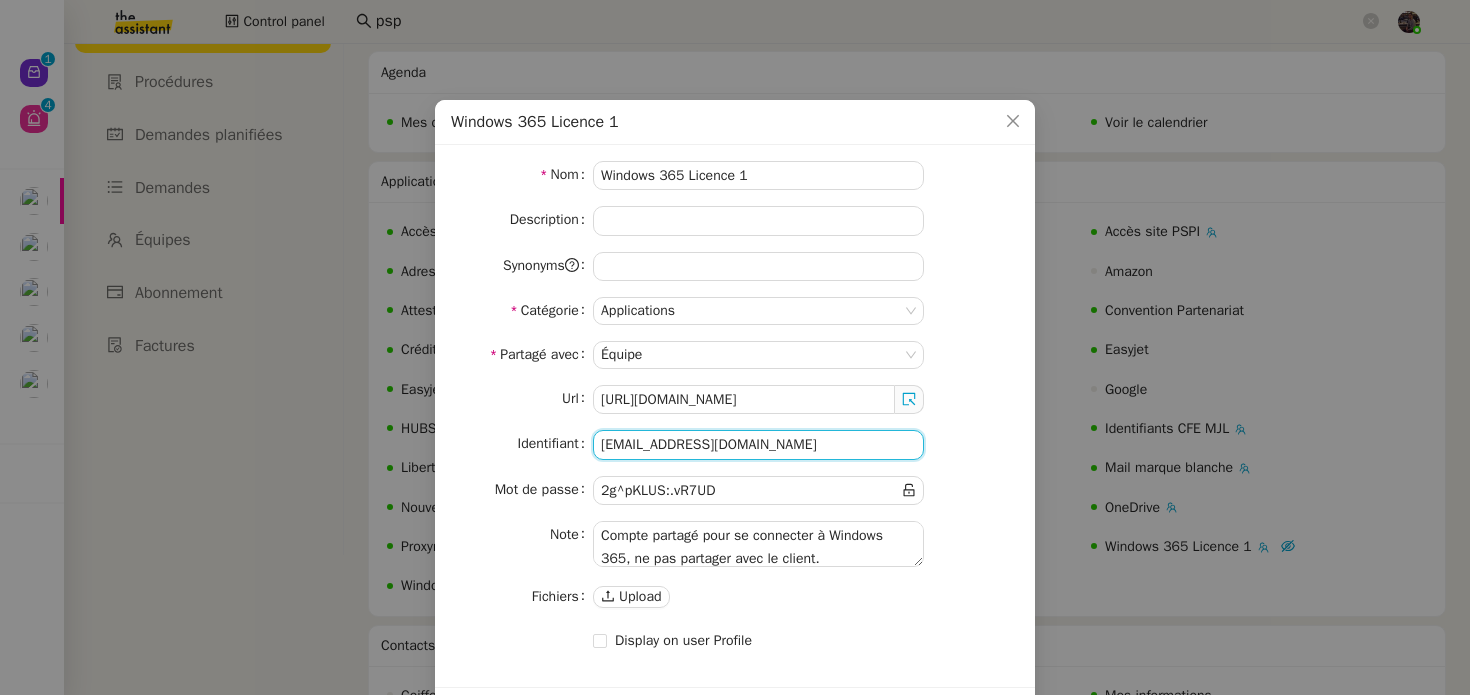 click on "manon.usi@team.theassistant.com" 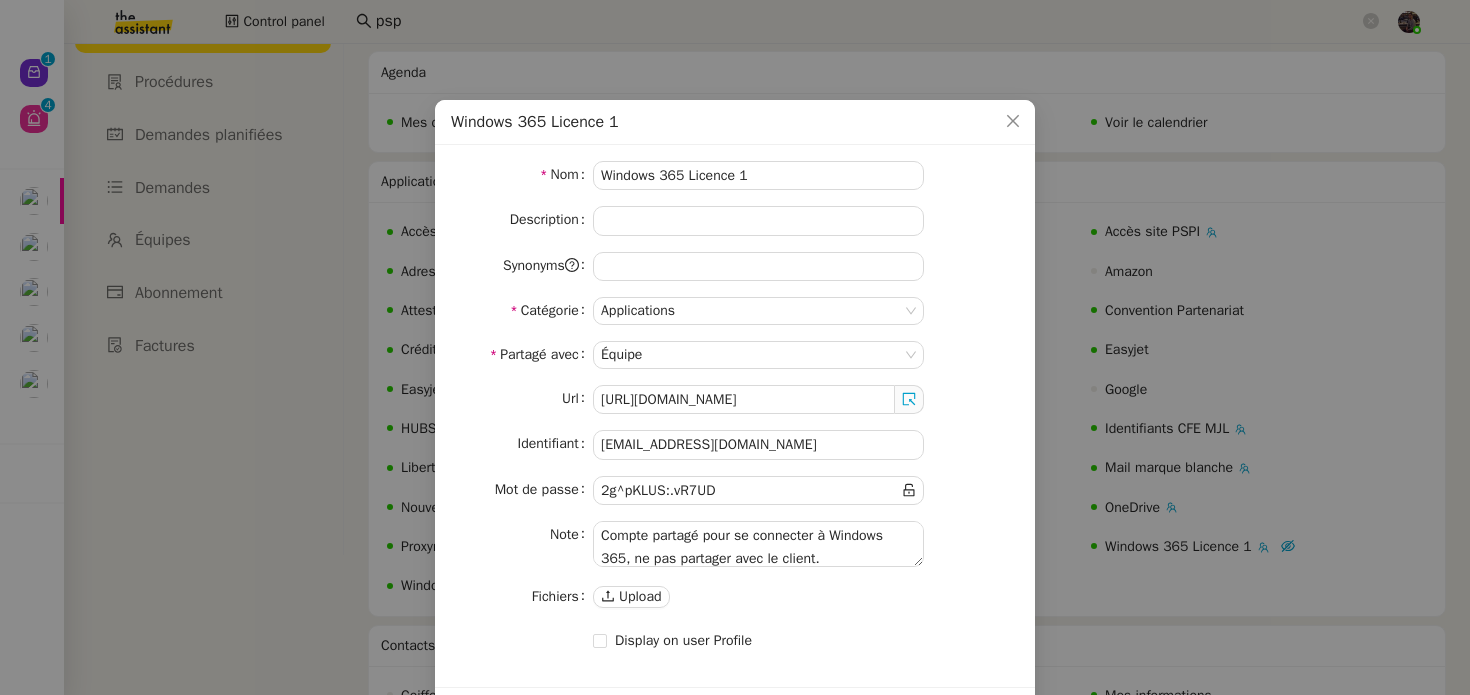 click on "Mot de passe" at bounding box center [735, 490] 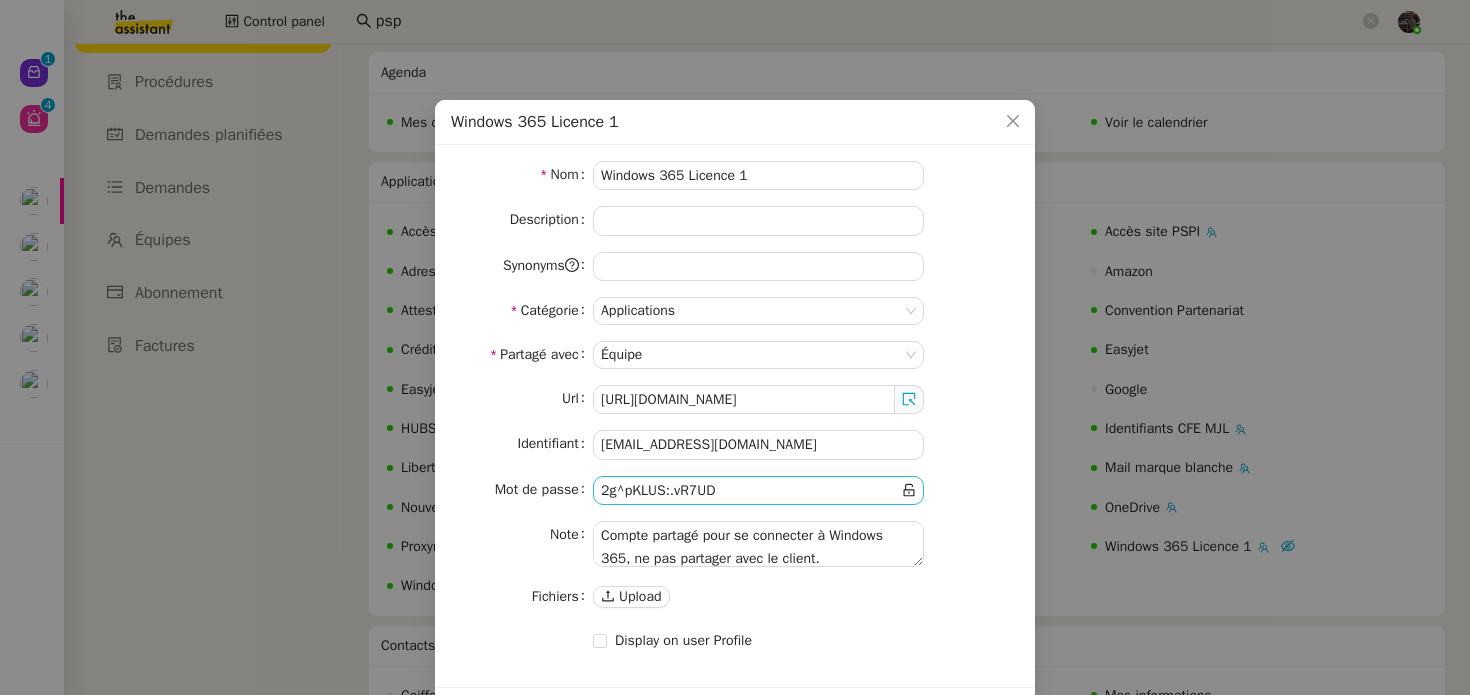 click 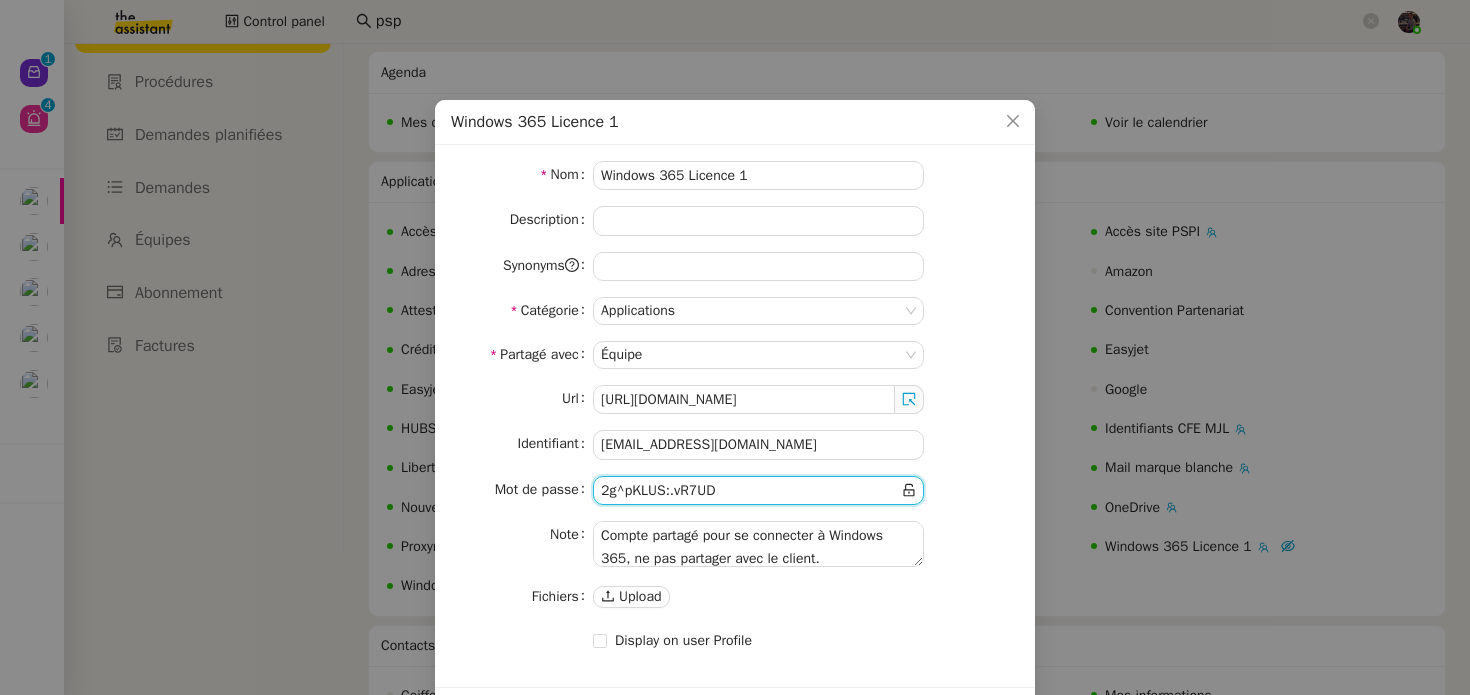 click 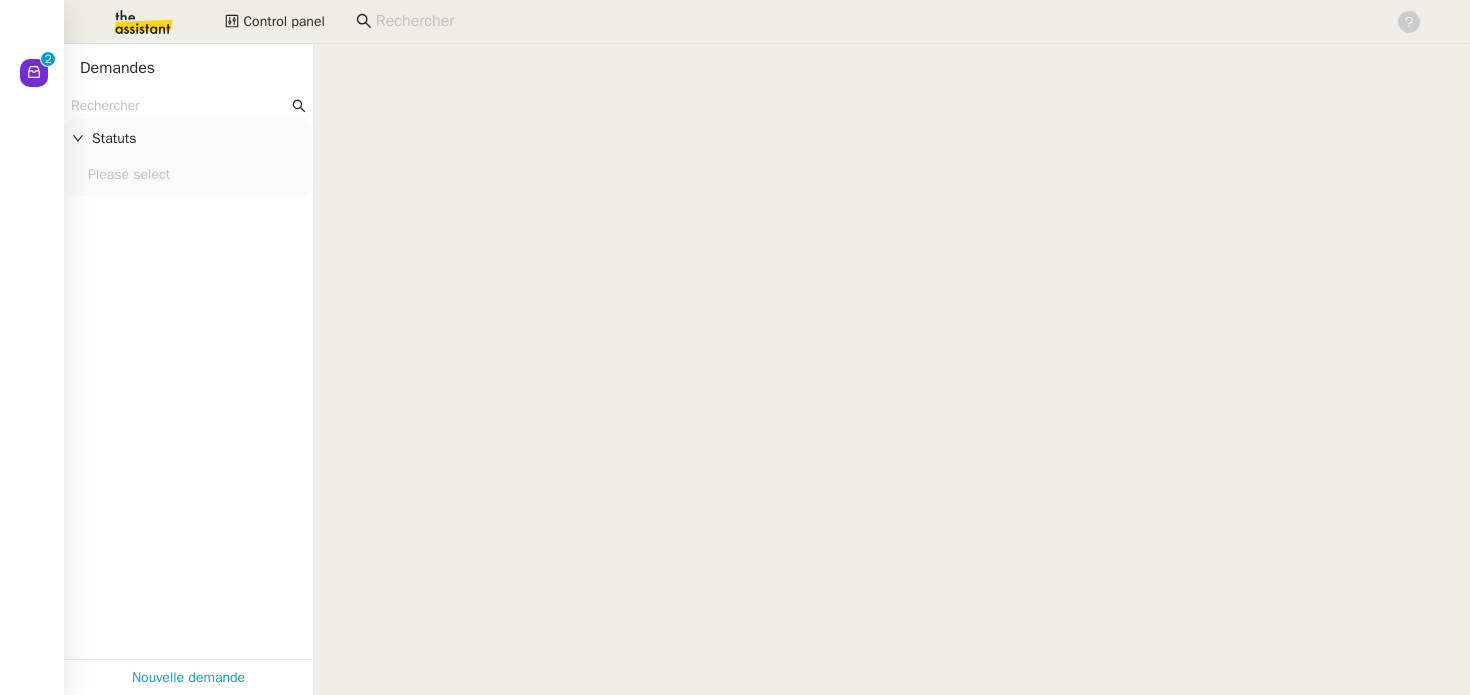scroll, scrollTop: 0, scrollLeft: 0, axis: both 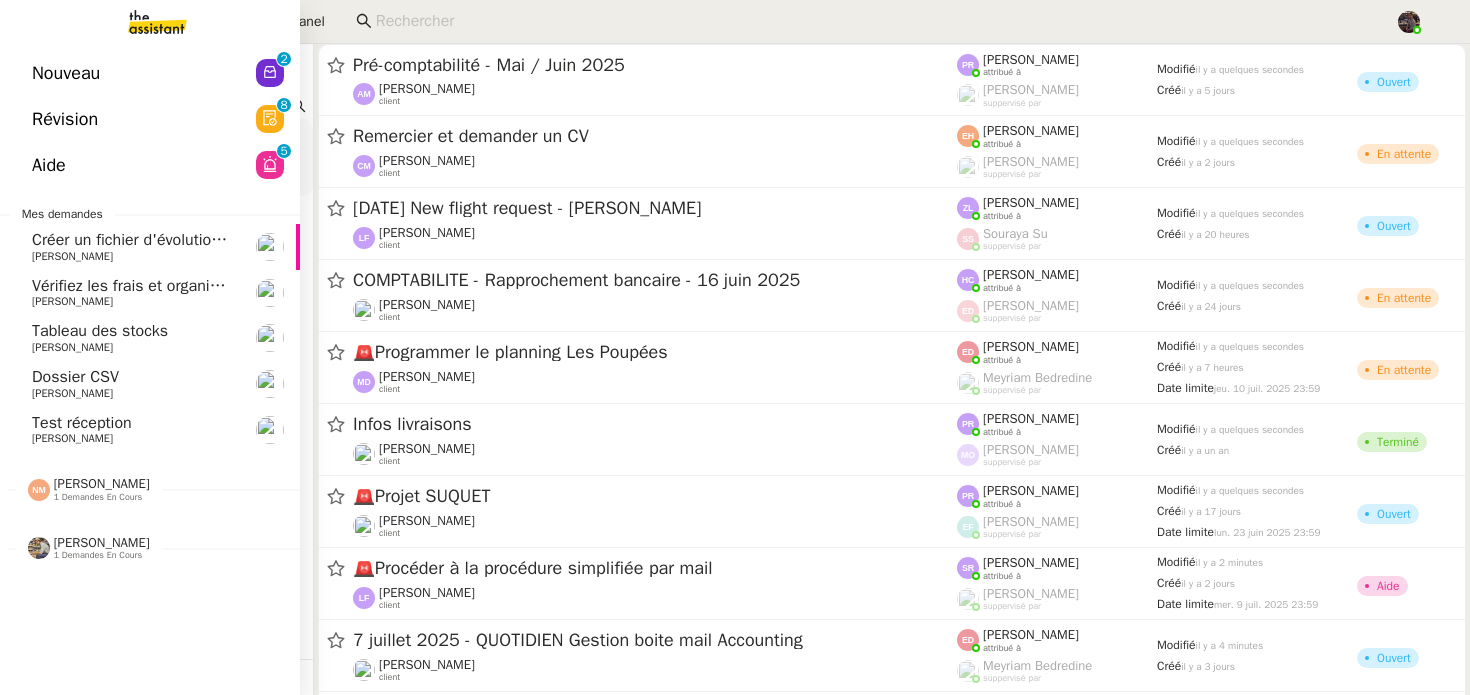 click on "Test réception    [PERSON_NAME]" 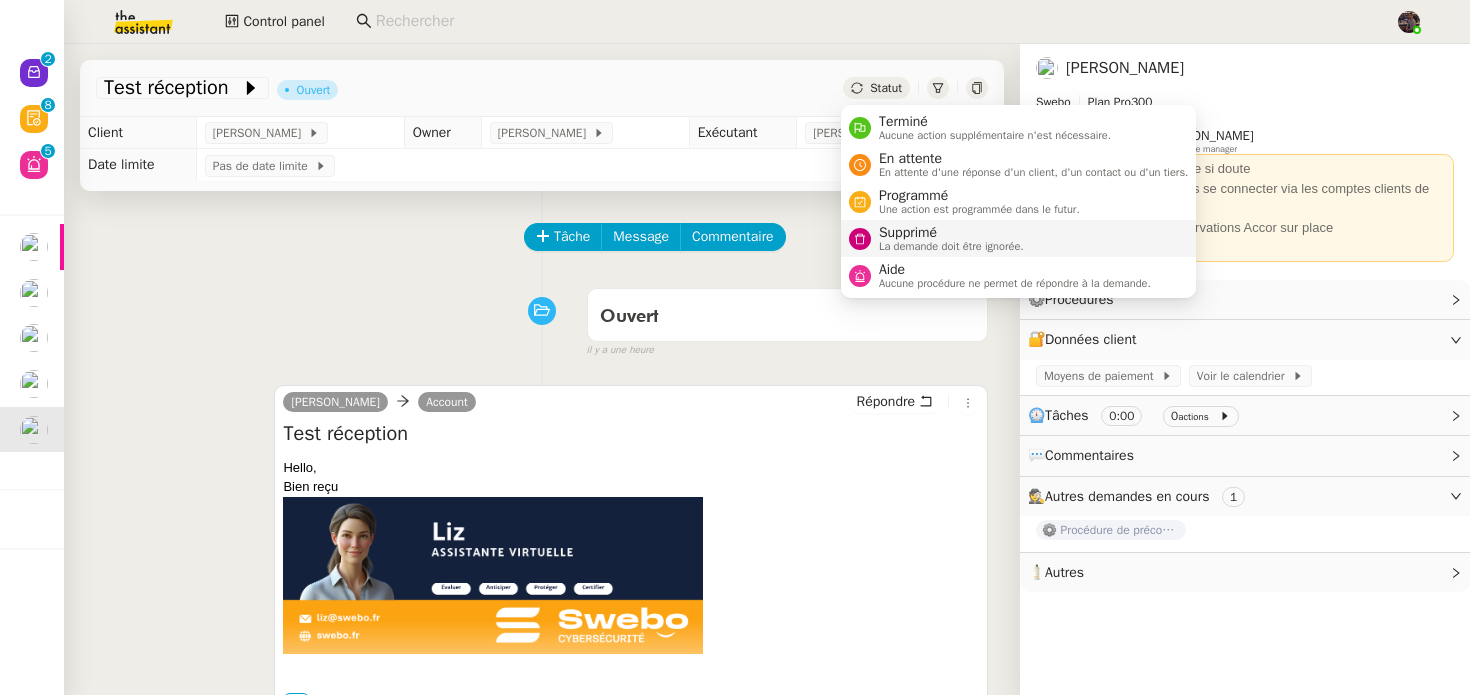 click on "Supprimé" at bounding box center [951, 233] 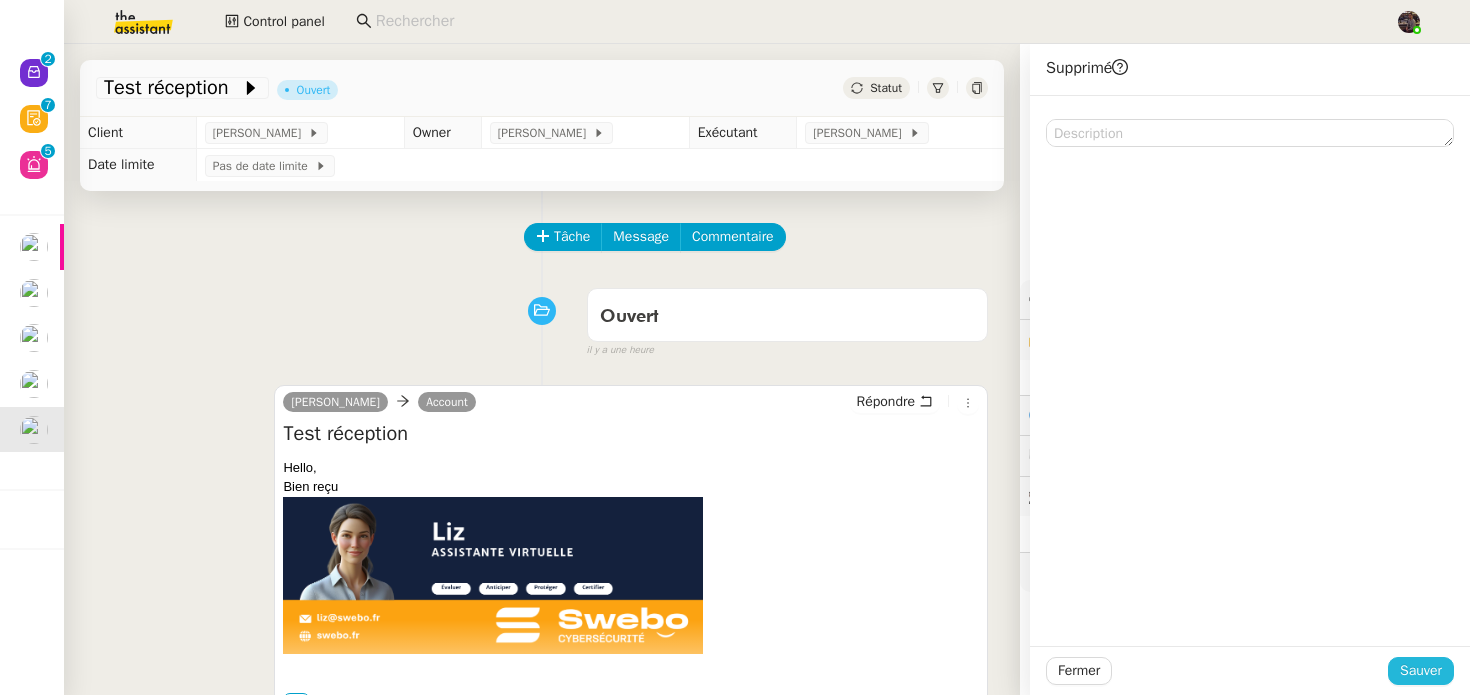 click on "Sauver" 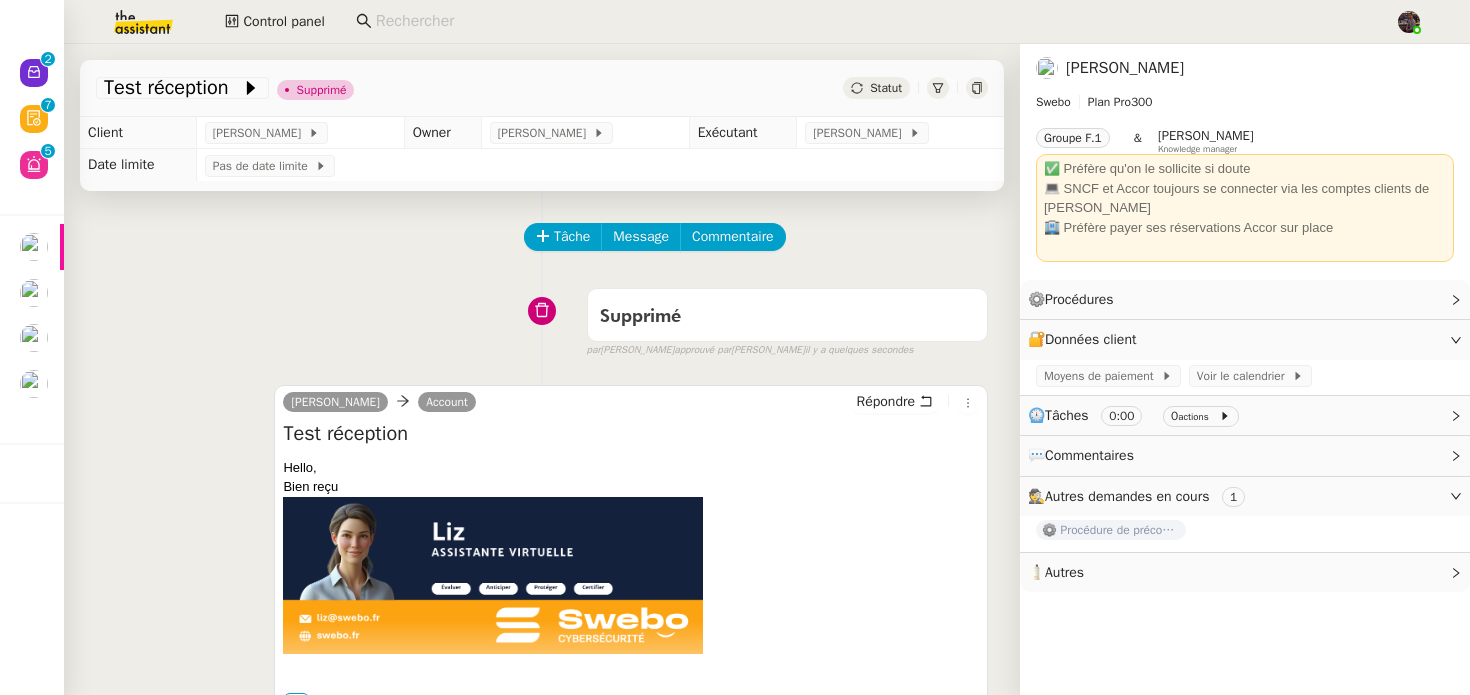 click on "Tâche Message Commentaire" 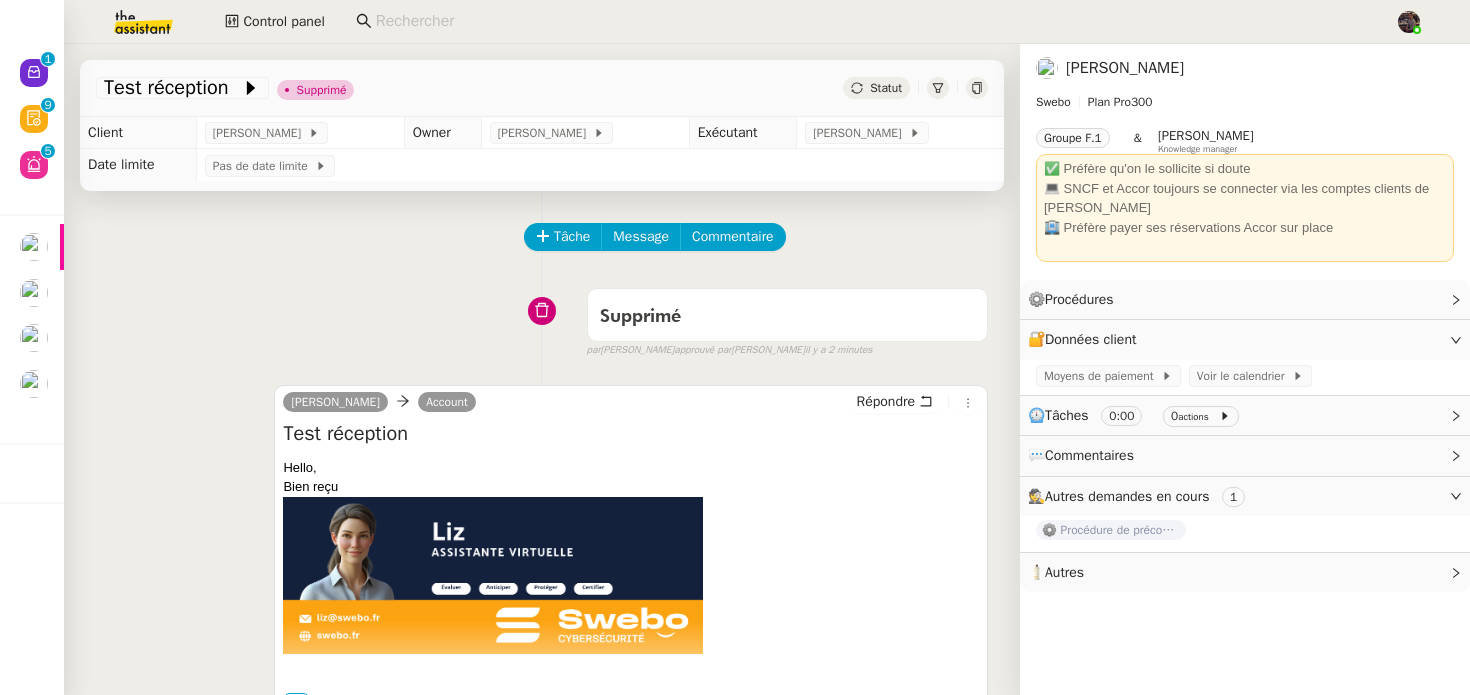 click 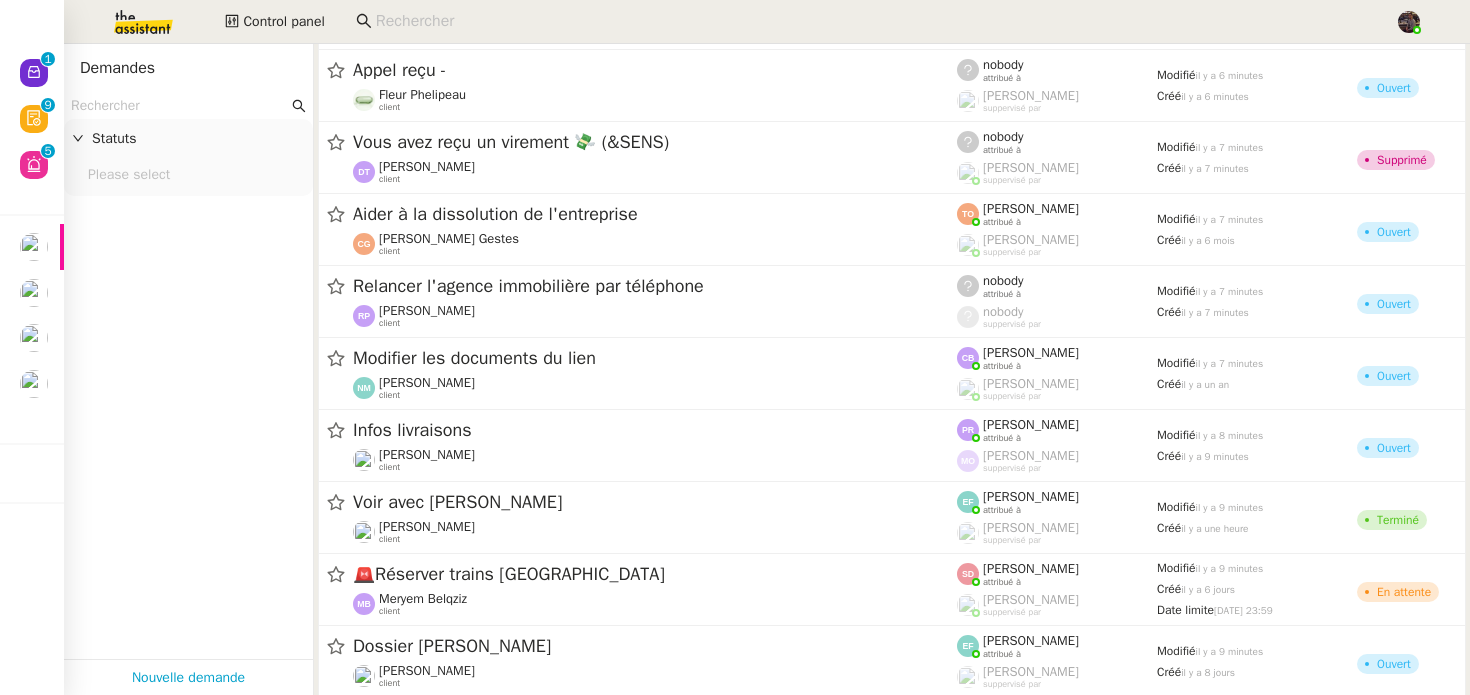 scroll, scrollTop: 0, scrollLeft: 0, axis: both 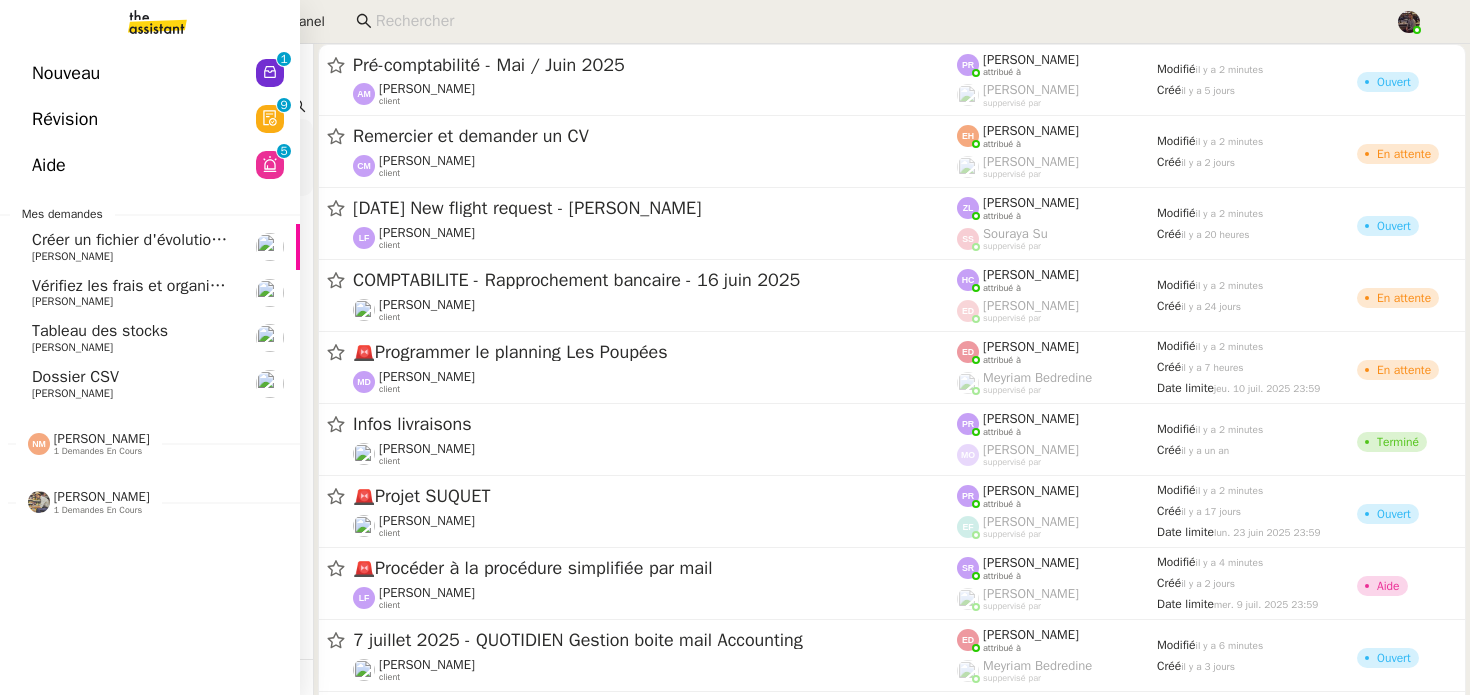 click on "Nouveau  0   1   2   3   4   5   6   7   8   9" 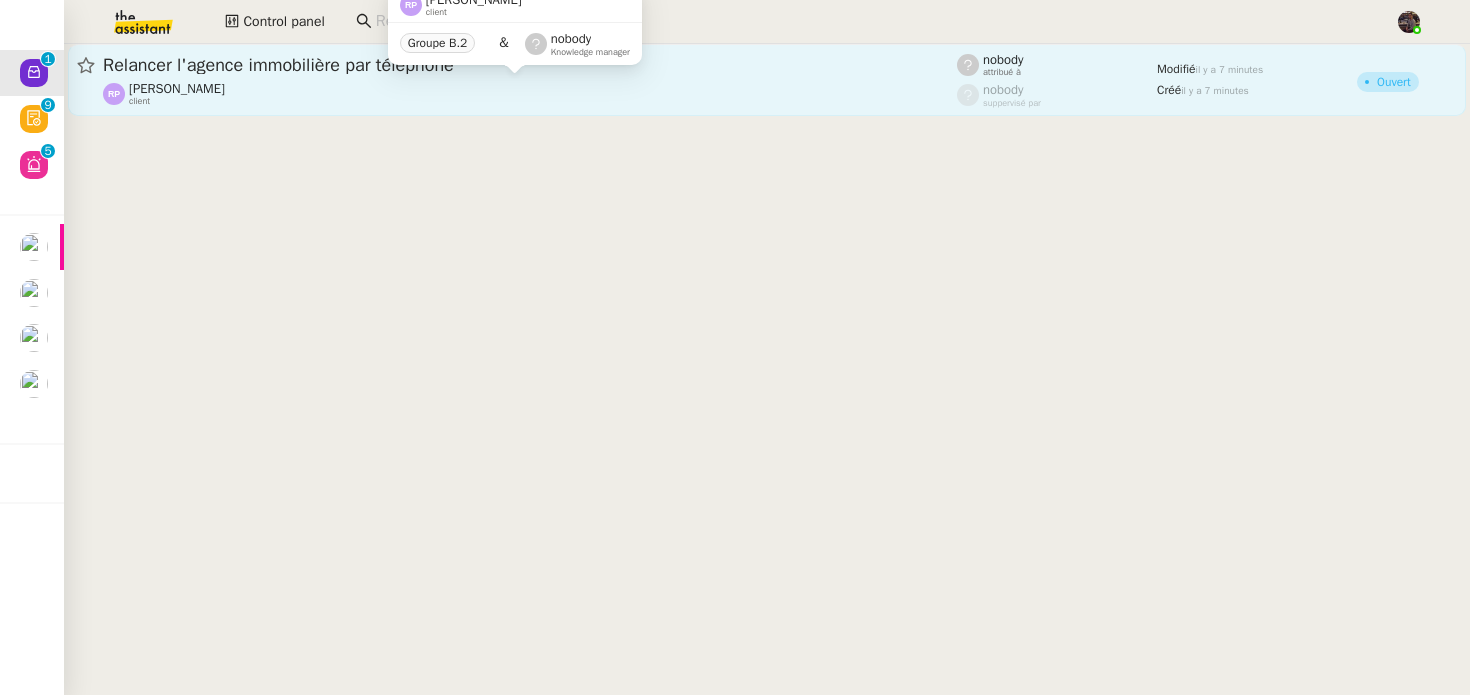 click on "[PERSON_NAME]     client" 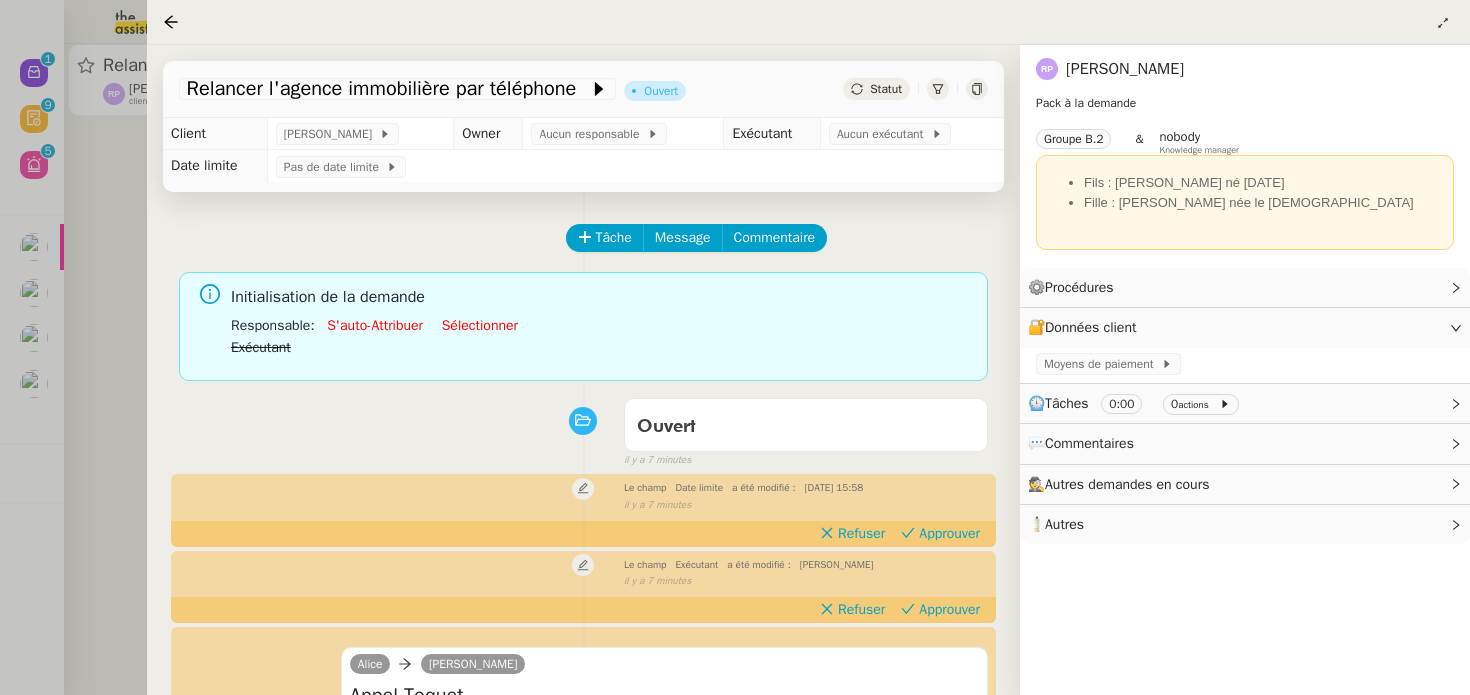 click at bounding box center (735, 347) 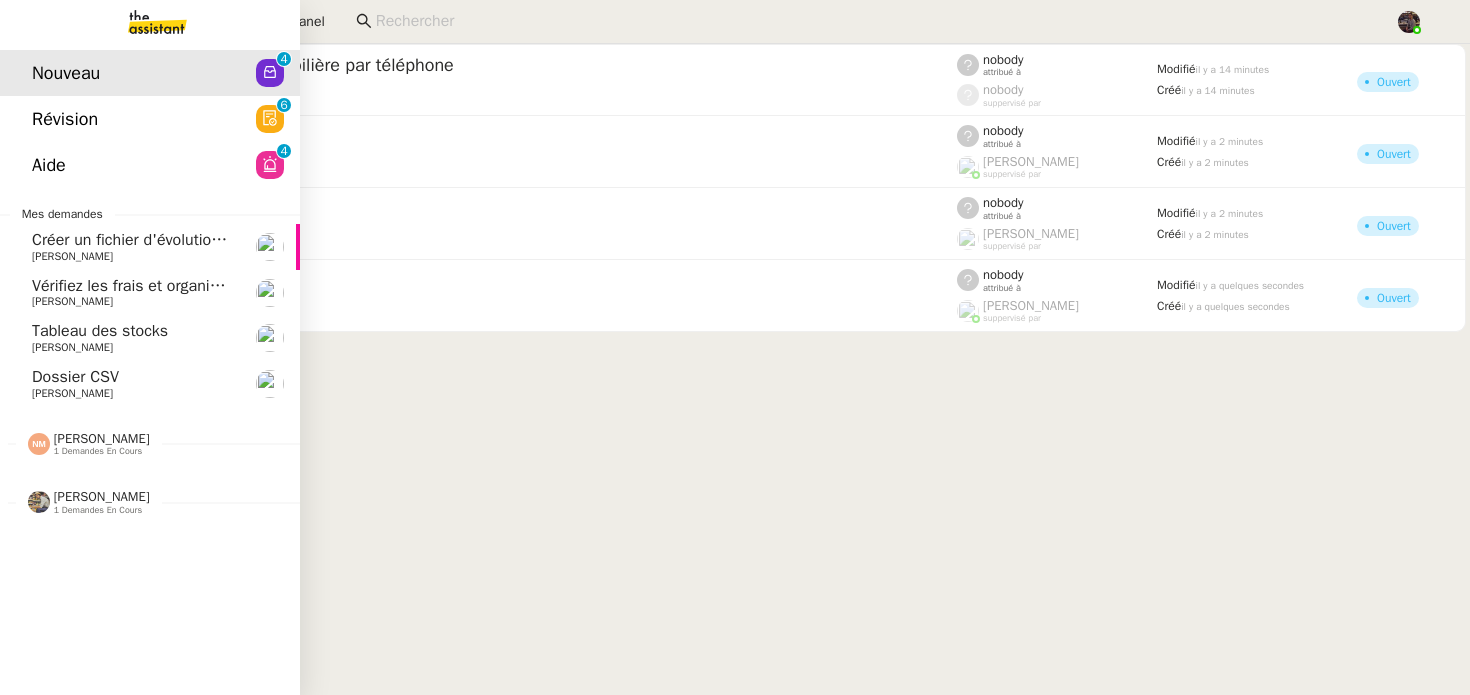 click on "Révision  0   1   2   3   4   5   6   7   8   9" 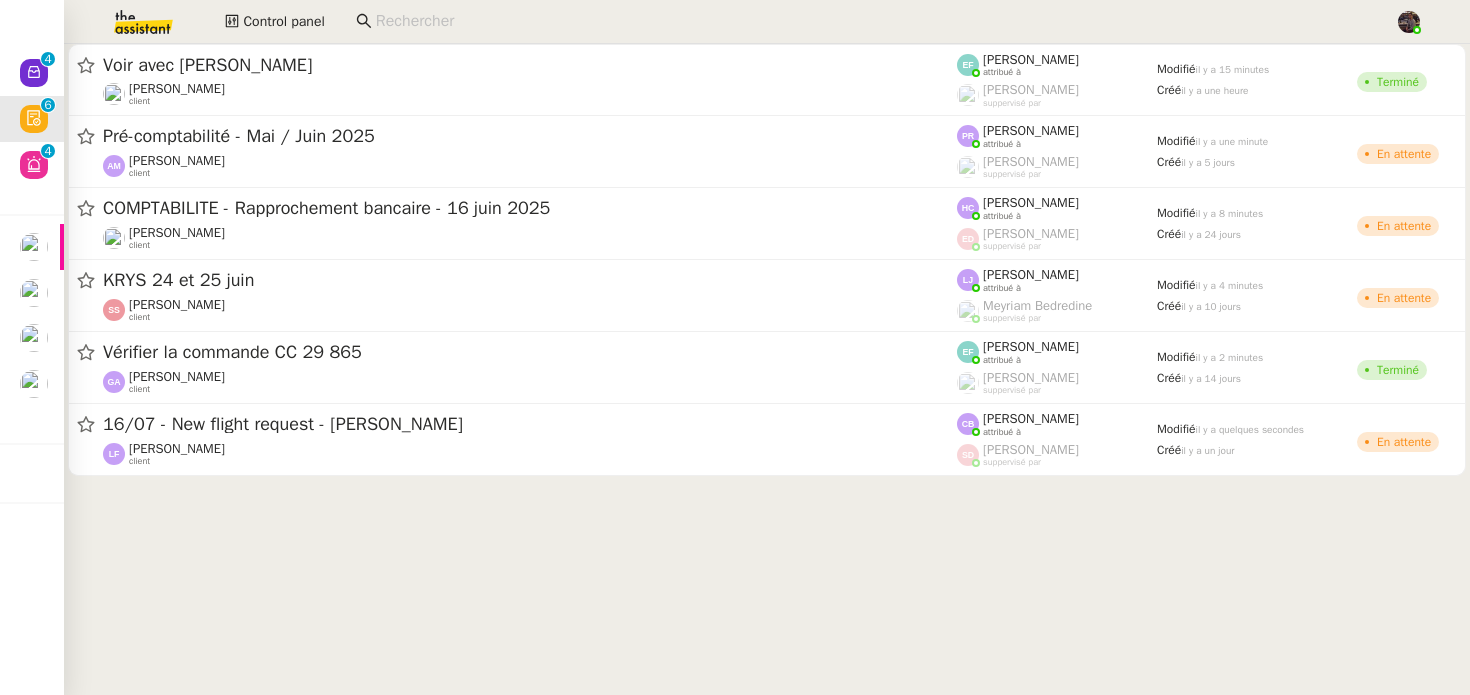click on "Voir avec [PERSON_NAME]  [PERSON_NAME]    client    [PERSON_NAME]    attribué à    [PERSON_NAME]    suppervisé par    Modifié   il y a 15 minutes  Créé   il y a une heure   Terminé   Pré-comptabilité - Mai / [DATE]  [PERSON_NAME]    client    [PERSON_NAME]    attribué à    [PERSON_NAME]    suppervisé par    Modifié   il y a une minute  Créé   [DATE]   En attente   COMPTABILITE - Rapprochement bancaire - [DATE]  [PERSON_NAME]     client    [PERSON_NAME]    attribué à    [PERSON_NAME]    suppervisé par    Modifié   il y a 8 minutes  Créé   [DATE]   En attente   KRYS [DATE] et [DATE]  [PERSON_NAME]    client    [PERSON_NAME]    attribué à    [PERSON_NAME]    suppervisé par    Modifié   il y a 4 minutes  Créé   [DATE]   En attente   Vérifier la commande CC 29 865  [PERSON_NAME]    client    [PERSON_NAME]    attribué à    [PERSON_NAME]    suppervisé par    Modifié   il y a 2 minutes  Créé   [DATE]   Terminé  [PERSON_NAME]" 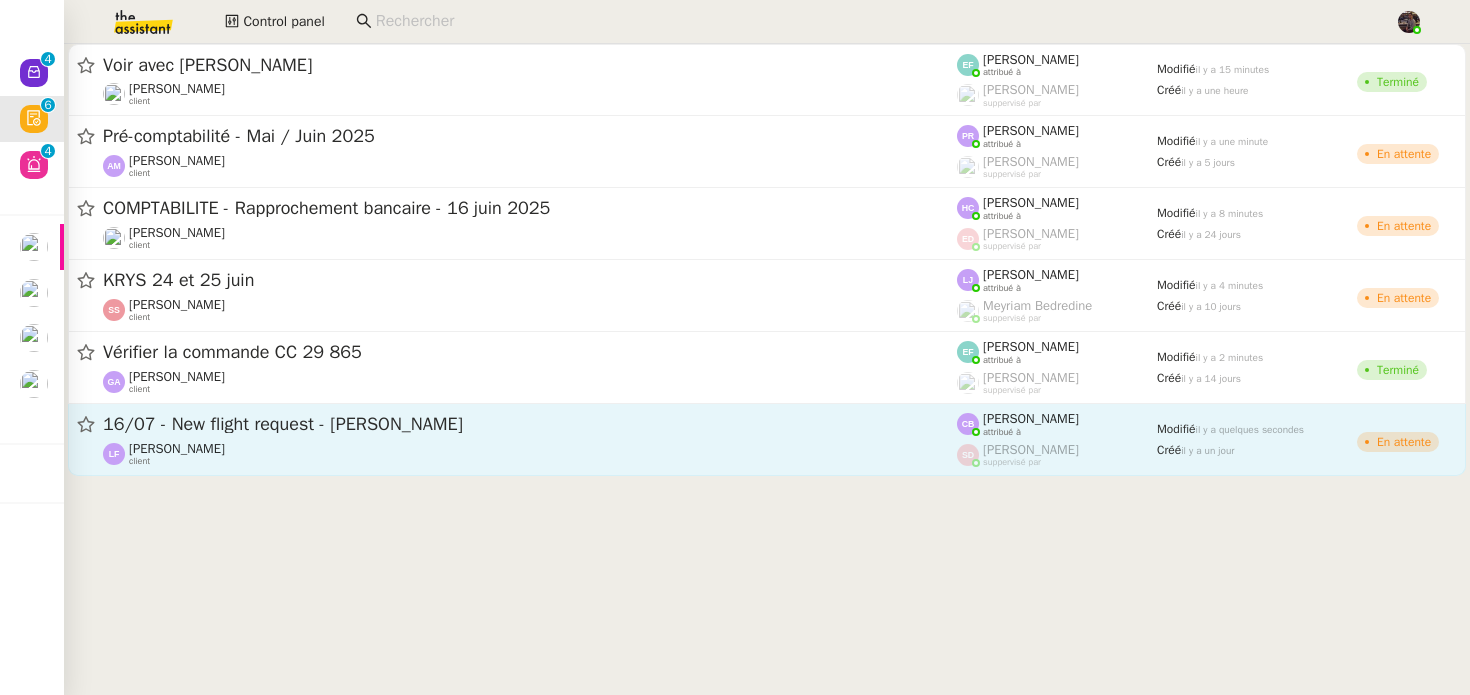 click on "16/07 - New flight request - [PERSON_NAME]" 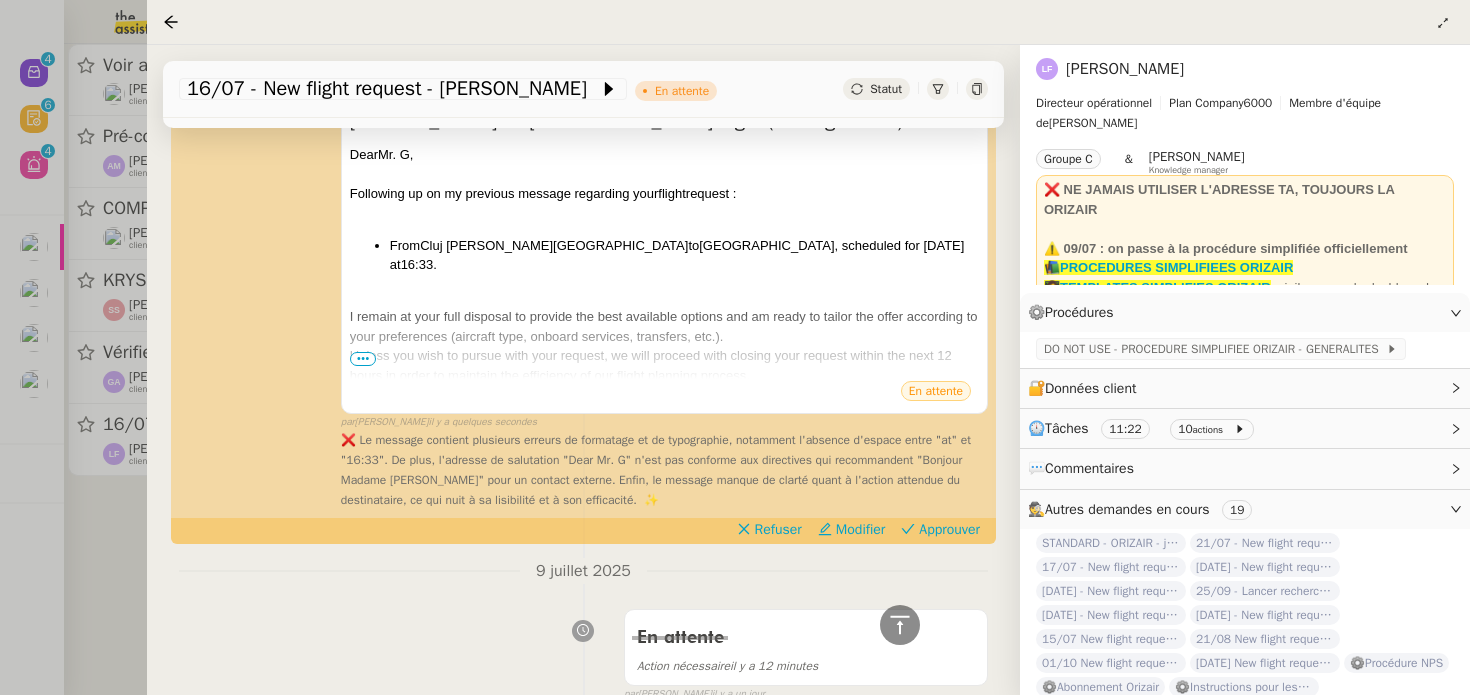 scroll, scrollTop: 499, scrollLeft: 0, axis: vertical 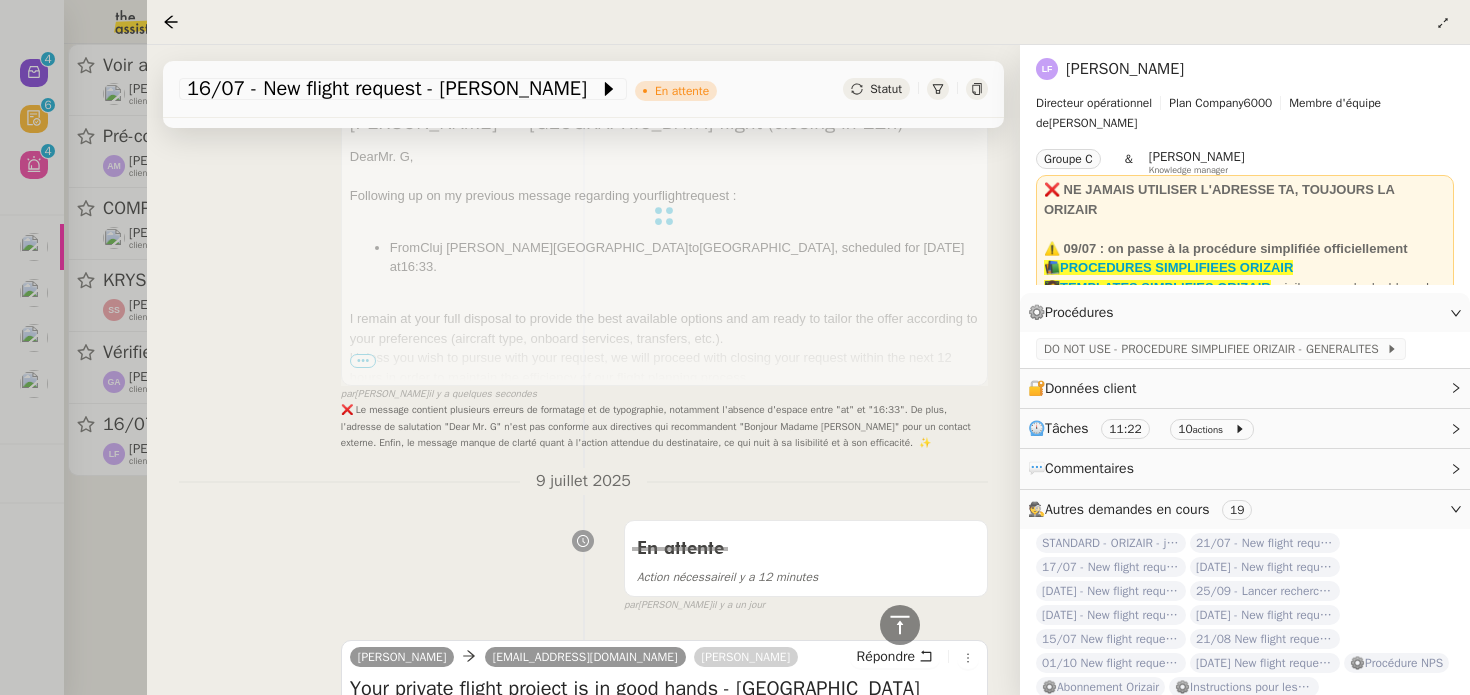 click at bounding box center (664, 216) 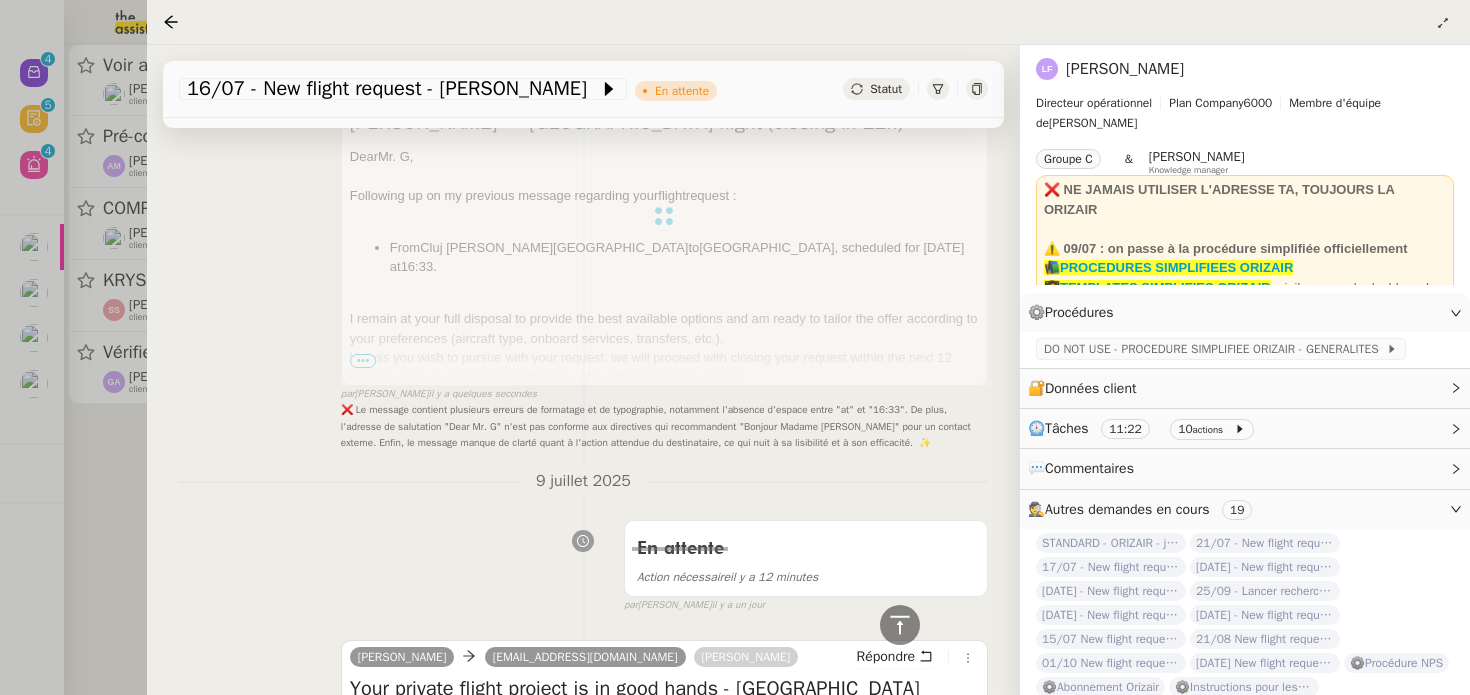 click at bounding box center [664, 216] 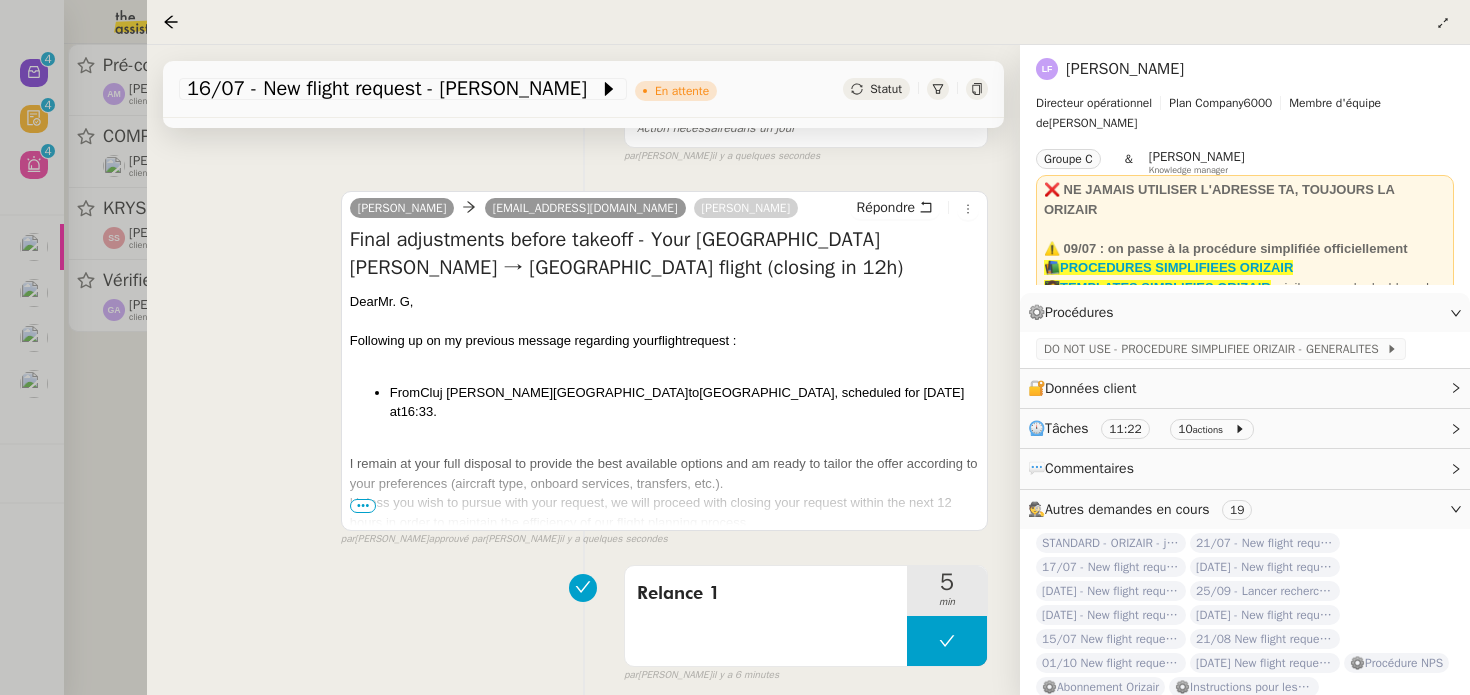 scroll, scrollTop: 215, scrollLeft: 0, axis: vertical 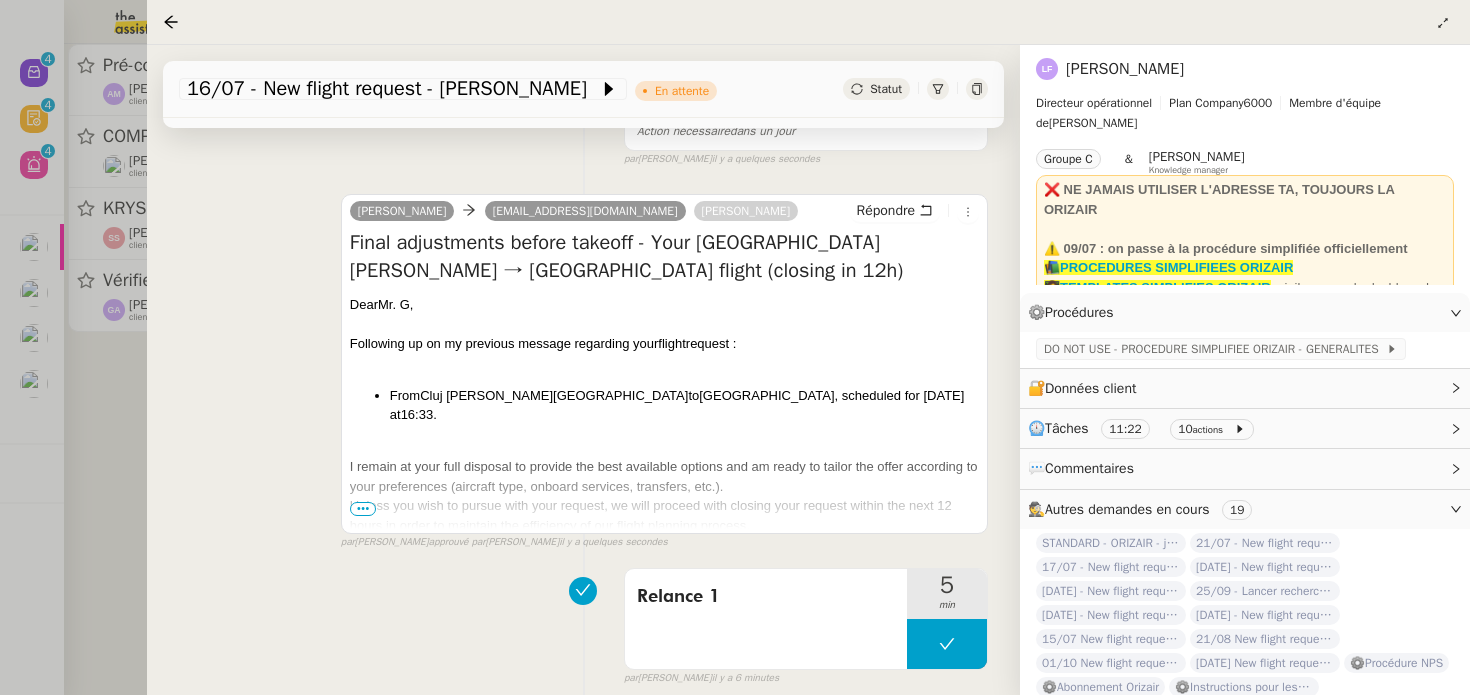 click on "•••" at bounding box center [363, 509] 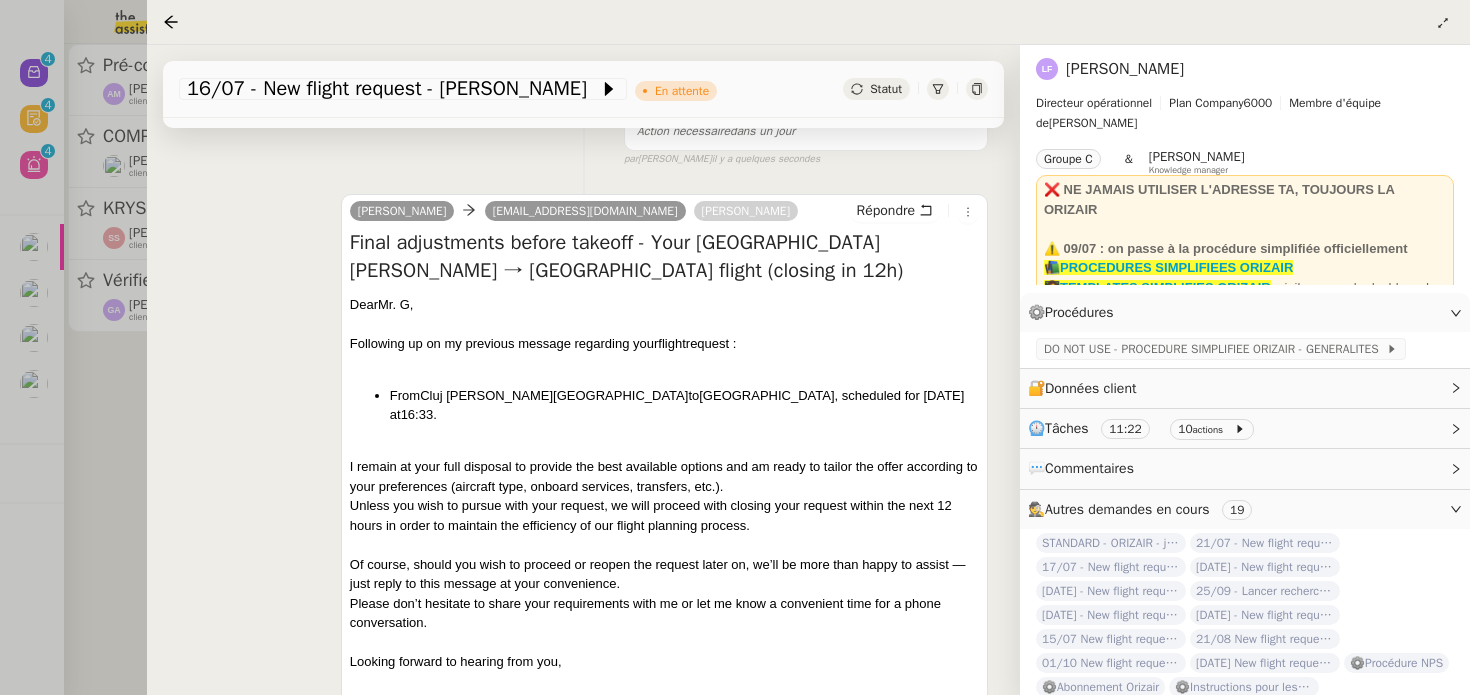 click at bounding box center [735, 347] 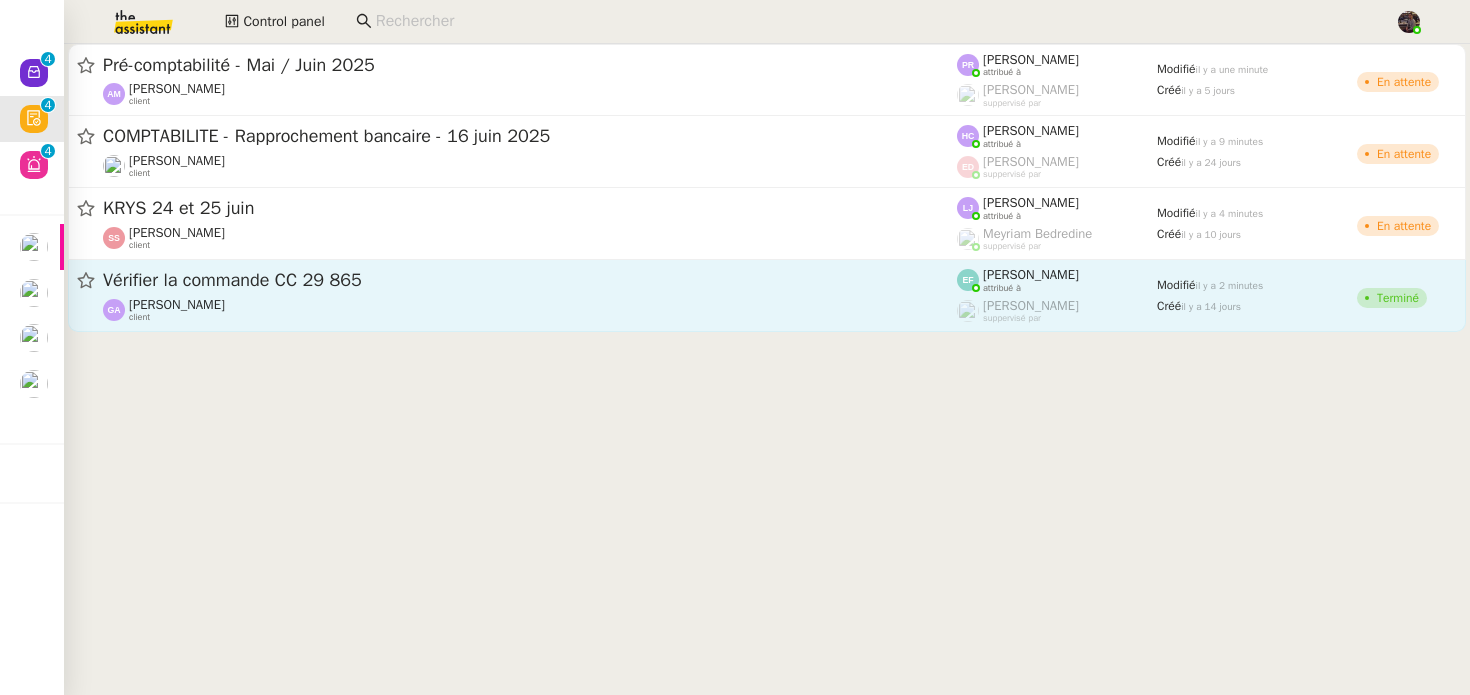 click on "Vérifier la commande CC 29 865  [PERSON_NAME]    client    [PERSON_NAME]    attribué à    [PERSON_NAME]    suppervisé par    Modifié   il y a 2 minutes  Créé   [DATE]   Terminé" 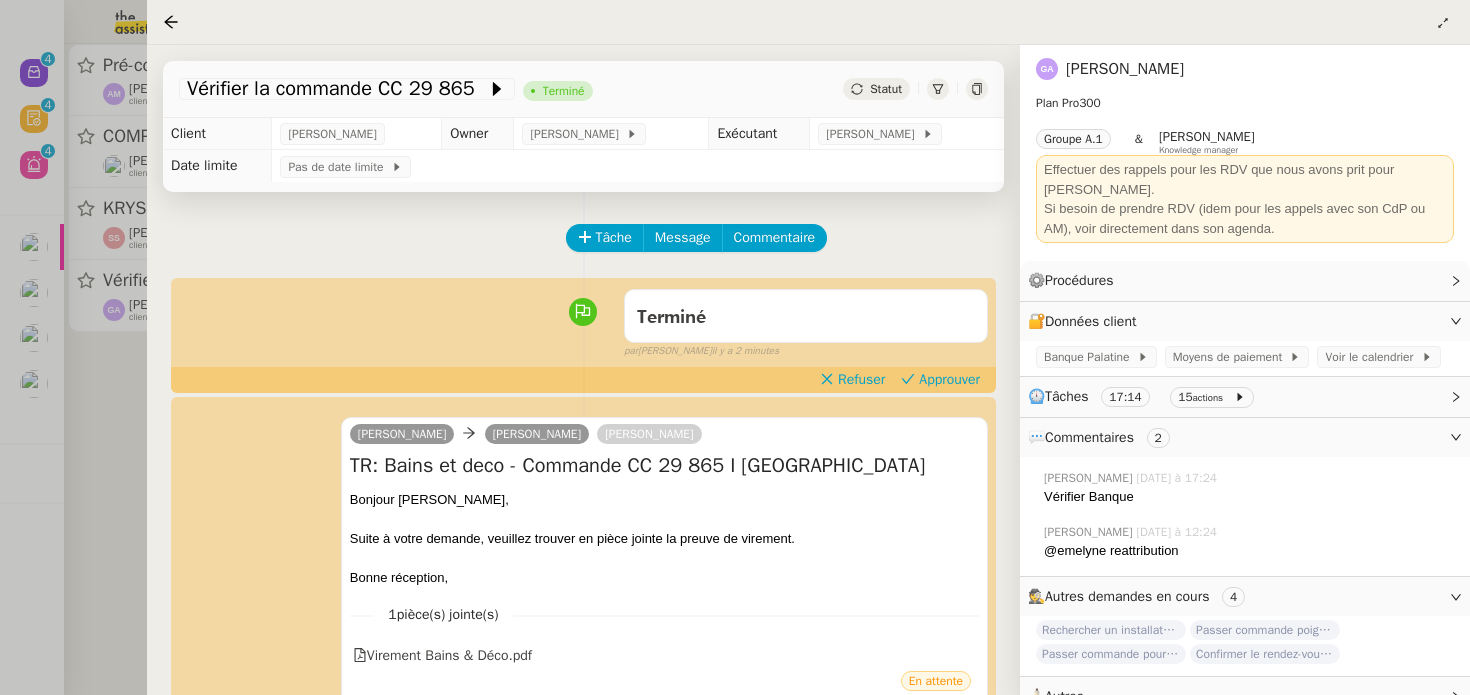 click at bounding box center [735, 347] 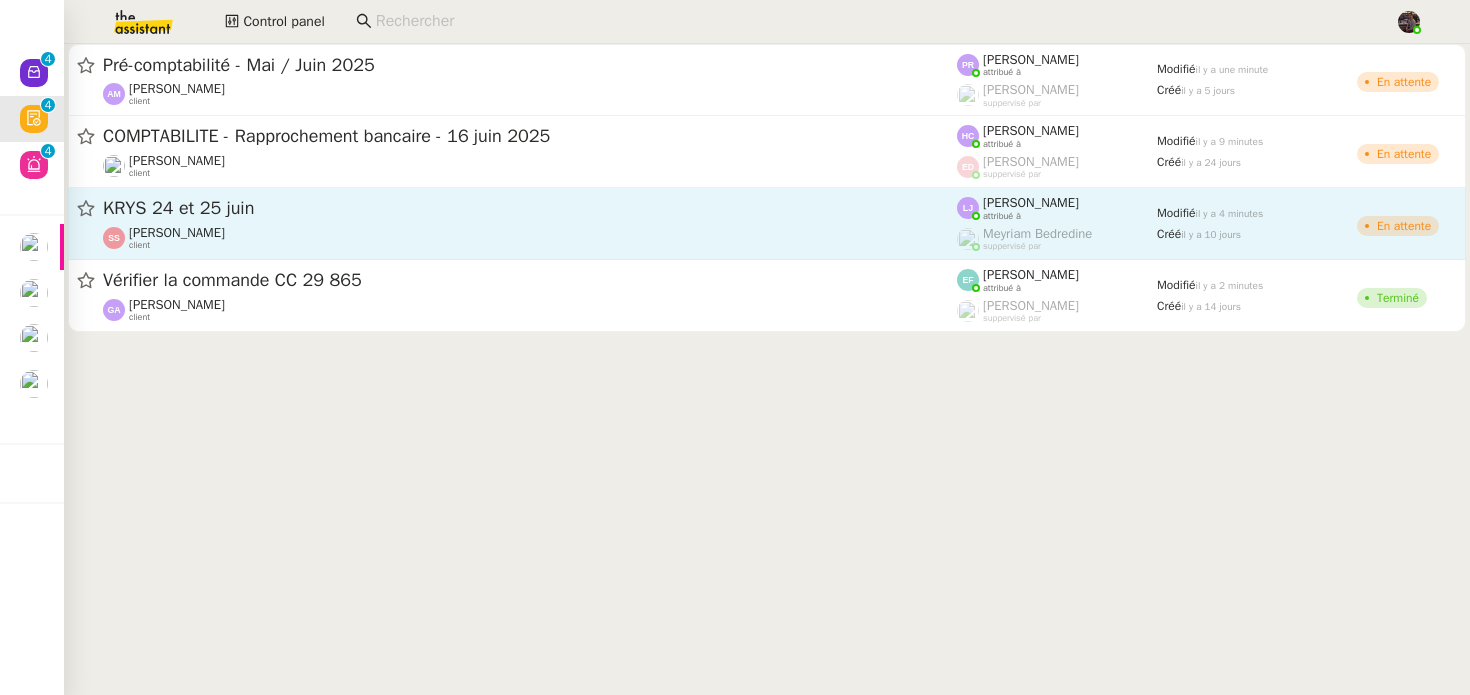 click on "KRYS 24 et 25 juin" 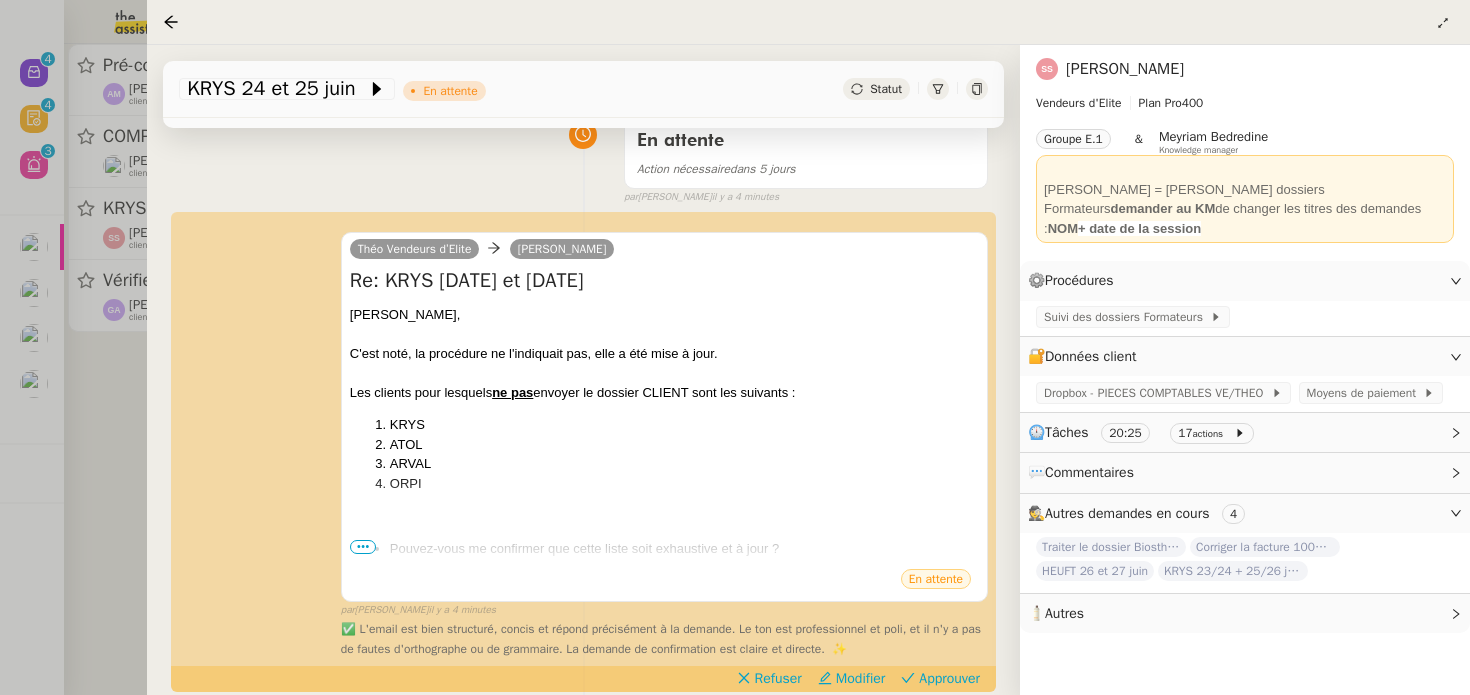 scroll, scrollTop: 174, scrollLeft: 0, axis: vertical 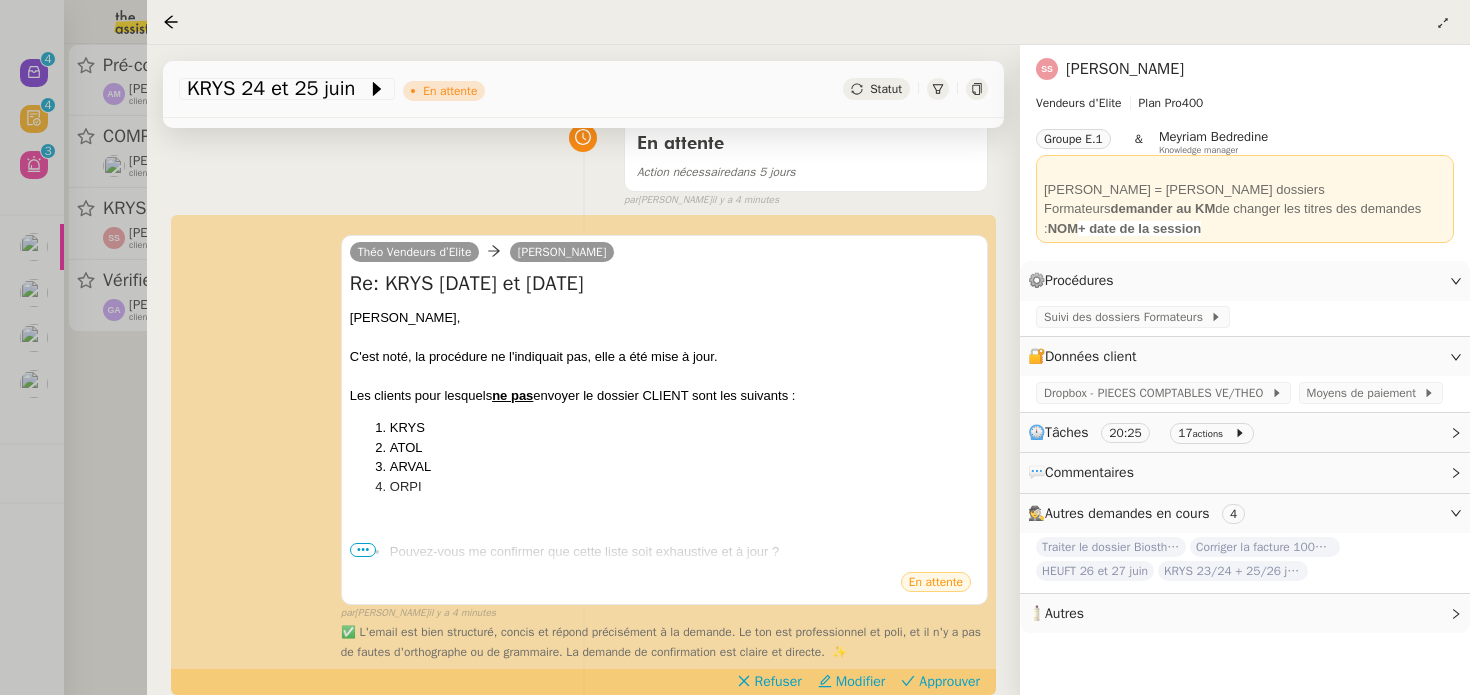 click on "Théo Vendeurs d’Elite      [PERSON_NAME]  Re: KRYS [DATE] et [DATE]
[PERSON_NAME], C'est noté, la procédure ne l'indiquait pas, elle a été mise à jour. Les clients pour lesquels  ne pas  envoyer le dossier CLIENT sont les suivants : KRYS ATOL ARVAL ORPI Pouvez-vous me confirmer que cette liste soit exhaustive et à jour ? [GEOGRAPHIC_DATA], ••• En attente false par   [PERSON_NAME]   il y a 4 minutes ✅ L'email est bien structuré, concis et répond précisément à la demande. Le ton est professionnel et poli, et il n'y a pas de fautes d'orthographe ou de grammaire. La demande de confirmation est claire et directe.  ✨" at bounding box center [583, 439] 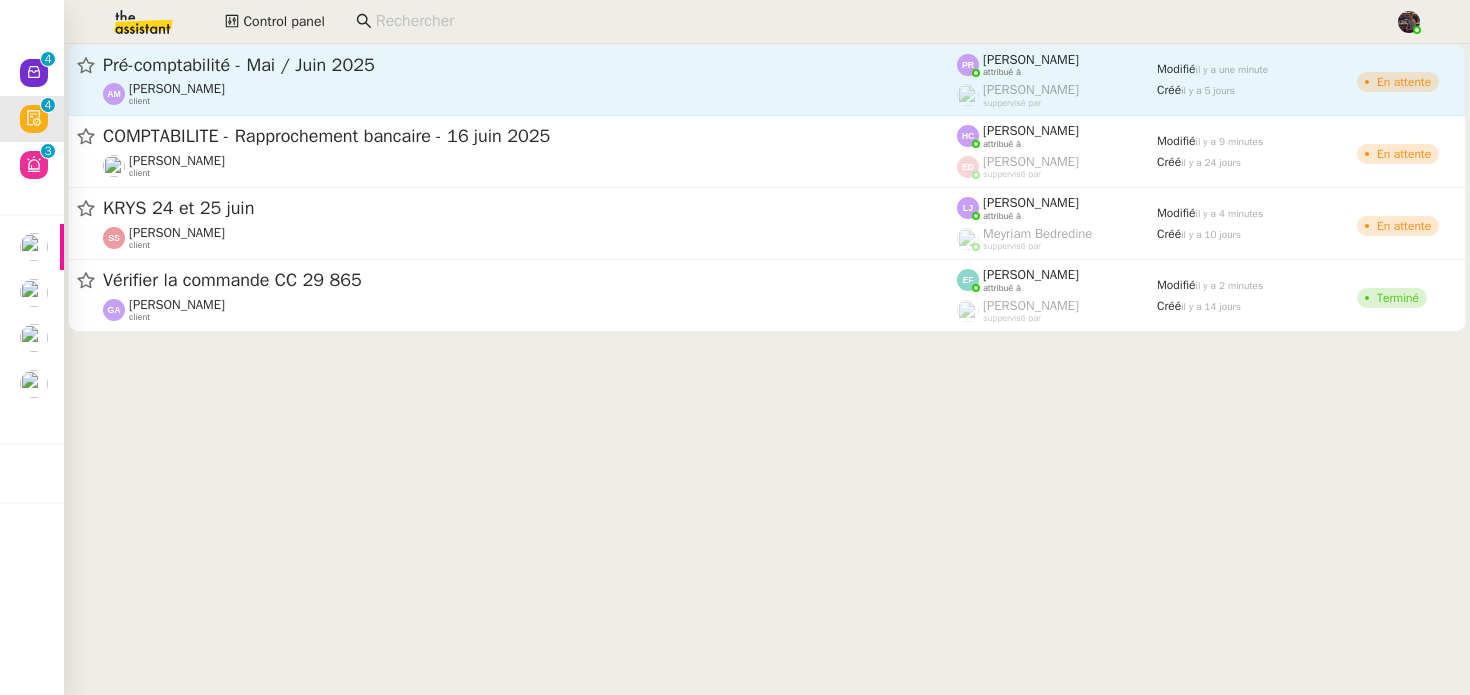 click on "Pré-comptabilité - Mai / [DATE]  [PERSON_NAME]    client" 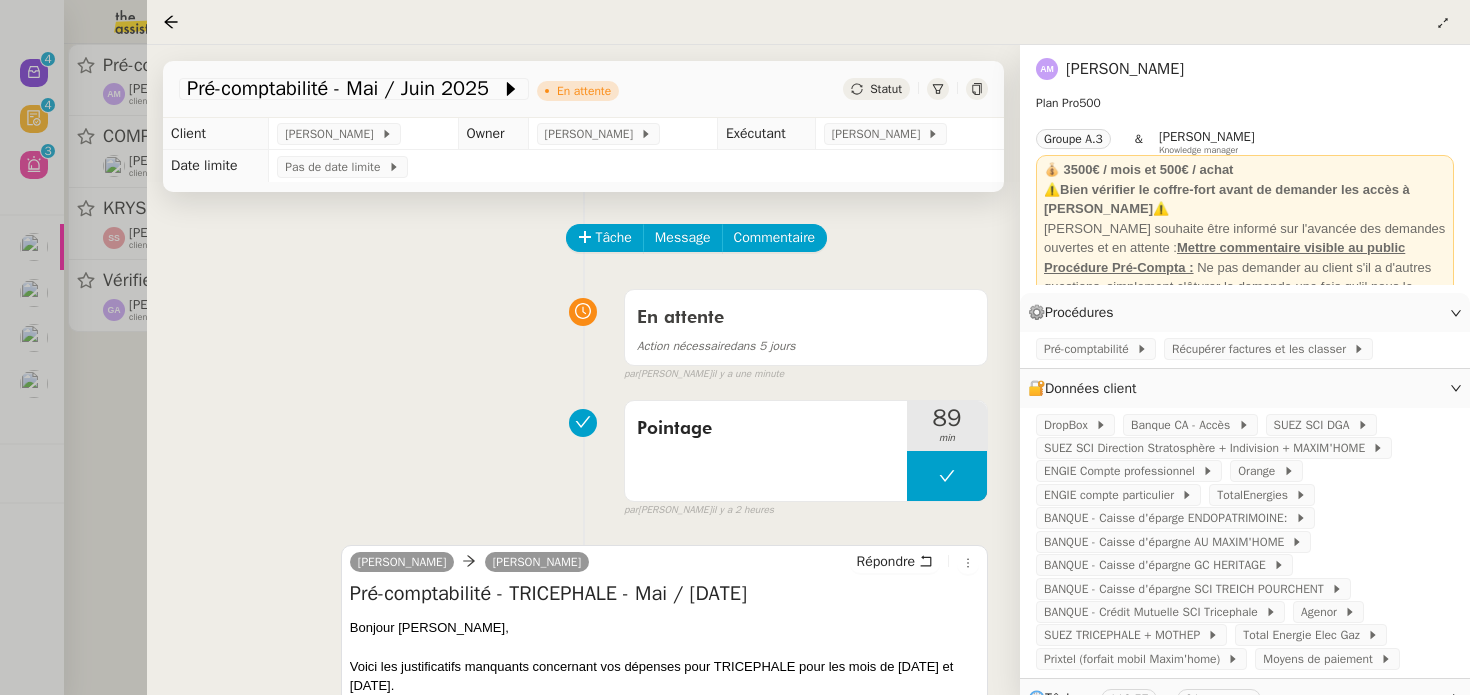 scroll, scrollTop: 681, scrollLeft: 0, axis: vertical 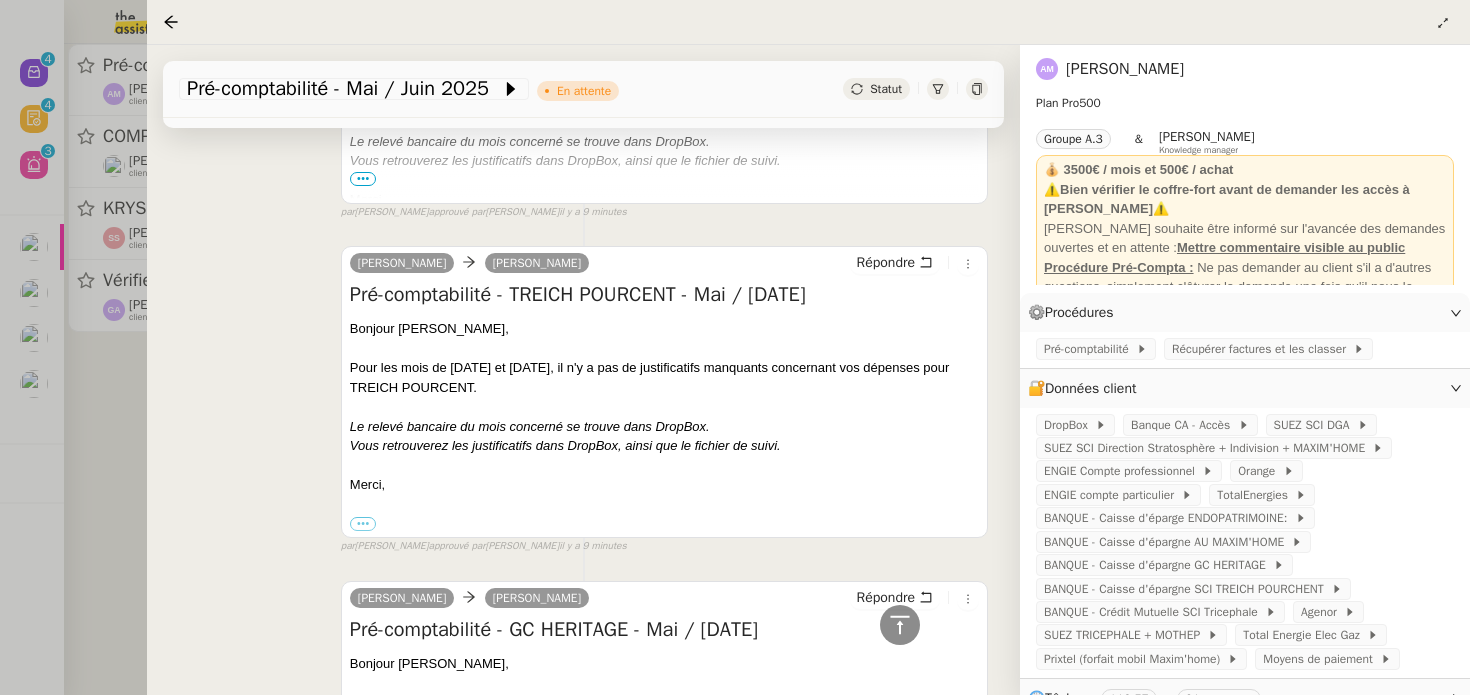 click at bounding box center [735, 347] 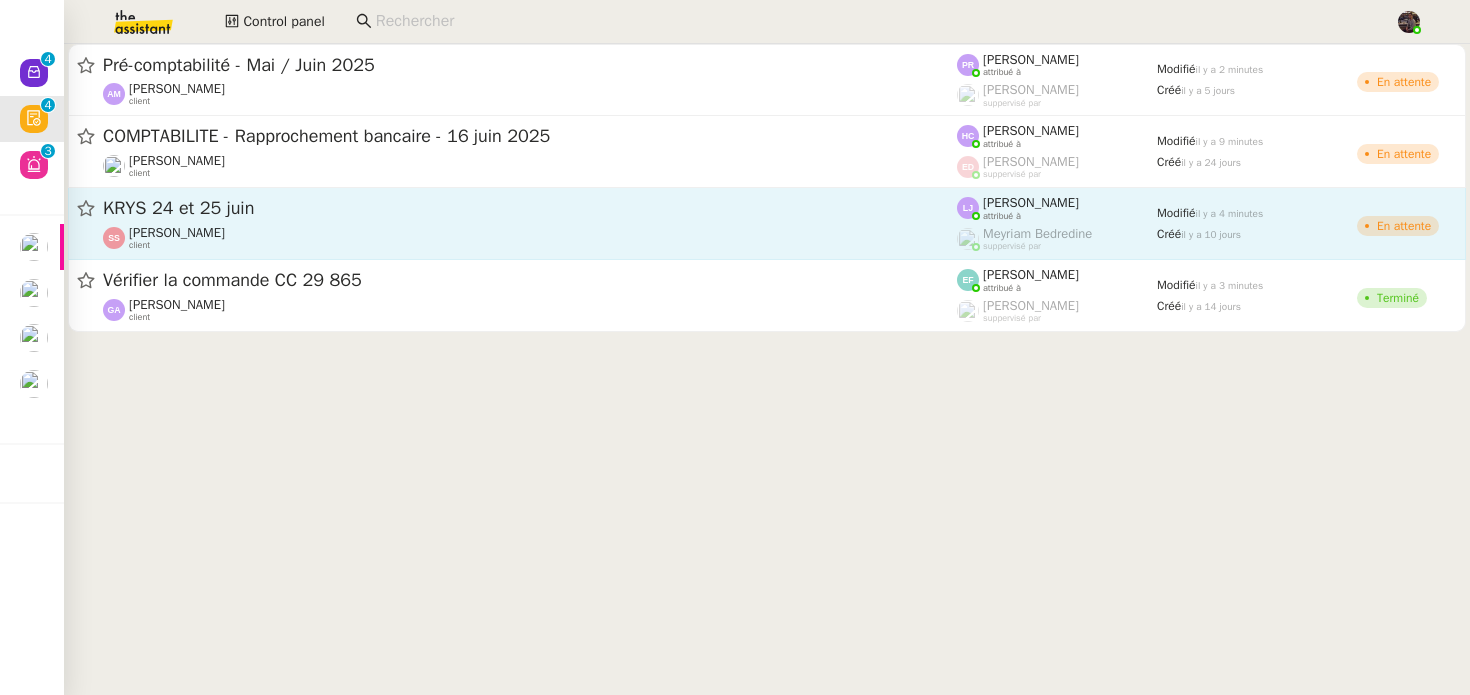 click on "KRYS [DATE] et [DATE]  [PERSON_NAME]    client" 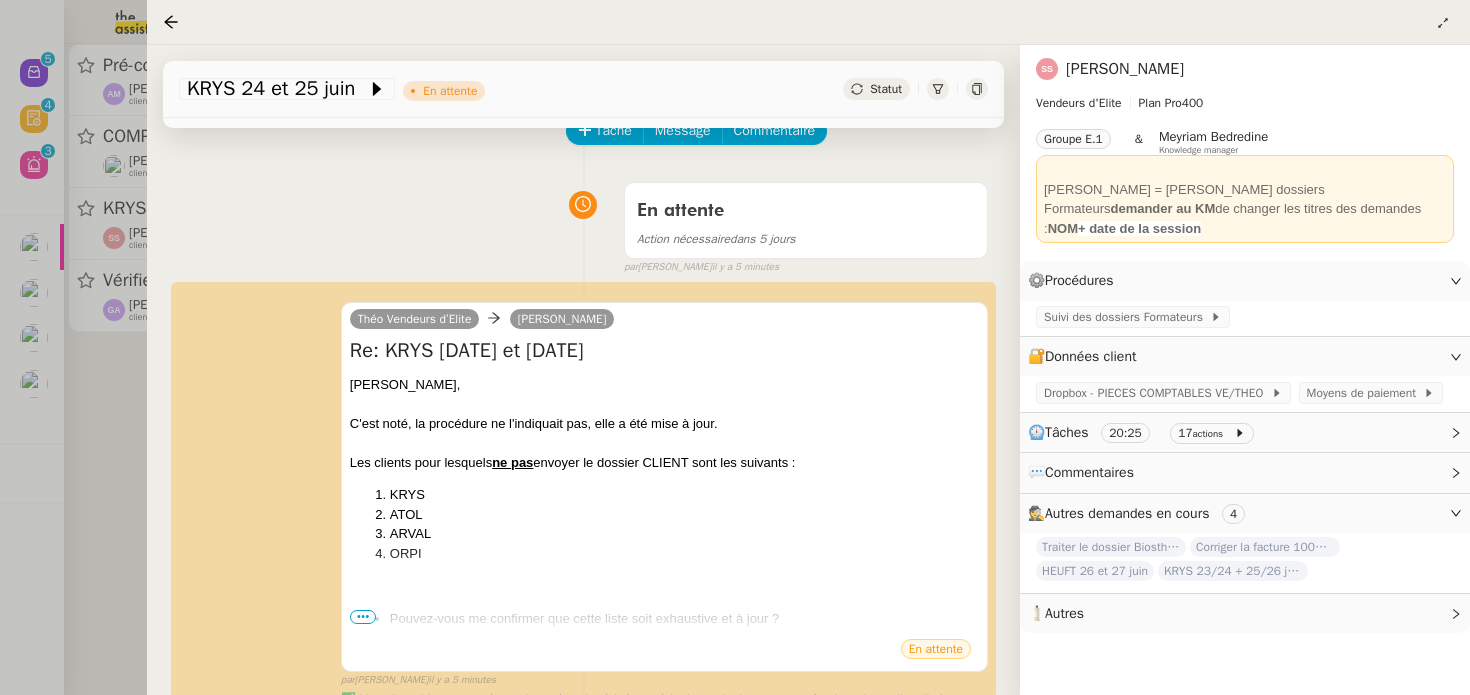 scroll, scrollTop: 0, scrollLeft: 0, axis: both 